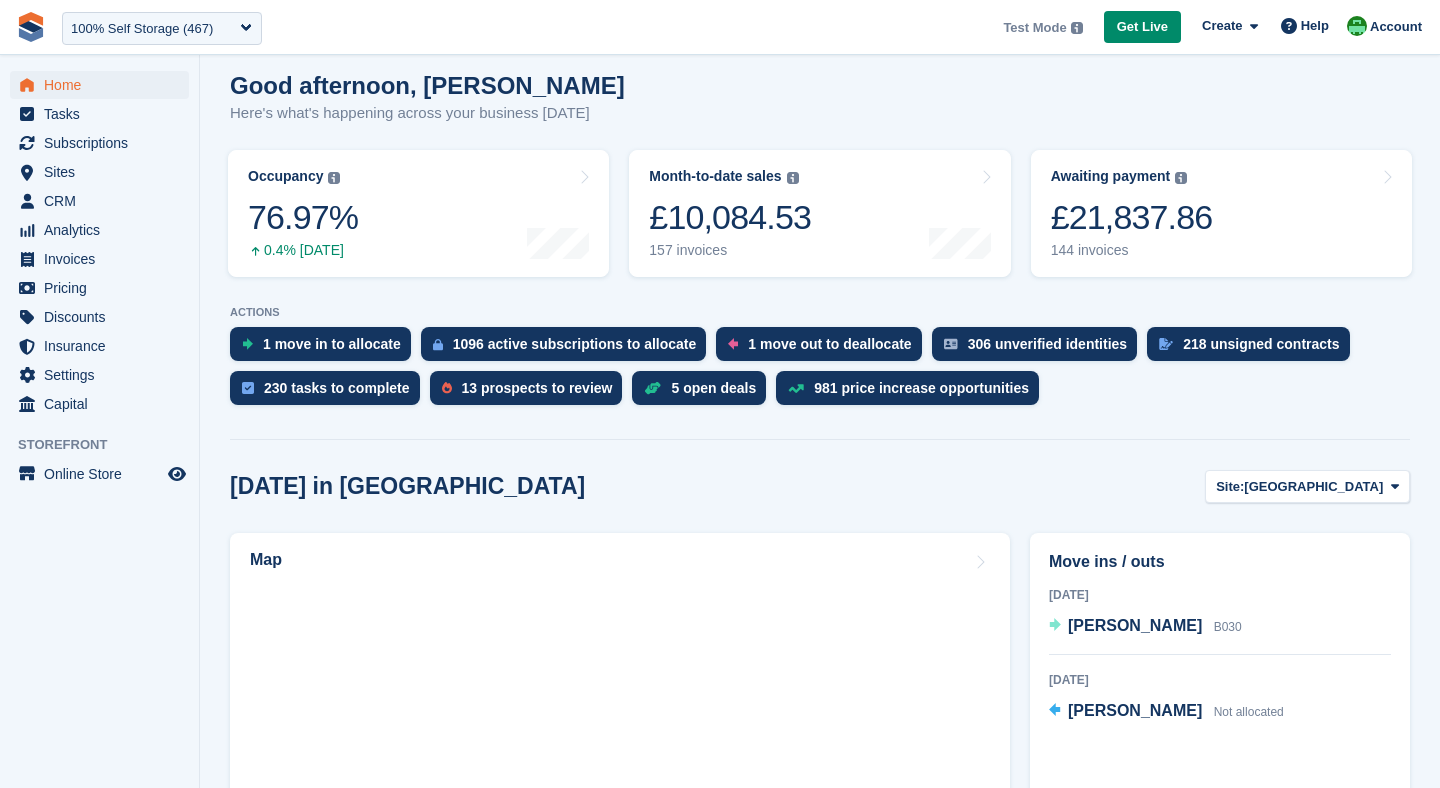 scroll, scrollTop: 168, scrollLeft: 0, axis: vertical 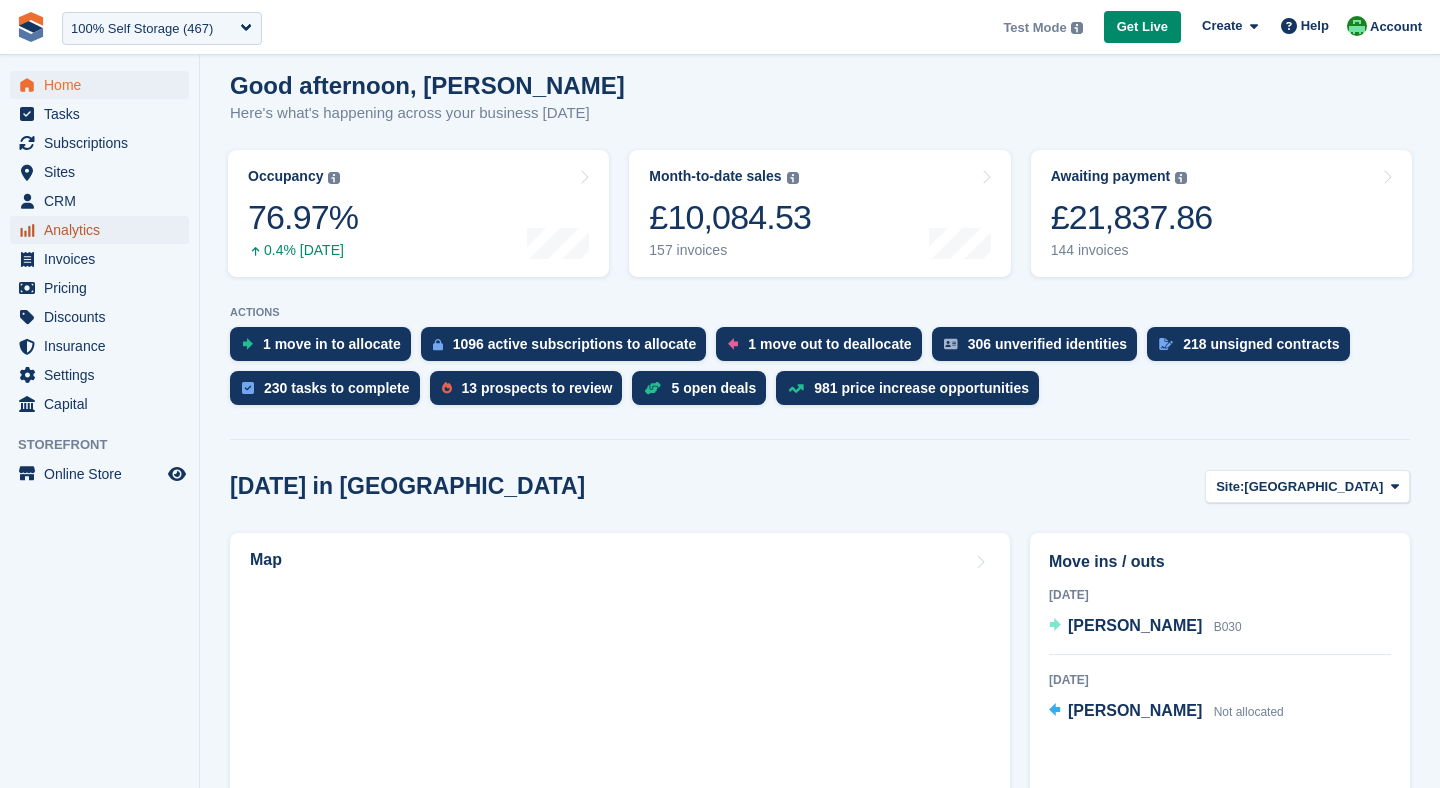 click on "Analytics" at bounding box center [104, 230] 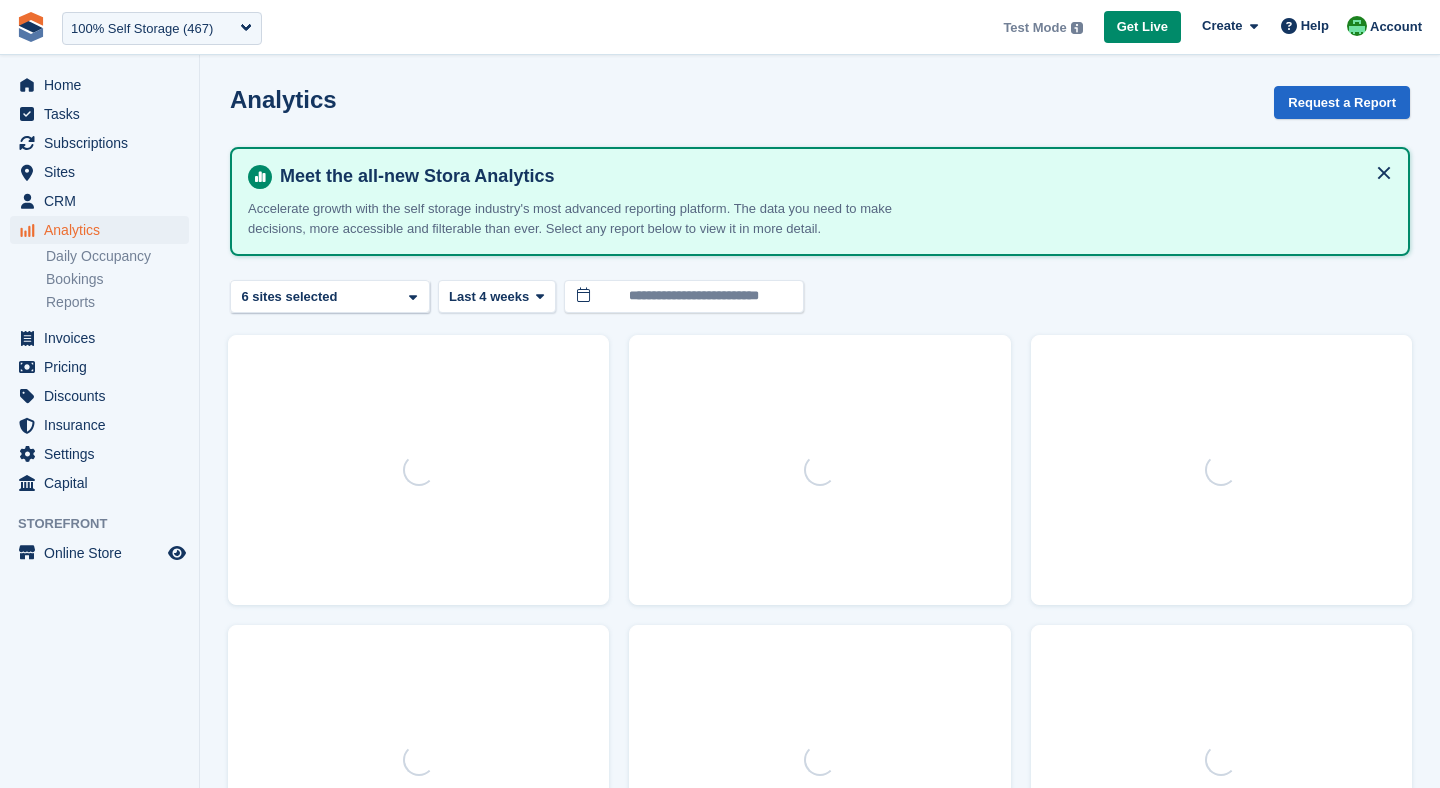 click on "Home" at bounding box center [104, 85] 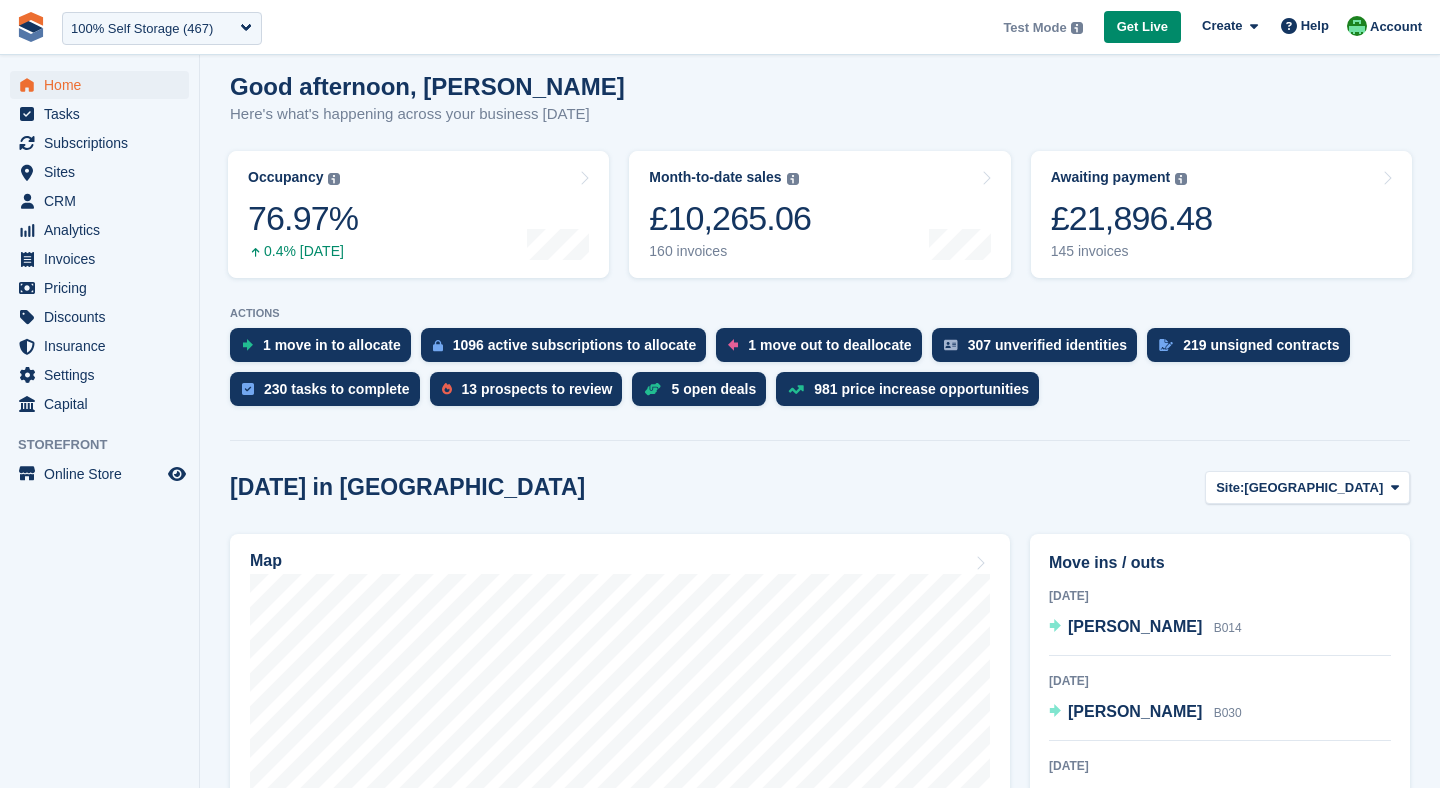 scroll, scrollTop: 172, scrollLeft: 0, axis: vertical 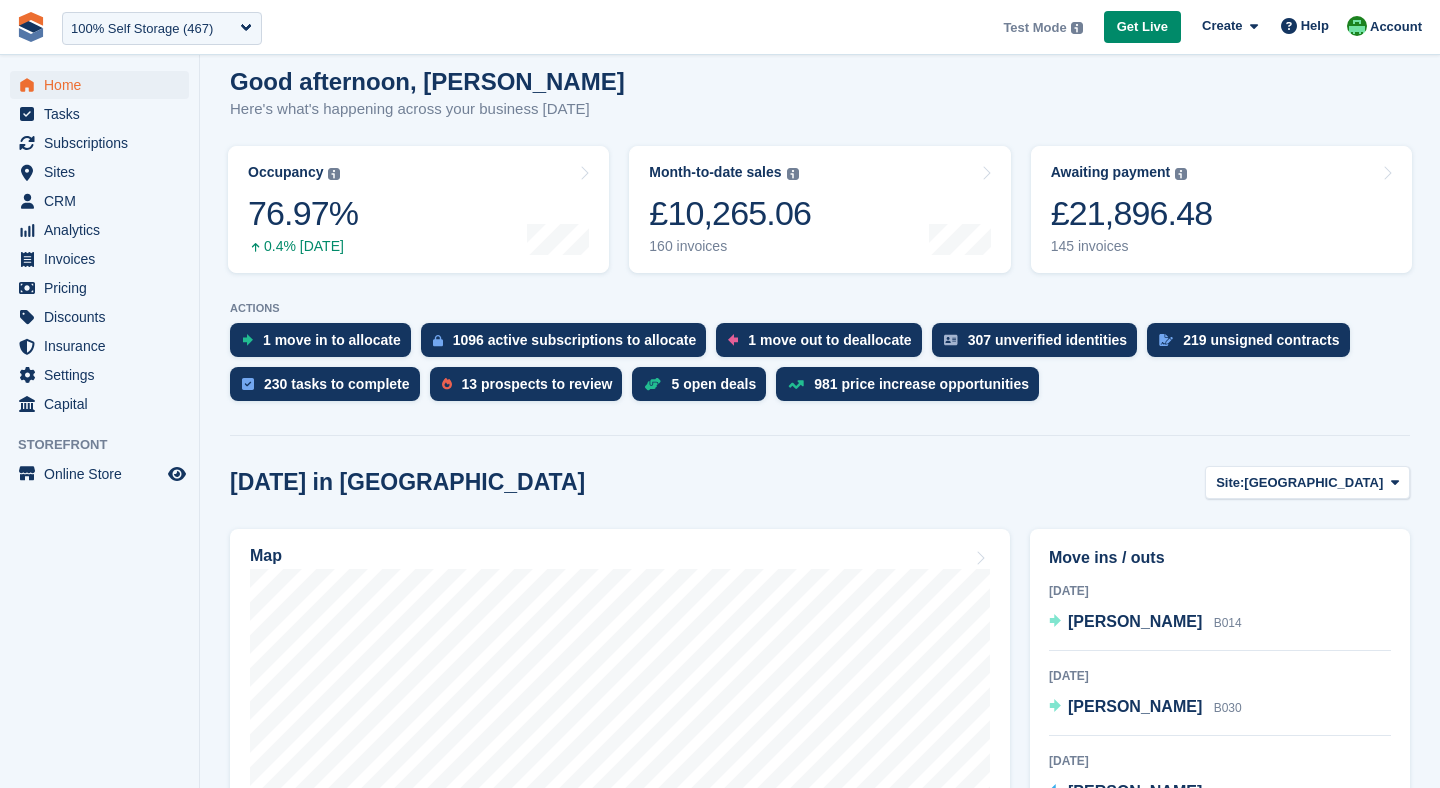 click on "[DATE] in [GEOGRAPHIC_DATA]
Site:
[GEOGRAPHIC_DATA]
[GEOGRAPHIC_DATA]
[GEOGRAPHIC_DATA]
[GEOGRAPHIC_DATA]
Test Site
[GEOGRAPHIC_DATA]" at bounding box center (820, 482) 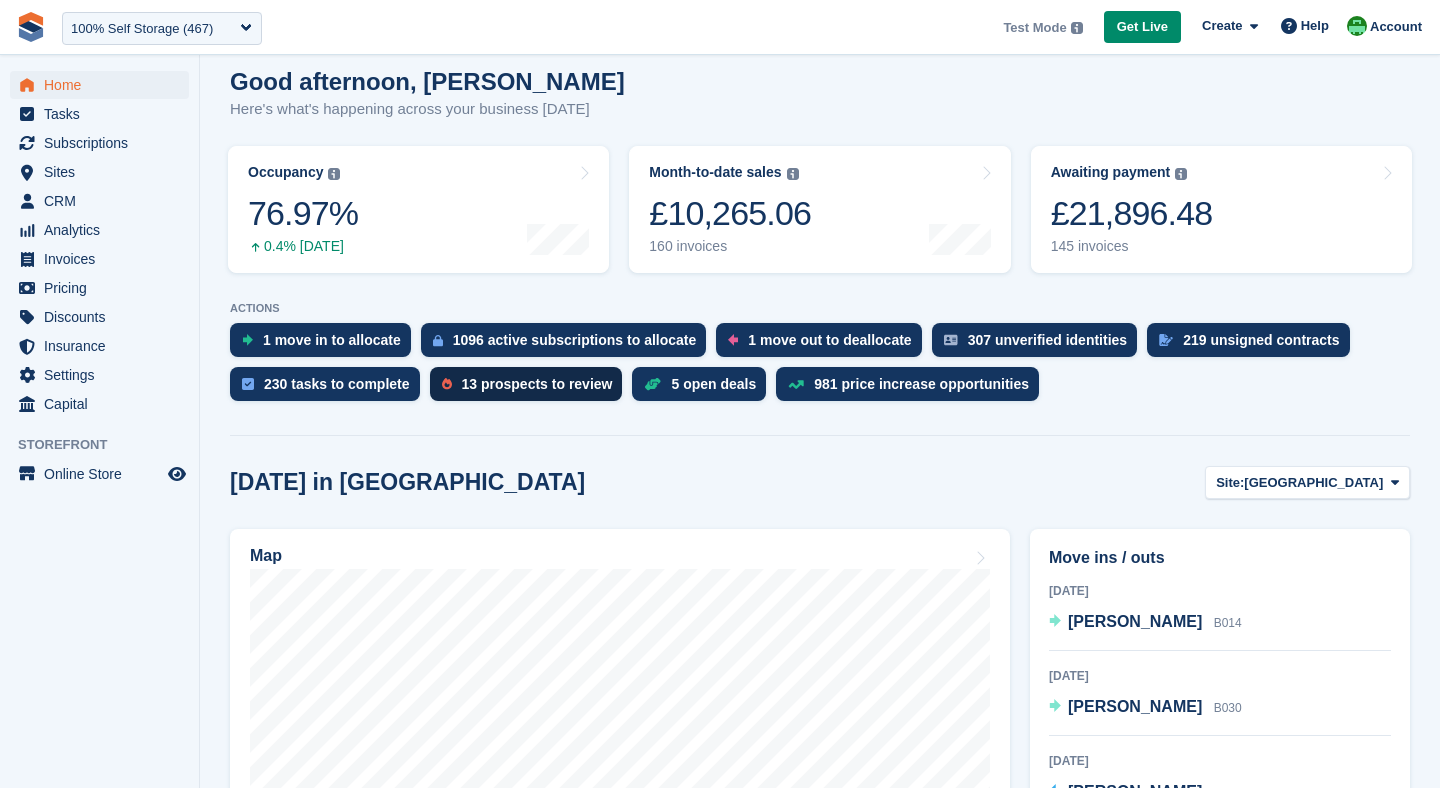 click on "13
prospects to review" at bounding box center [537, 384] 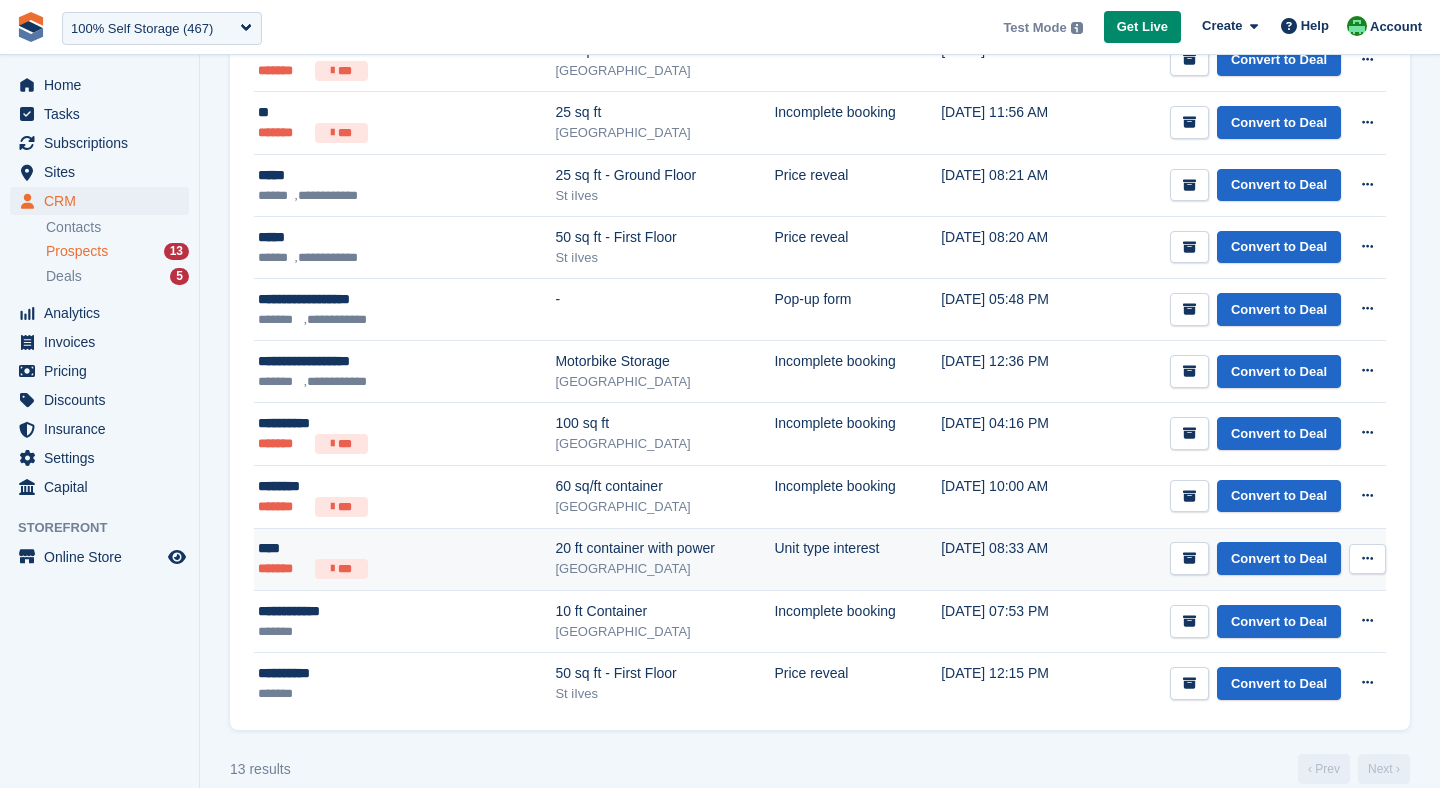 scroll, scrollTop: 545, scrollLeft: 0, axis: vertical 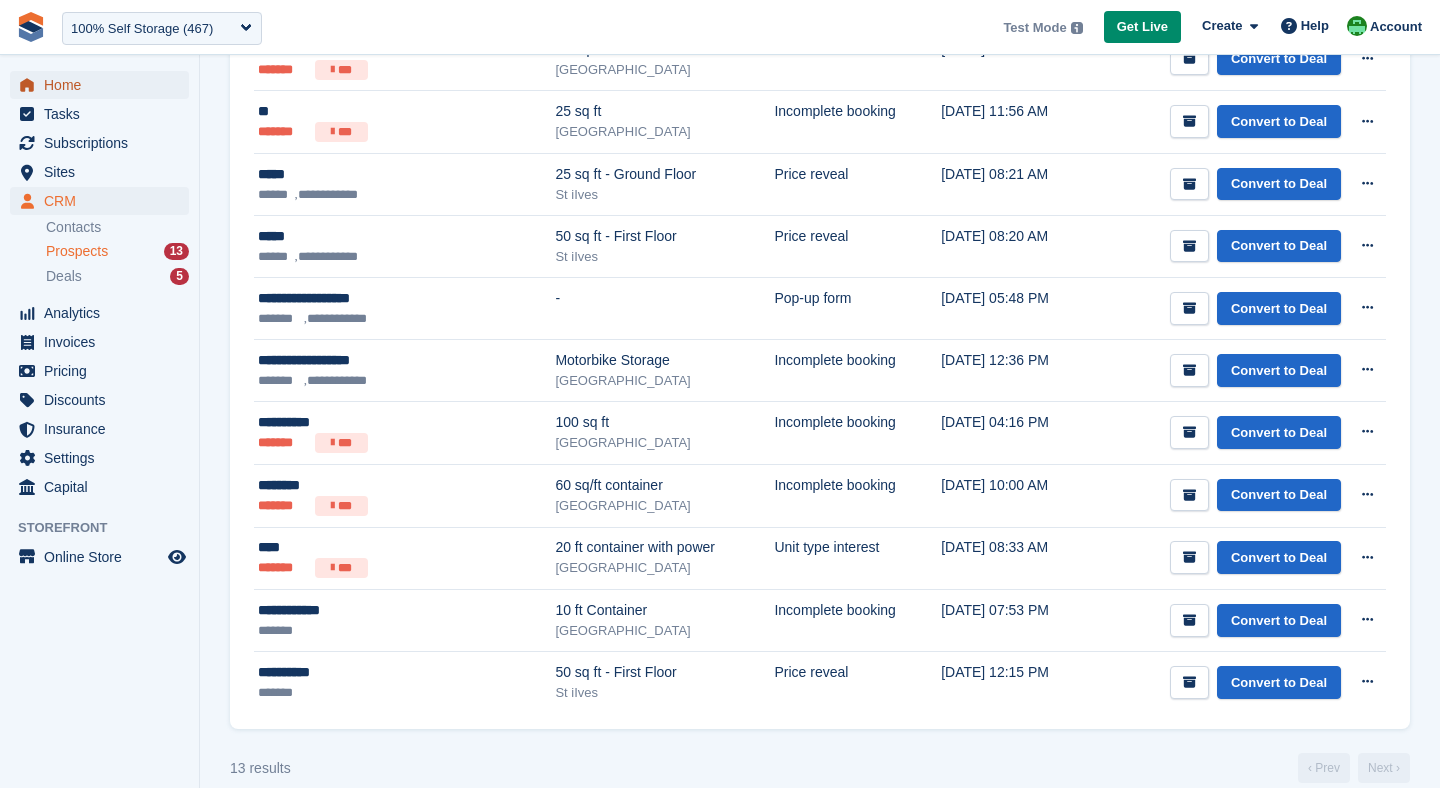 click on "Home" at bounding box center (104, 85) 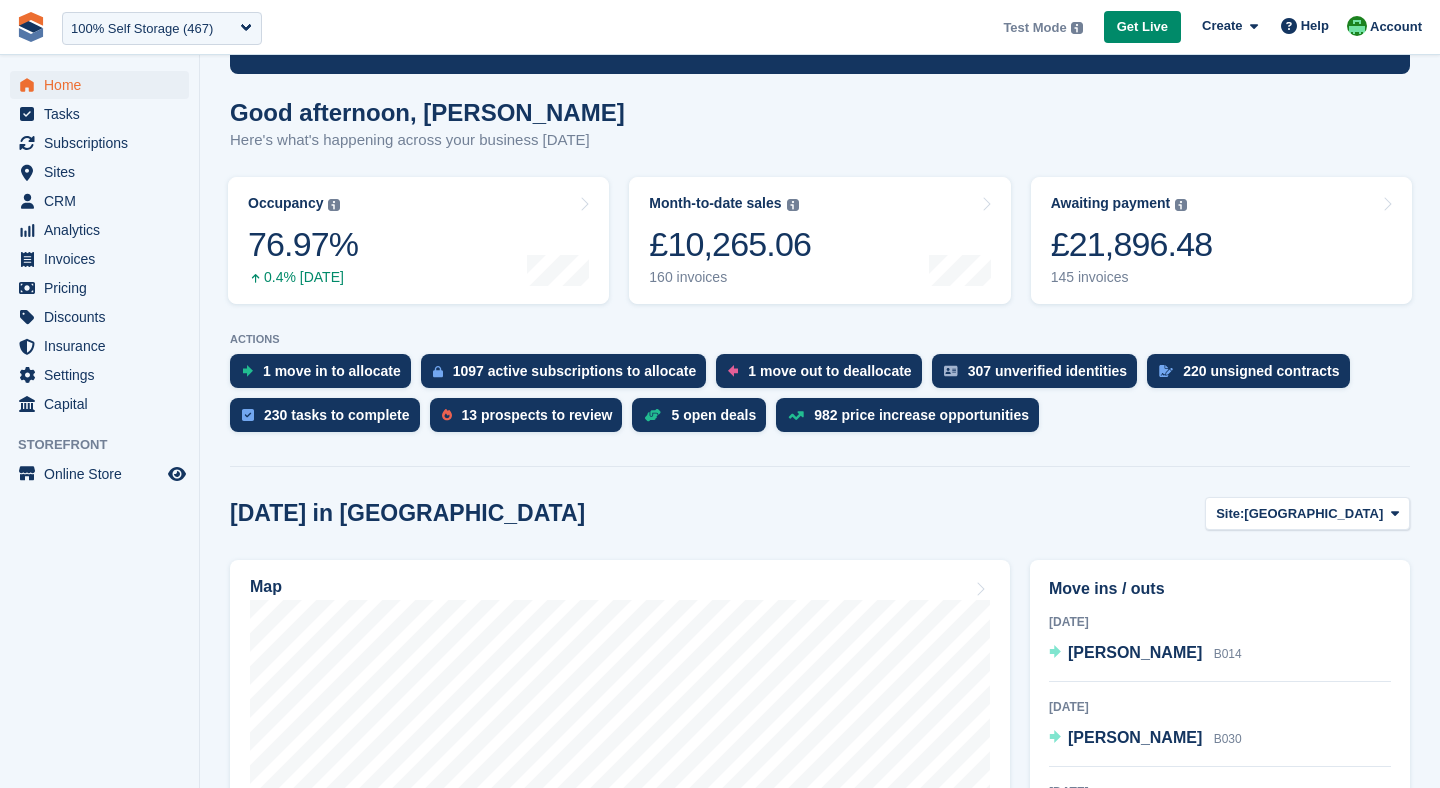 scroll, scrollTop: 177, scrollLeft: 0, axis: vertical 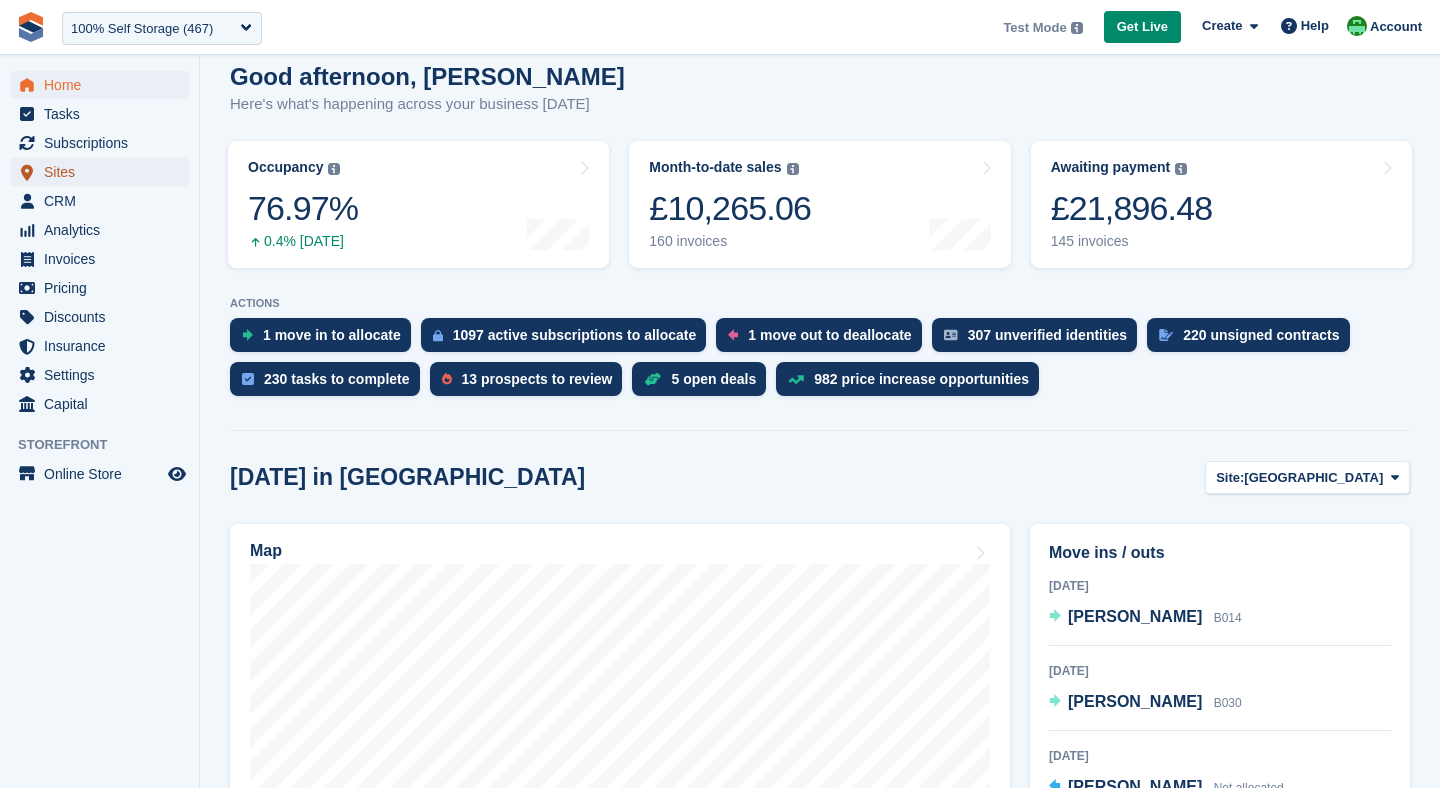 click on "Sites" at bounding box center (104, 172) 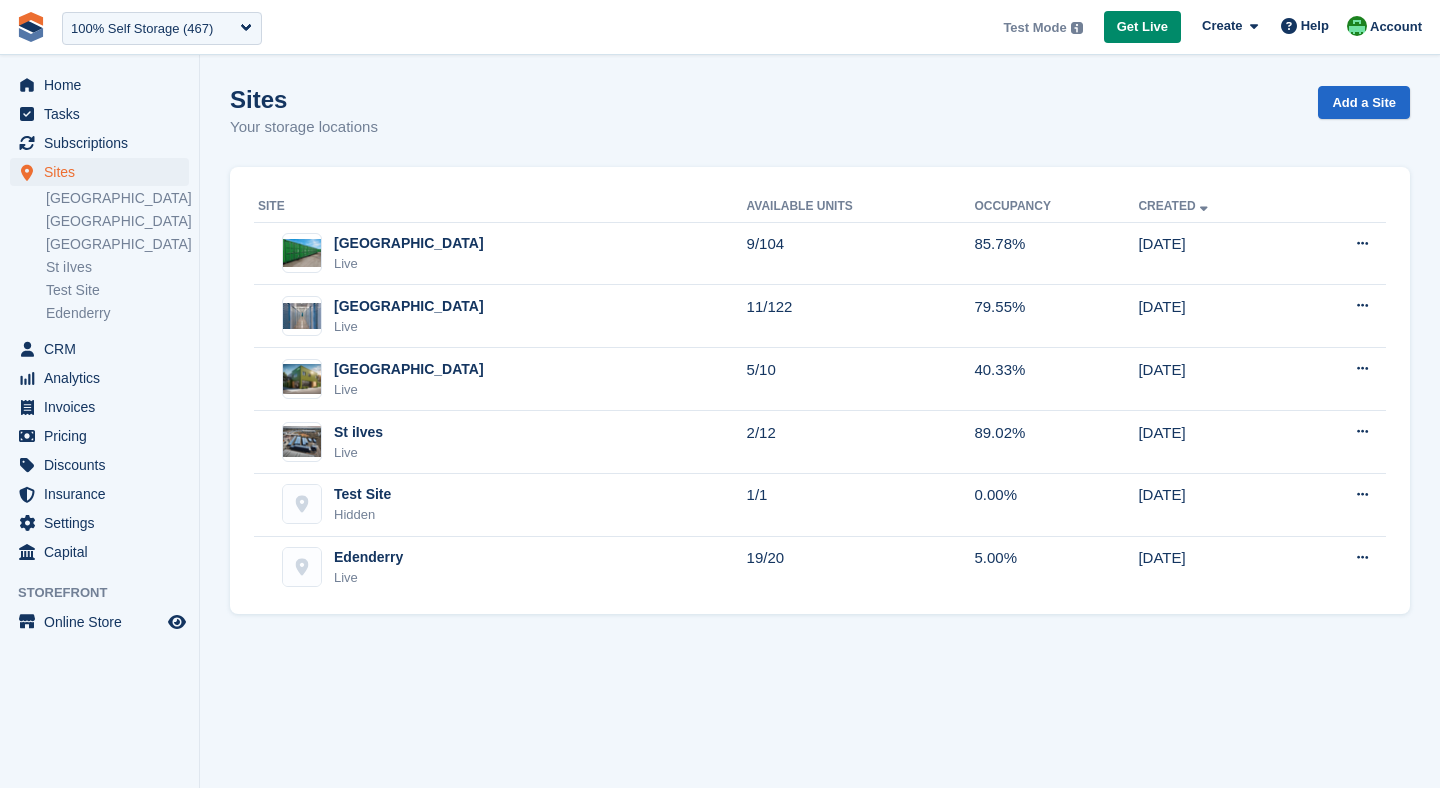 scroll, scrollTop: 0, scrollLeft: 0, axis: both 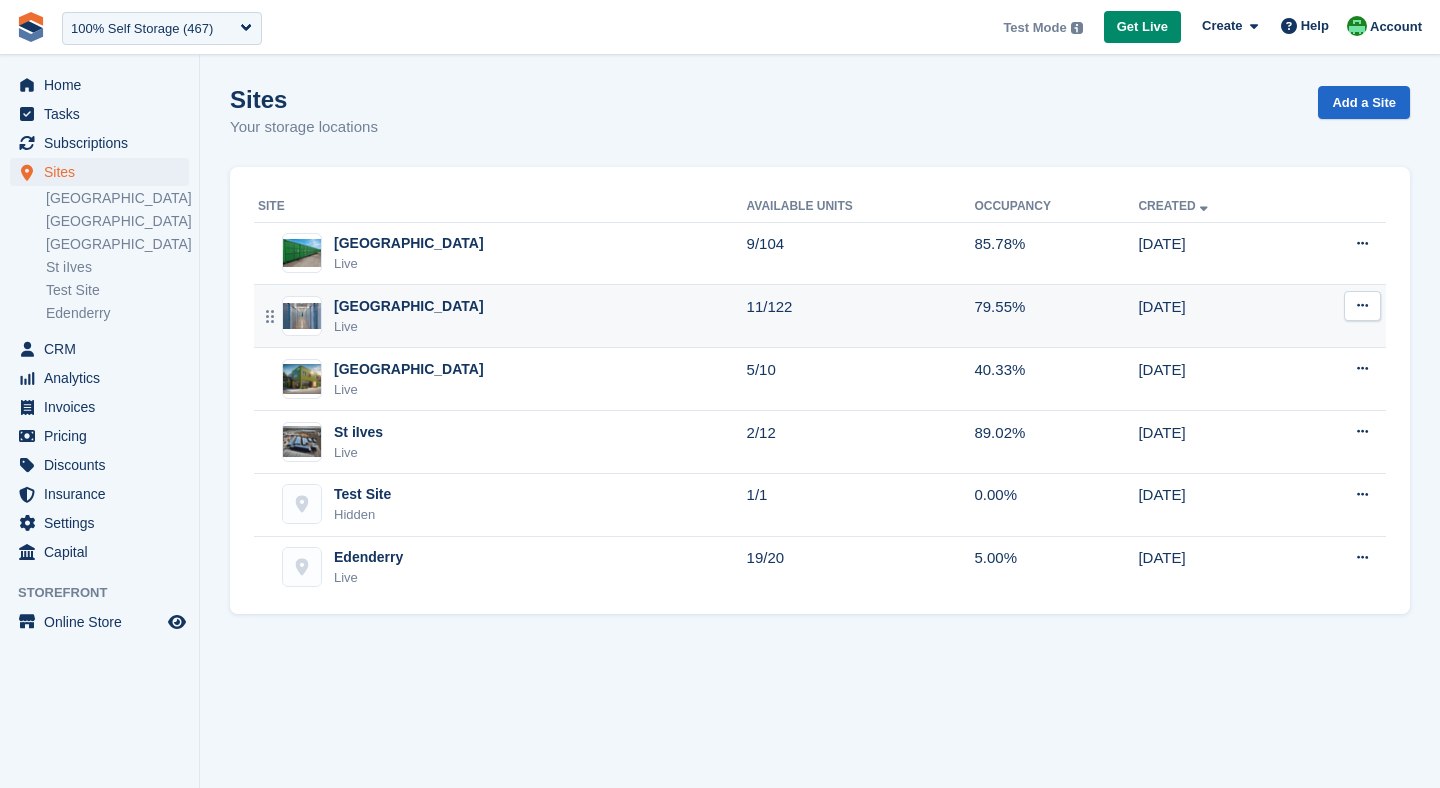 click on "Leicester
Live" at bounding box center (502, 316) 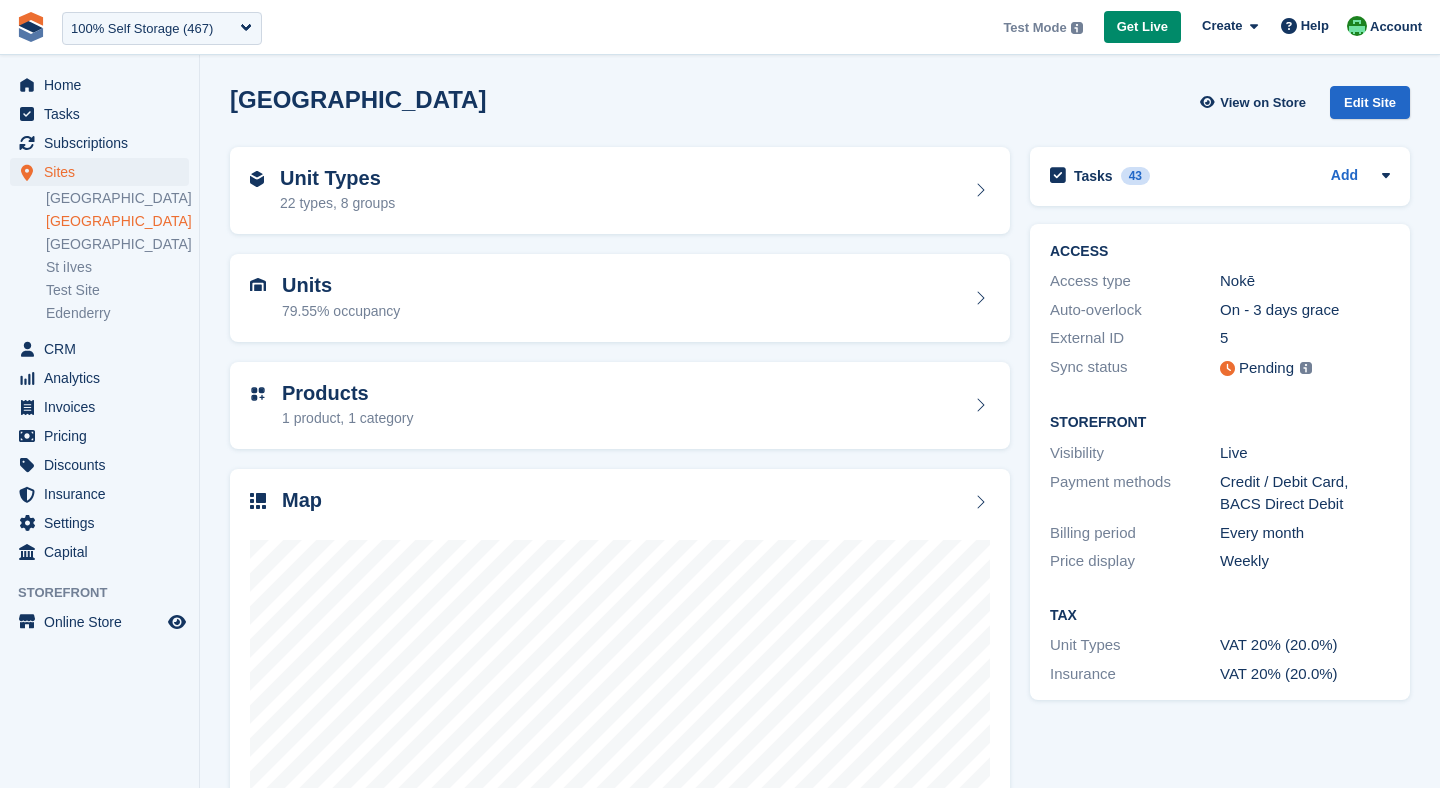 scroll, scrollTop: 0, scrollLeft: 0, axis: both 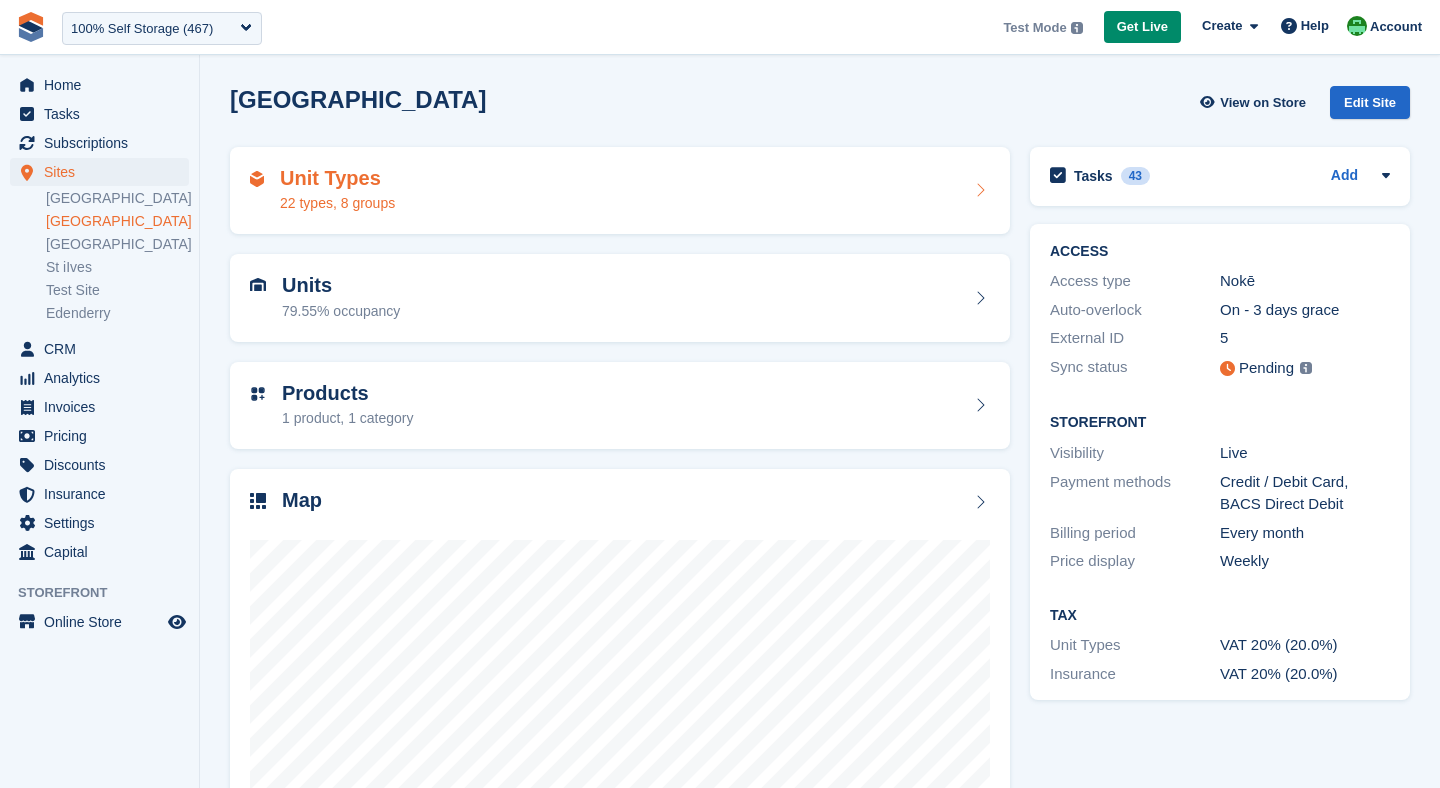 click on "Unit Types
22 types, 8 groups" at bounding box center (620, 191) 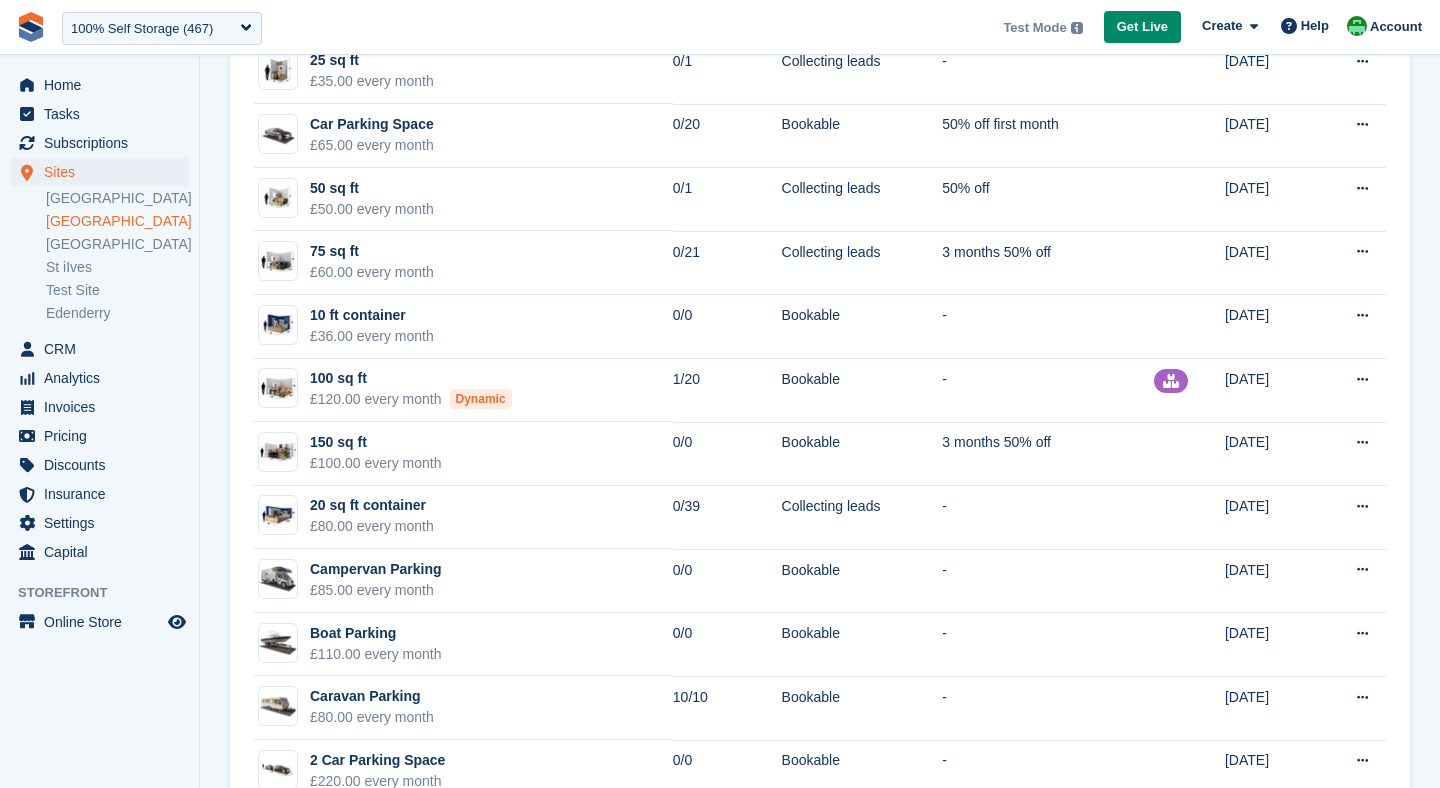 scroll, scrollTop: 749, scrollLeft: 0, axis: vertical 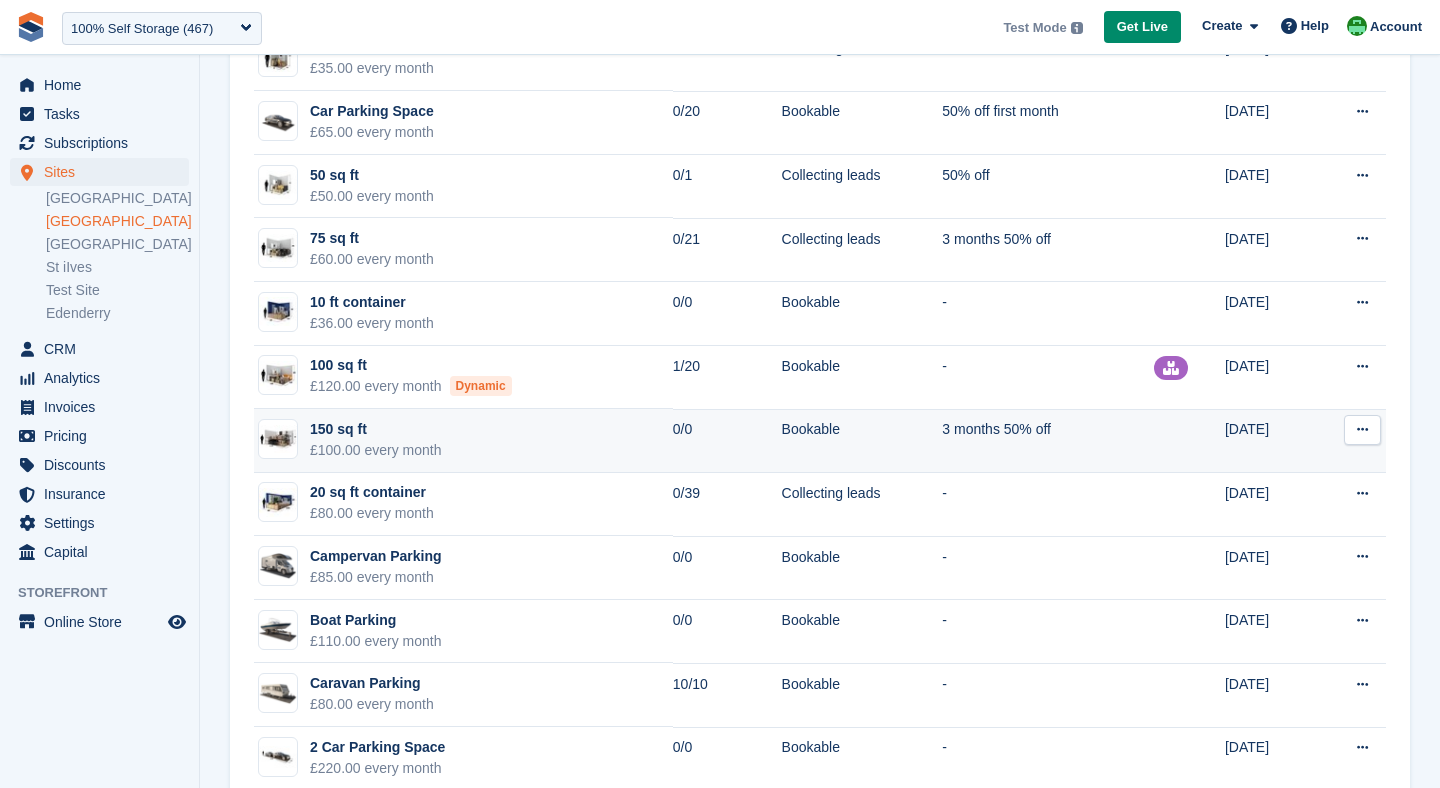 click on "150 sq ft" at bounding box center [376, 429] 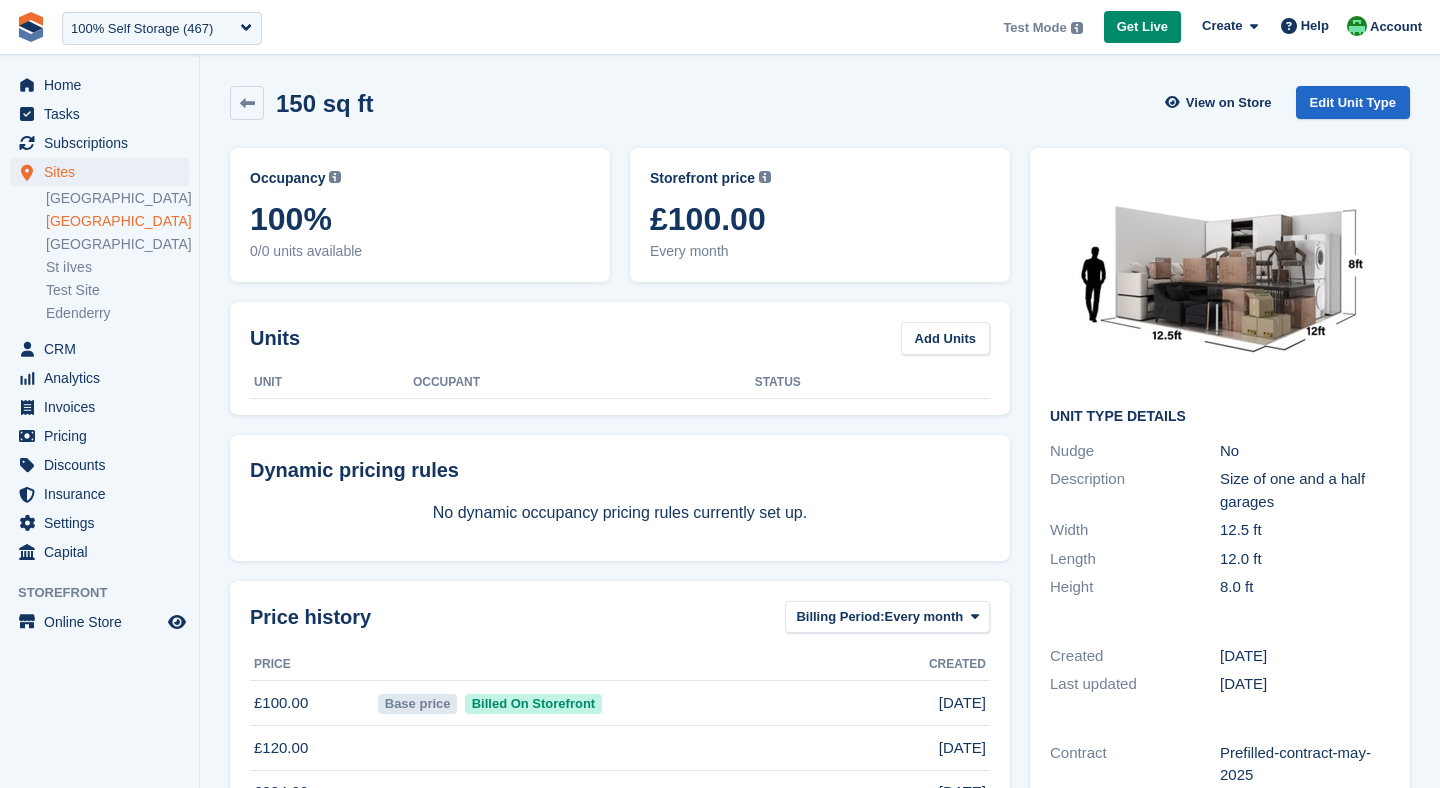 scroll, scrollTop: 0, scrollLeft: 0, axis: both 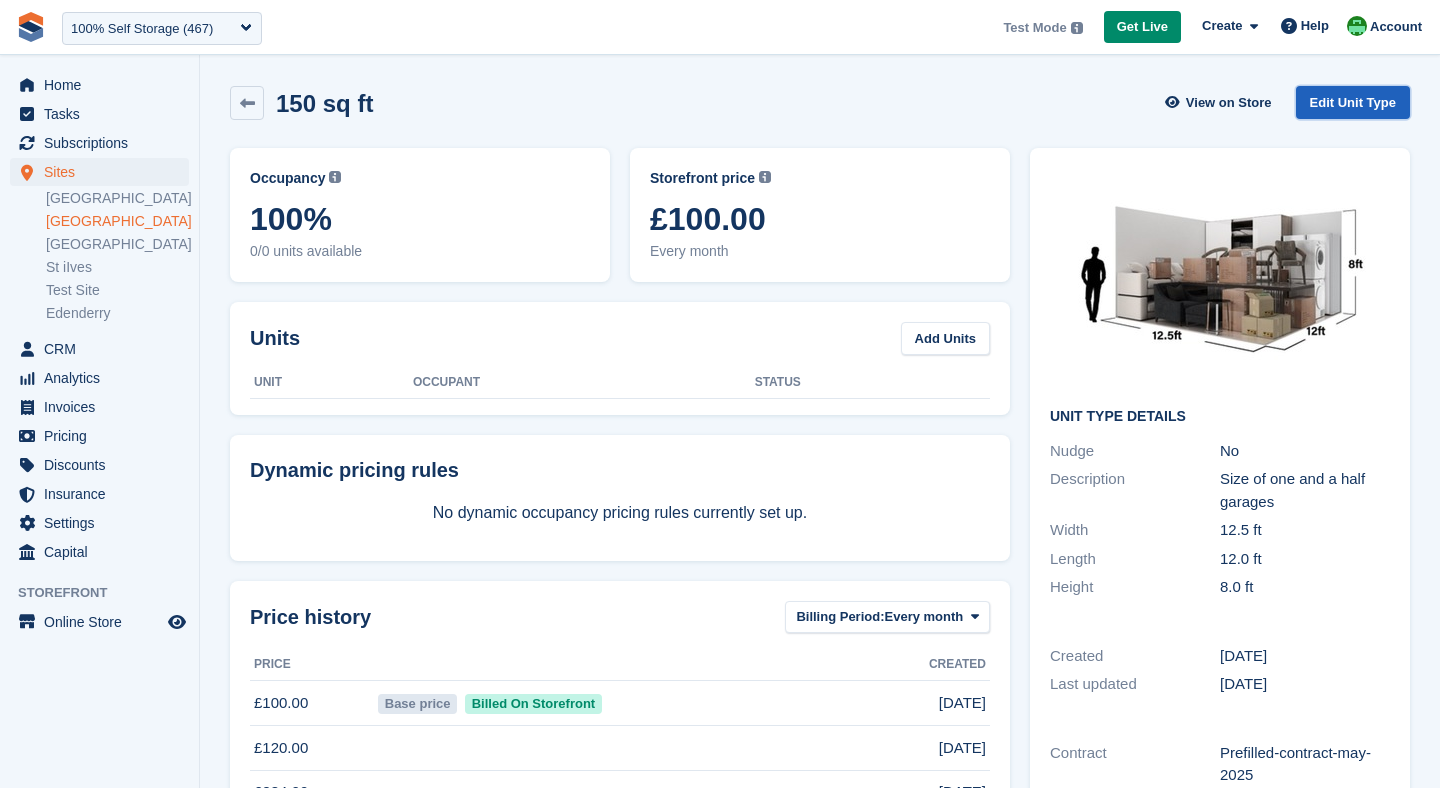 click on "Edit Unit Type" at bounding box center (1353, 102) 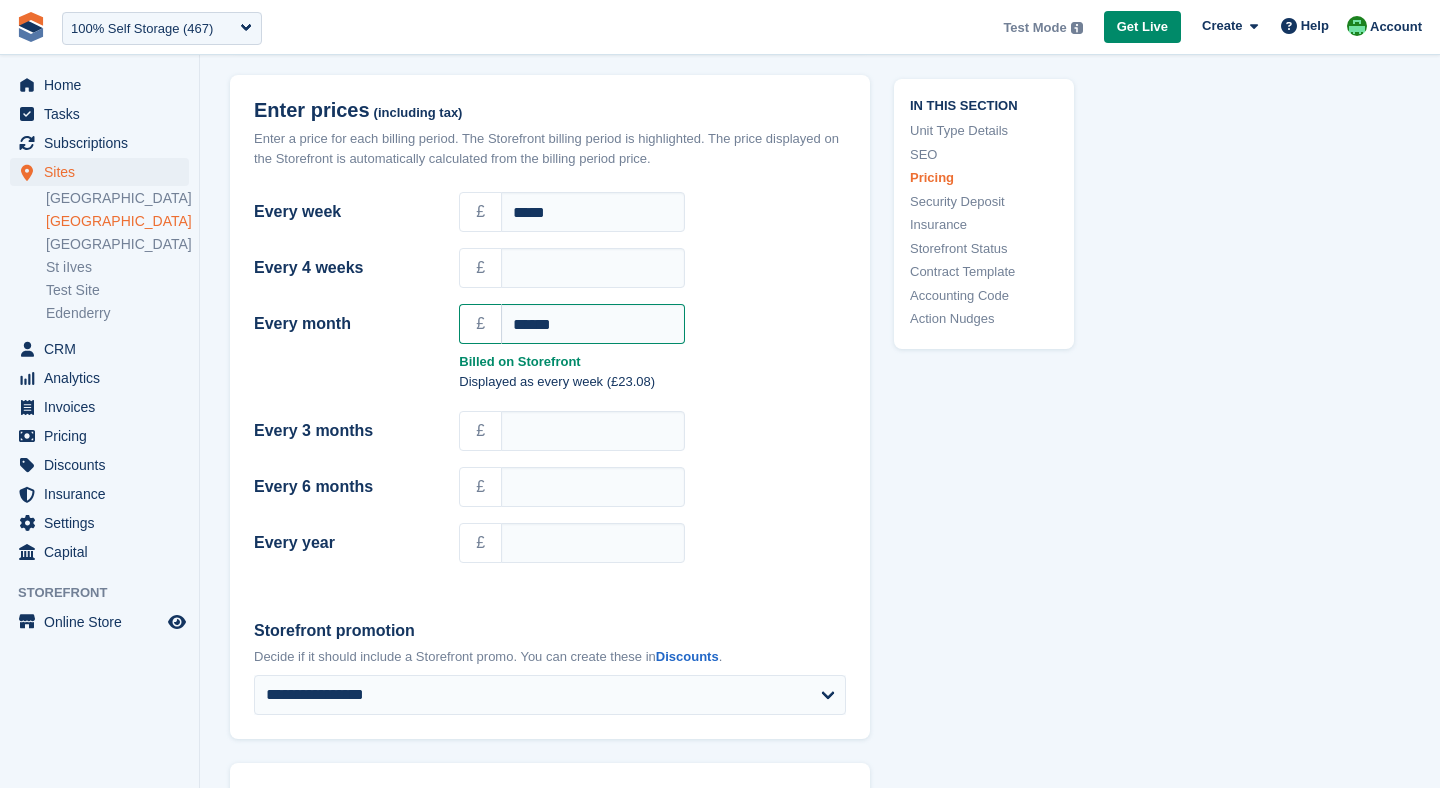 scroll, scrollTop: 1735, scrollLeft: 0, axis: vertical 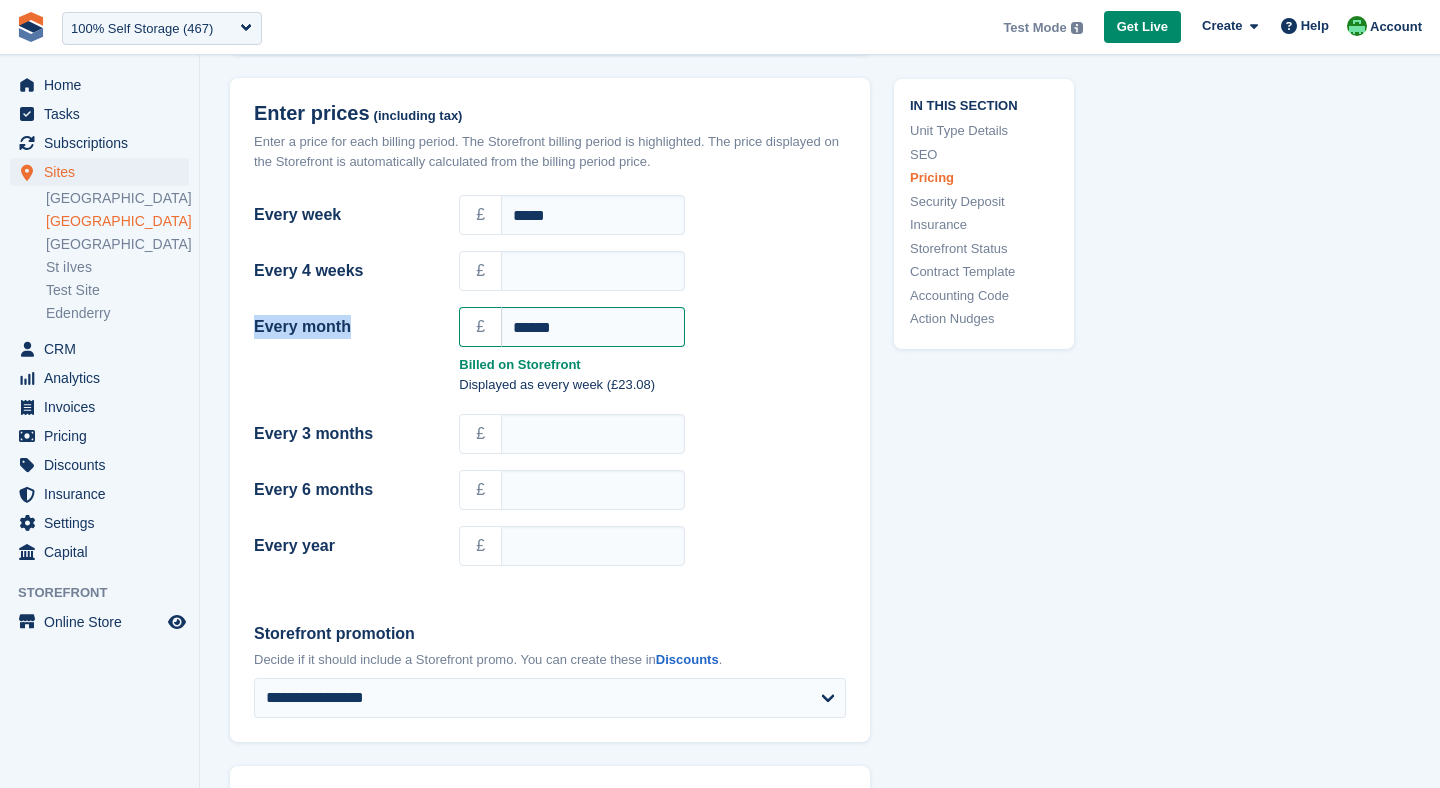 drag, startPoint x: 364, startPoint y: 332, endPoint x: 205, endPoint y: 314, distance: 160.01562 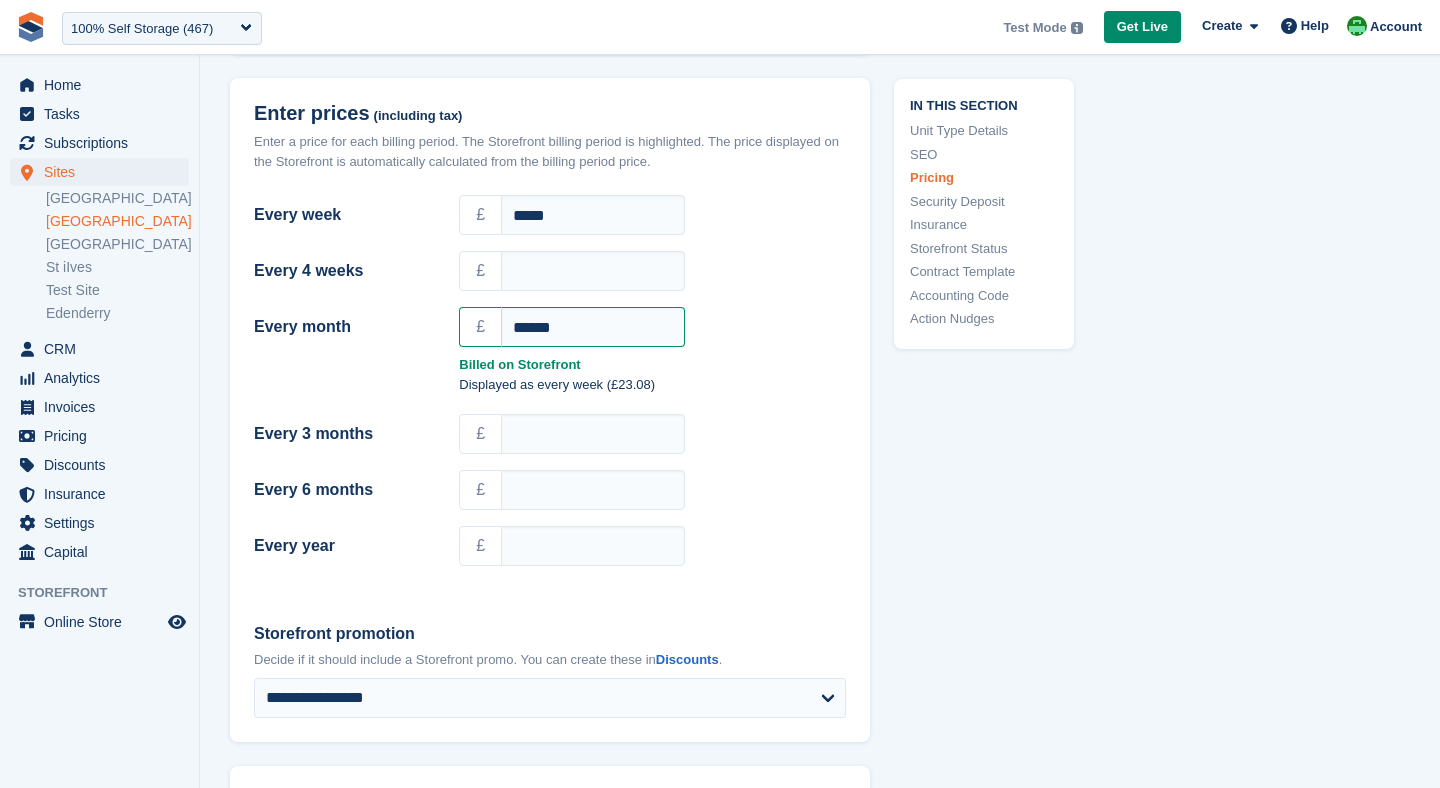 click on "In this section
Unit Type Details
SEO
Pricing
Security Deposit
Insurance
Storefront Status
Contract Template
Accounting Code
Action Nudges" at bounding box center (972, 664) 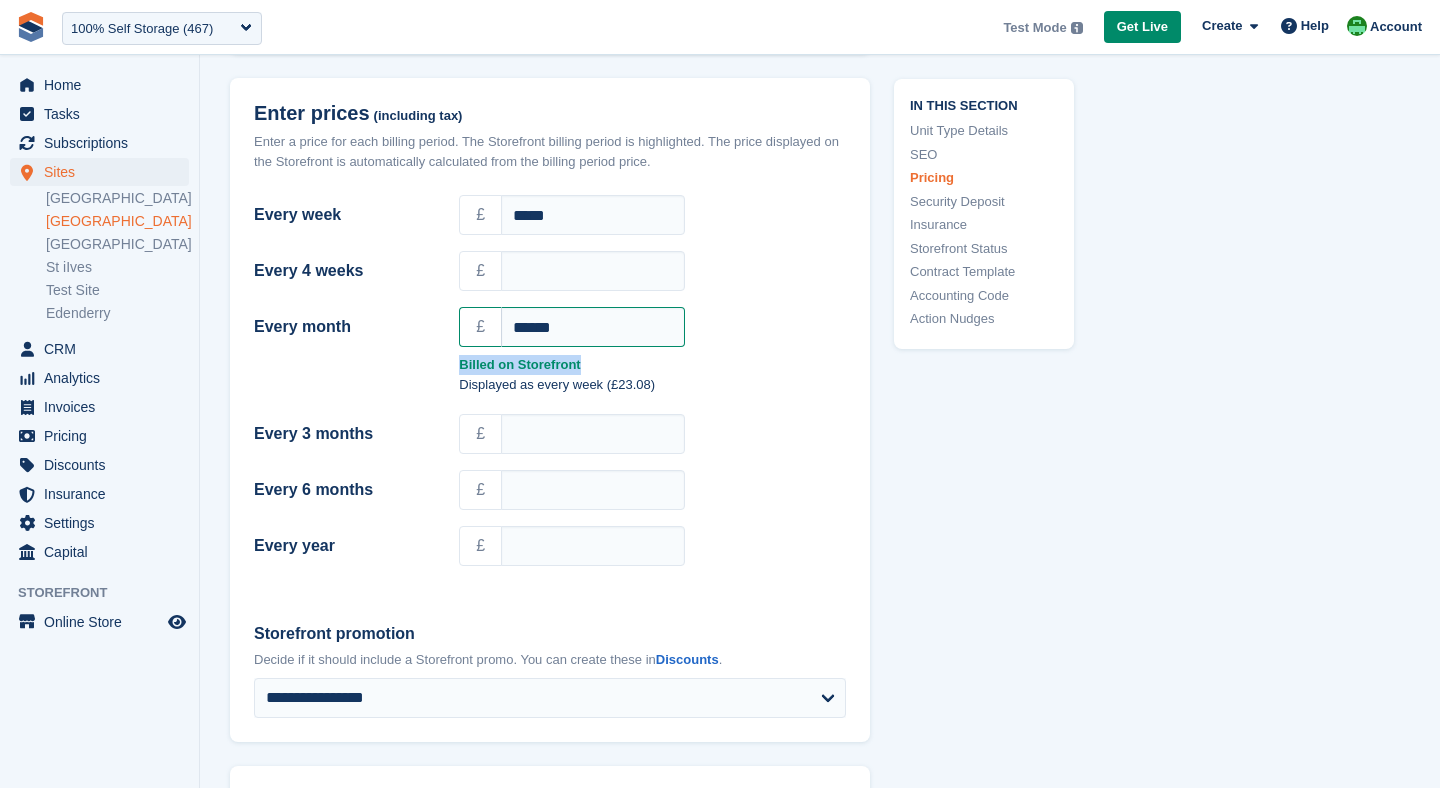 drag, startPoint x: 454, startPoint y: 360, endPoint x: 600, endPoint y: 362, distance: 146.0137 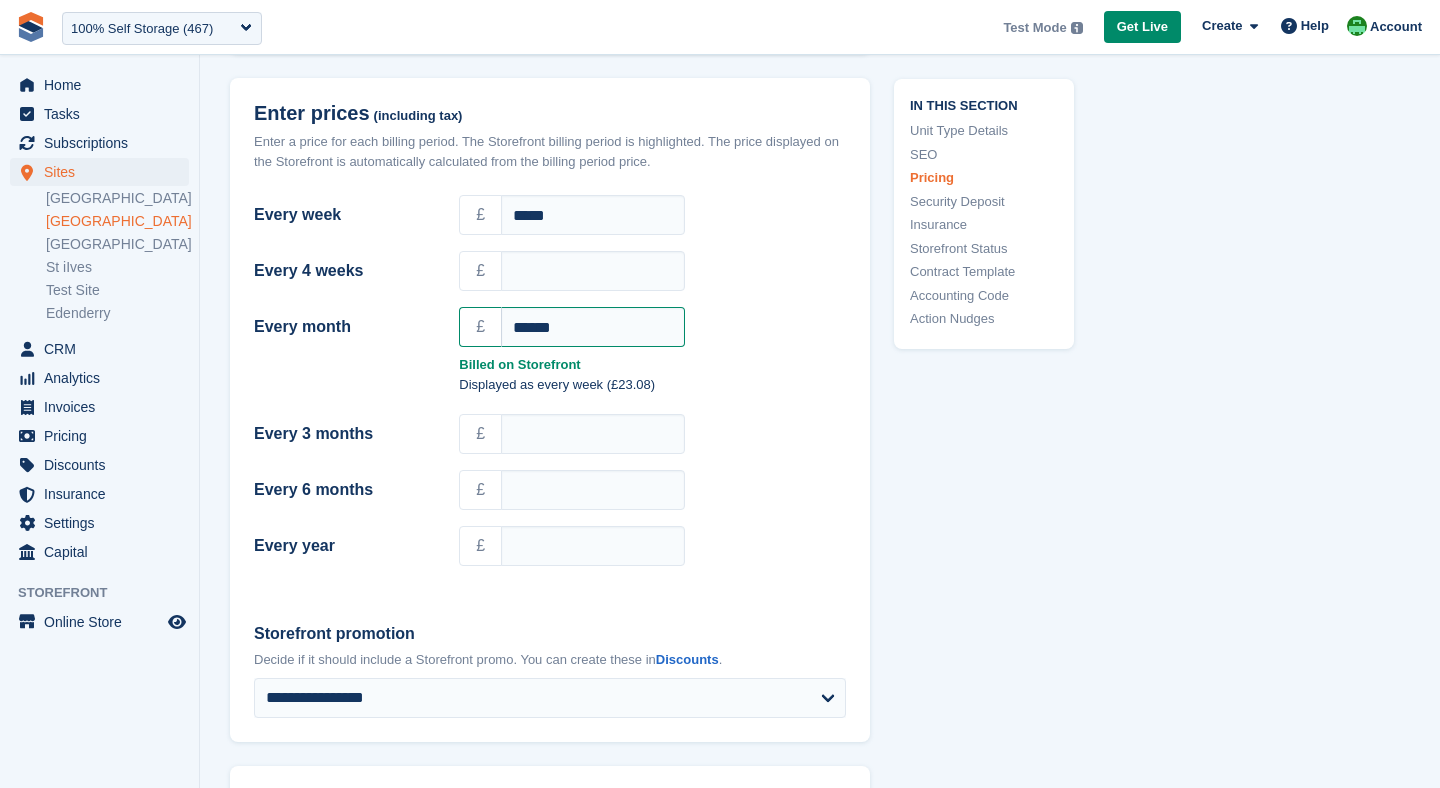 click on "In this section
Unit Type Details
SEO
Pricing
Security Deposit
Insurance
Storefront Status
Contract Template
Accounting Code
Action Nudges" at bounding box center [972, 664] 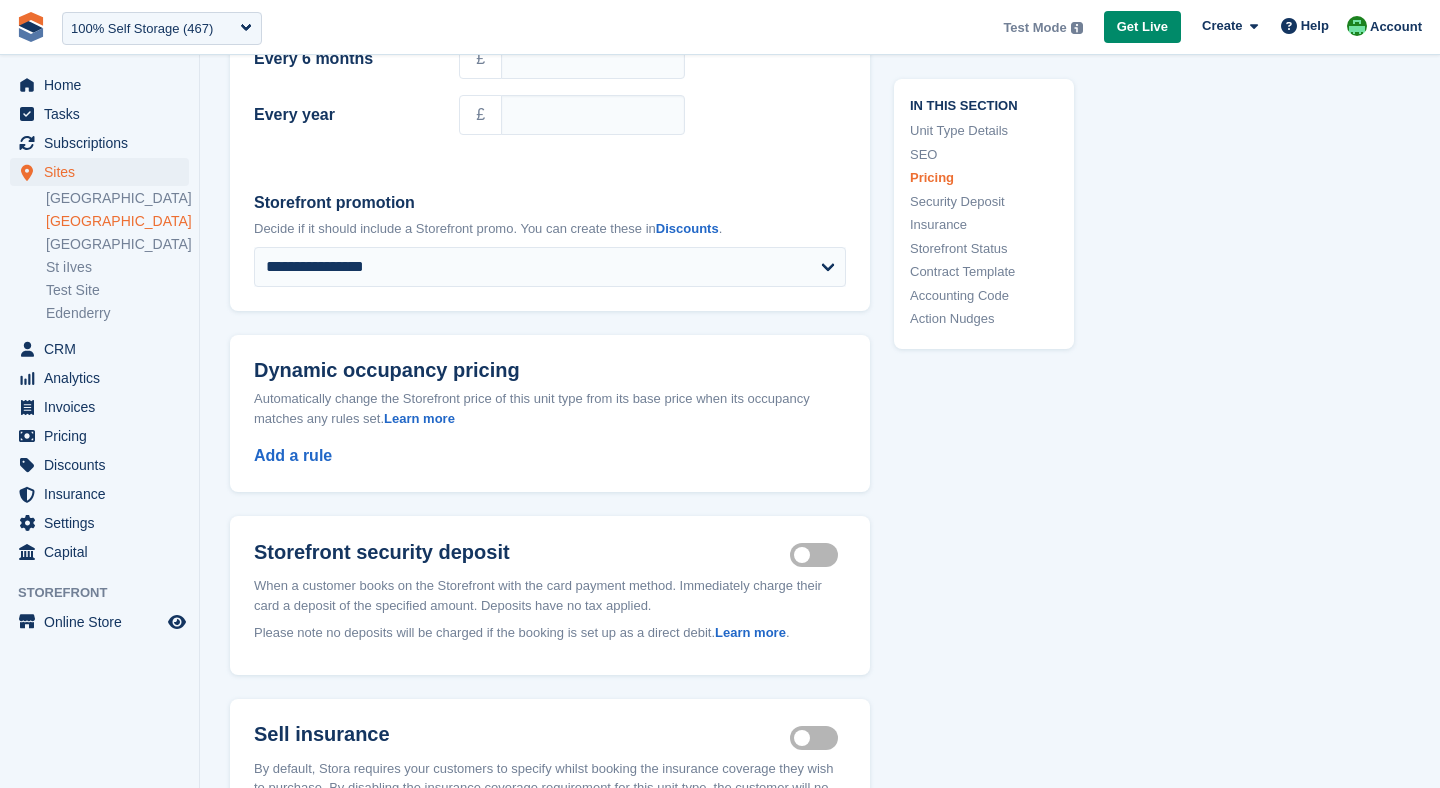 scroll, scrollTop: 2172, scrollLeft: 0, axis: vertical 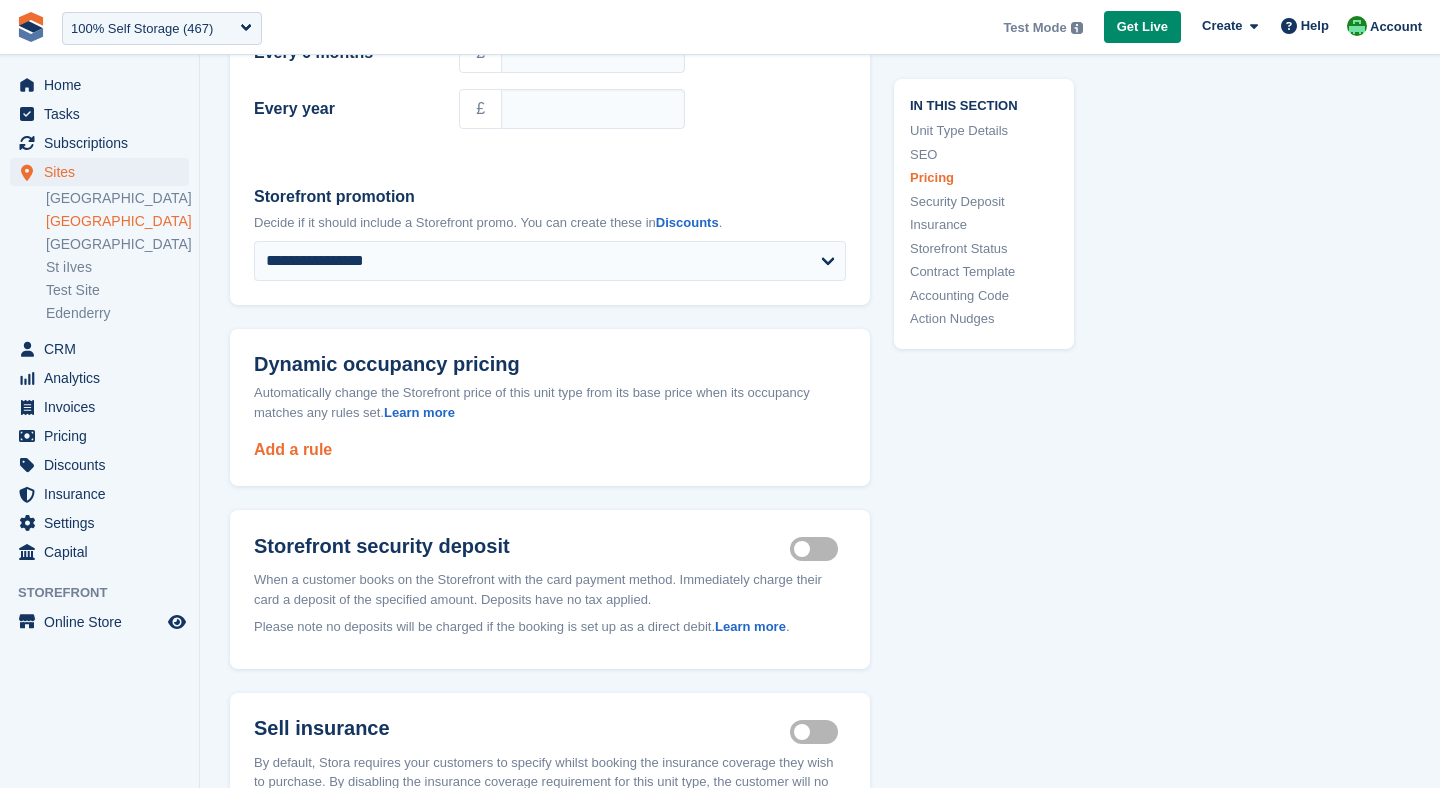 click on "Add a rule" at bounding box center (293, 449) 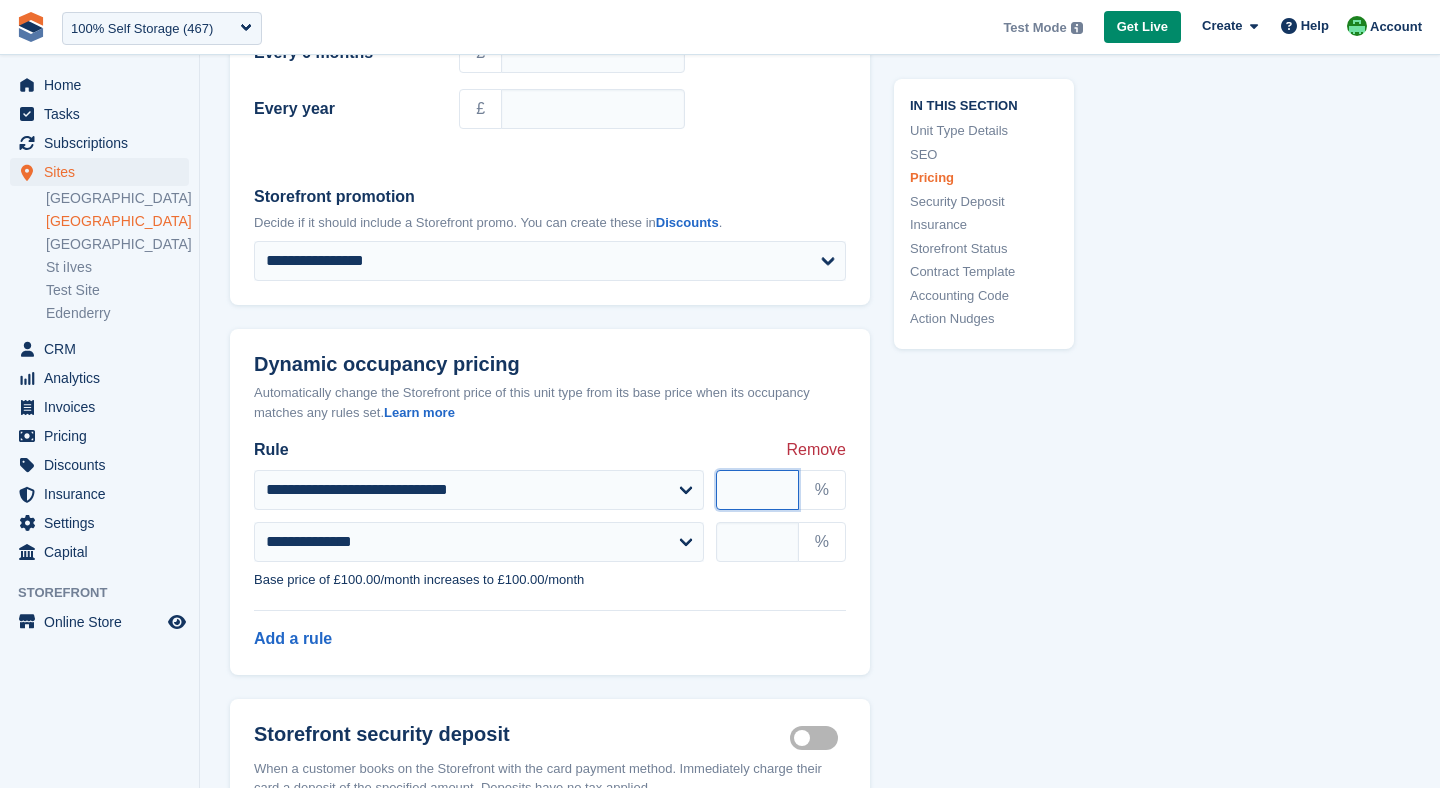 click at bounding box center [757, 490] 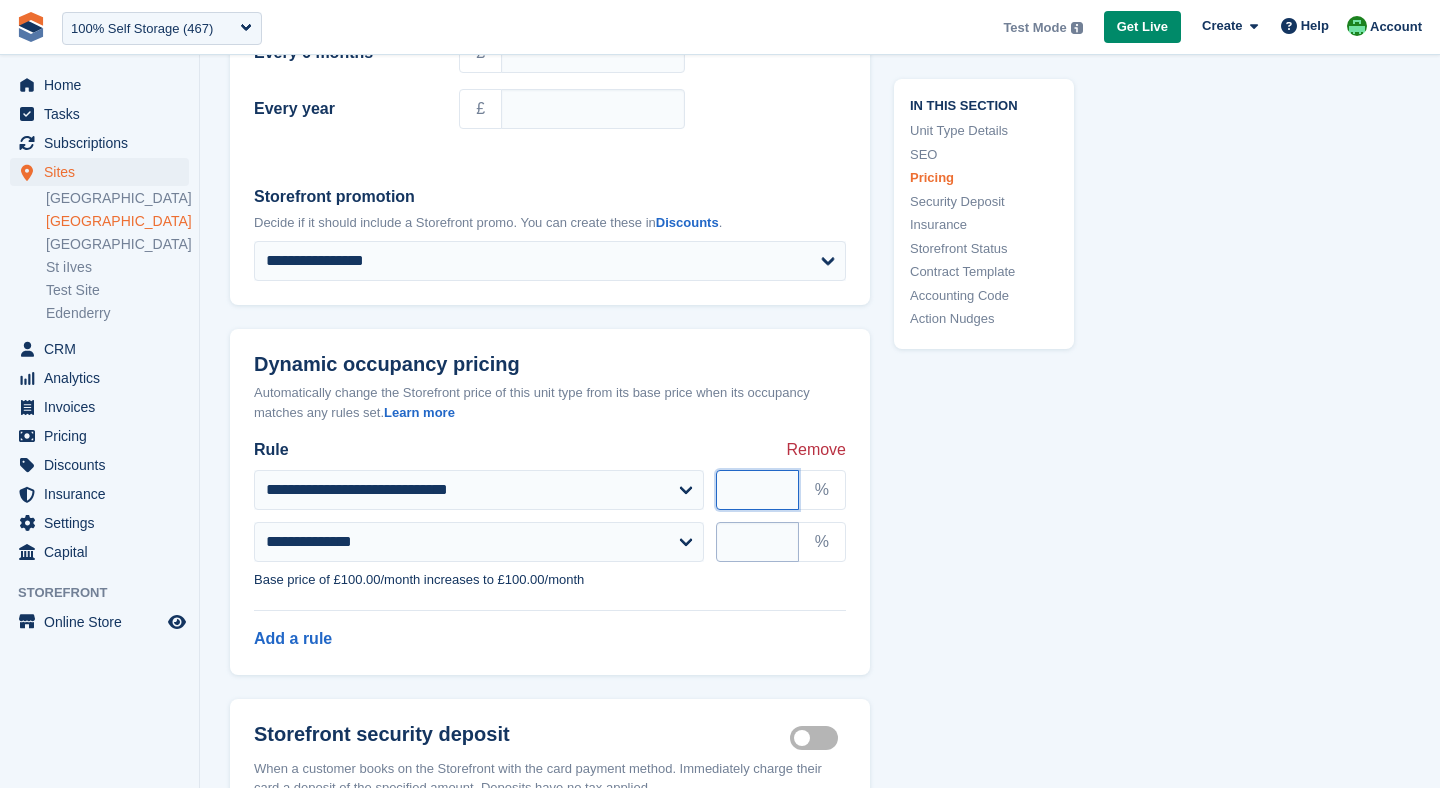 type on "**" 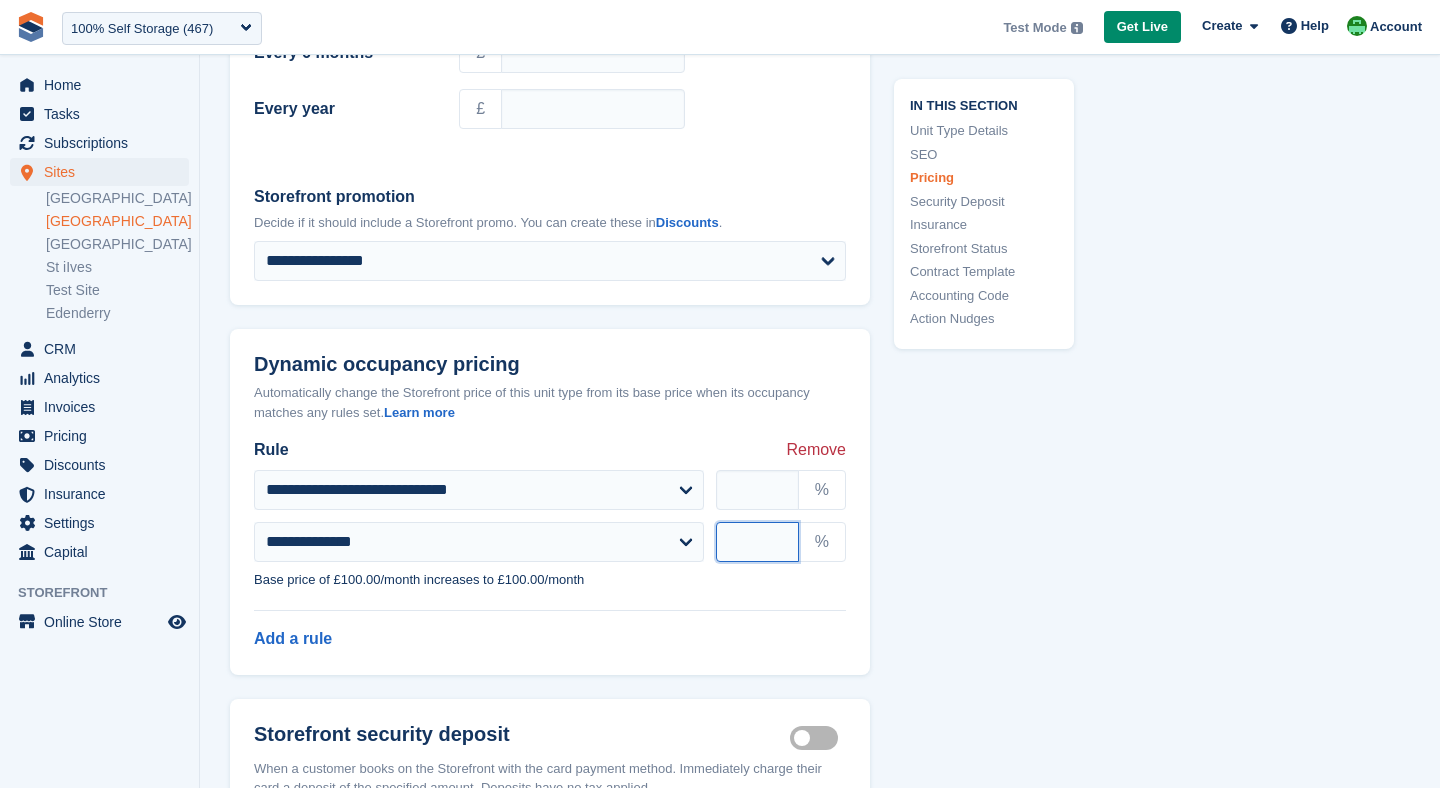 click at bounding box center [757, 542] 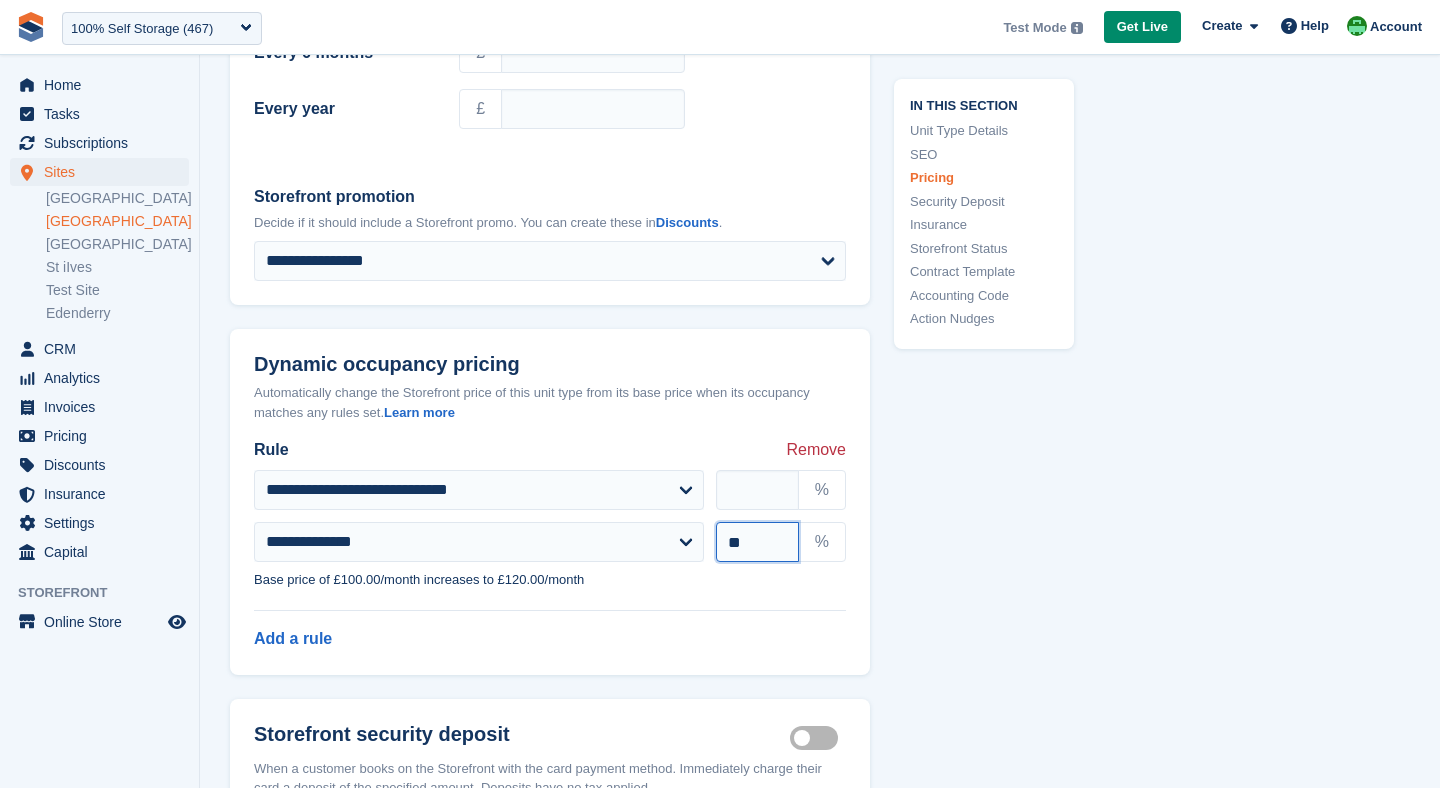 type on "**" 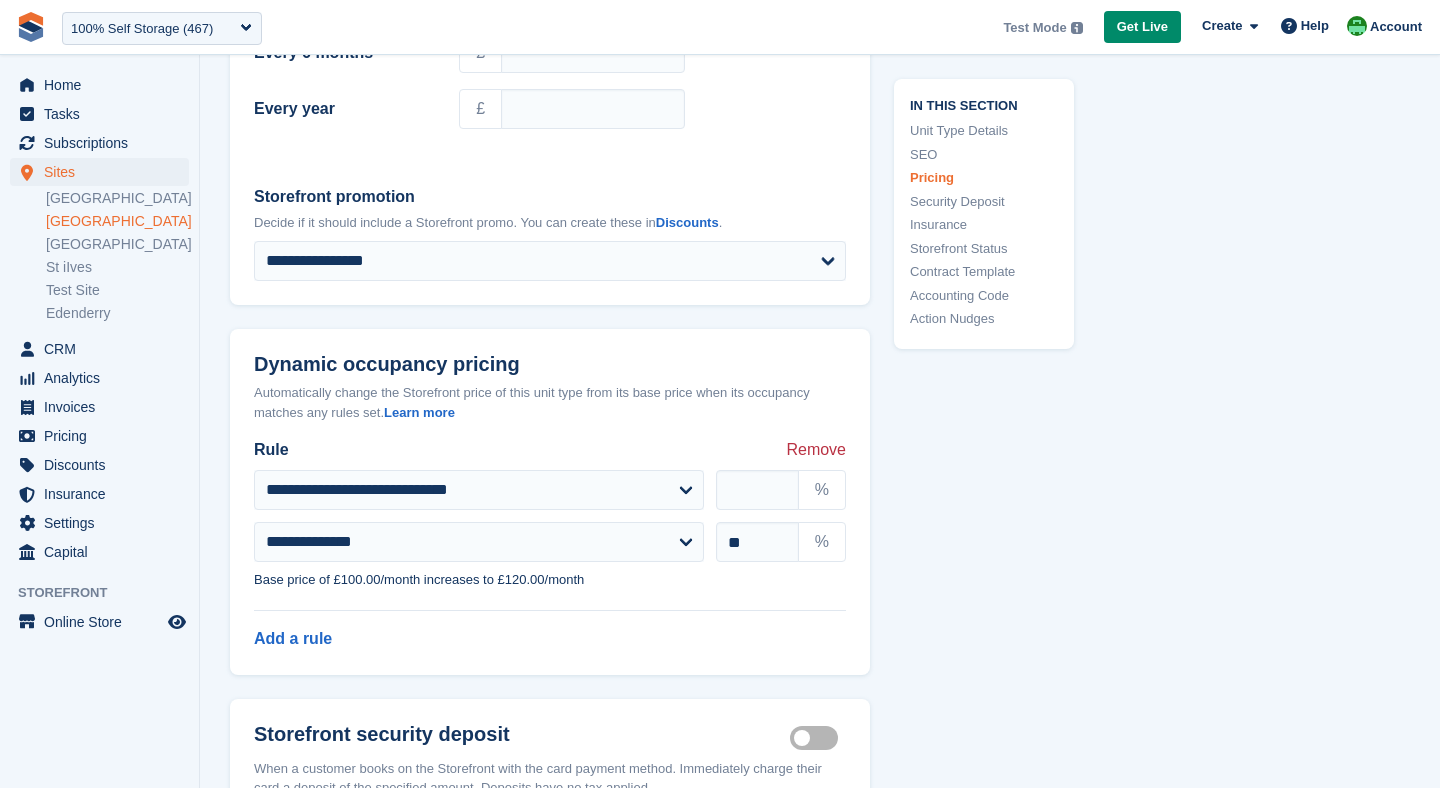 click on "Base price of £100.00/month increases to £120.00/month" at bounding box center (550, 580) 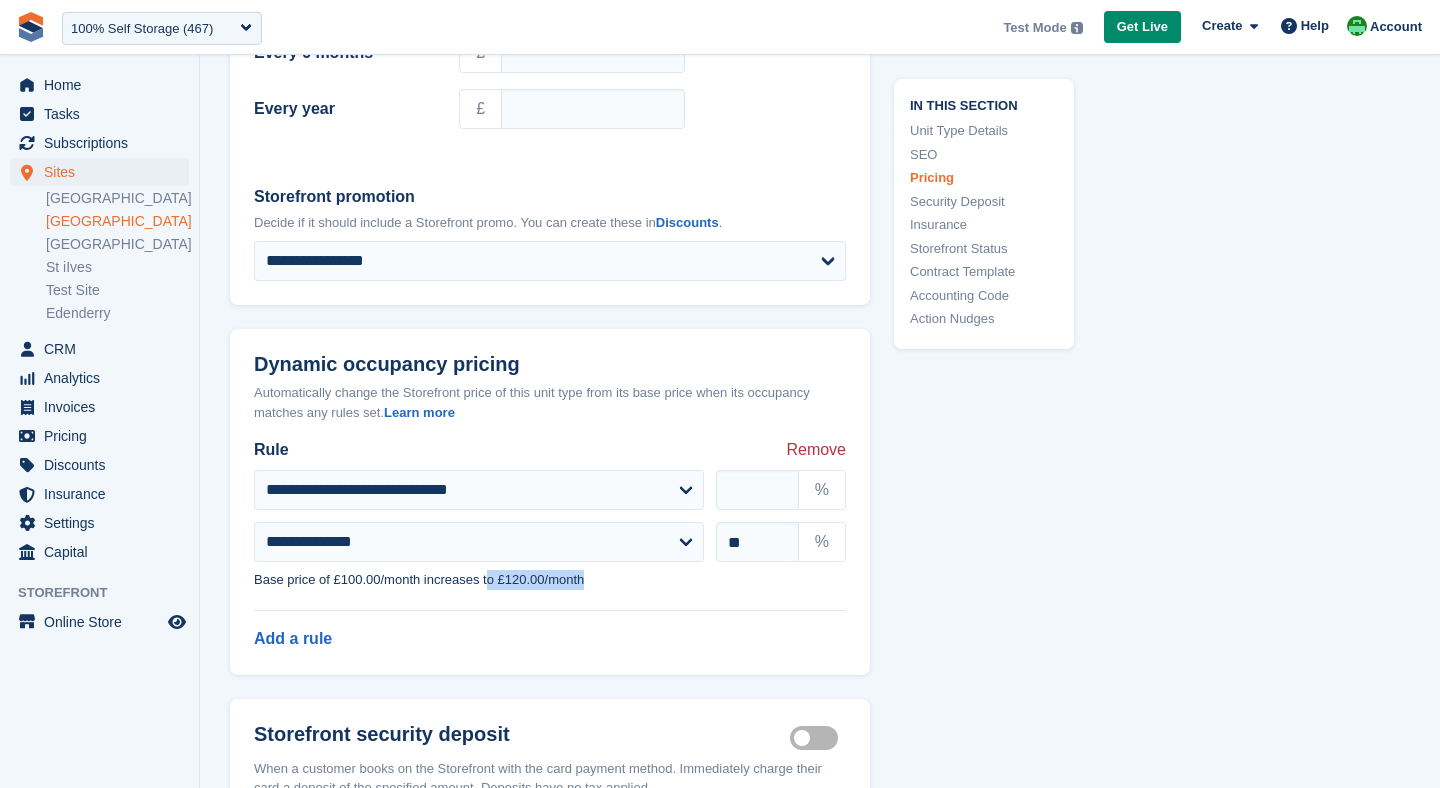 drag, startPoint x: 501, startPoint y: 577, endPoint x: 621, endPoint y: 585, distance: 120.26637 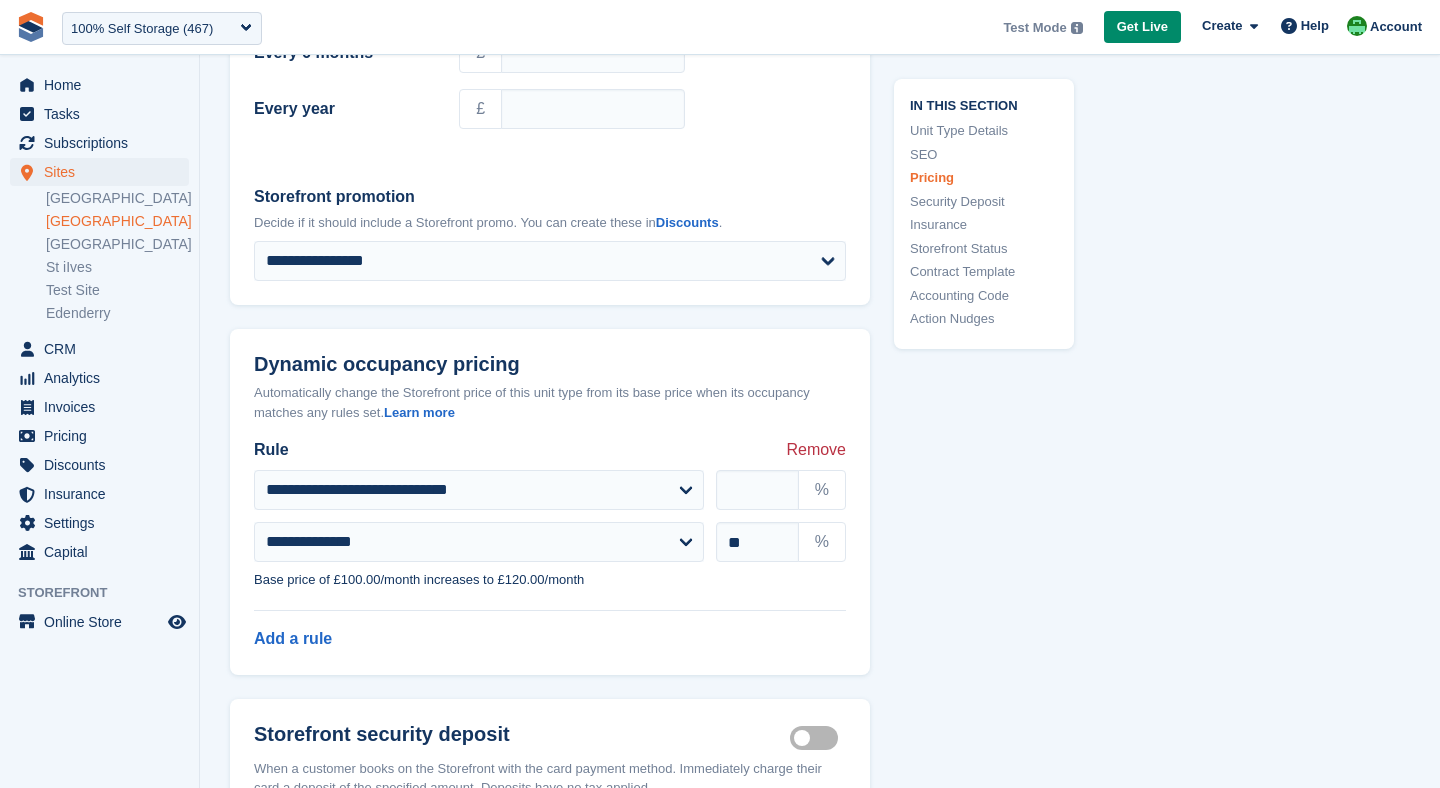 click on "Base price of £100.00/month increases to £120.00/month" at bounding box center [550, 580] 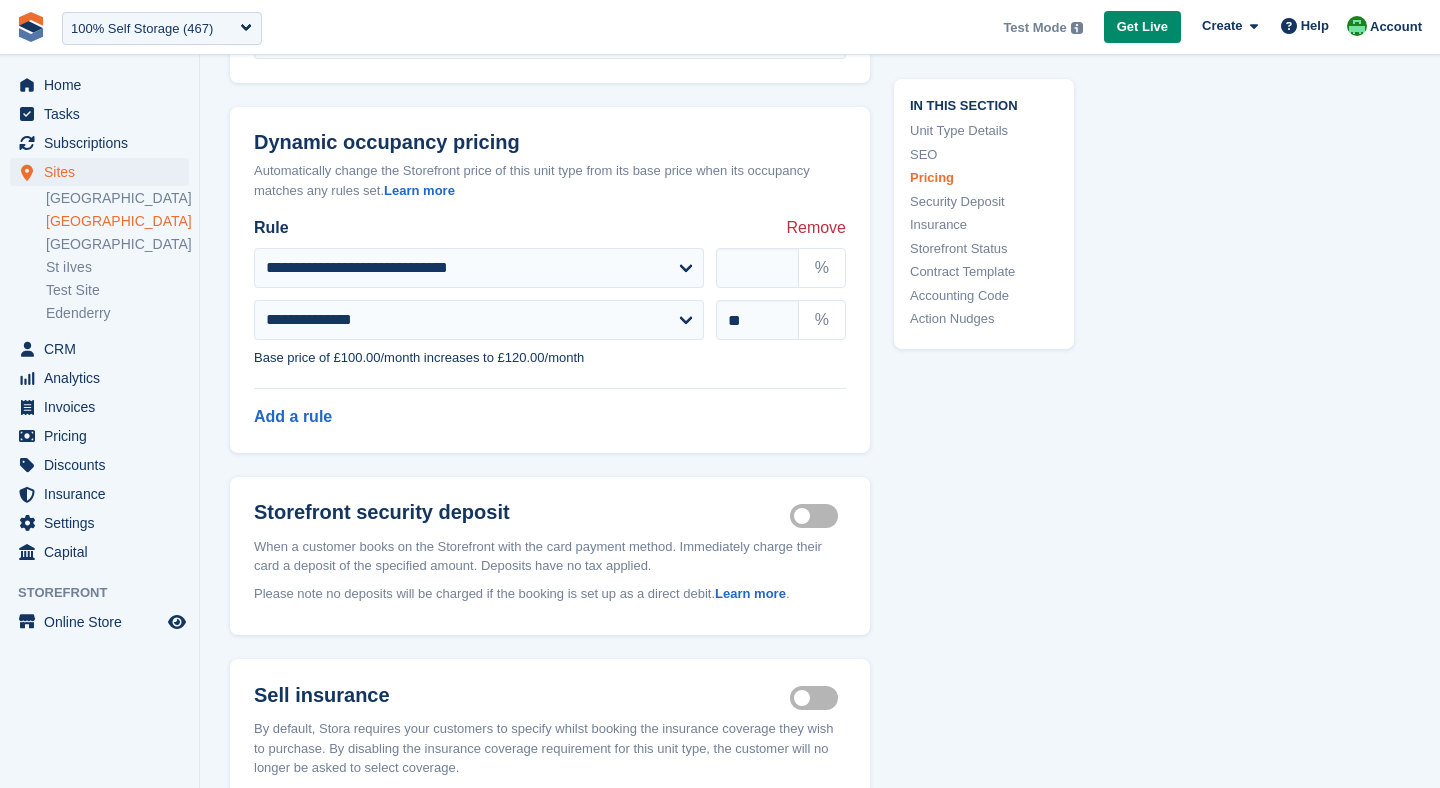 scroll, scrollTop: 2389, scrollLeft: 0, axis: vertical 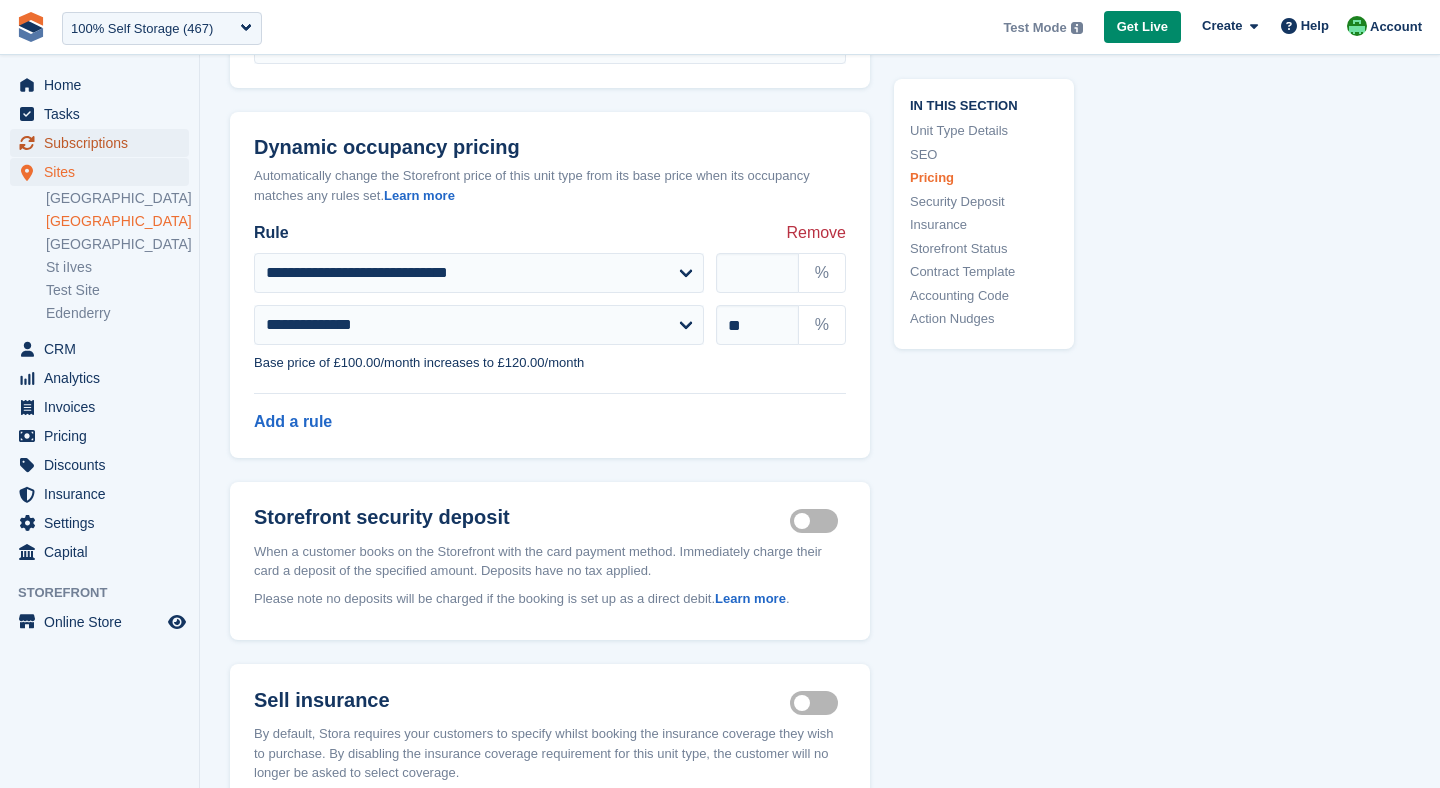 click on "Subscriptions" at bounding box center [104, 143] 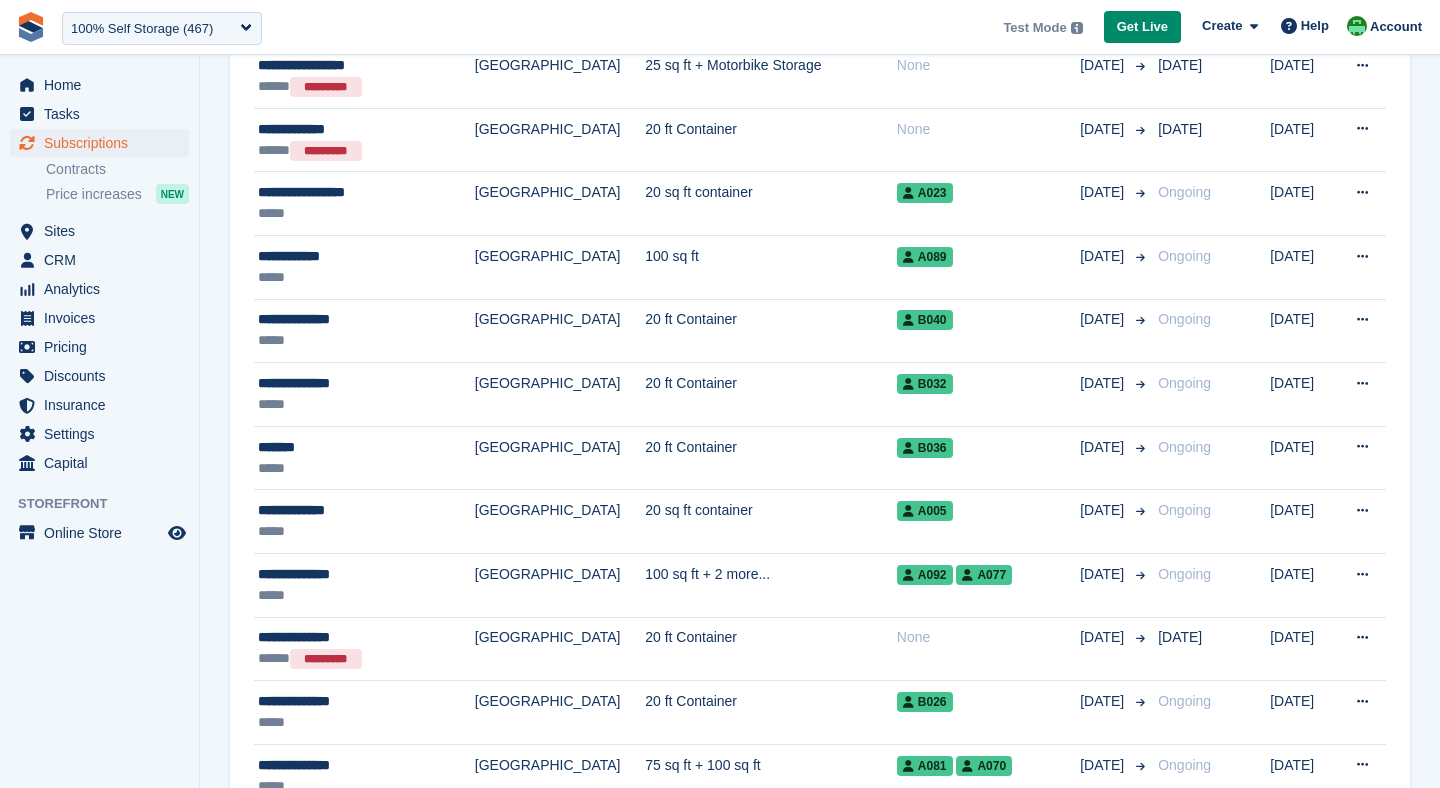 scroll, scrollTop: 0, scrollLeft: 0, axis: both 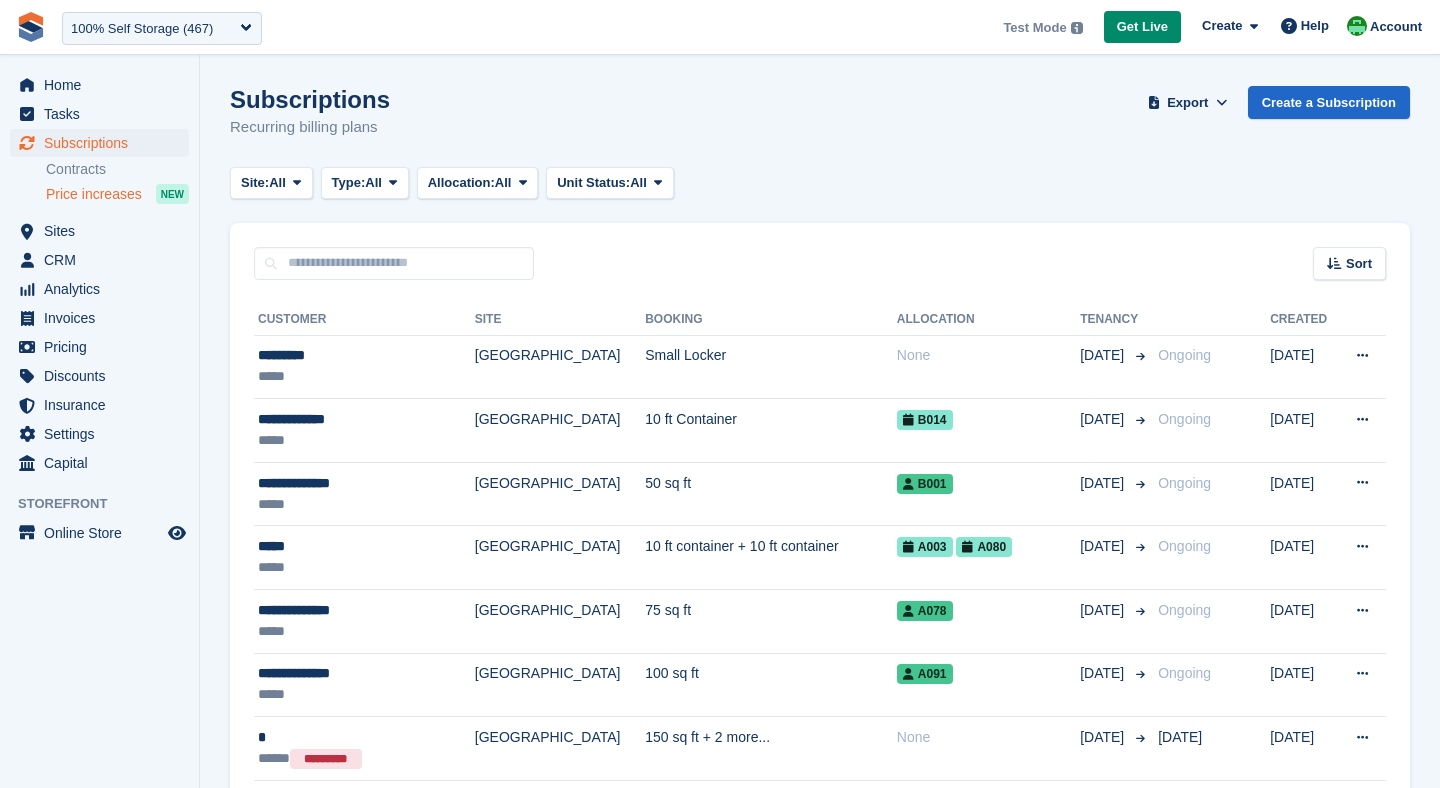 click on "Price increases" at bounding box center (94, 194) 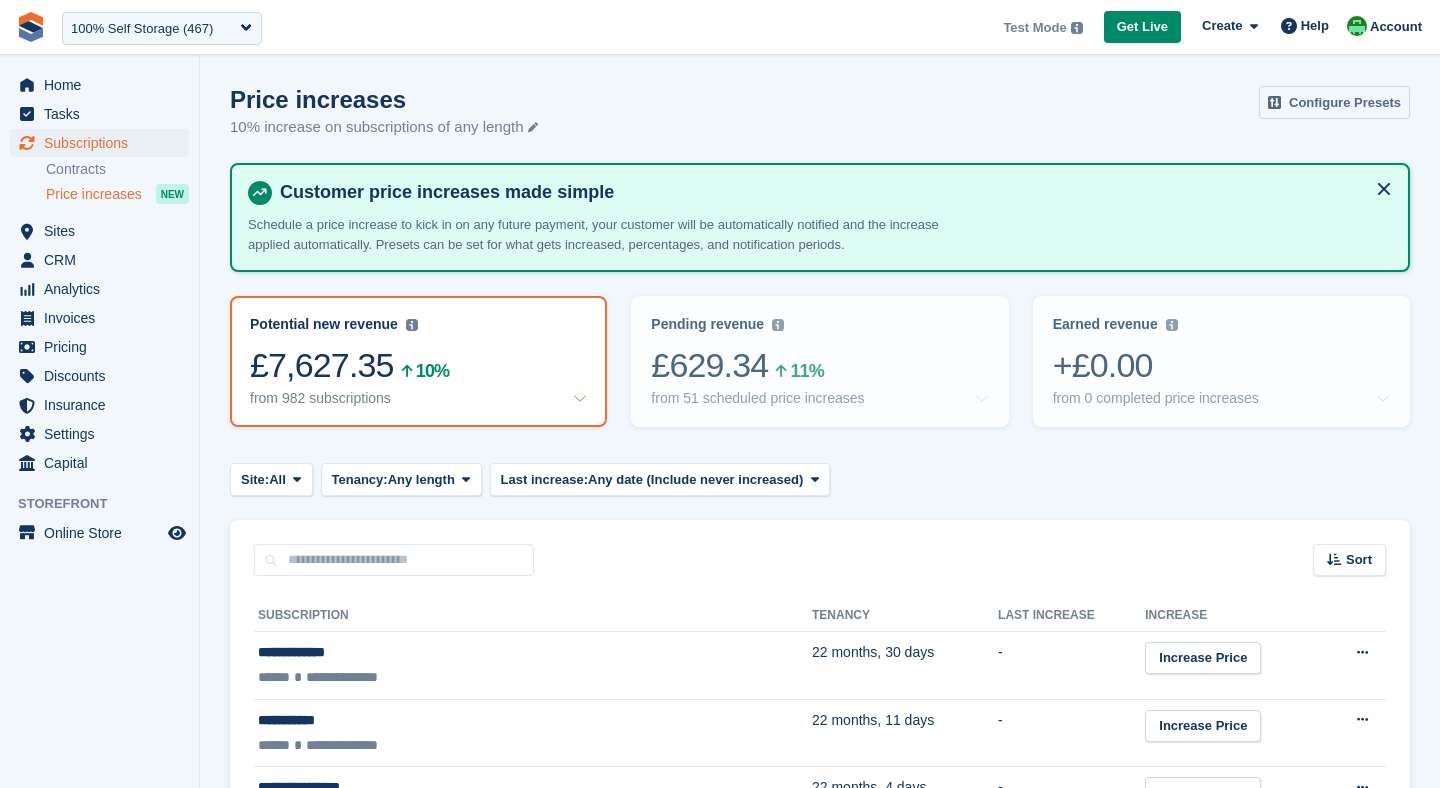 click on "Configure Presets" at bounding box center [1334, 102] 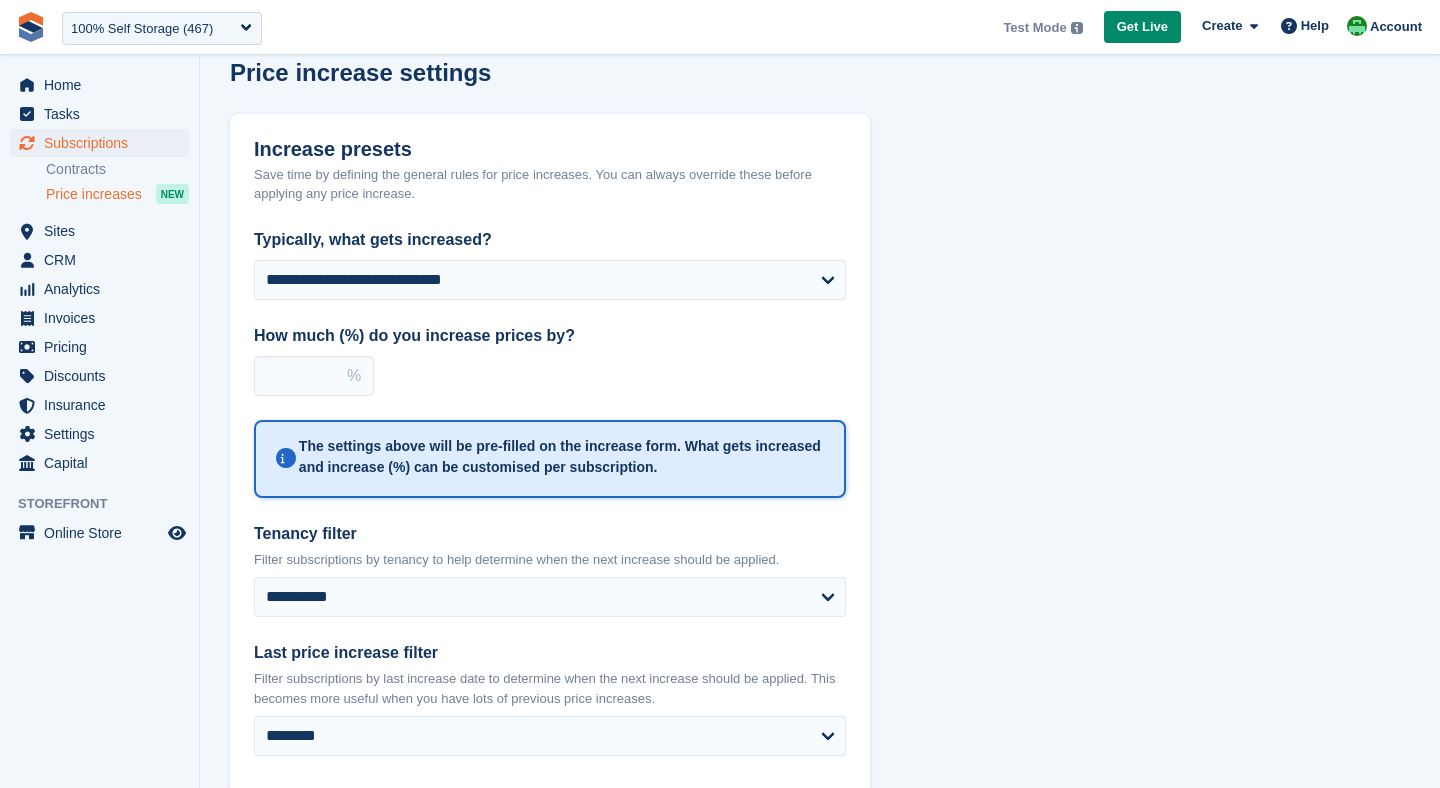 scroll, scrollTop: 0, scrollLeft: 0, axis: both 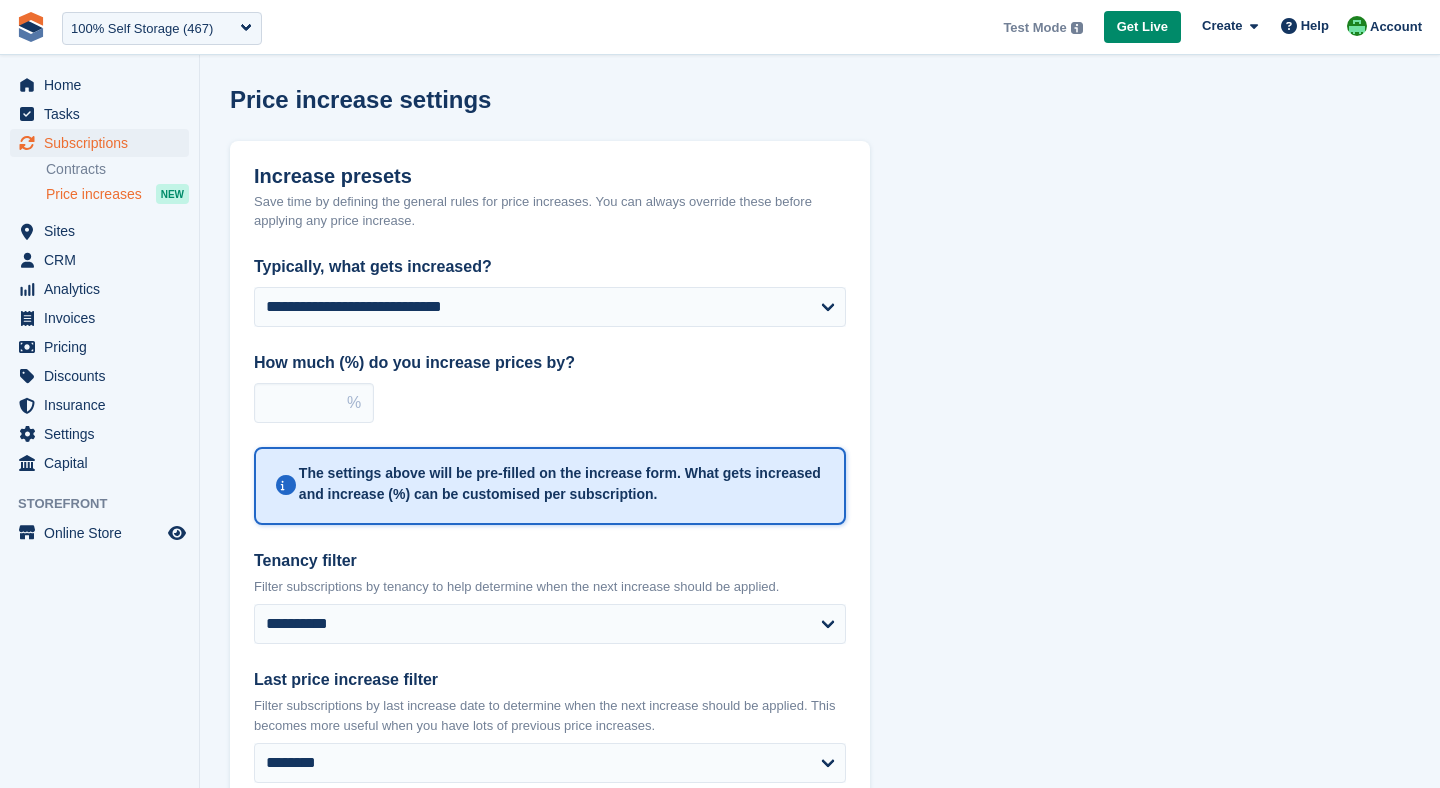 click on "Price increases" at bounding box center [94, 194] 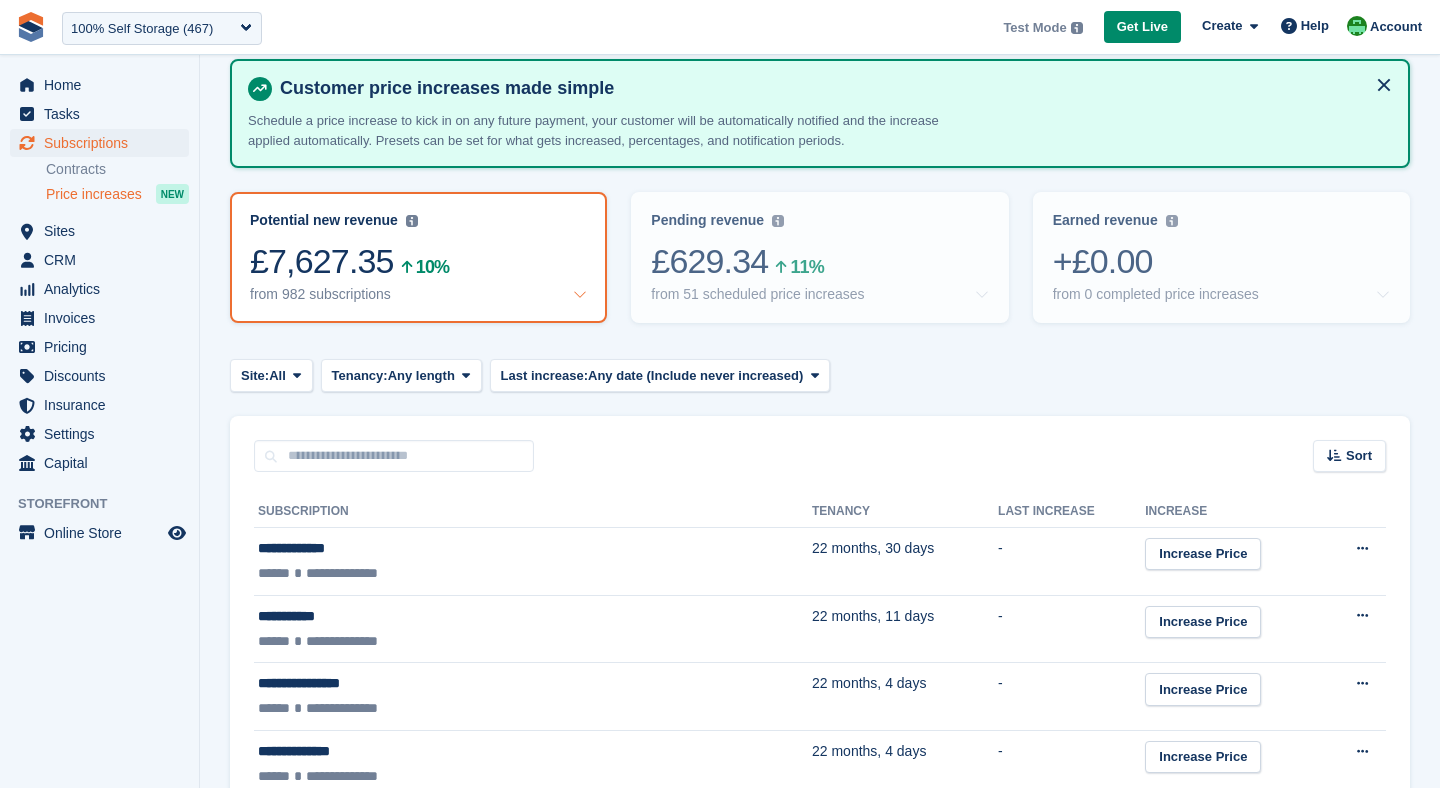 scroll, scrollTop: 153, scrollLeft: 0, axis: vertical 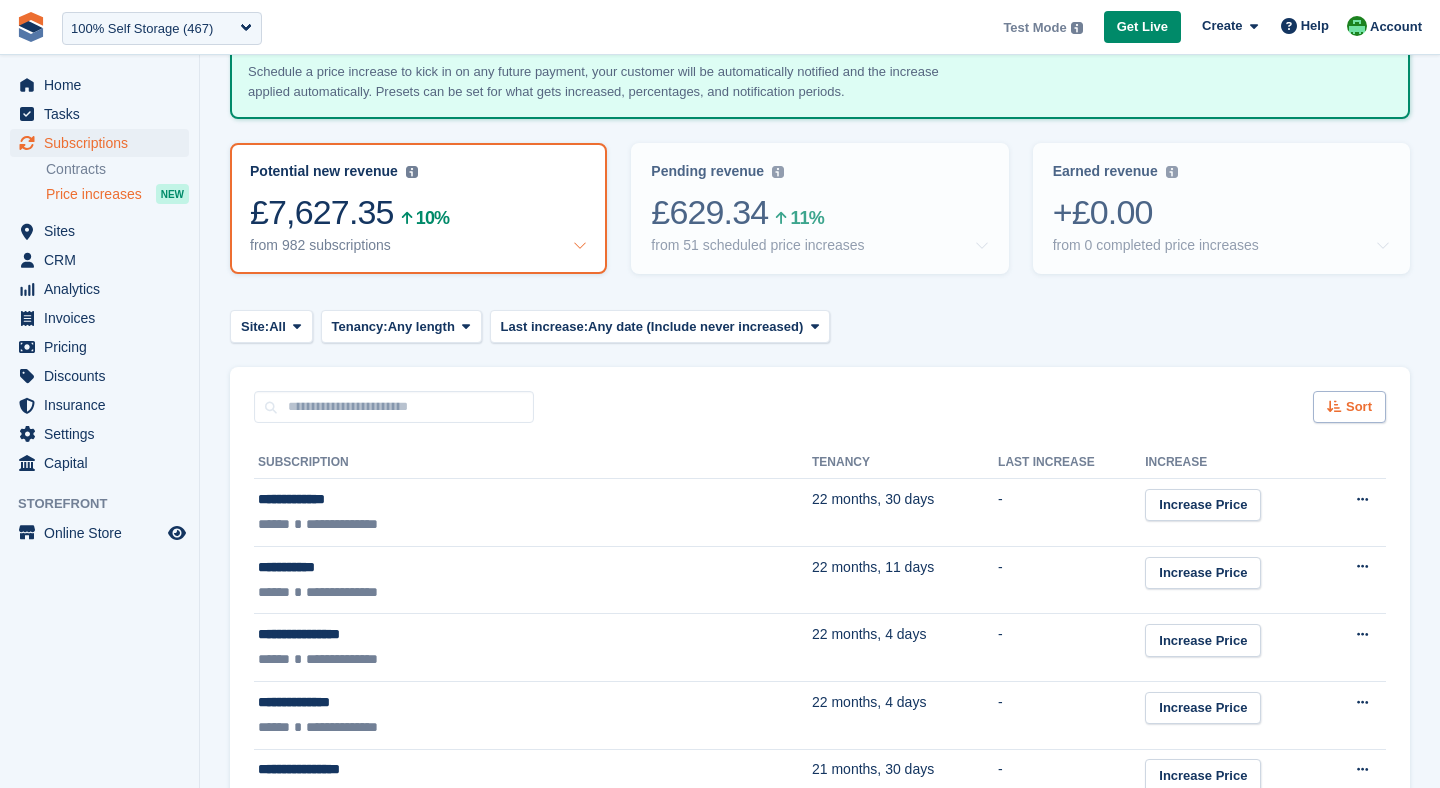 click on "Sort" at bounding box center [1359, 407] 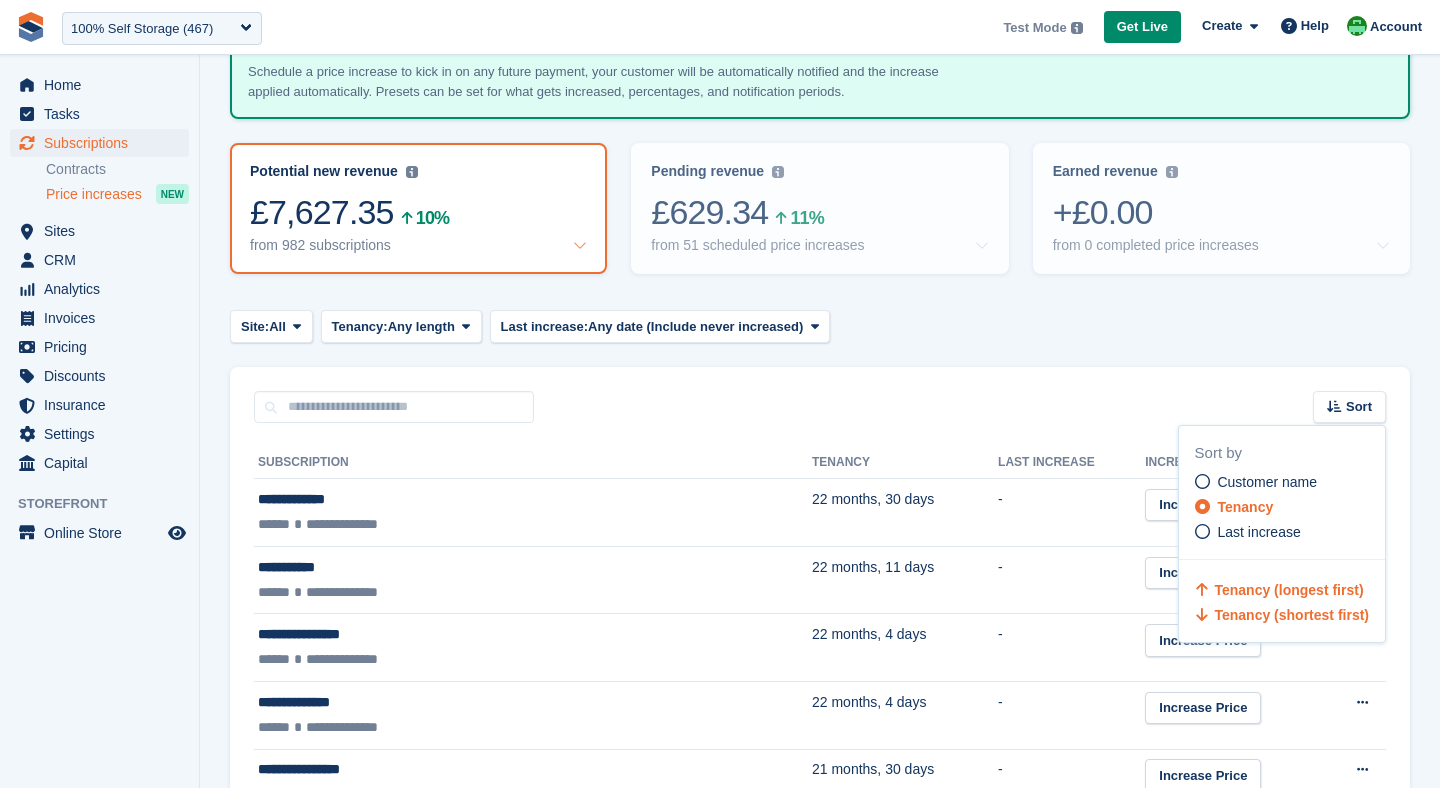 click on "Tenancy (shortest first)" at bounding box center [1291, 615] 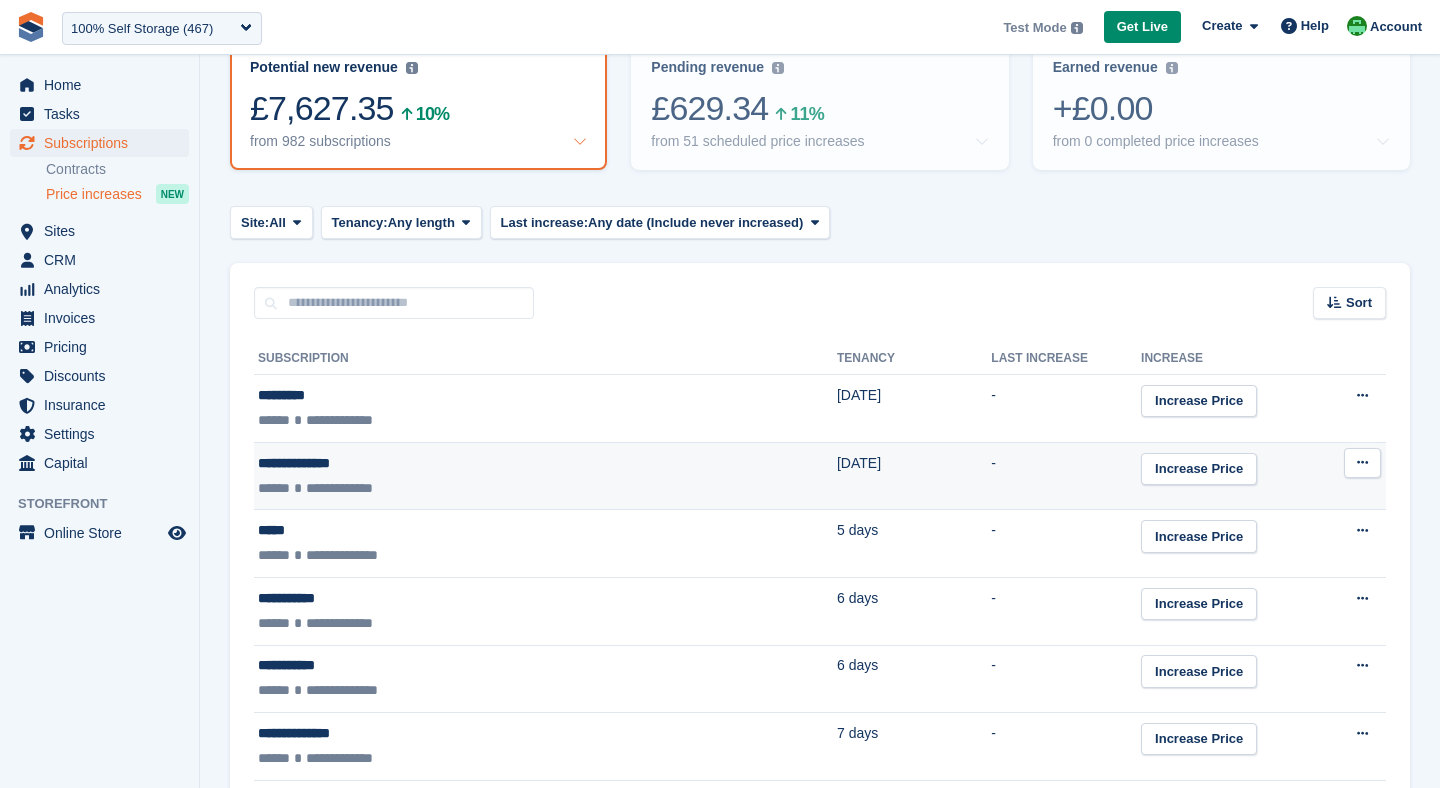 scroll, scrollTop: 316, scrollLeft: 0, axis: vertical 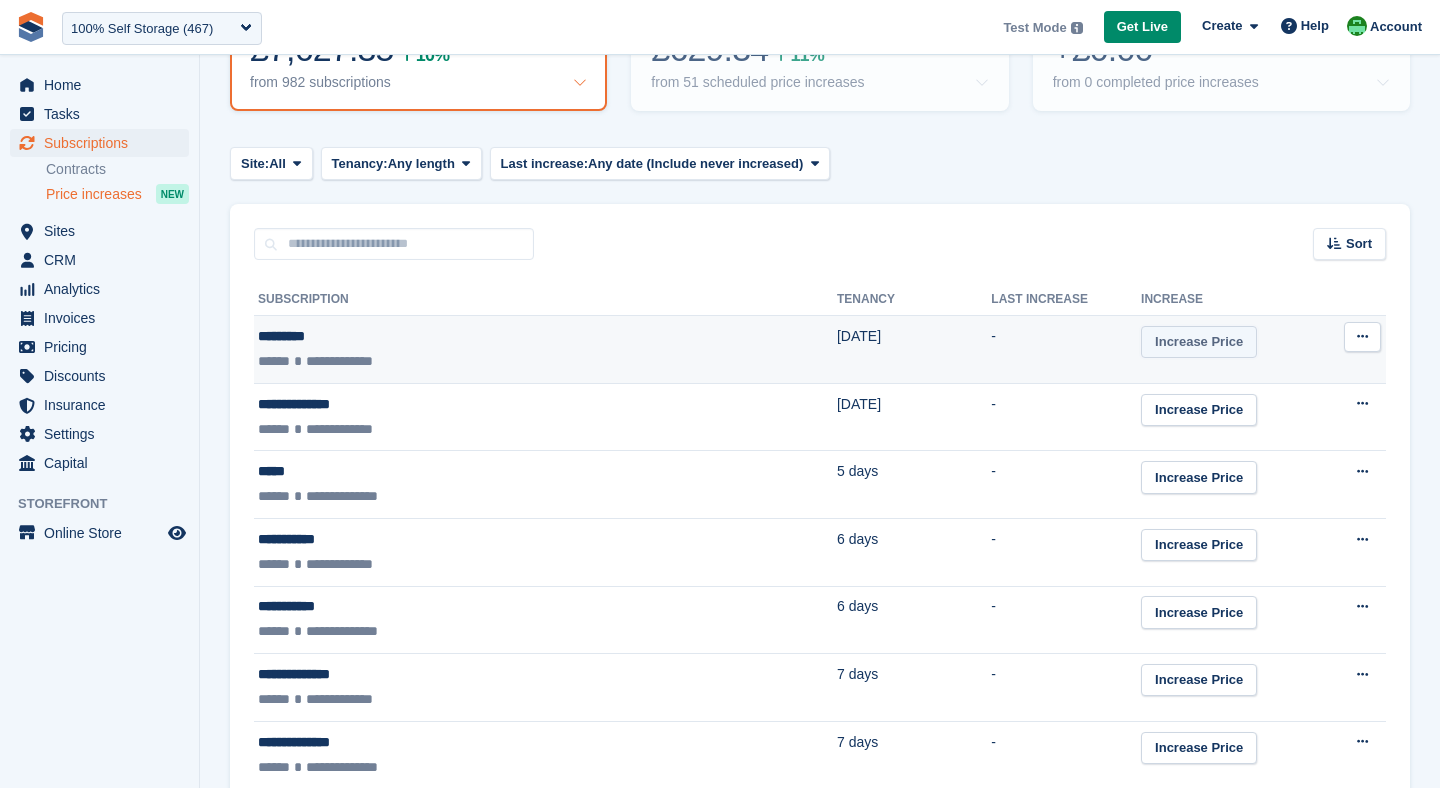 click on "Increase Price" at bounding box center [1199, 342] 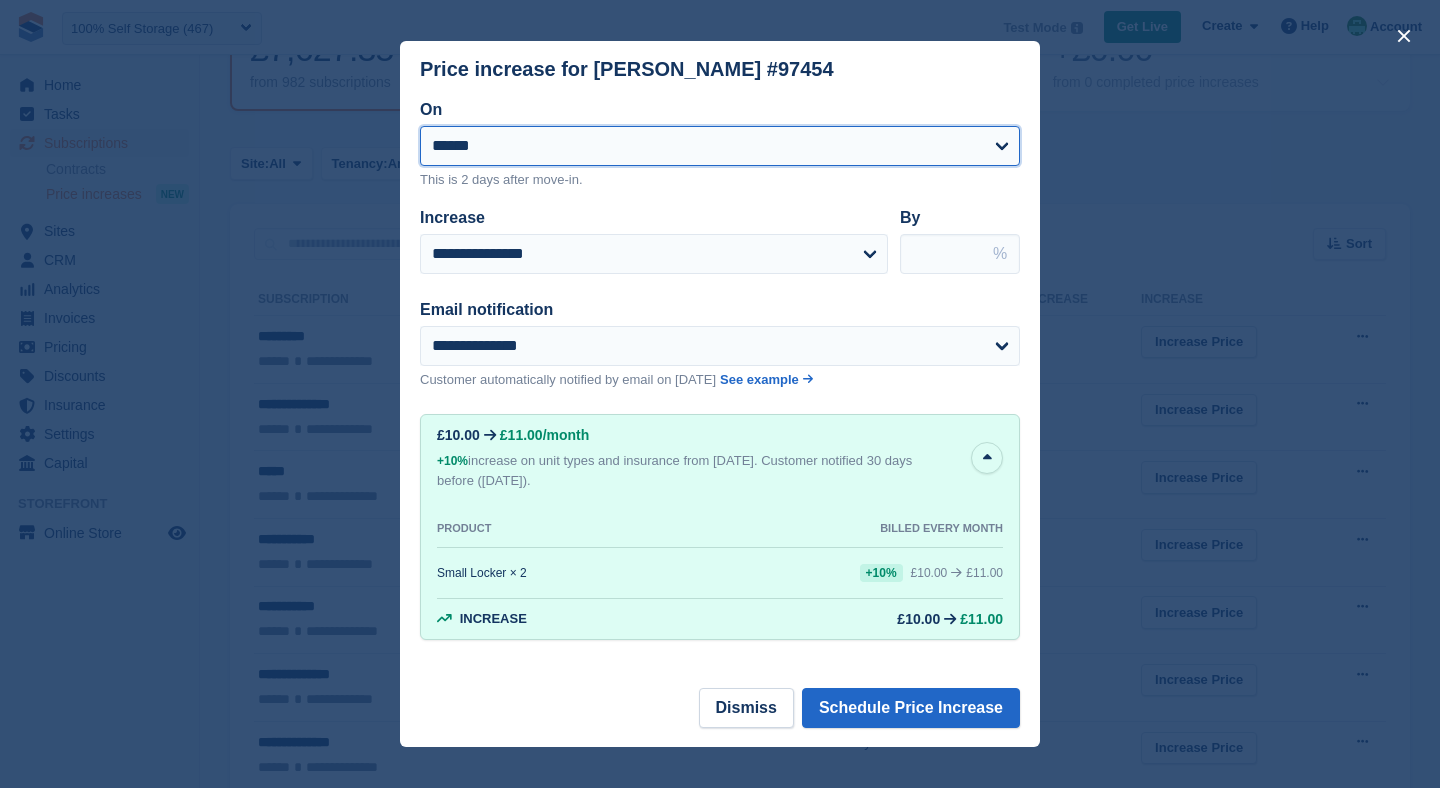 click on "**********" at bounding box center [720, 146] 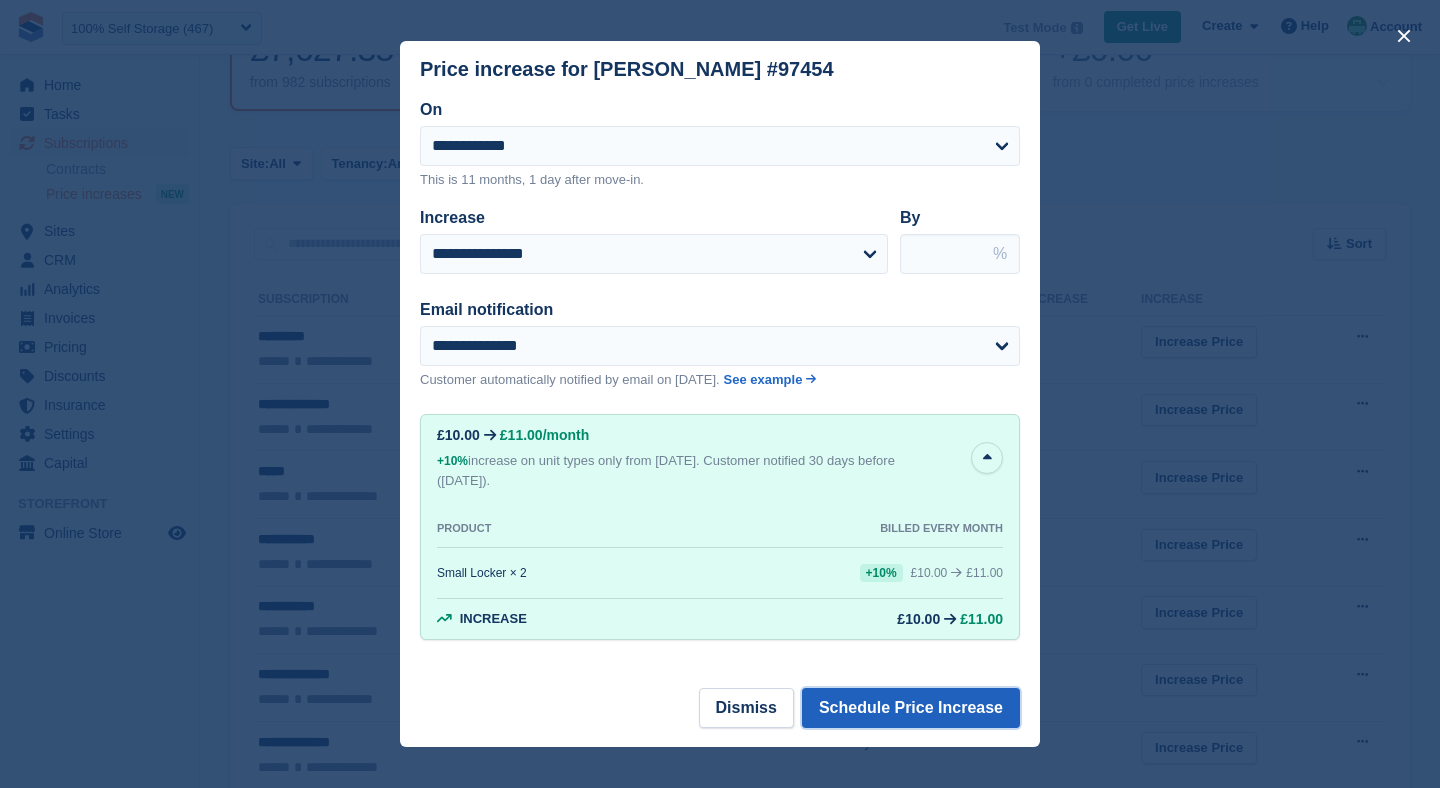 click on "Schedule Price Increase" at bounding box center (911, 708) 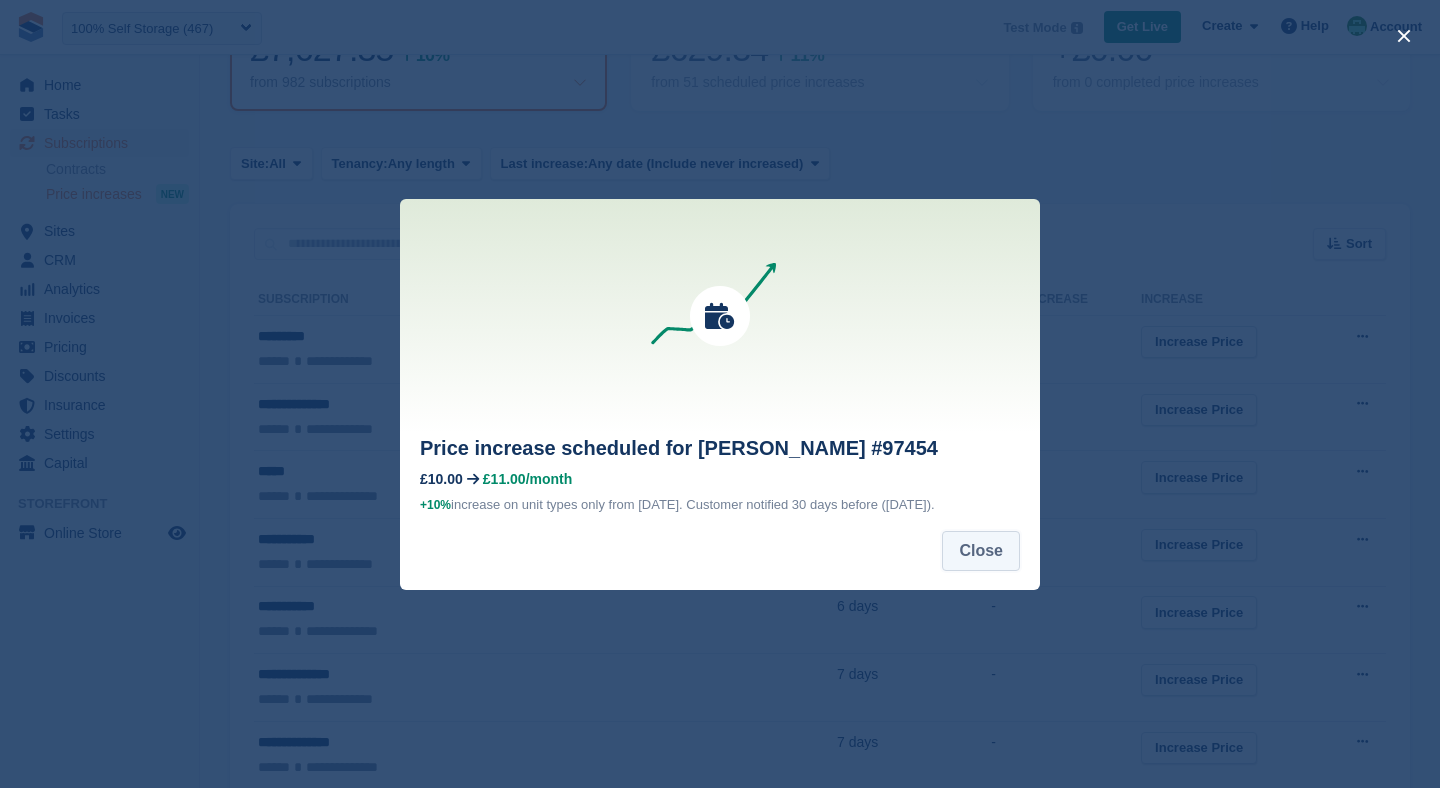 click on "Close" at bounding box center (981, 551) 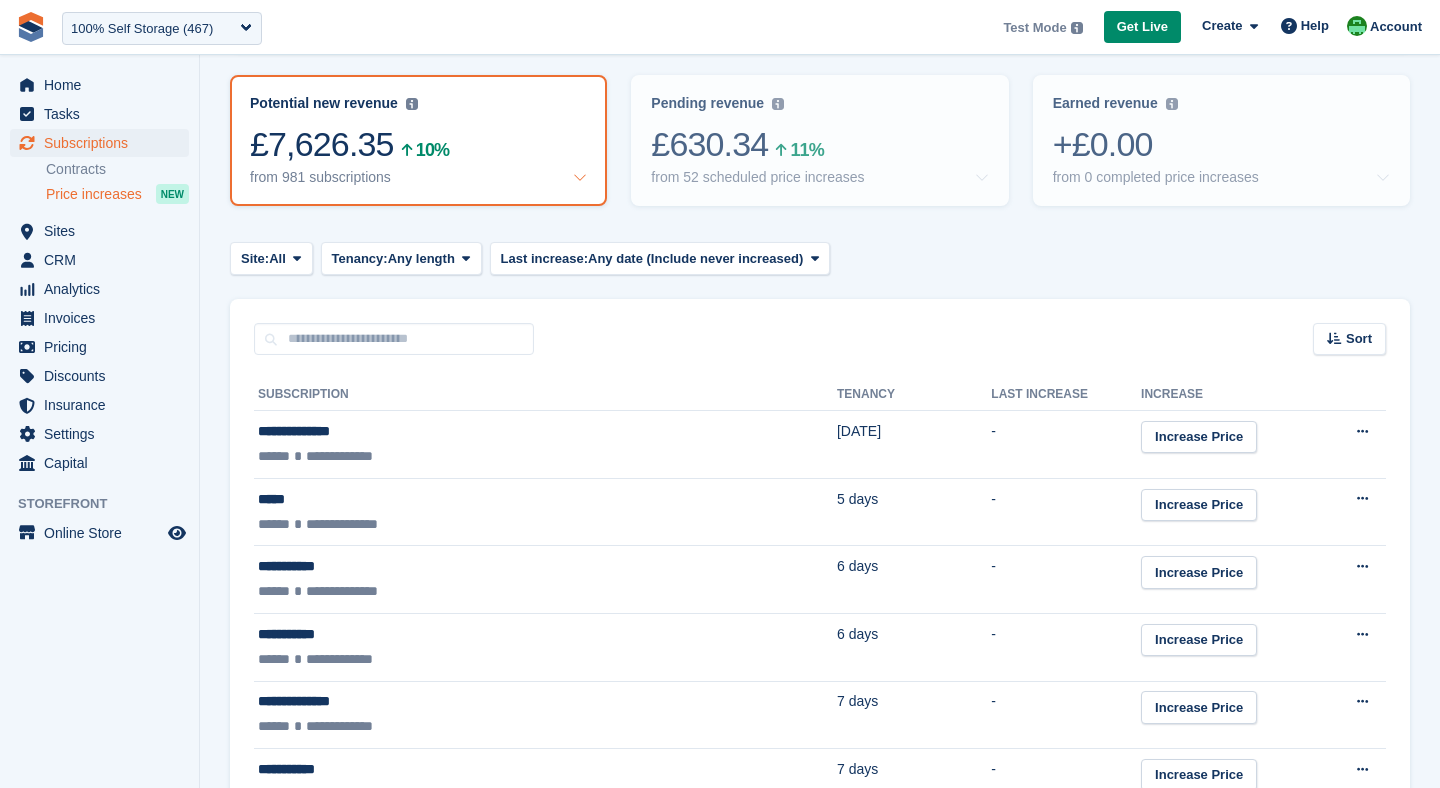 scroll, scrollTop: 228, scrollLeft: 0, axis: vertical 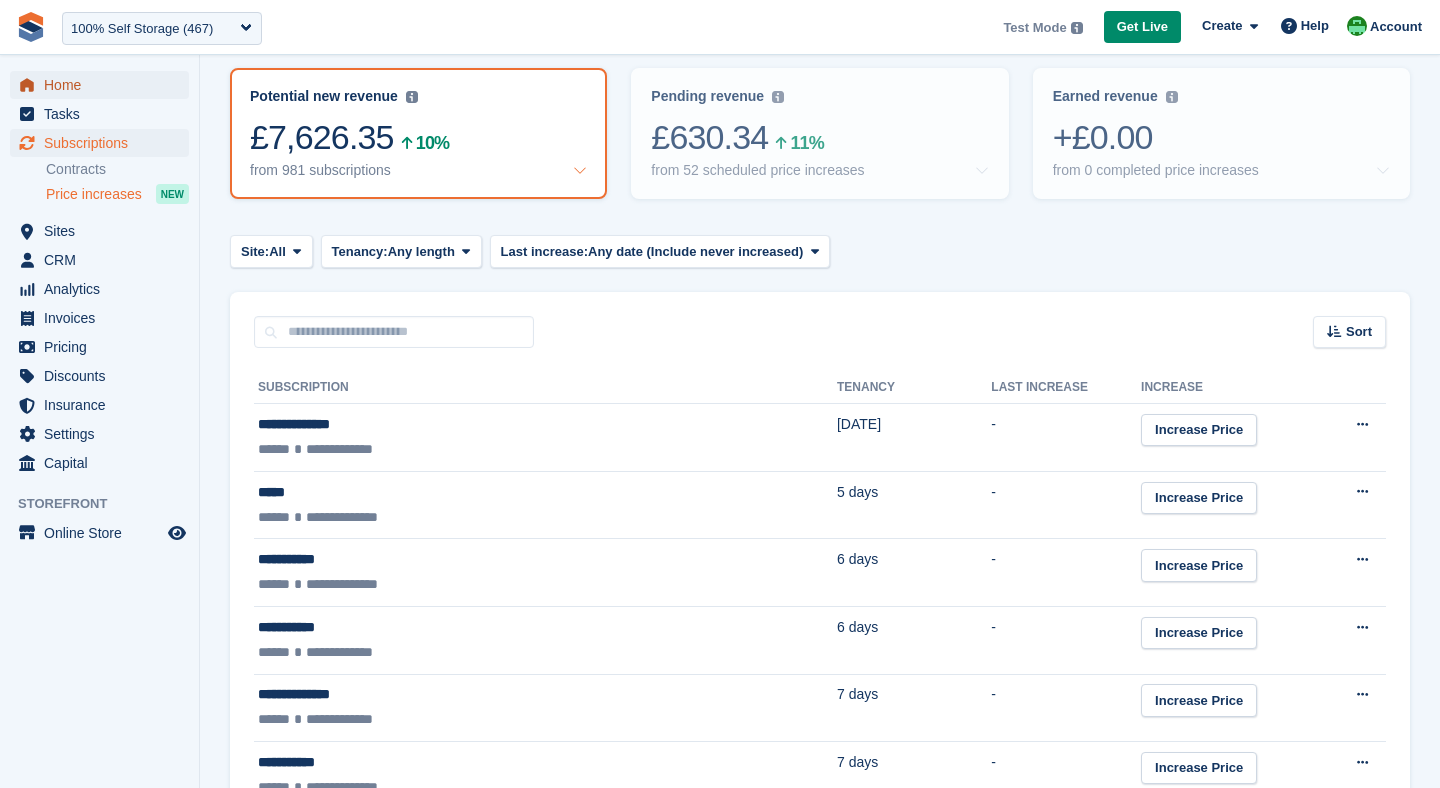click on "Home" at bounding box center (104, 85) 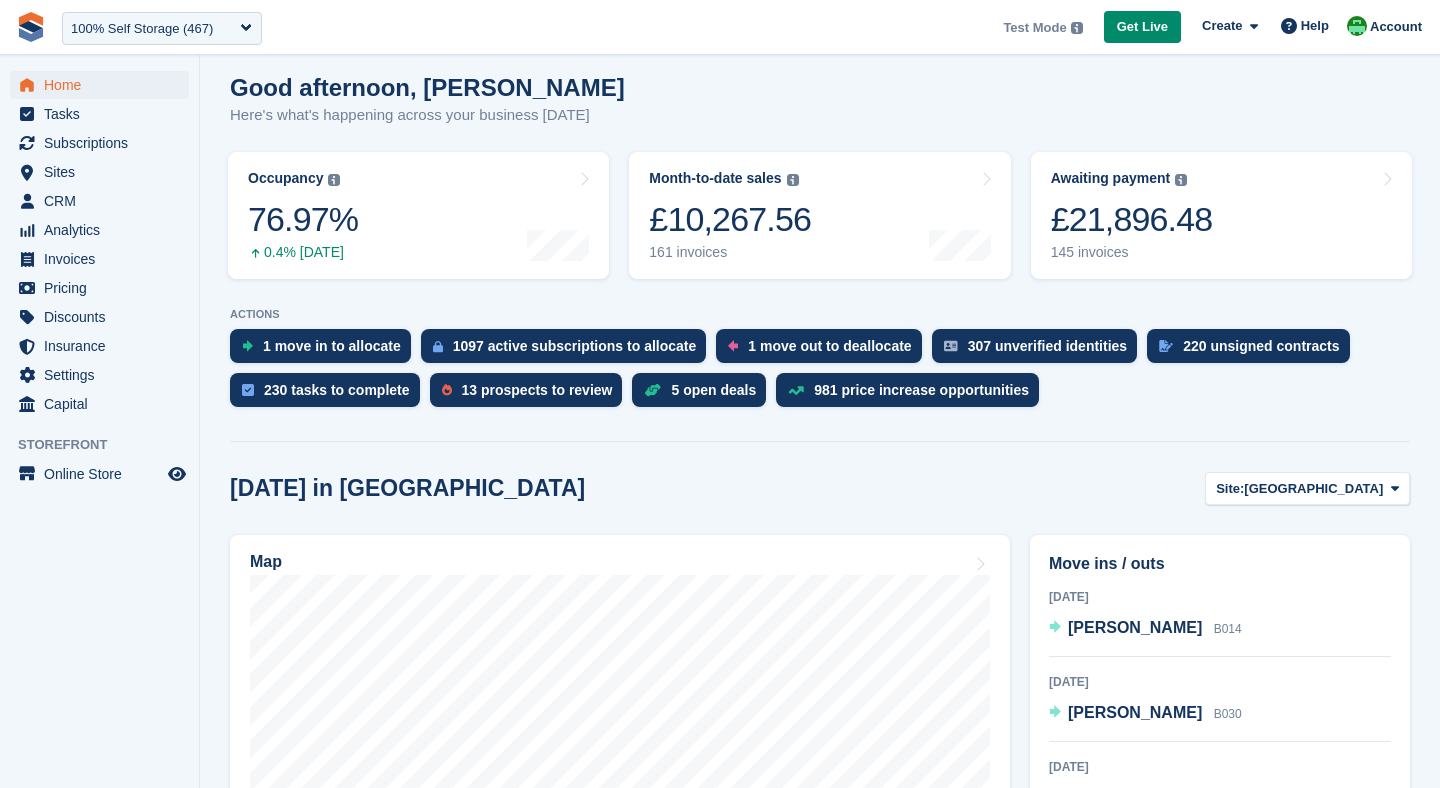 scroll, scrollTop: 172, scrollLeft: 0, axis: vertical 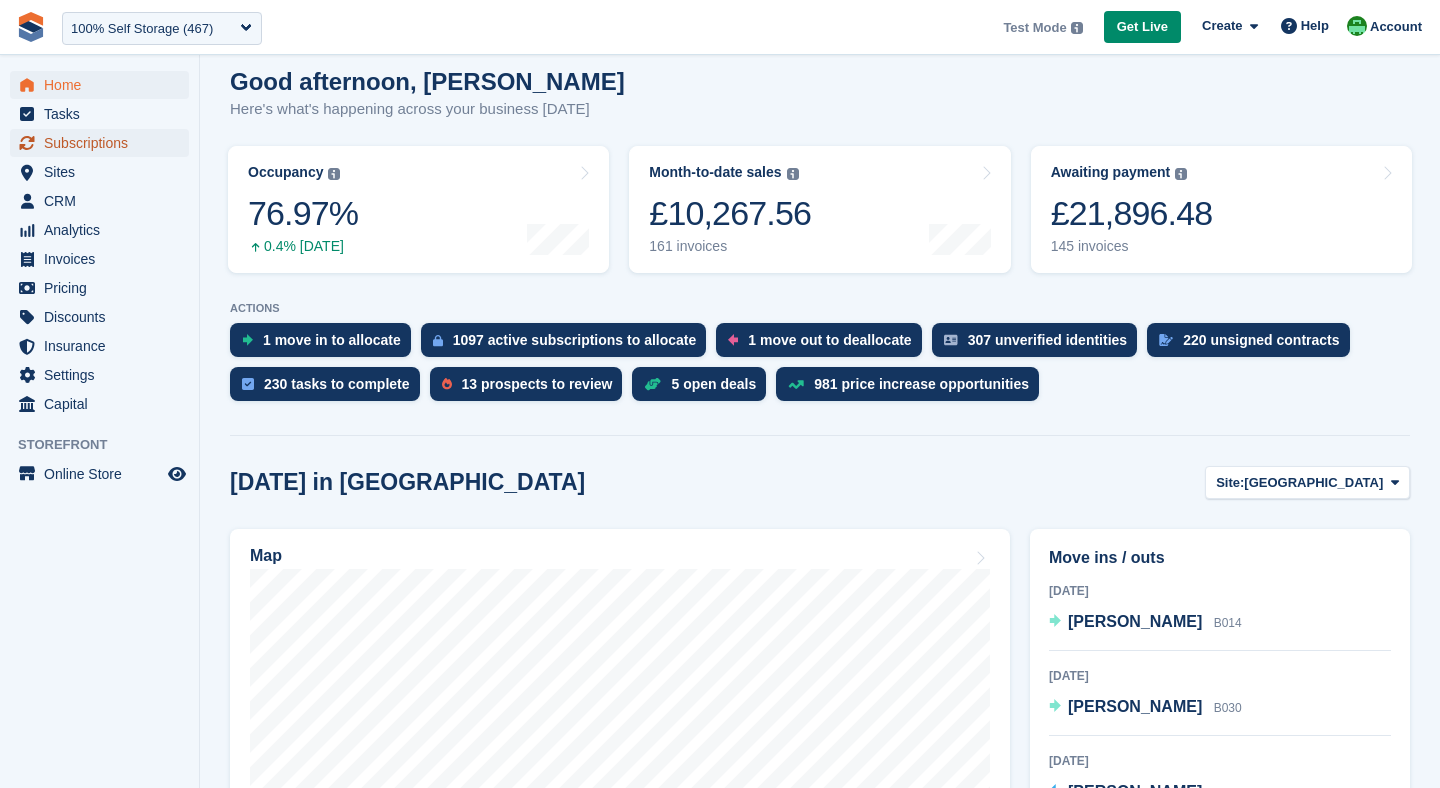 click on "Subscriptions" at bounding box center [104, 143] 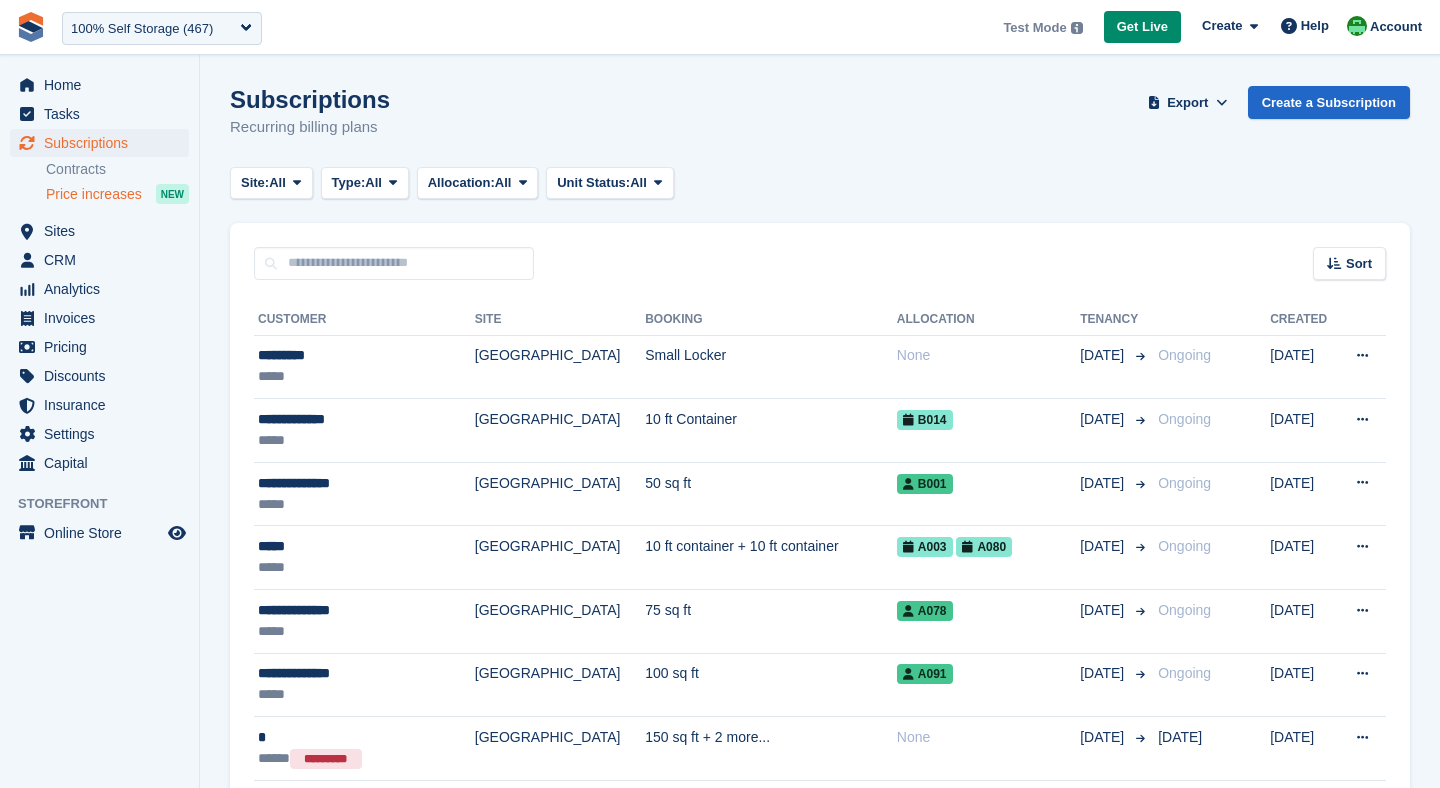 scroll, scrollTop: 0, scrollLeft: 0, axis: both 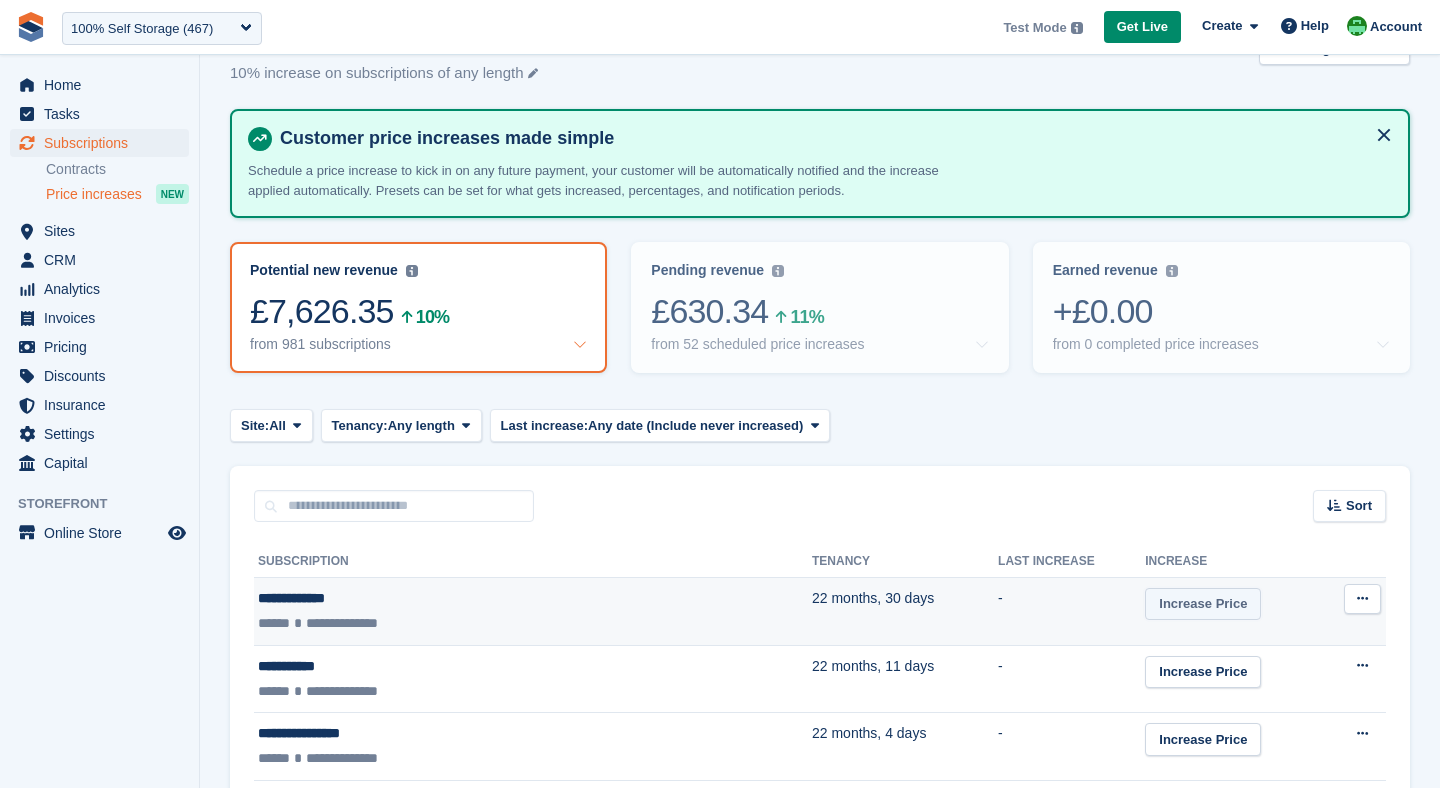 click on "Increase Price" at bounding box center (1203, 604) 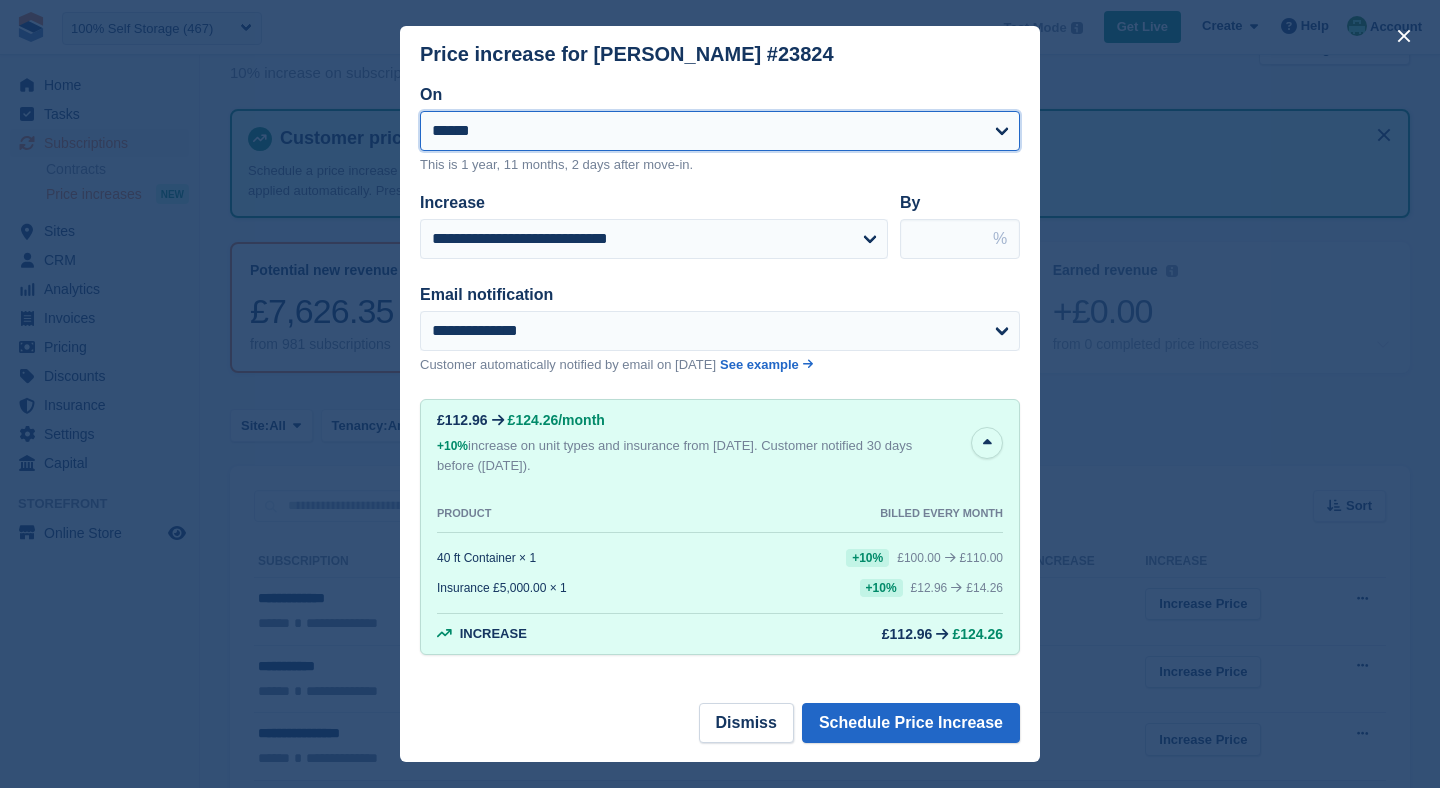 click on "**********" at bounding box center (720, 131) 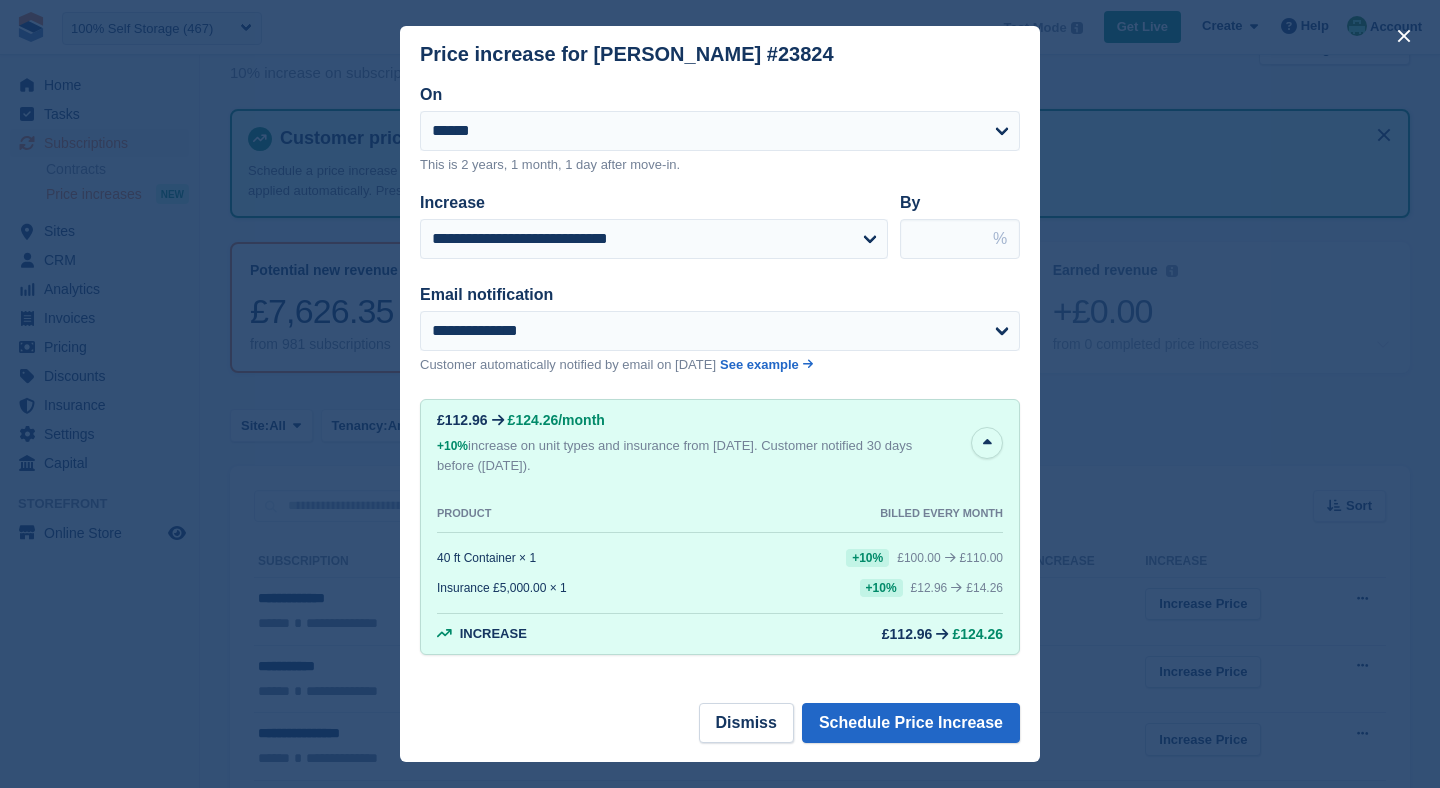 select on "**********" 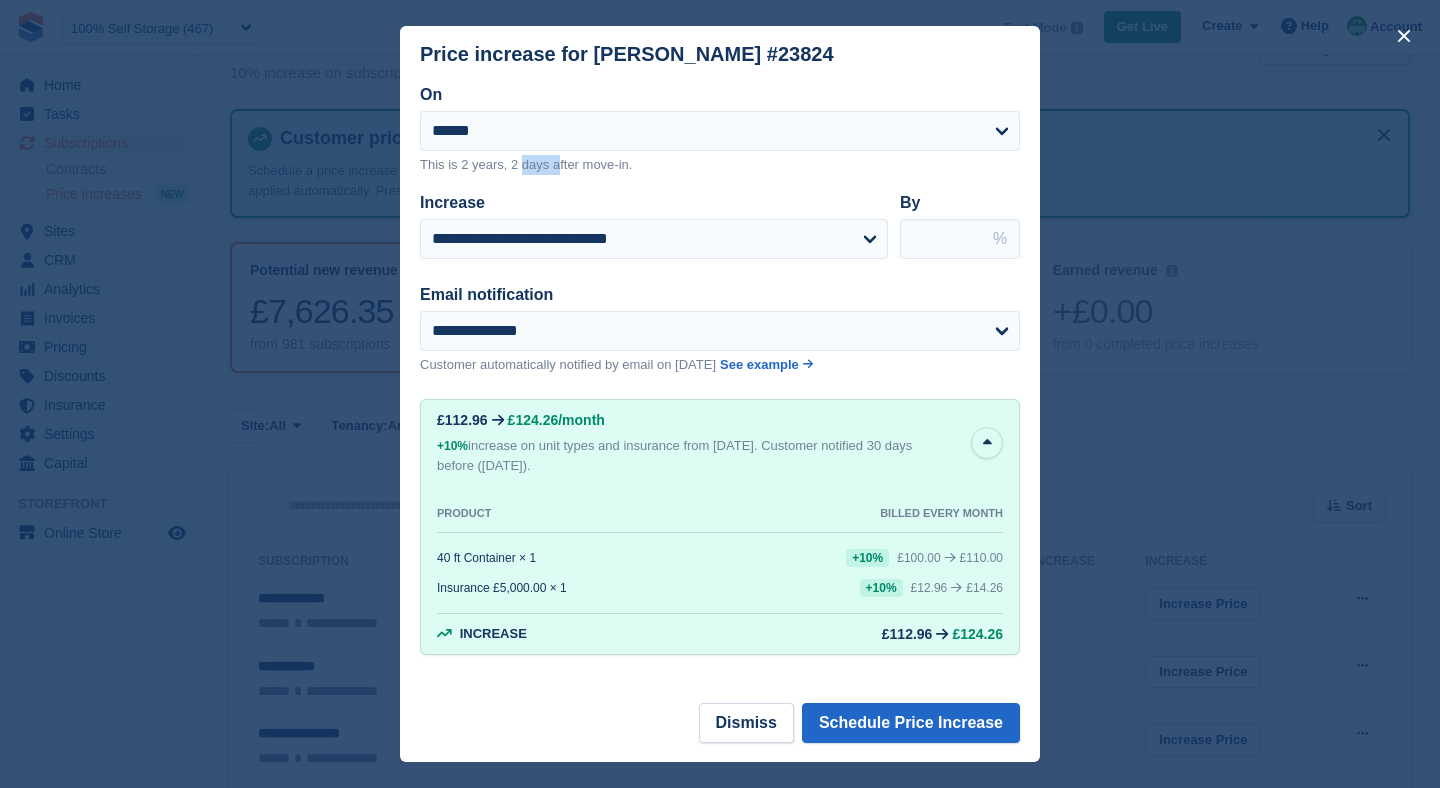 drag, startPoint x: 462, startPoint y: 165, endPoint x: 502, endPoint y: 166, distance: 40.012497 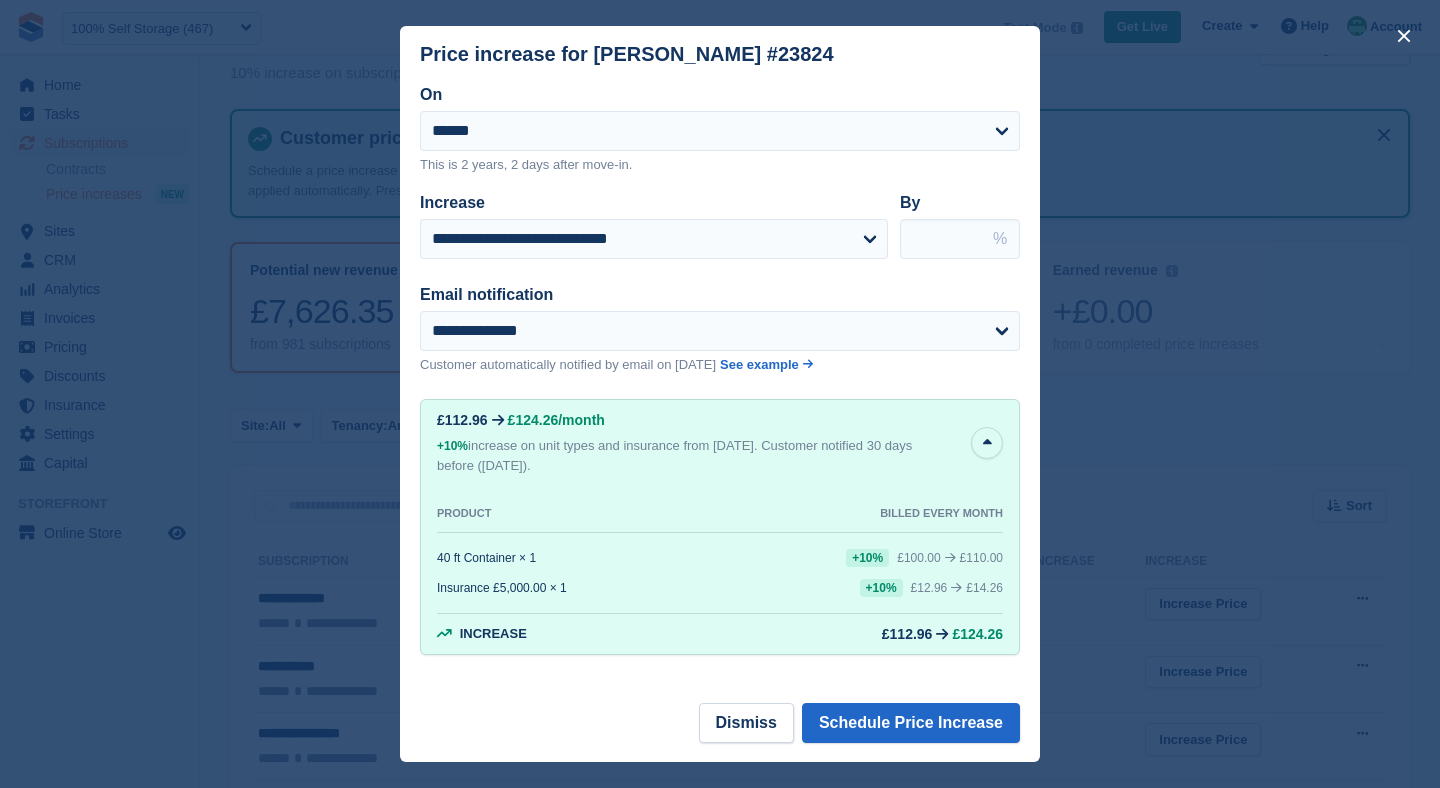 click on "Email notification" at bounding box center [708, 295] 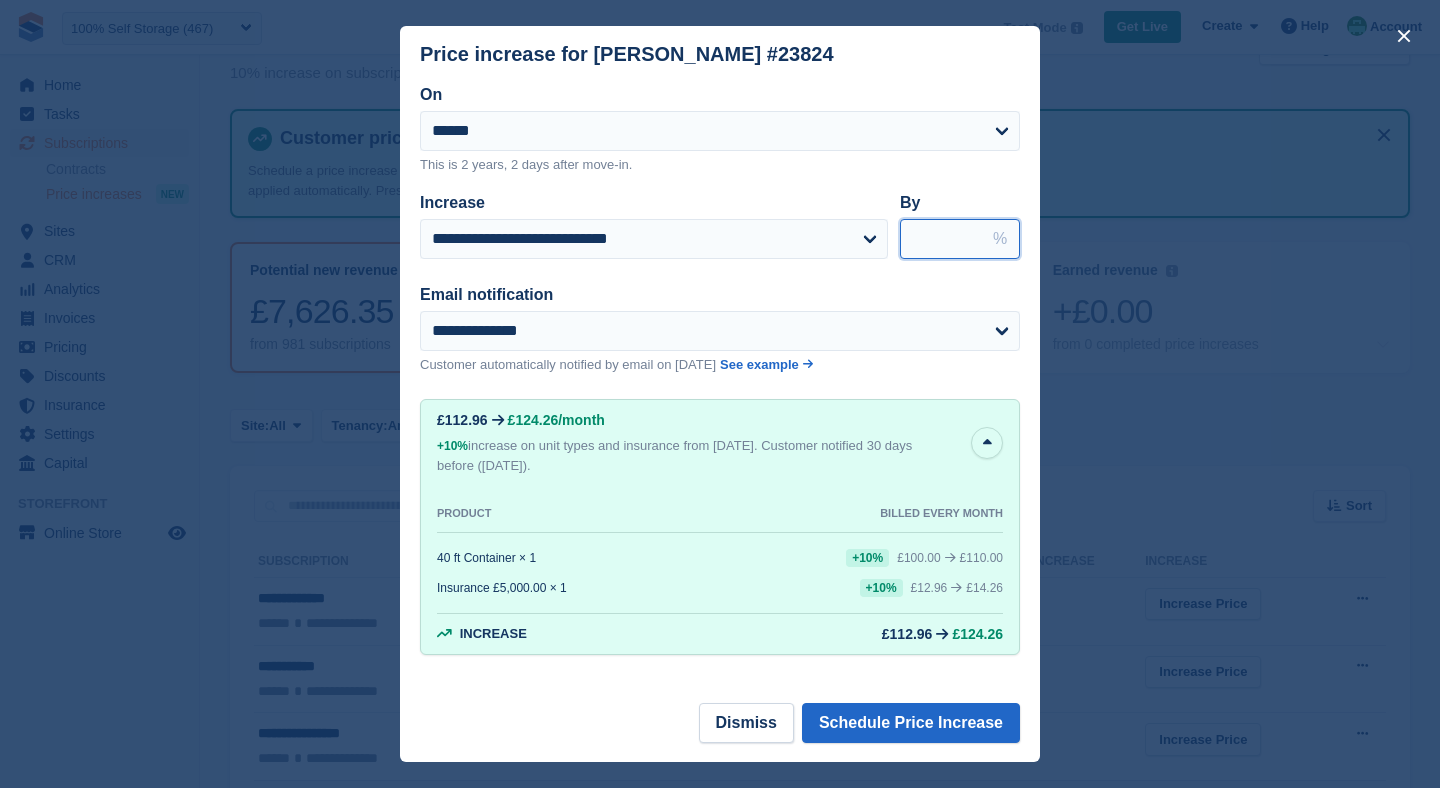 click on "****" at bounding box center (960, 239) 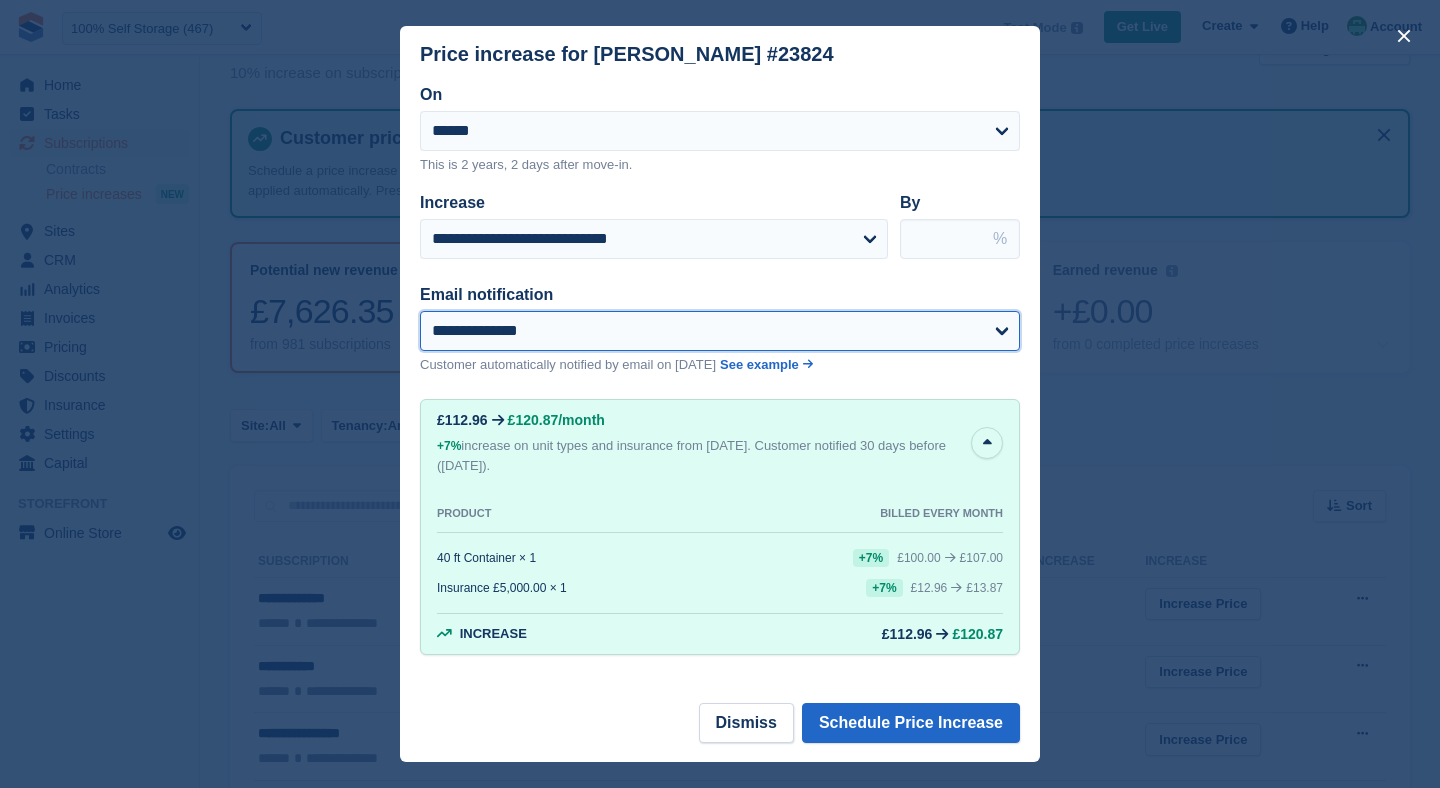 click on "**********" at bounding box center [720, 331] 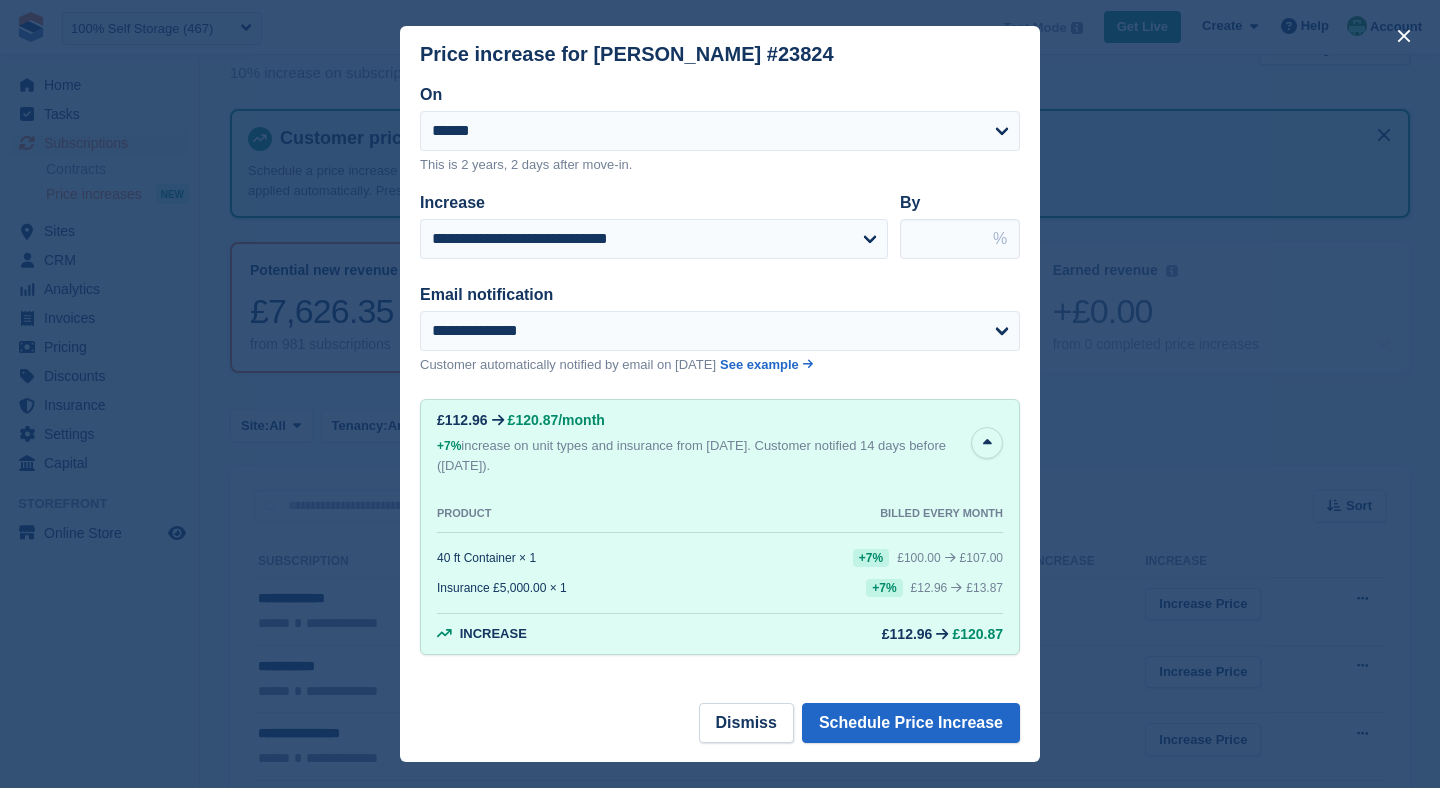 drag, startPoint x: 585, startPoint y: 472, endPoint x: 627, endPoint y: 475, distance: 42.107006 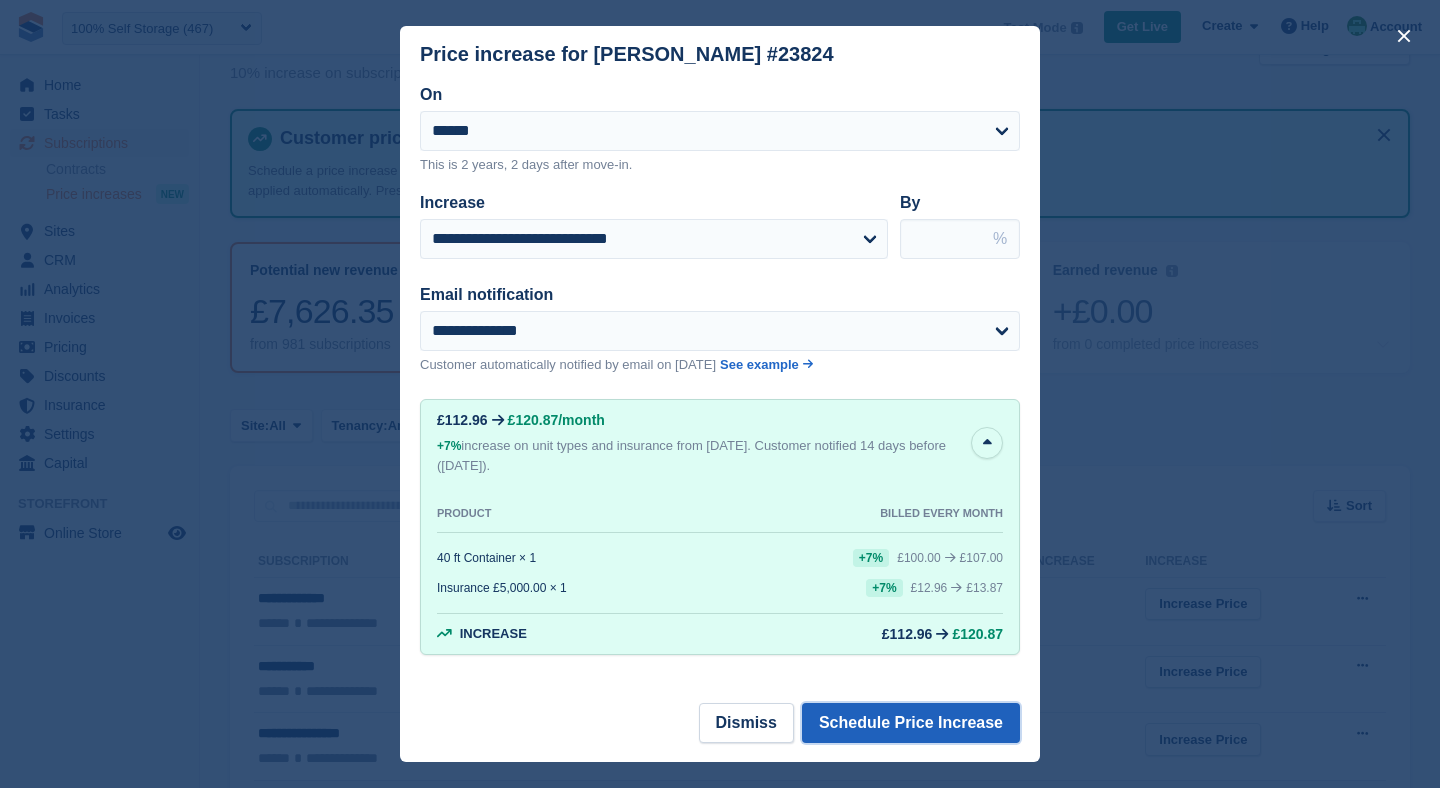 click on "Schedule Price Increase" at bounding box center (911, 723) 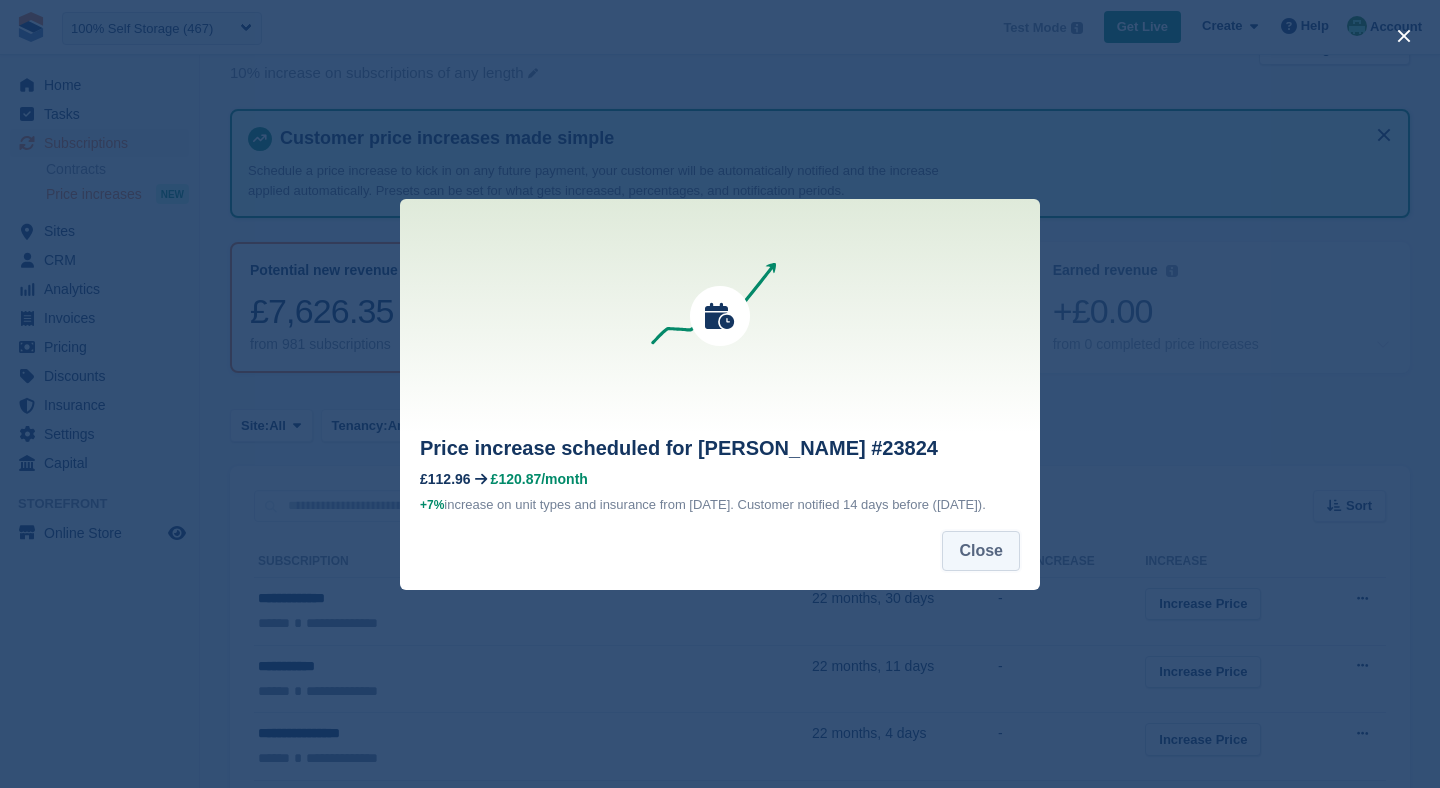 click on "Close" at bounding box center (981, 551) 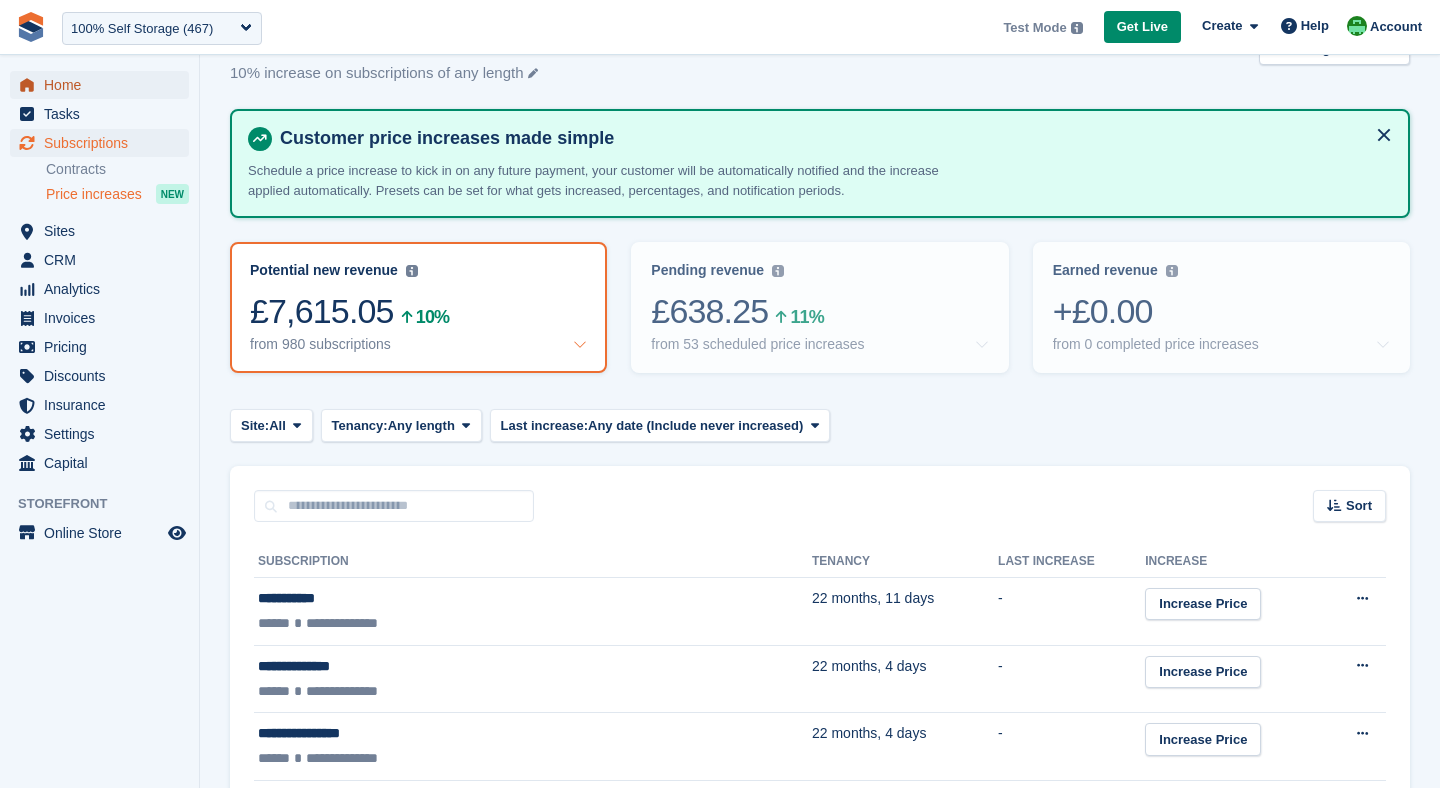 click on "Home" at bounding box center (104, 85) 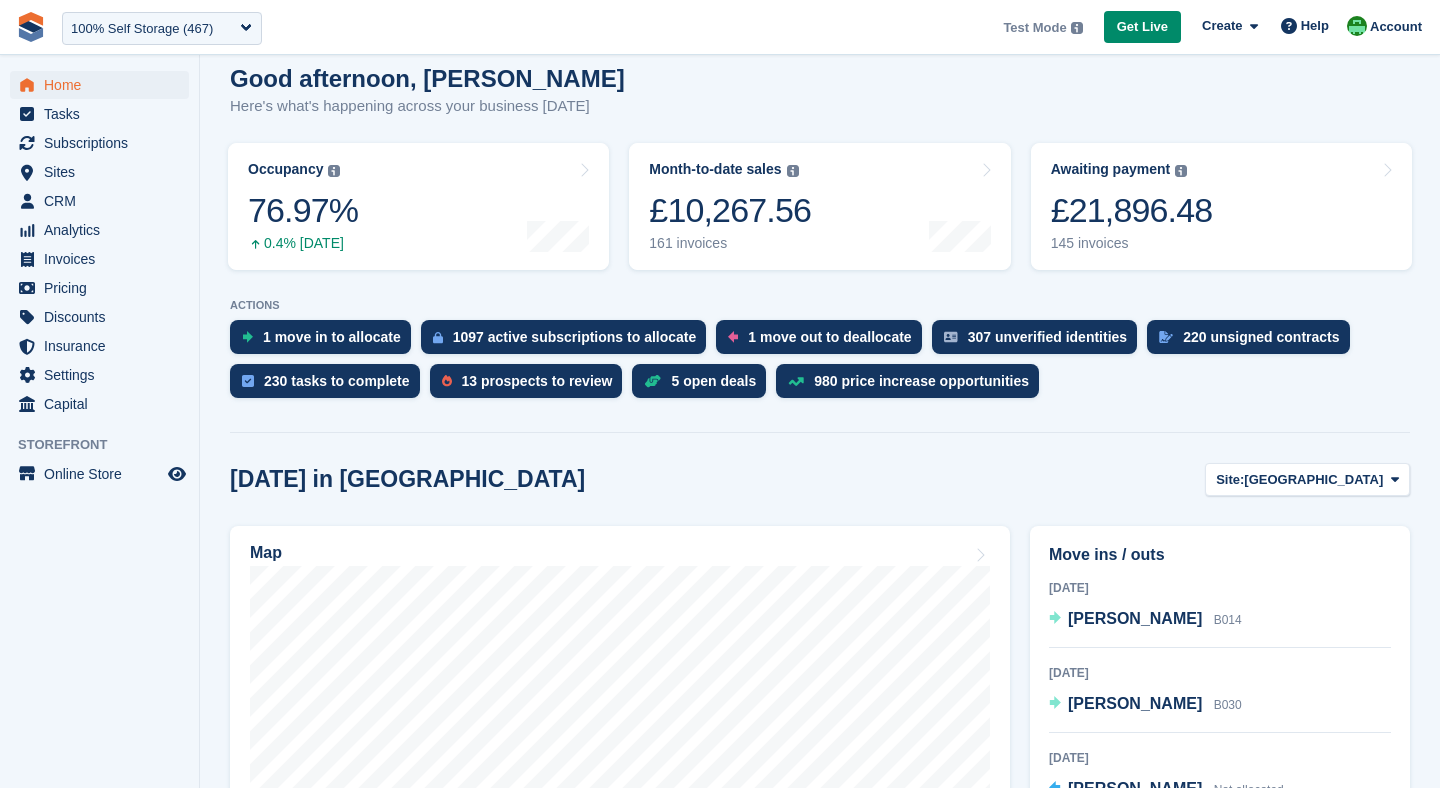 scroll, scrollTop: 177, scrollLeft: 0, axis: vertical 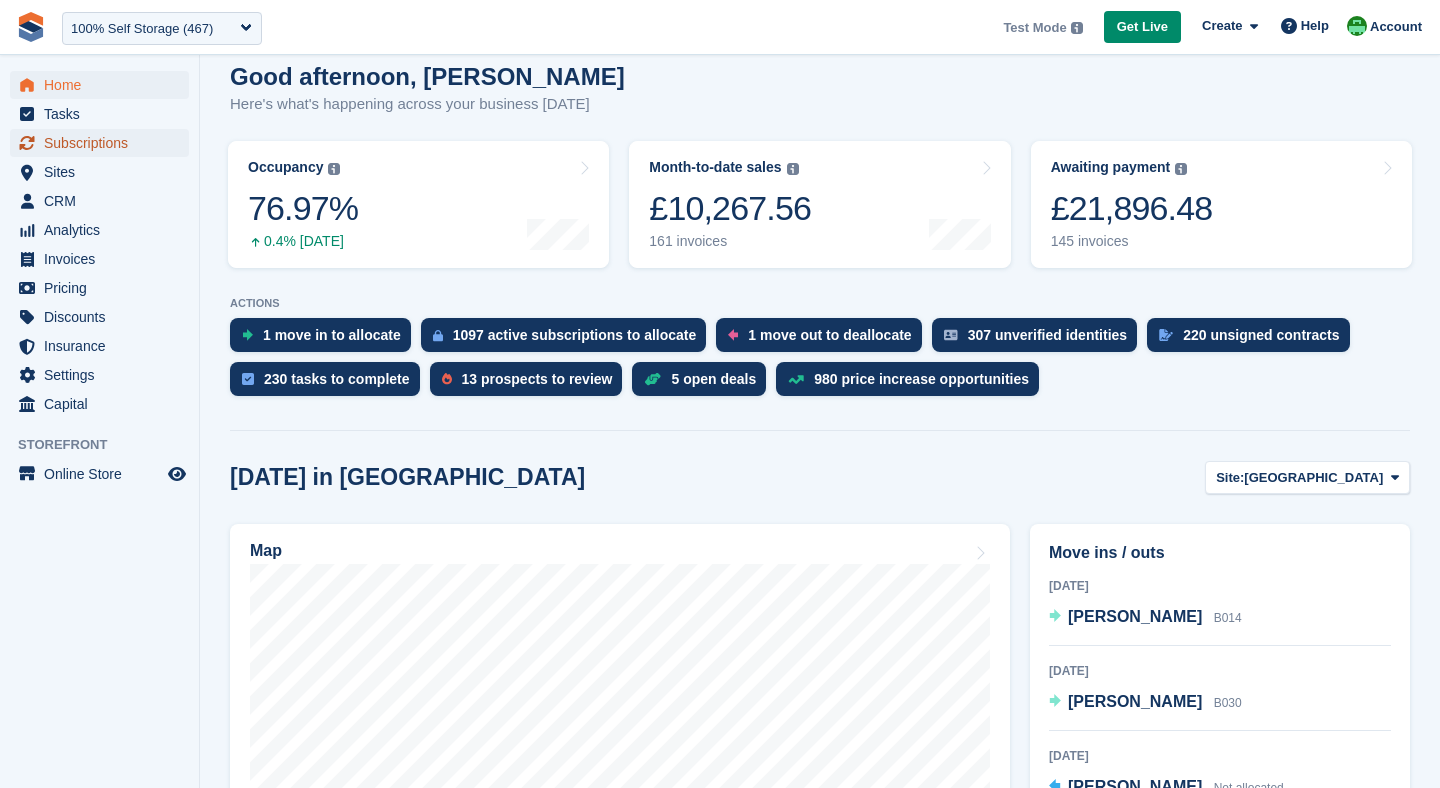 click on "Subscriptions" at bounding box center [104, 143] 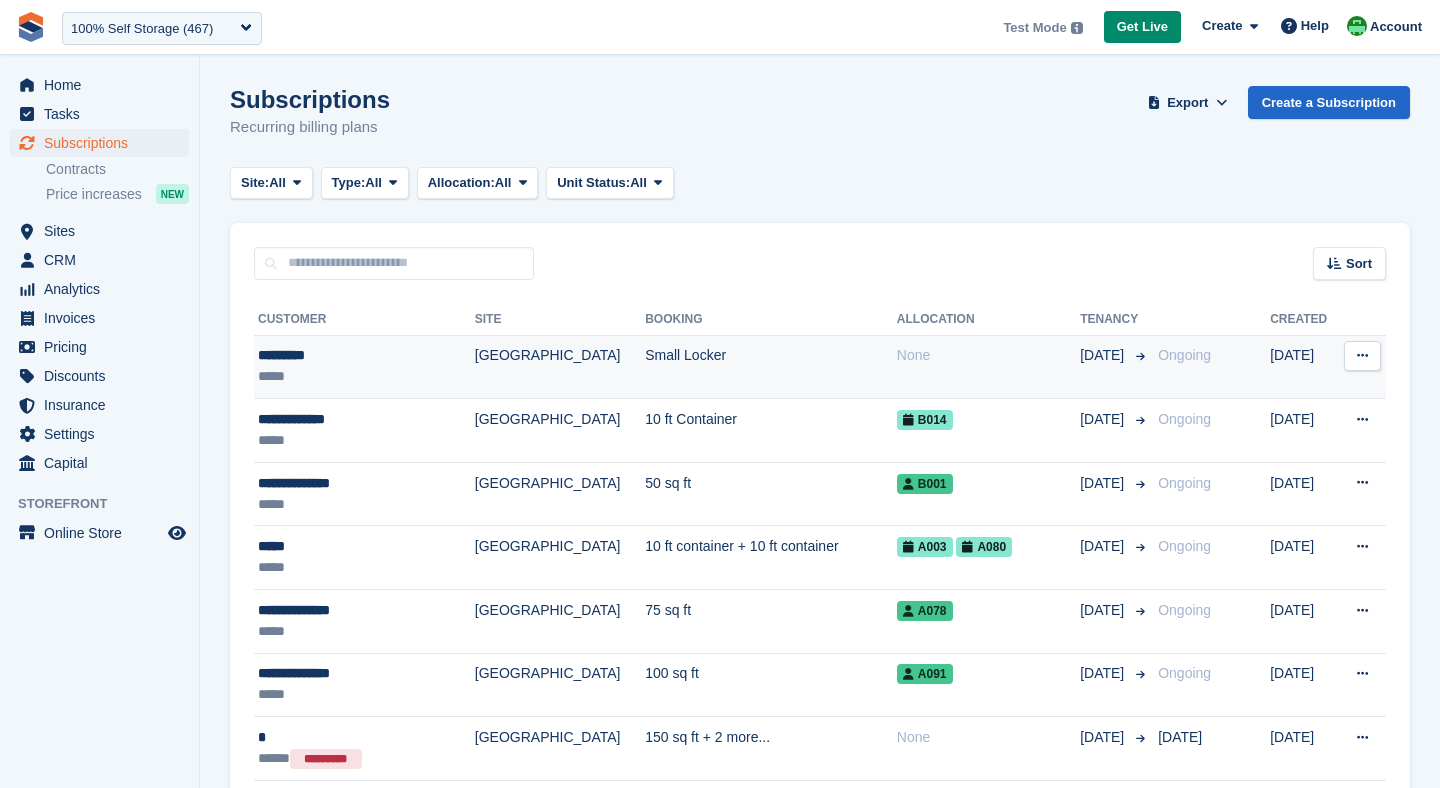 scroll, scrollTop: 0, scrollLeft: 0, axis: both 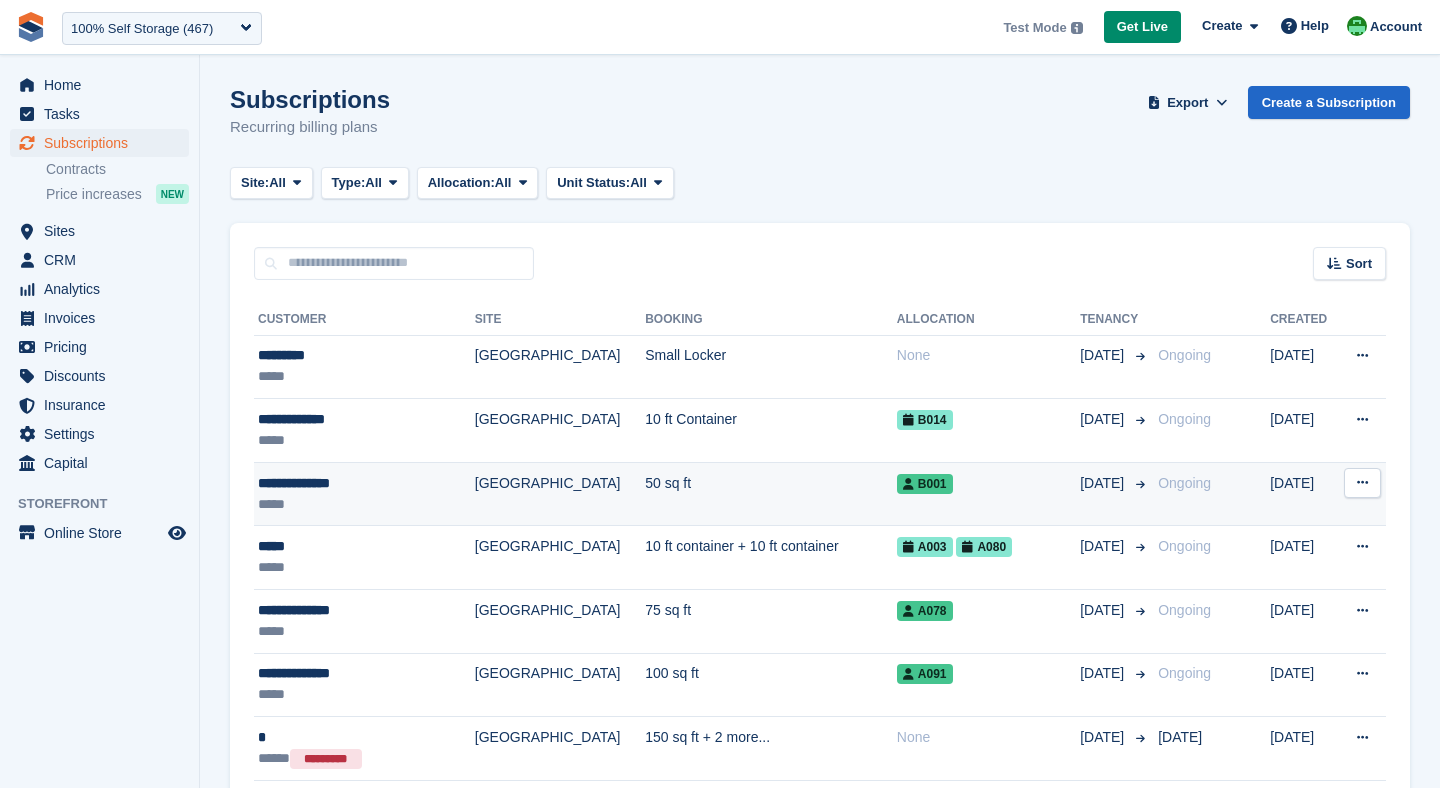 click on "*****" at bounding box center [350, 504] 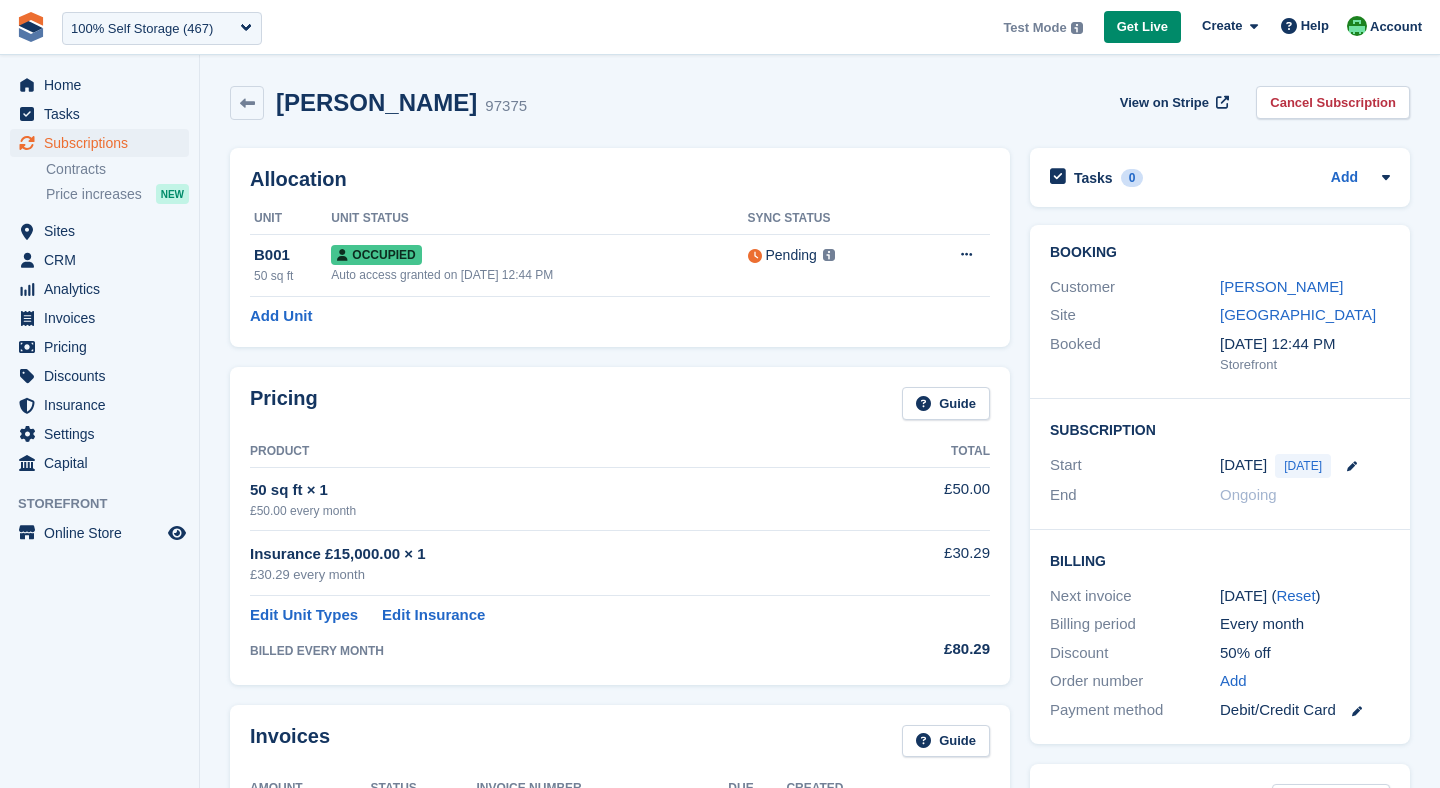 scroll, scrollTop: 0, scrollLeft: 0, axis: both 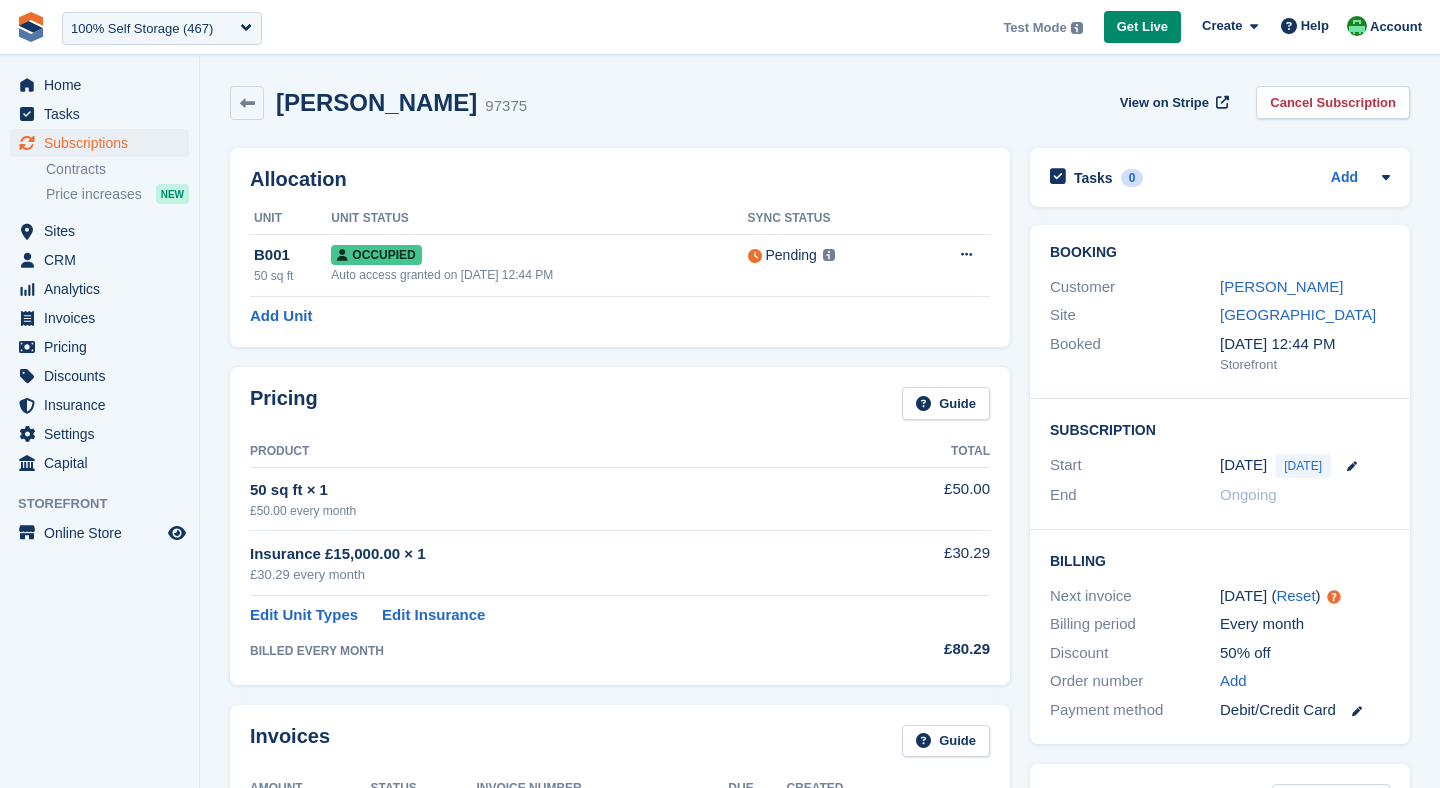 click on "Customer
[PERSON_NAME]" at bounding box center (1220, 287) 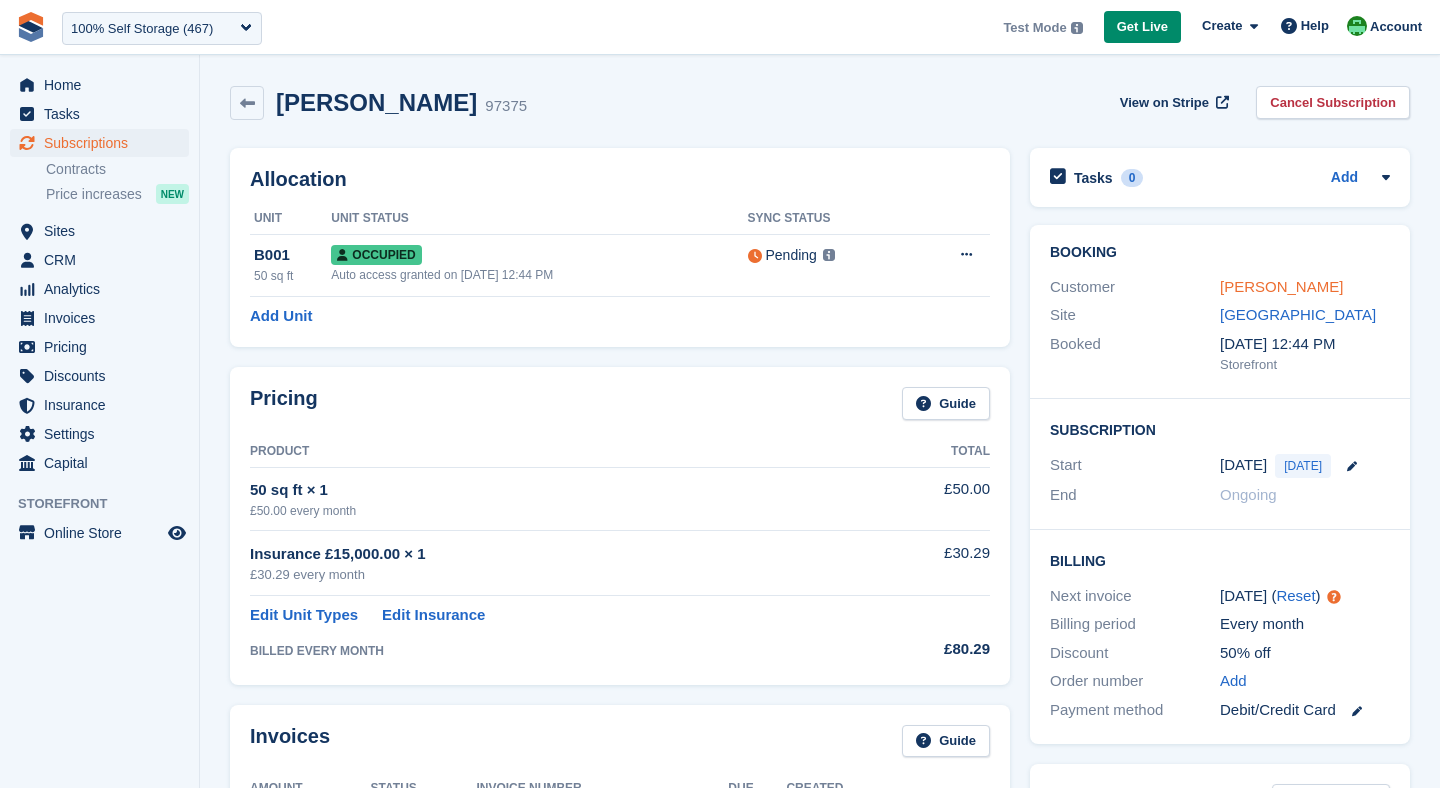 click on "[PERSON_NAME]" at bounding box center [1281, 286] 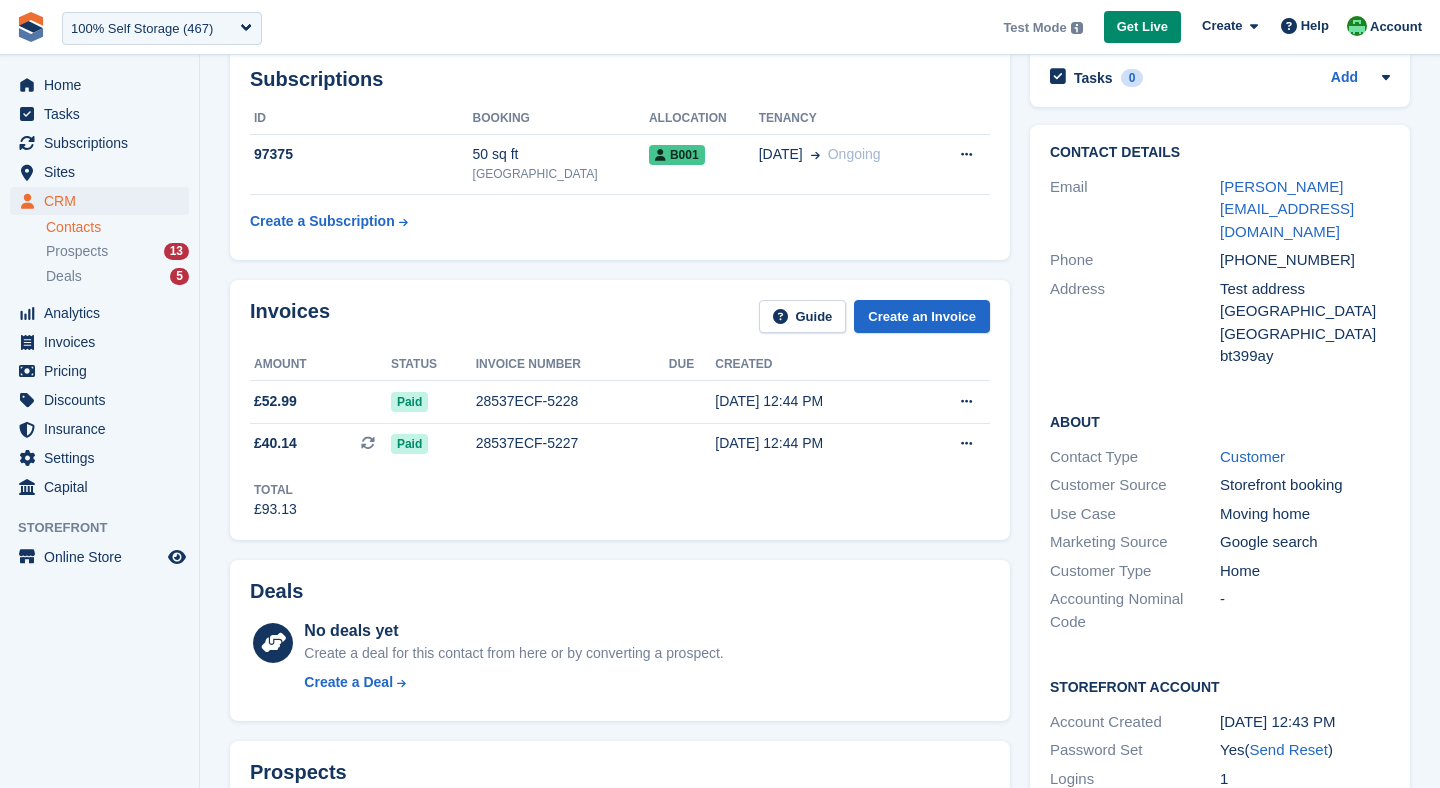 scroll, scrollTop: 0, scrollLeft: 0, axis: both 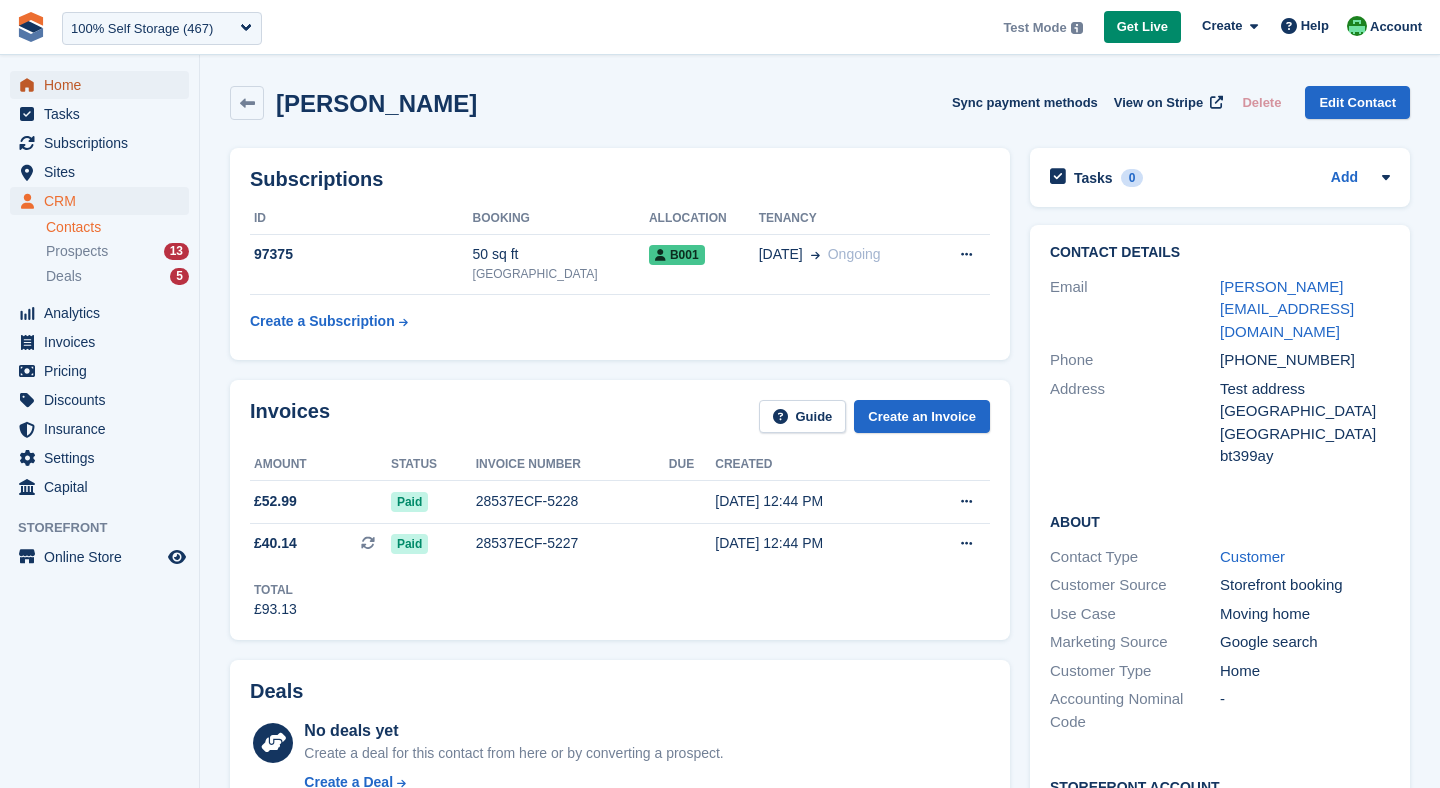 click on "Home" at bounding box center (104, 85) 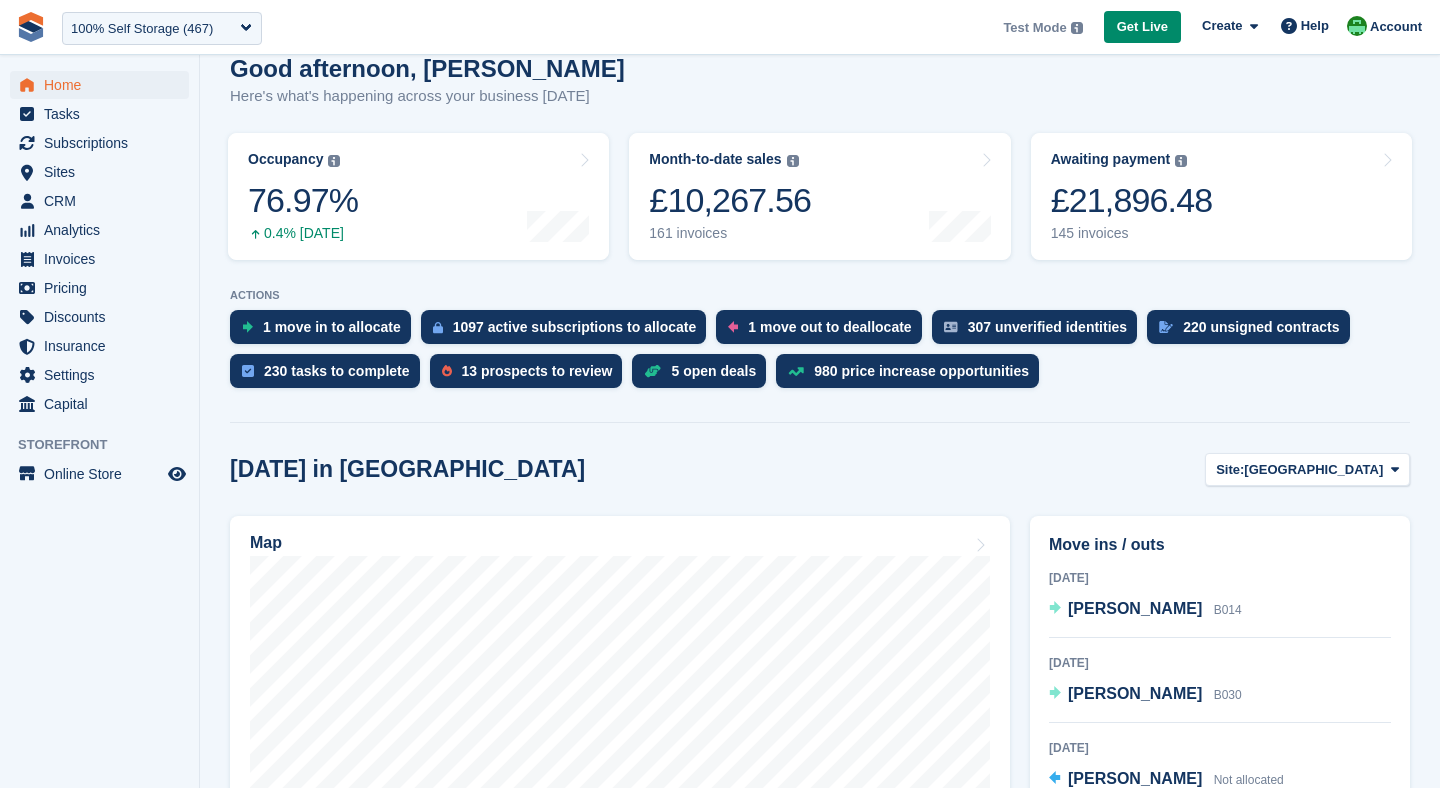 scroll, scrollTop: 174, scrollLeft: 0, axis: vertical 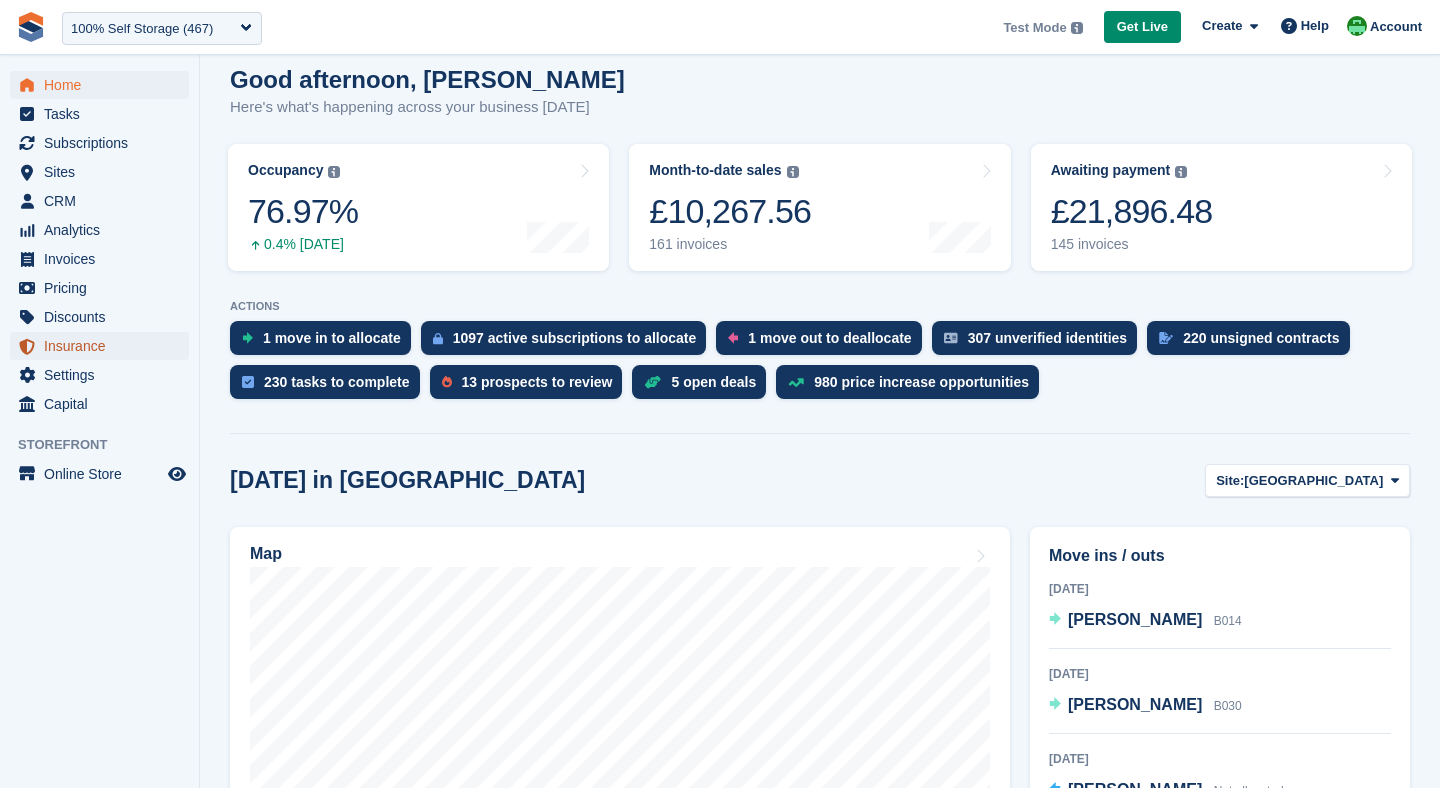 click on "Insurance" at bounding box center (104, 346) 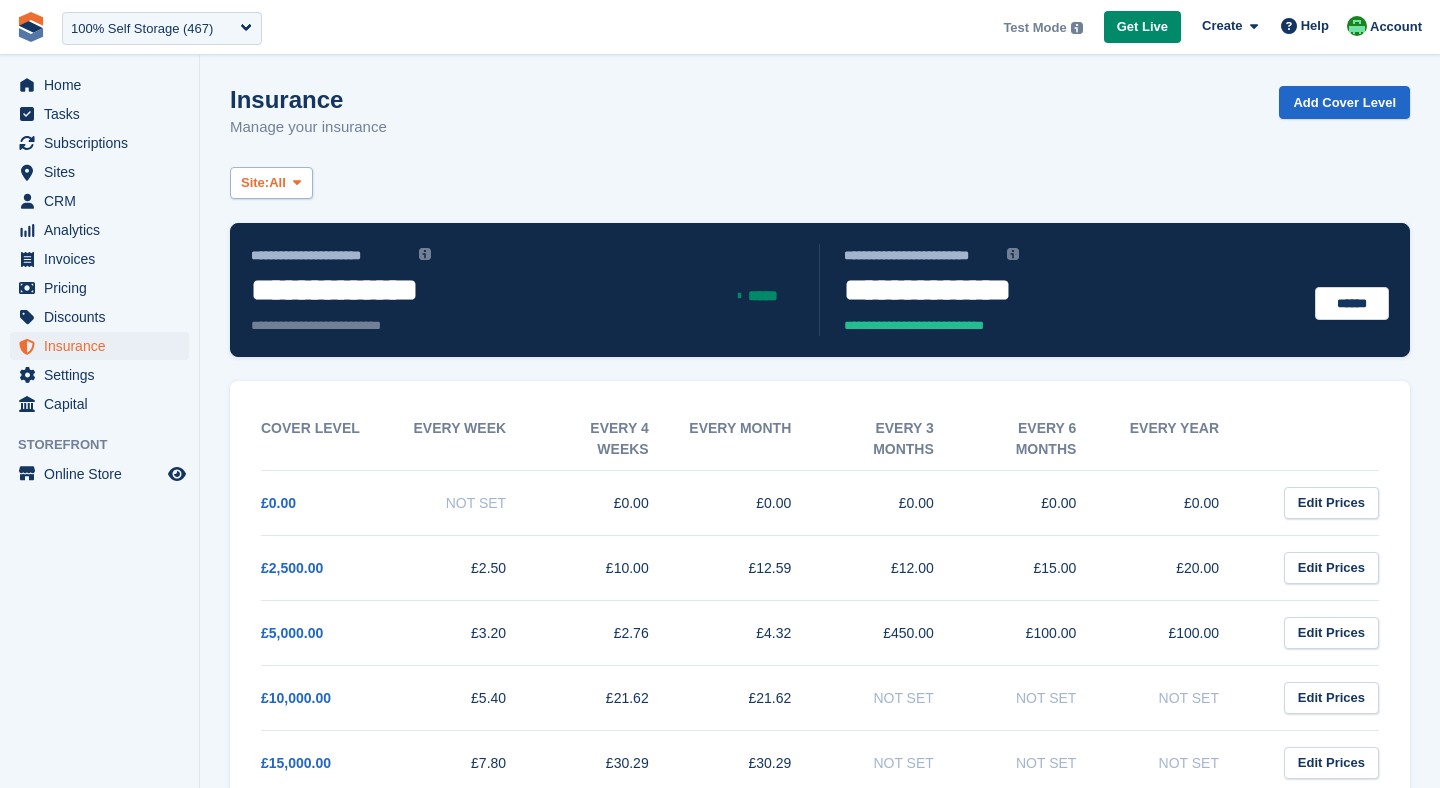 scroll, scrollTop: 0, scrollLeft: 0, axis: both 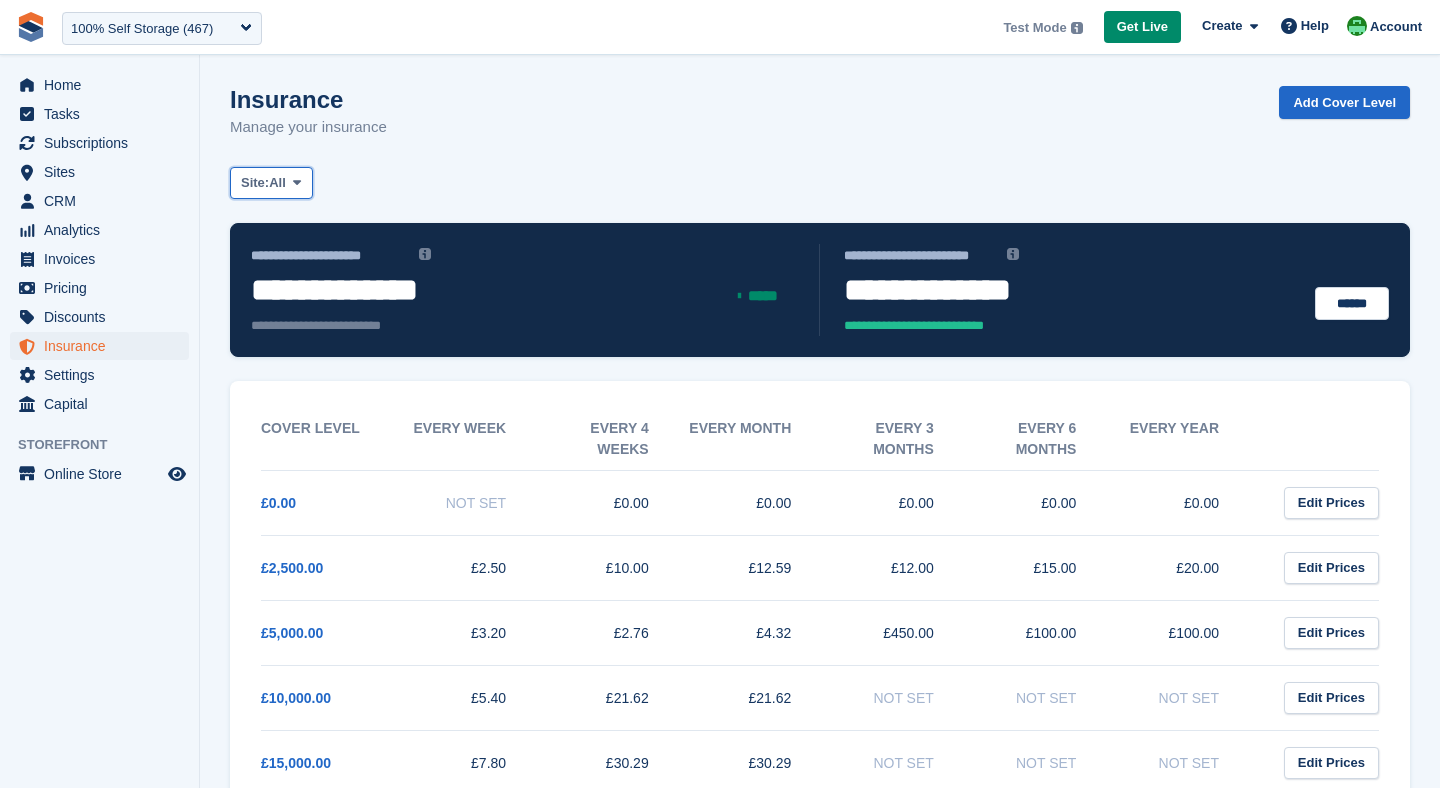 click on "All" at bounding box center [277, 183] 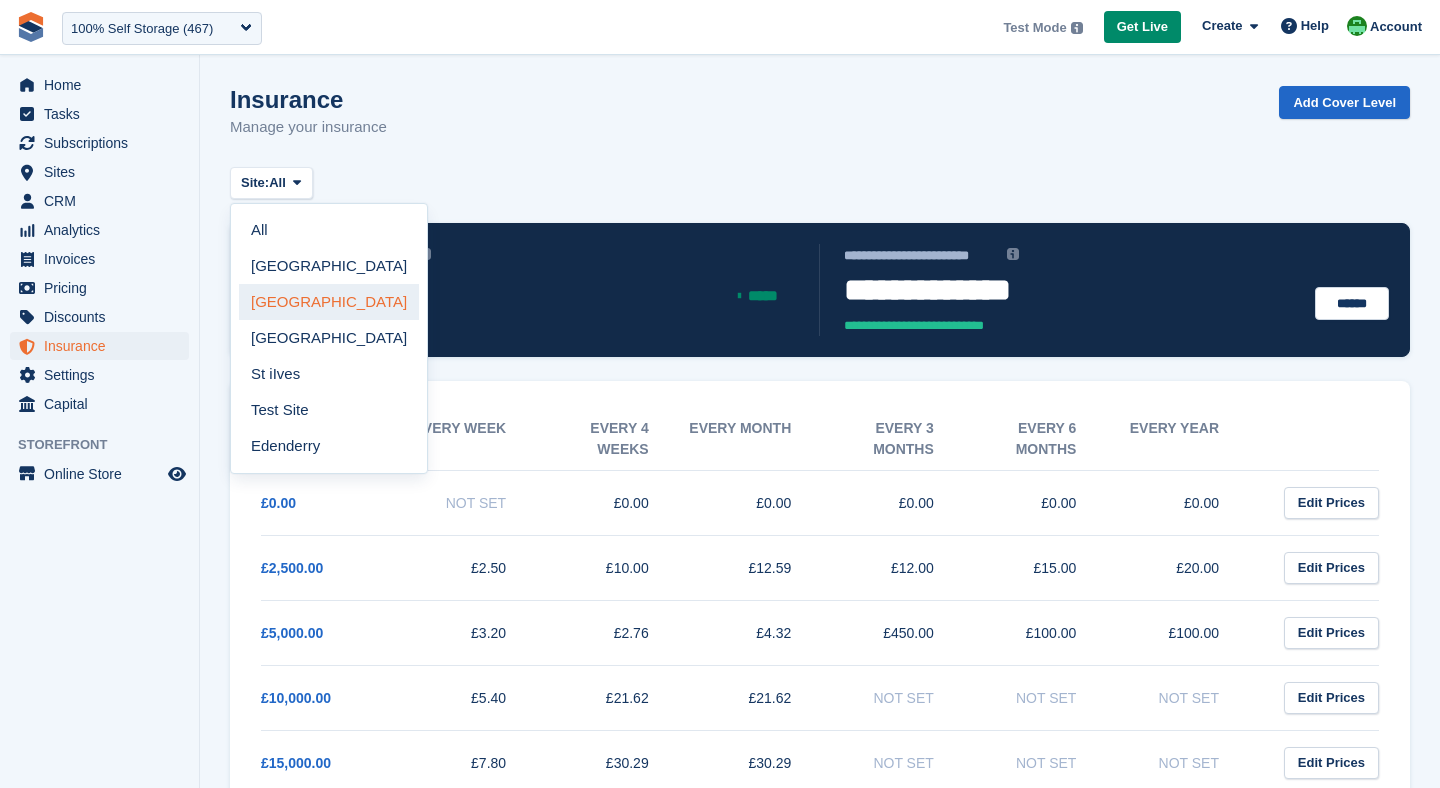 click on "[GEOGRAPHIC_DATA]" at bounding box center (329, 302) 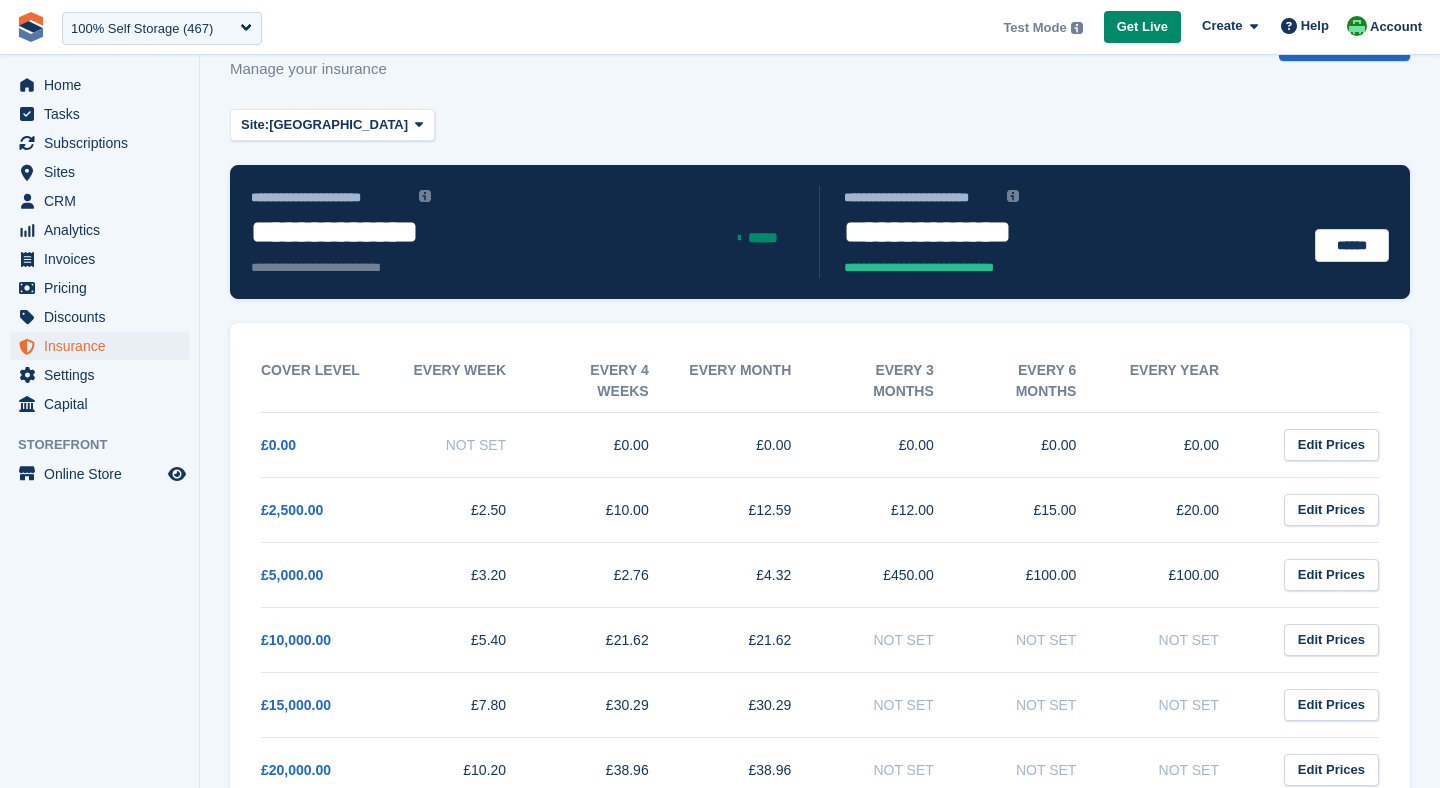 scroll, scrollTop: 122, scrollLeft: 0, axis: vertical 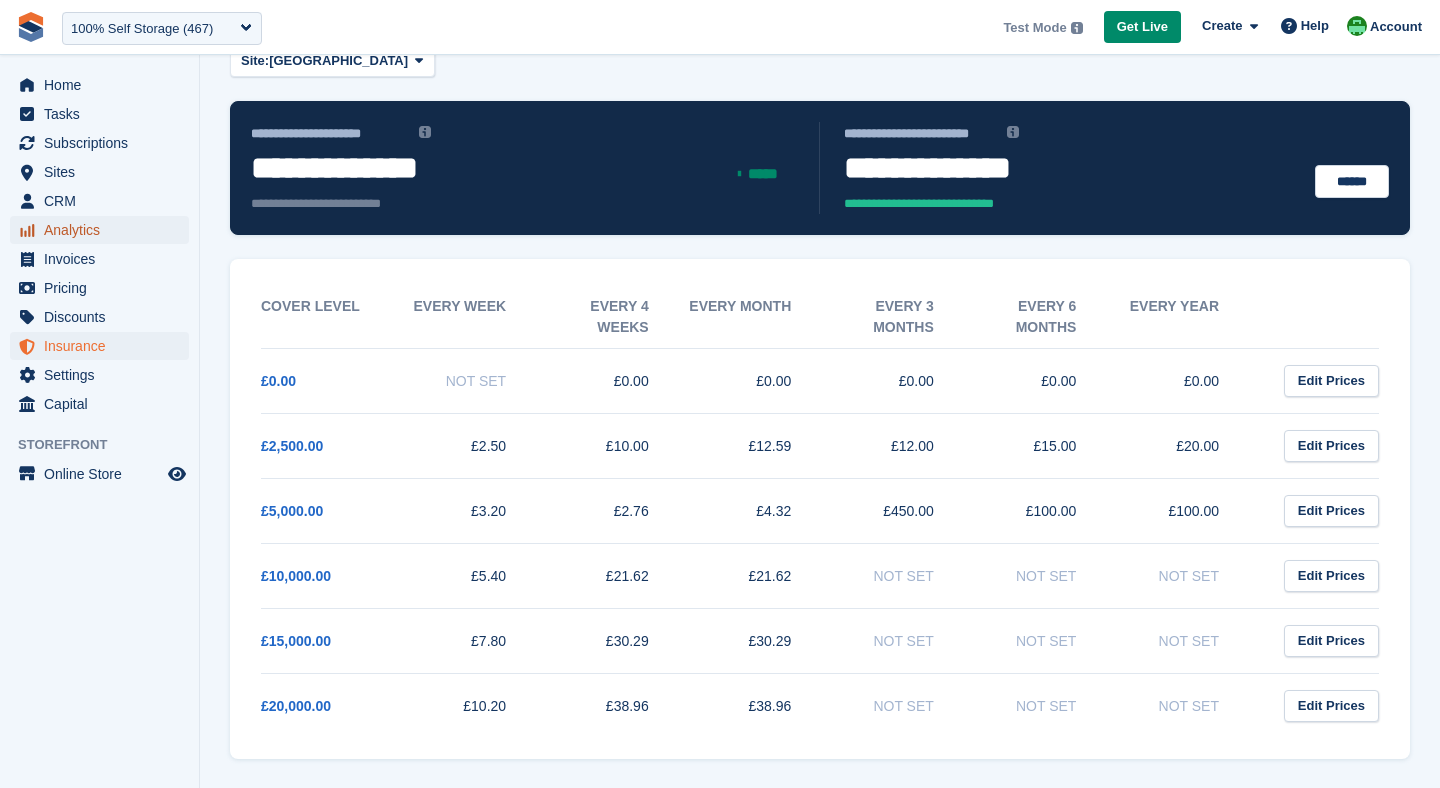 click on "Analytics" at bounding box center (104, 230) 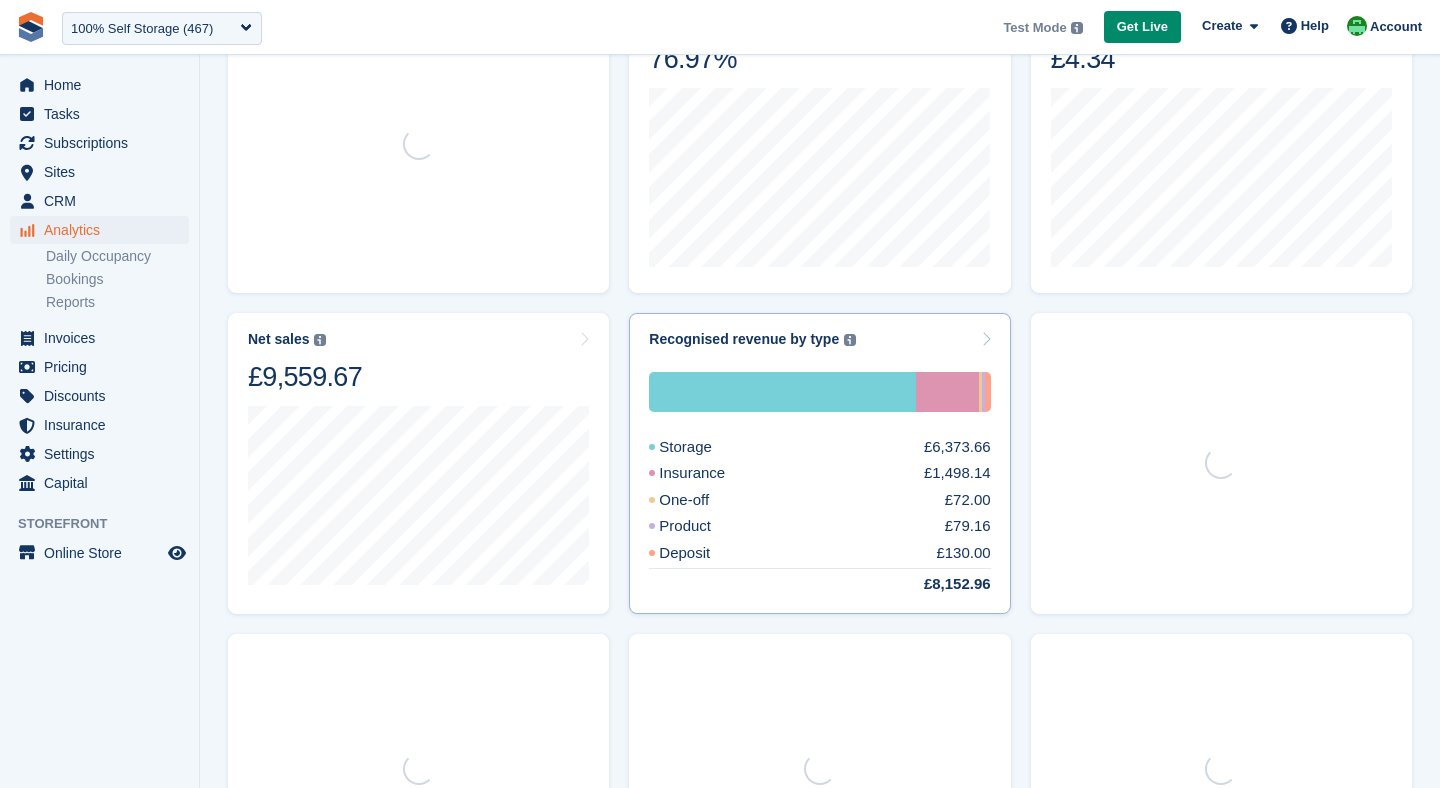scroll, scrollTop: 354, scrollLeft: 0, axis: vertical 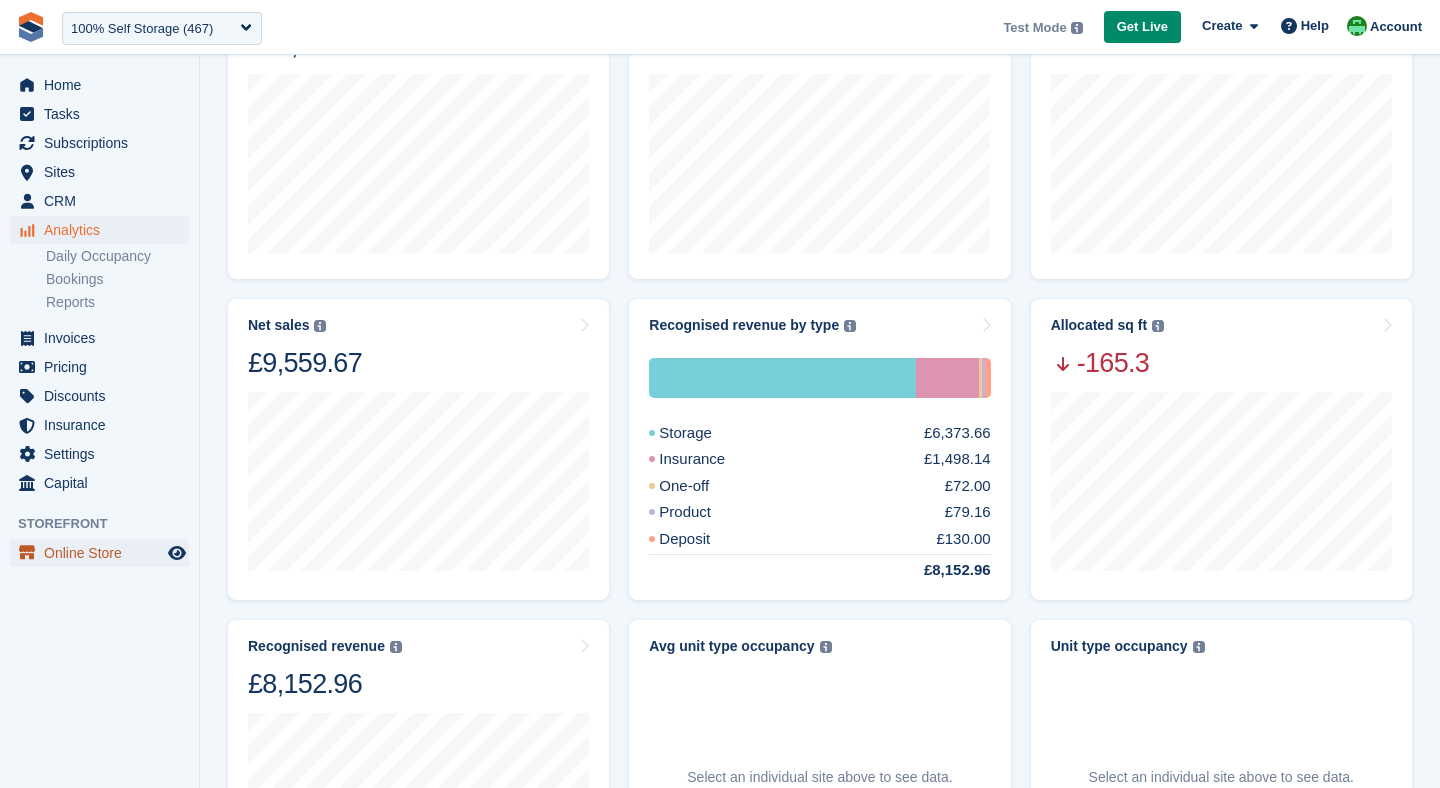 click on "Online Store" at bounding box center (104, 553) 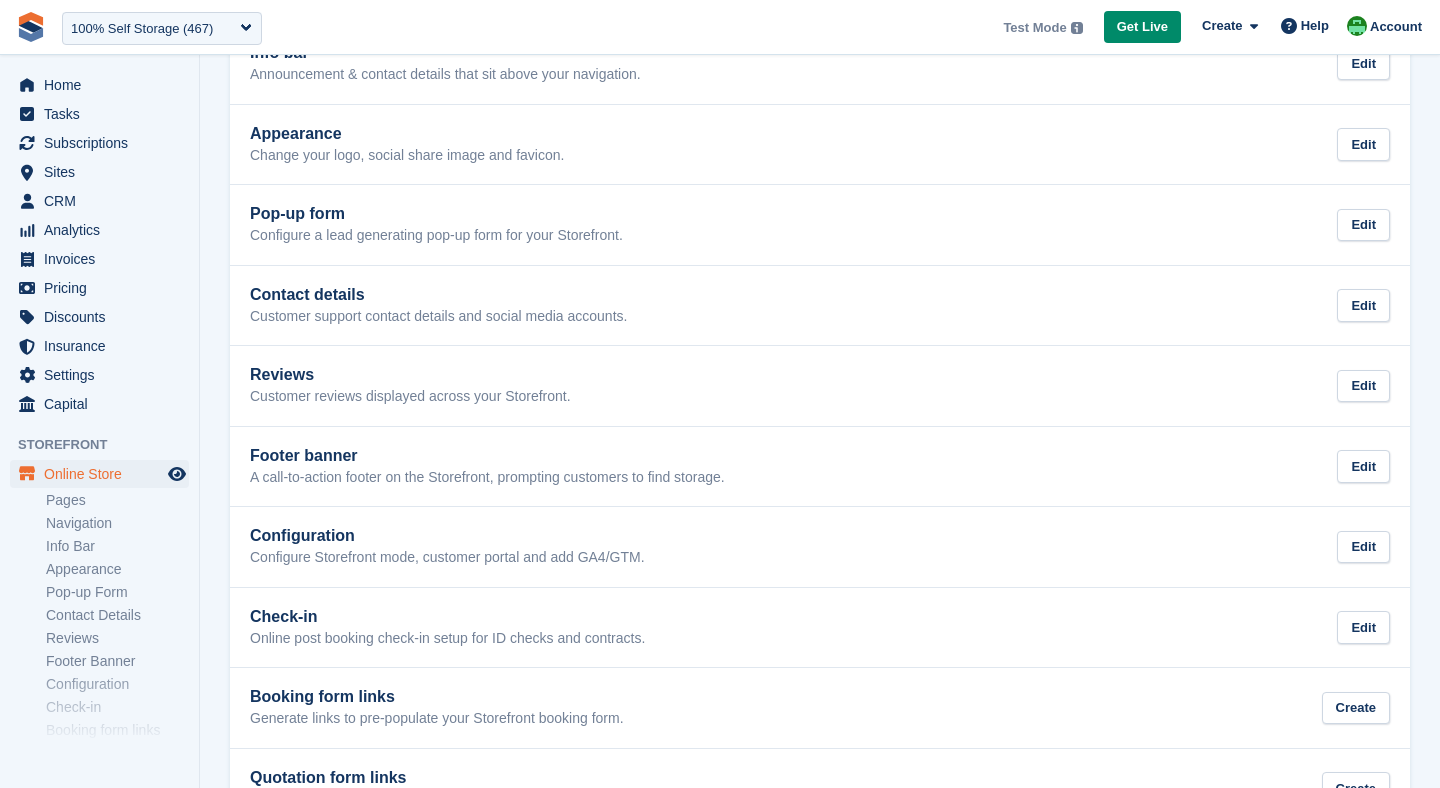 scroll, scrollTop: 409, scrollLeft: 0, axis: vertical 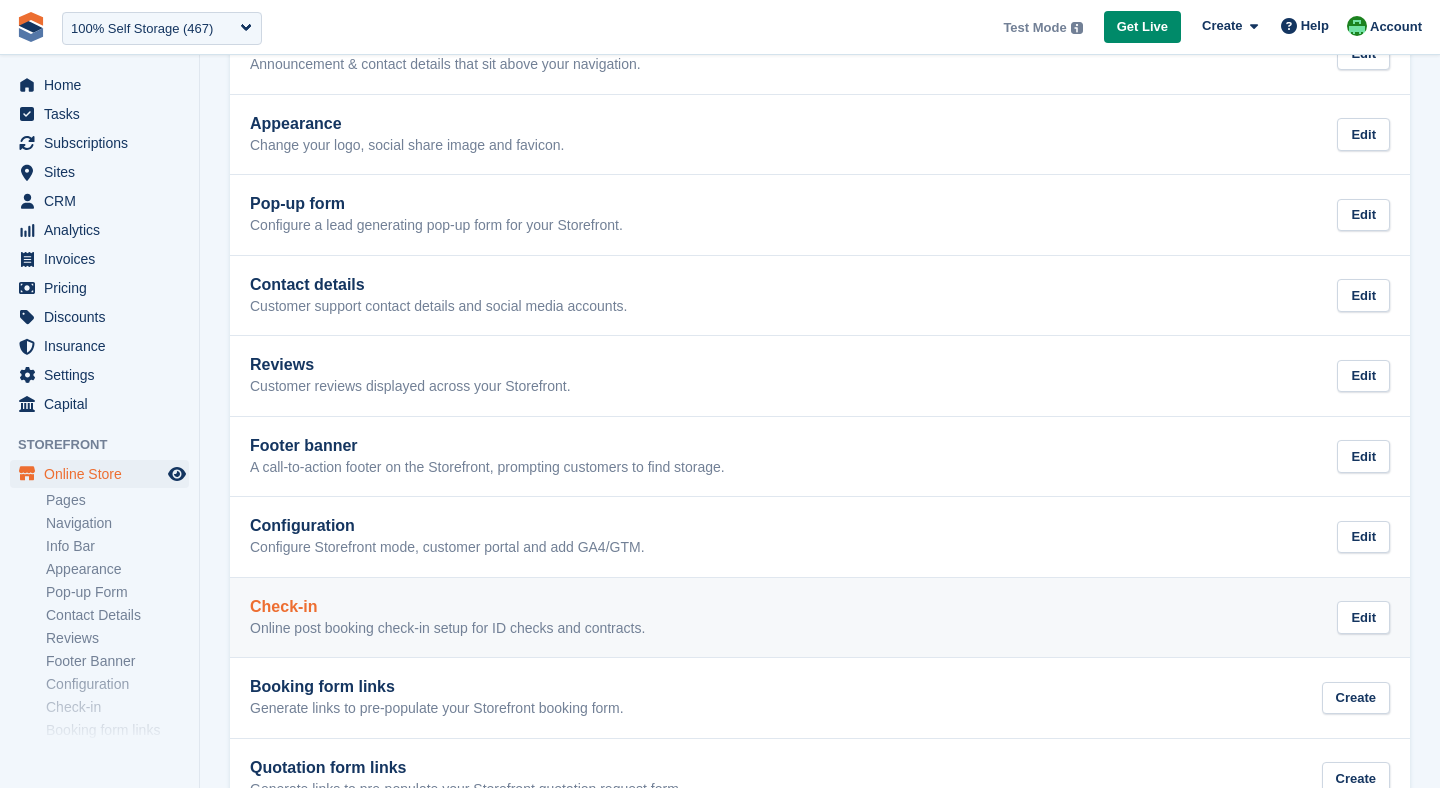 click on "Online post booking check-in setup for ID checks and contracts." at bounding box center [447, 629] 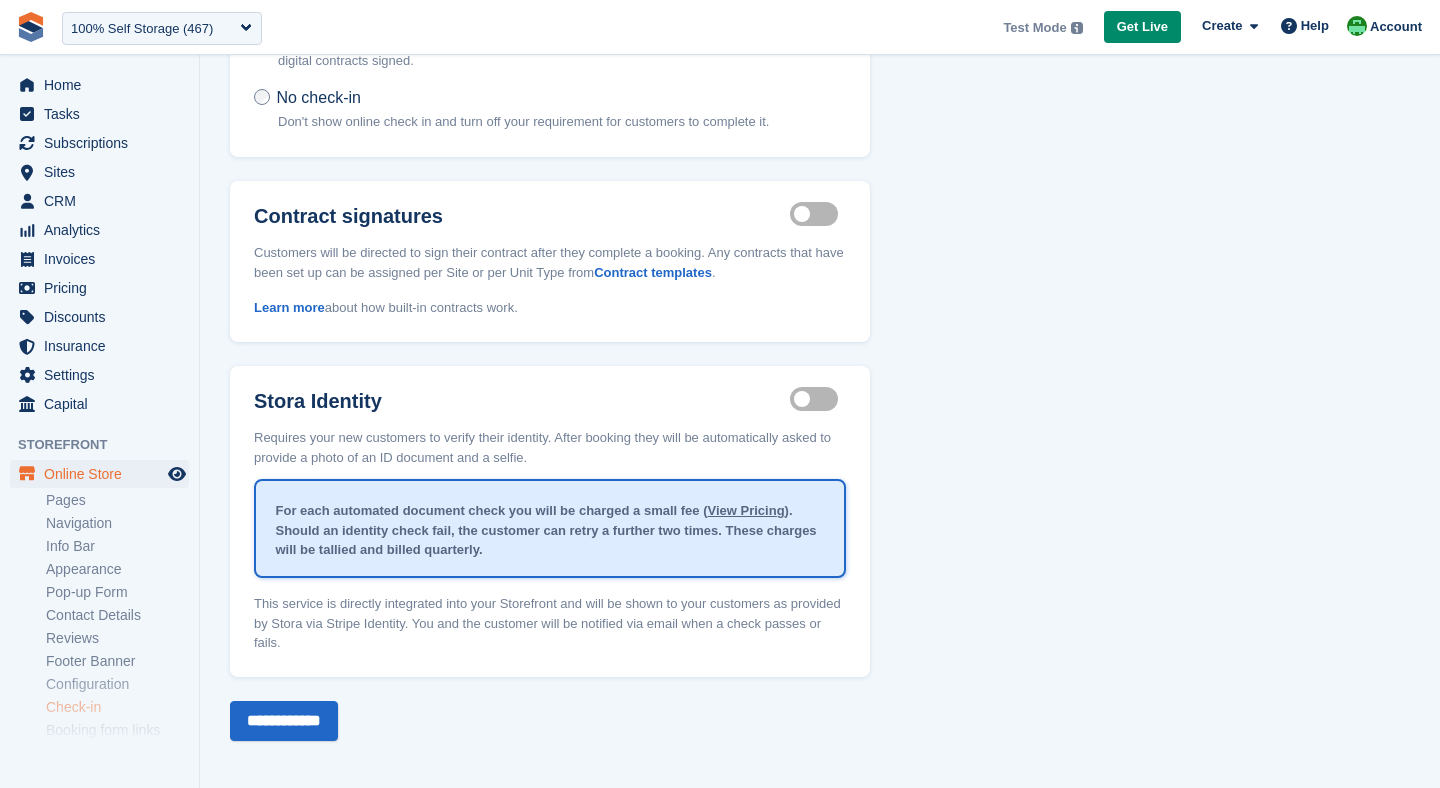 scroll, scrollTop: 210, scrollLeft: 0, axis: vertical 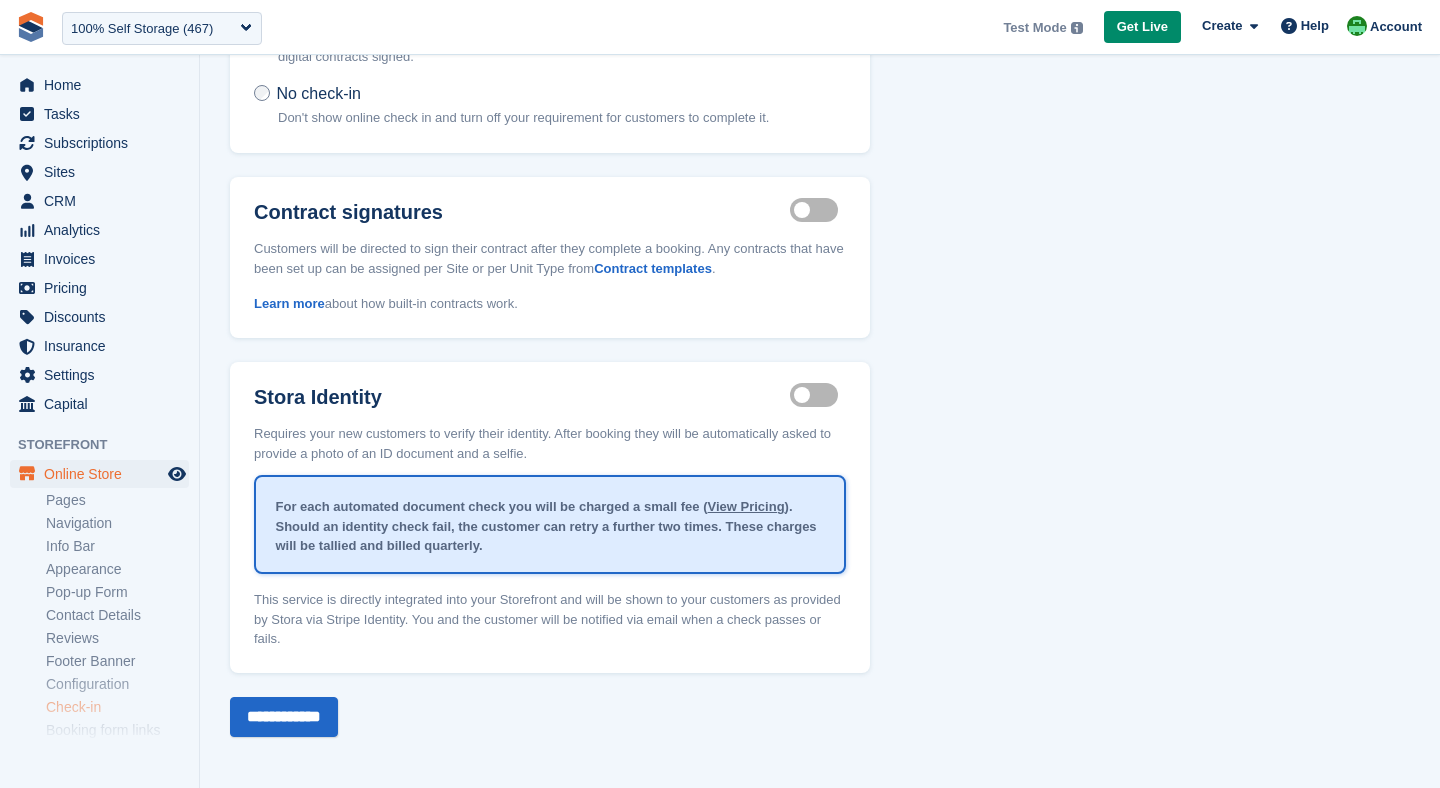 click on "Identity proof enabled" at bounding box center [818, 395] 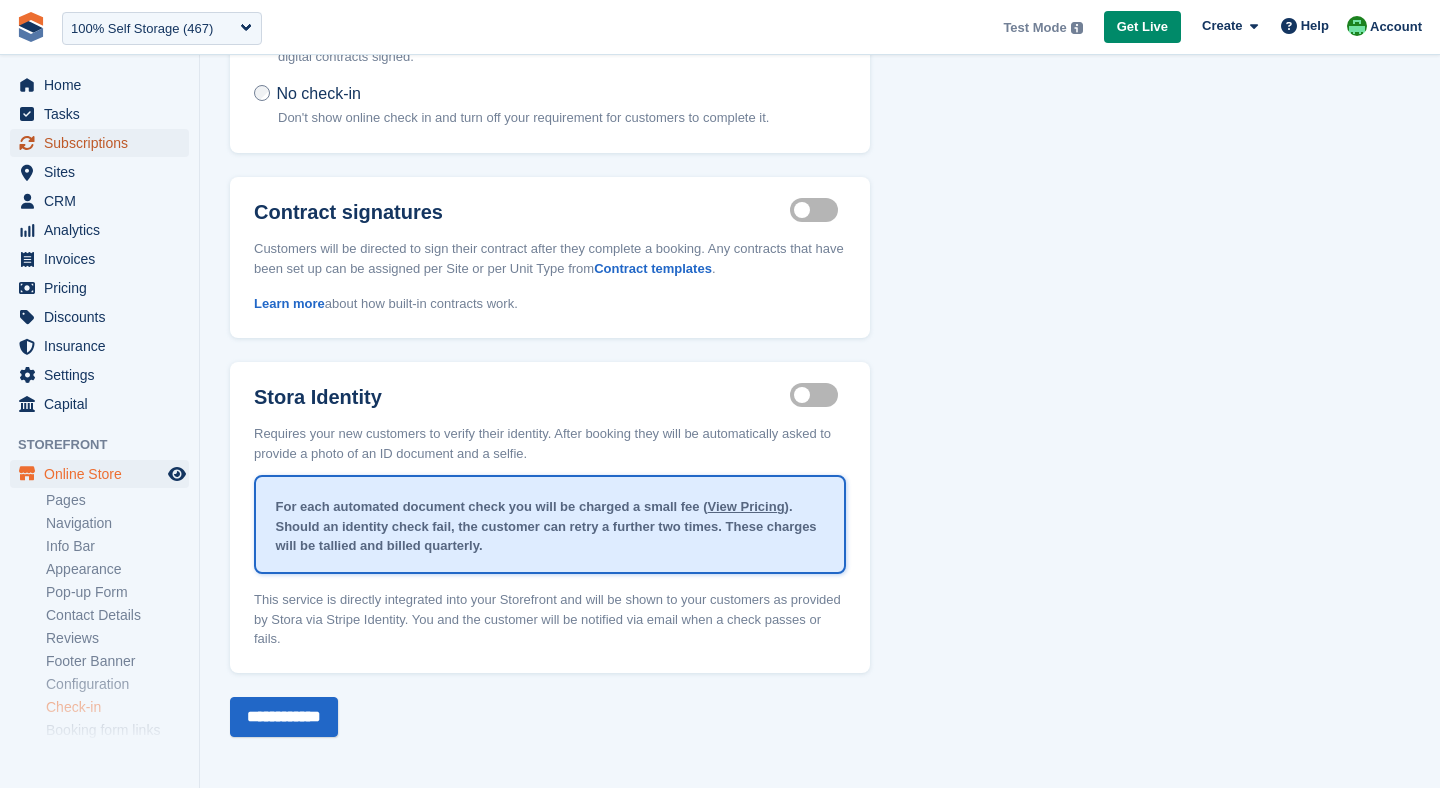 click on "Subscriptions" at bounding box center [104, 143] 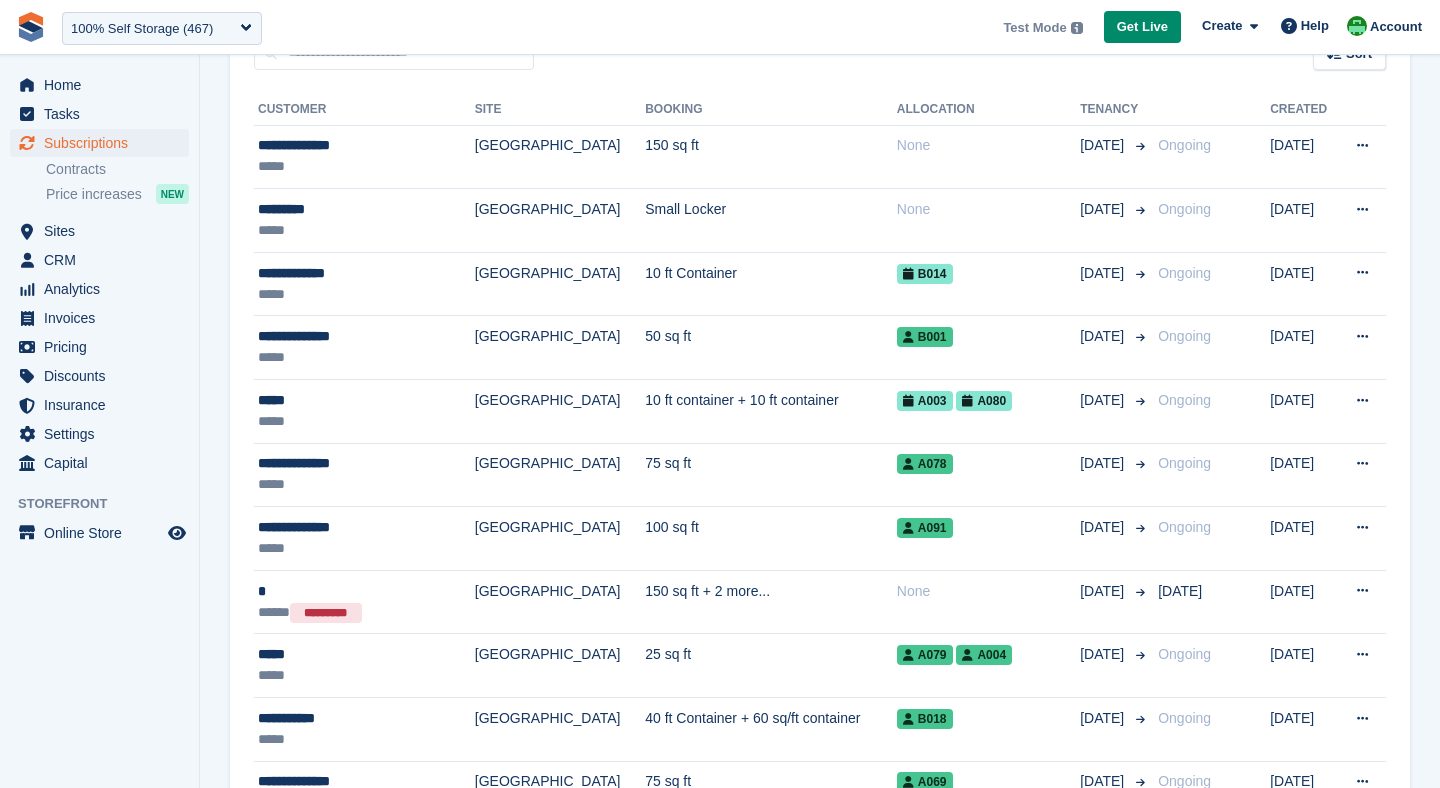 scroll, scrollTop: 0, scrollLeft: 0, axis: both 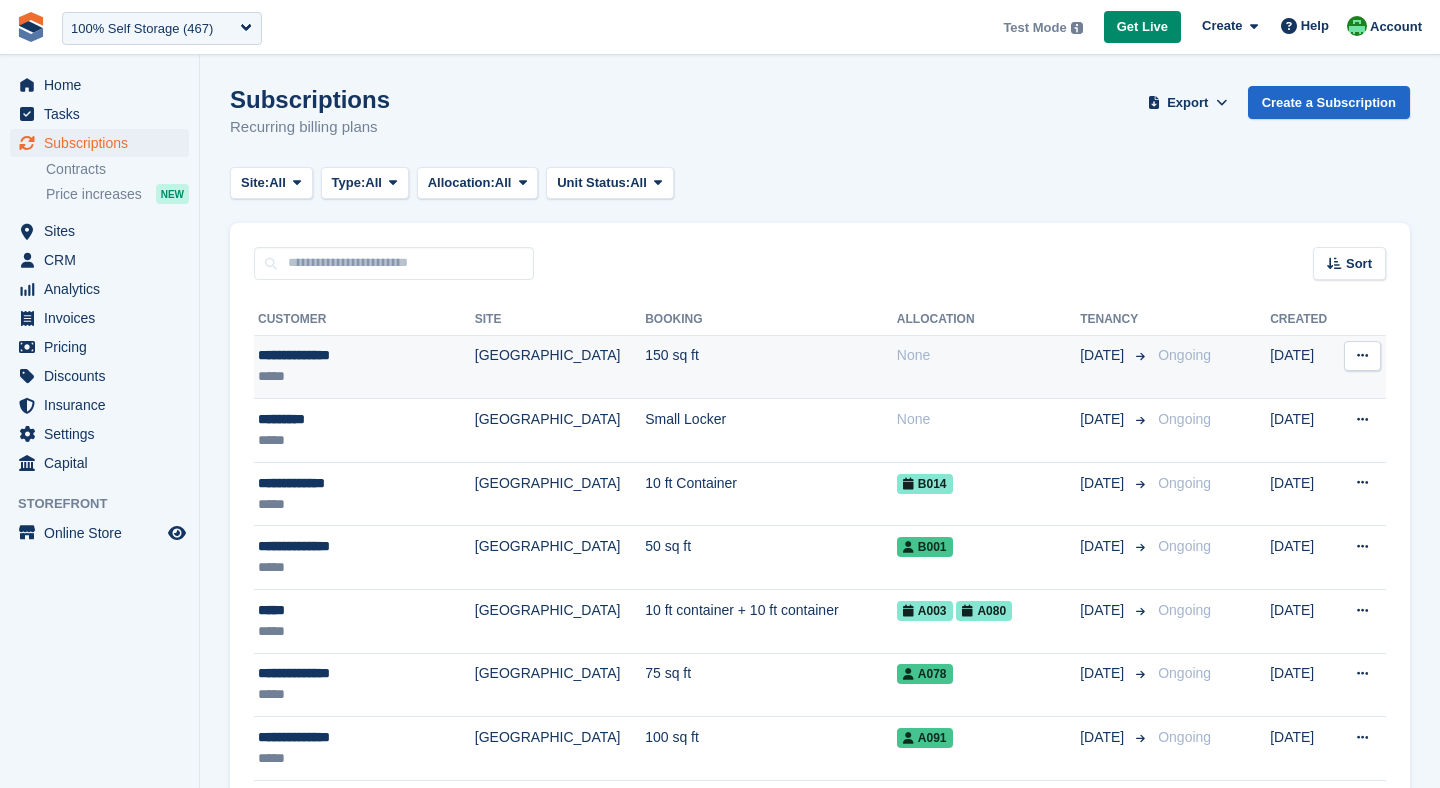click on "[GEOGRAPHIC_DATA]" at bounding box center [560, 367] 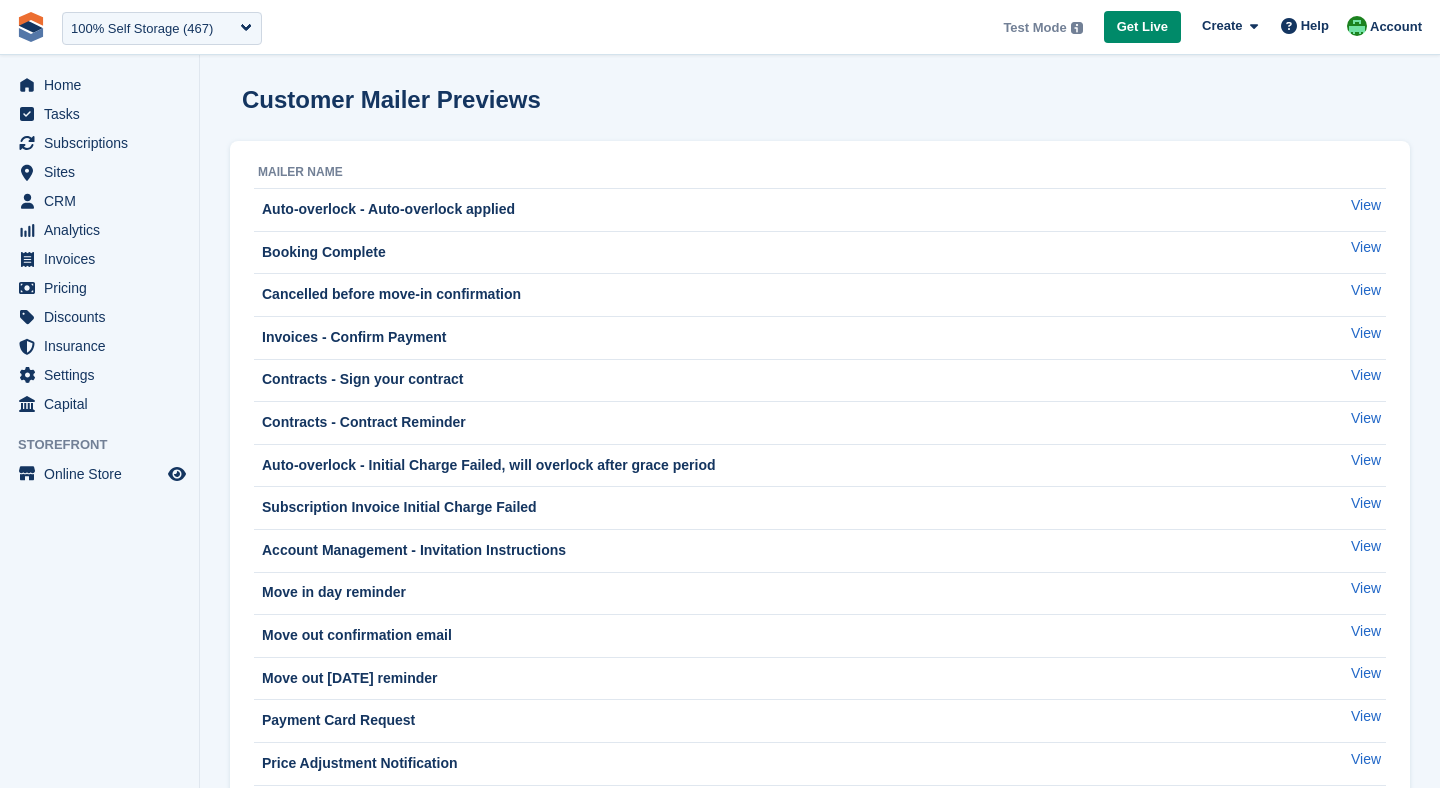 scroll, scrollTop: 0, scrollLeft: 0, axis: both 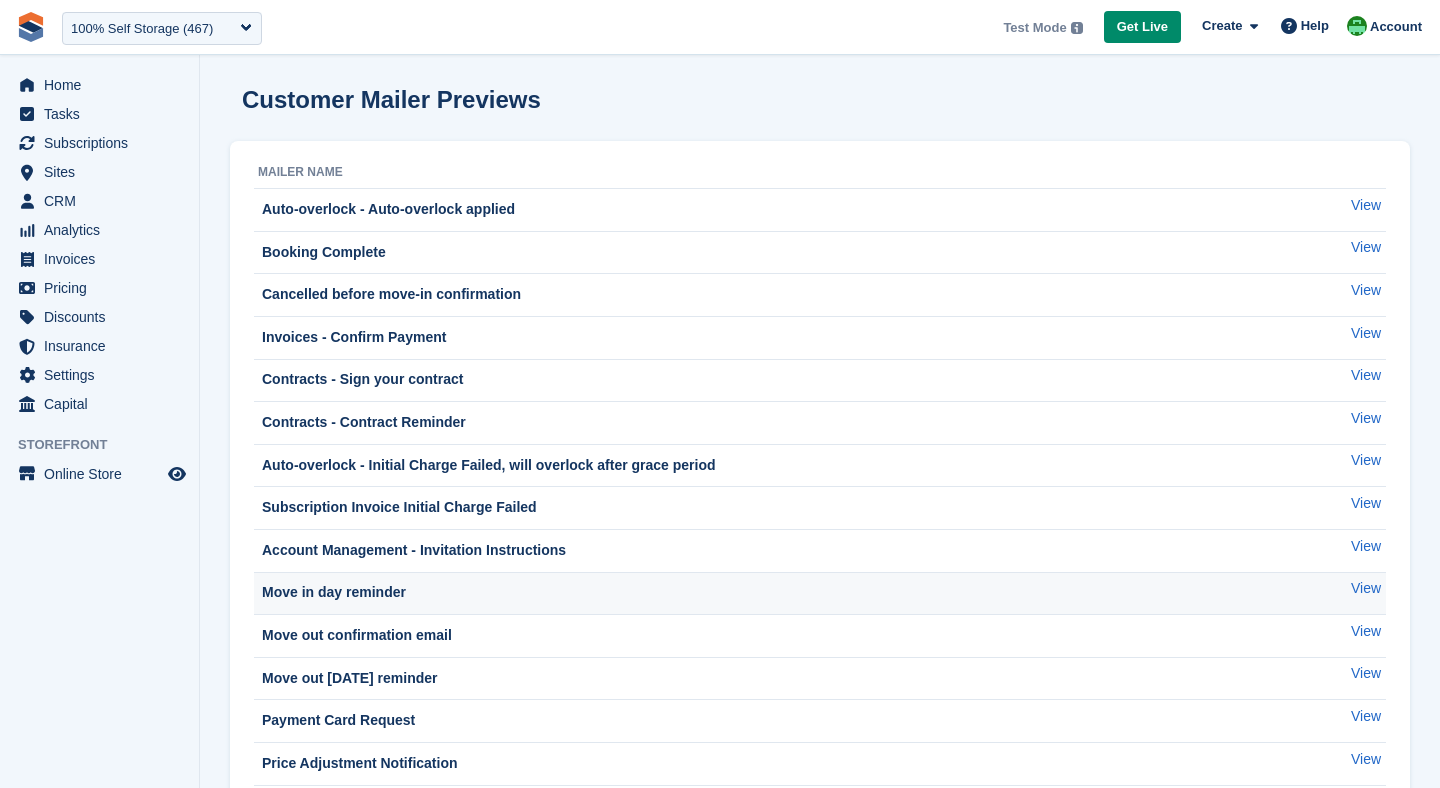 click on "Move in day reminder" at bounding box center [782, 592] 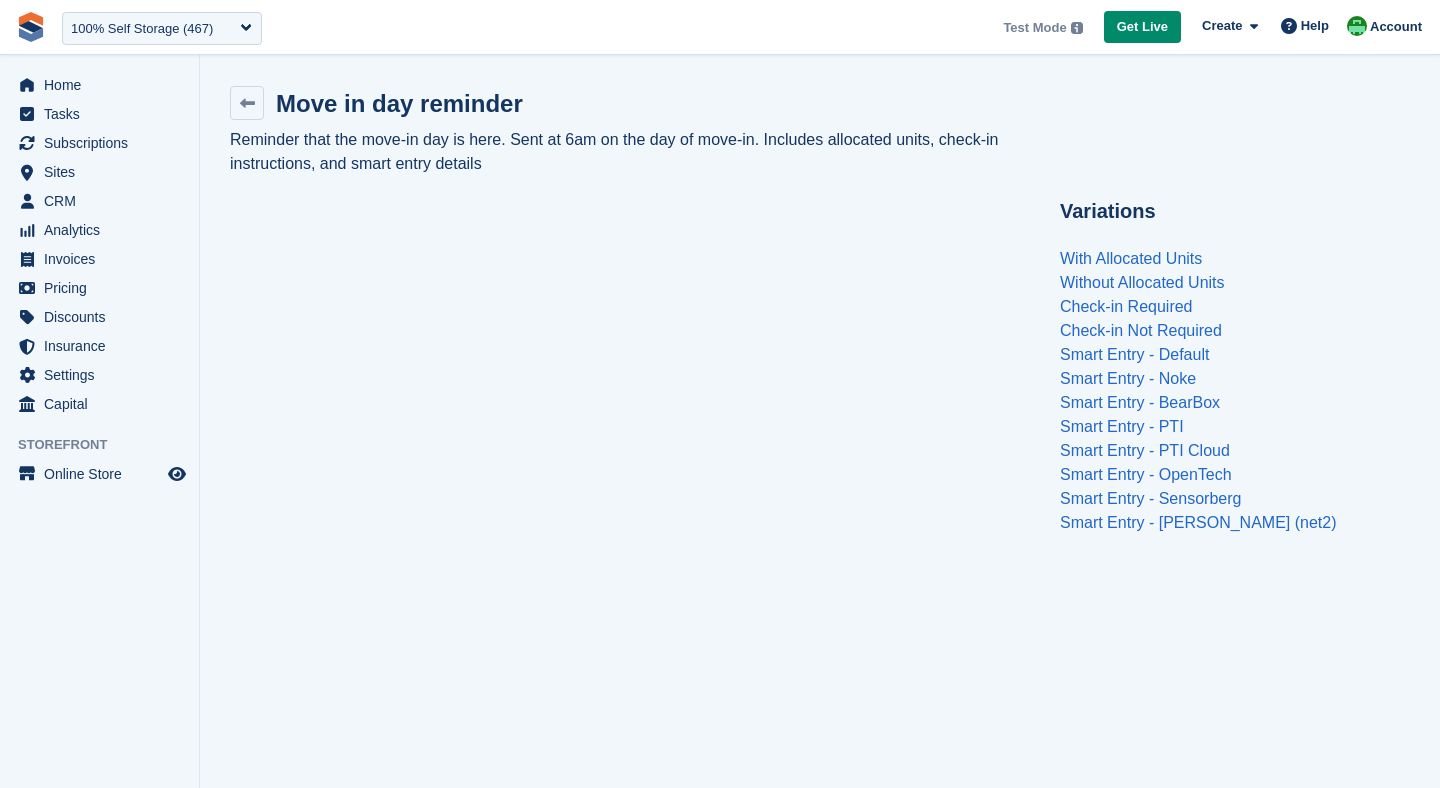 scroll, scrollTop: 0, scrollLeft: 0, axis: both 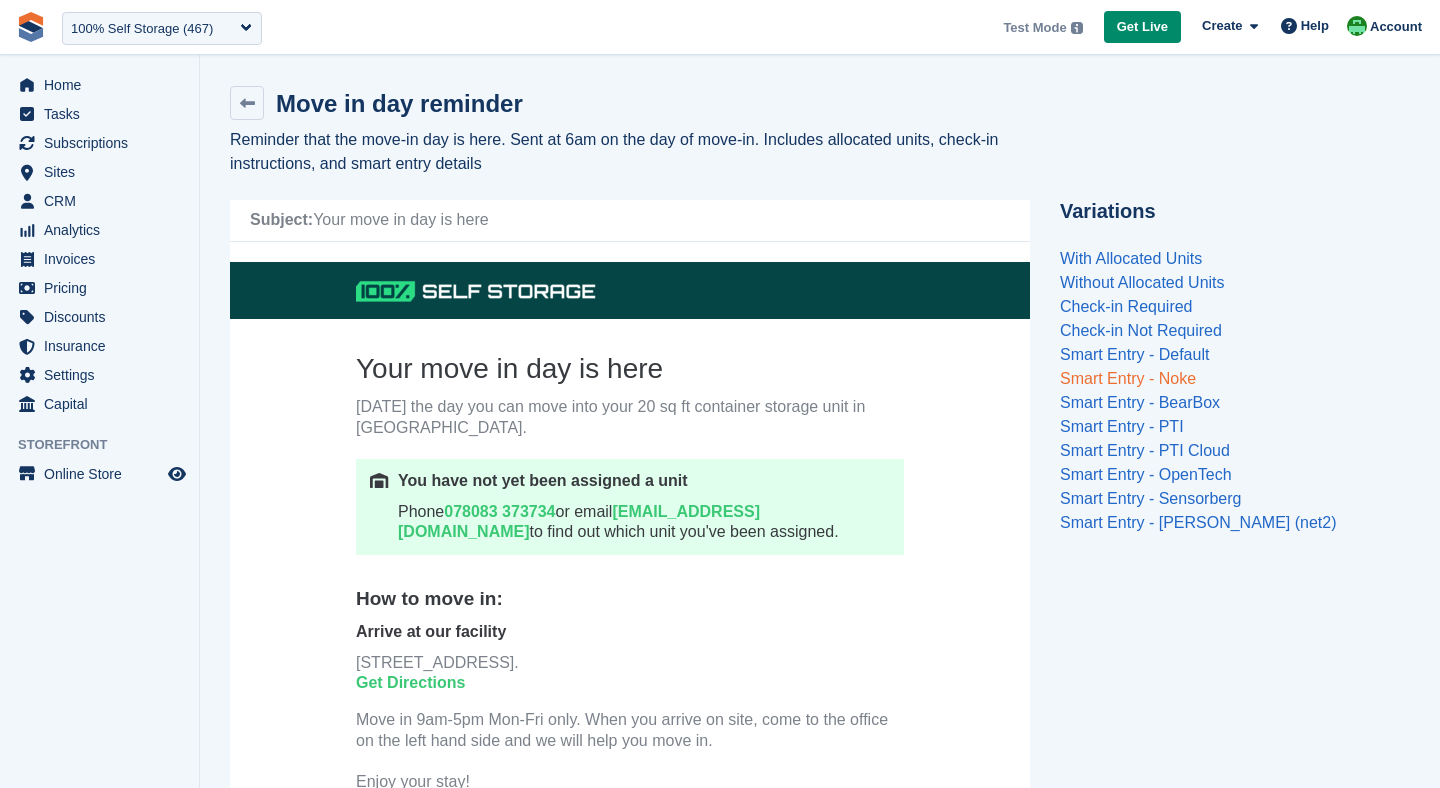 click on "Smart Entry - Noke" at bounding box center [1128, 378] 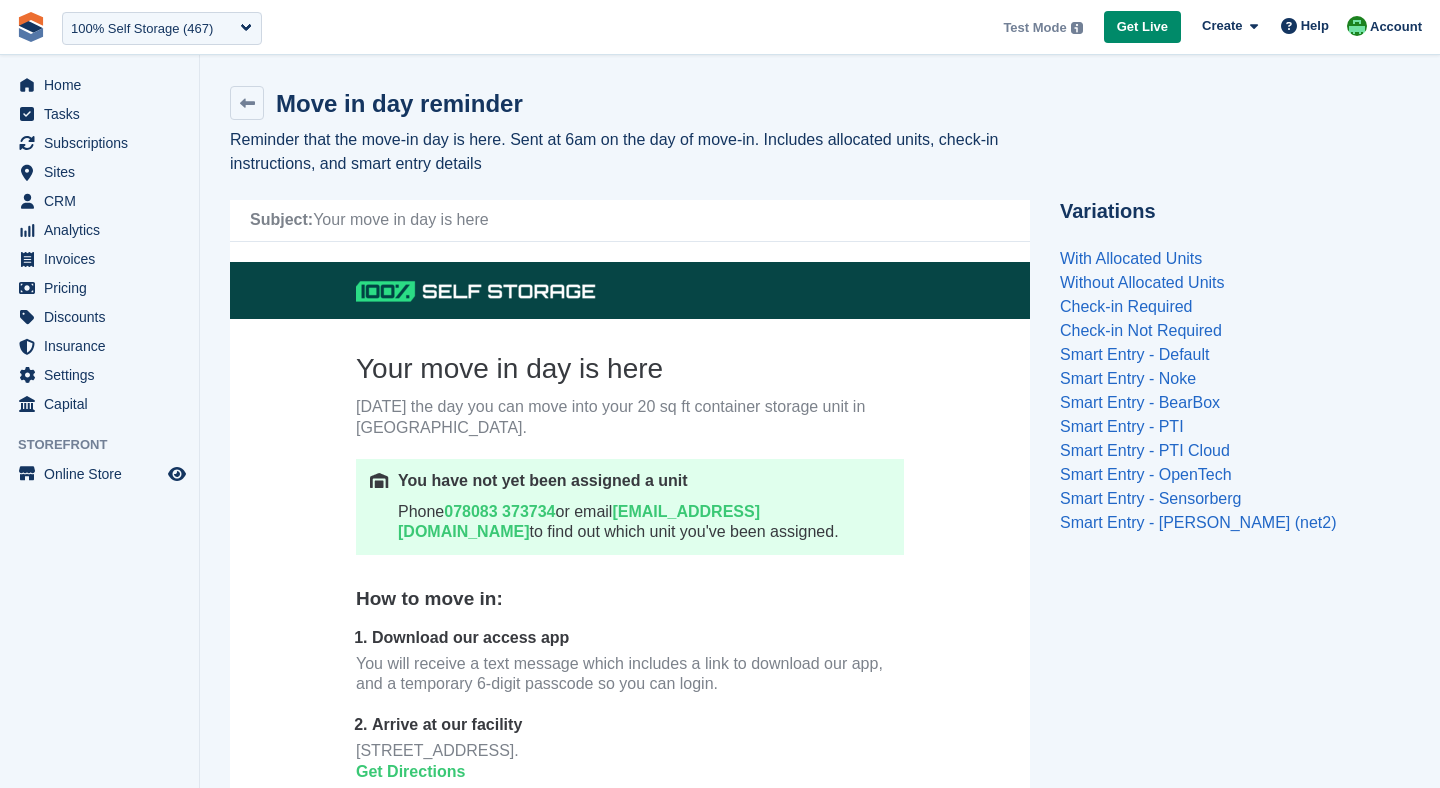 scroll, scrollTop: 11, scrollLeft: 0, axis: vertical 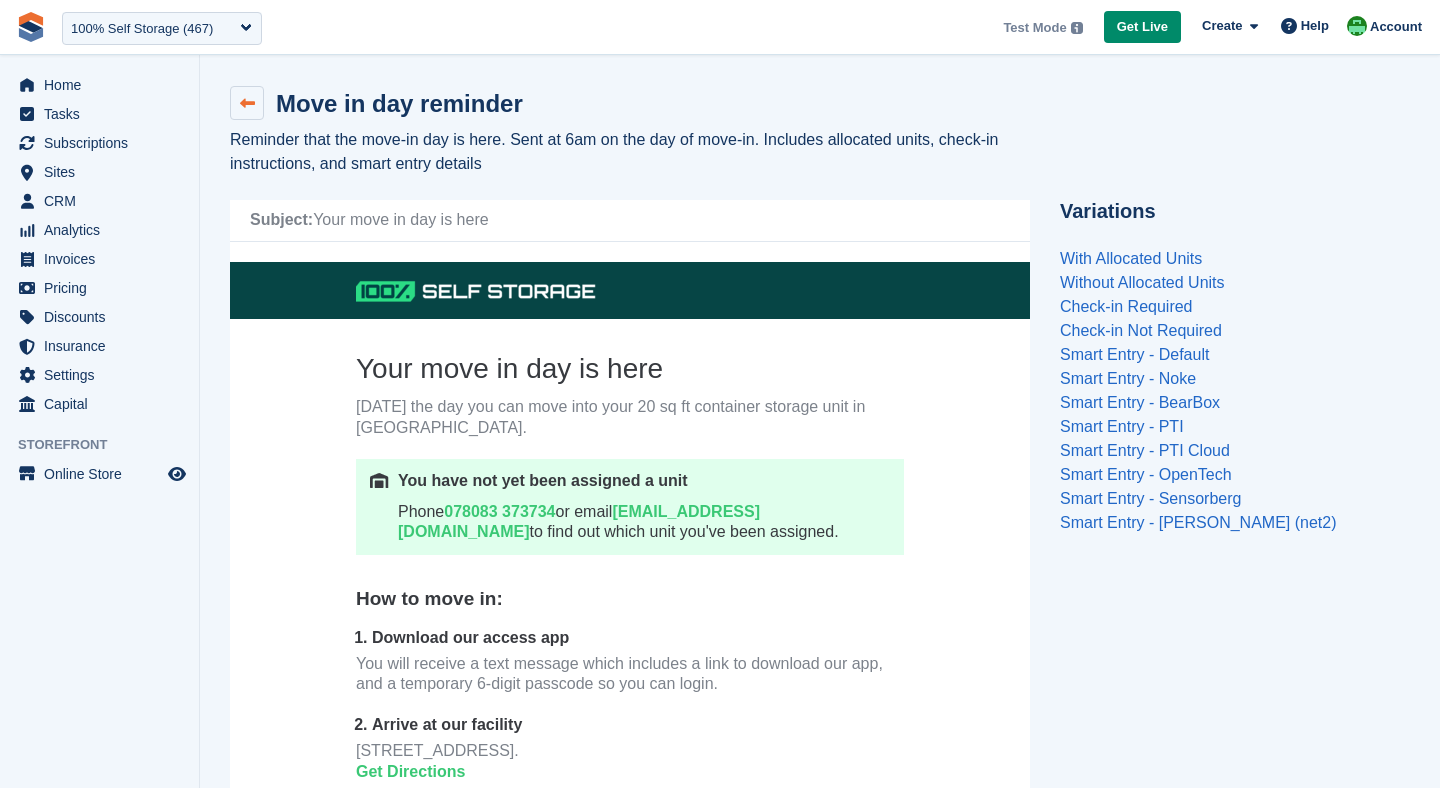 click at bounding box center [247, 103] 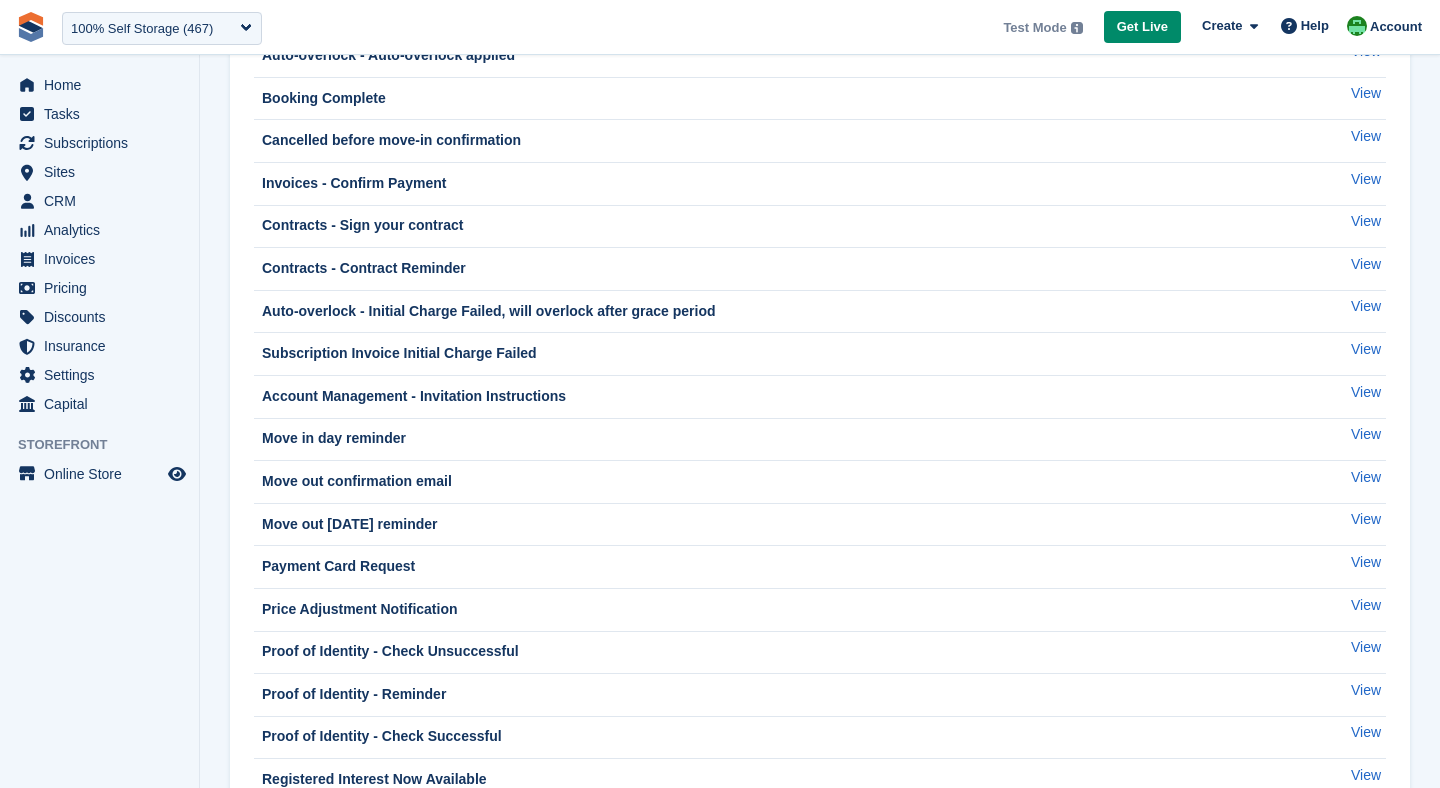 scroll, scrollTop: 158, scrollLeft: 0, axis: vertical 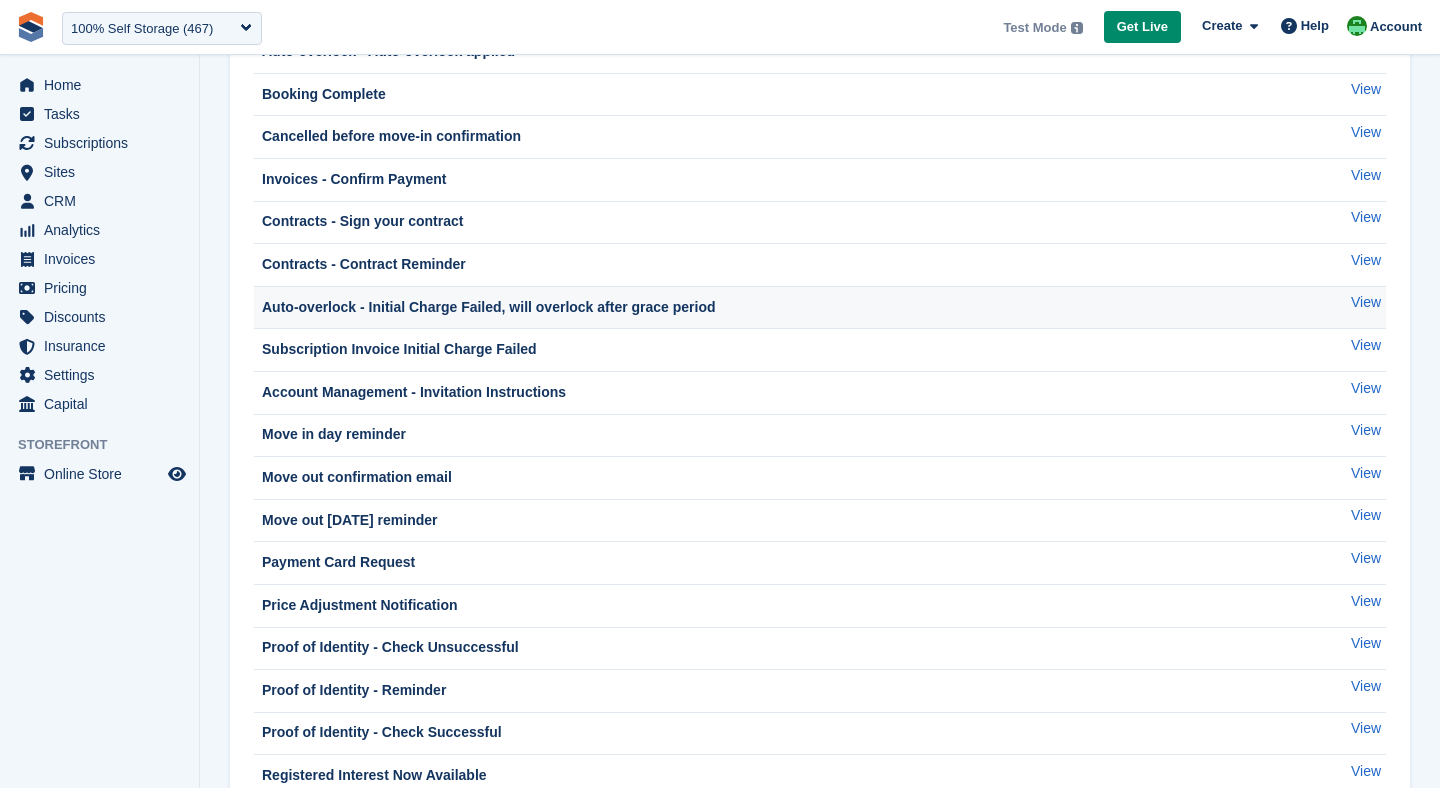 click on "Auto-overlock - Initial Charge Failed, will overlock after grace period" at bounding box center (487, 307) 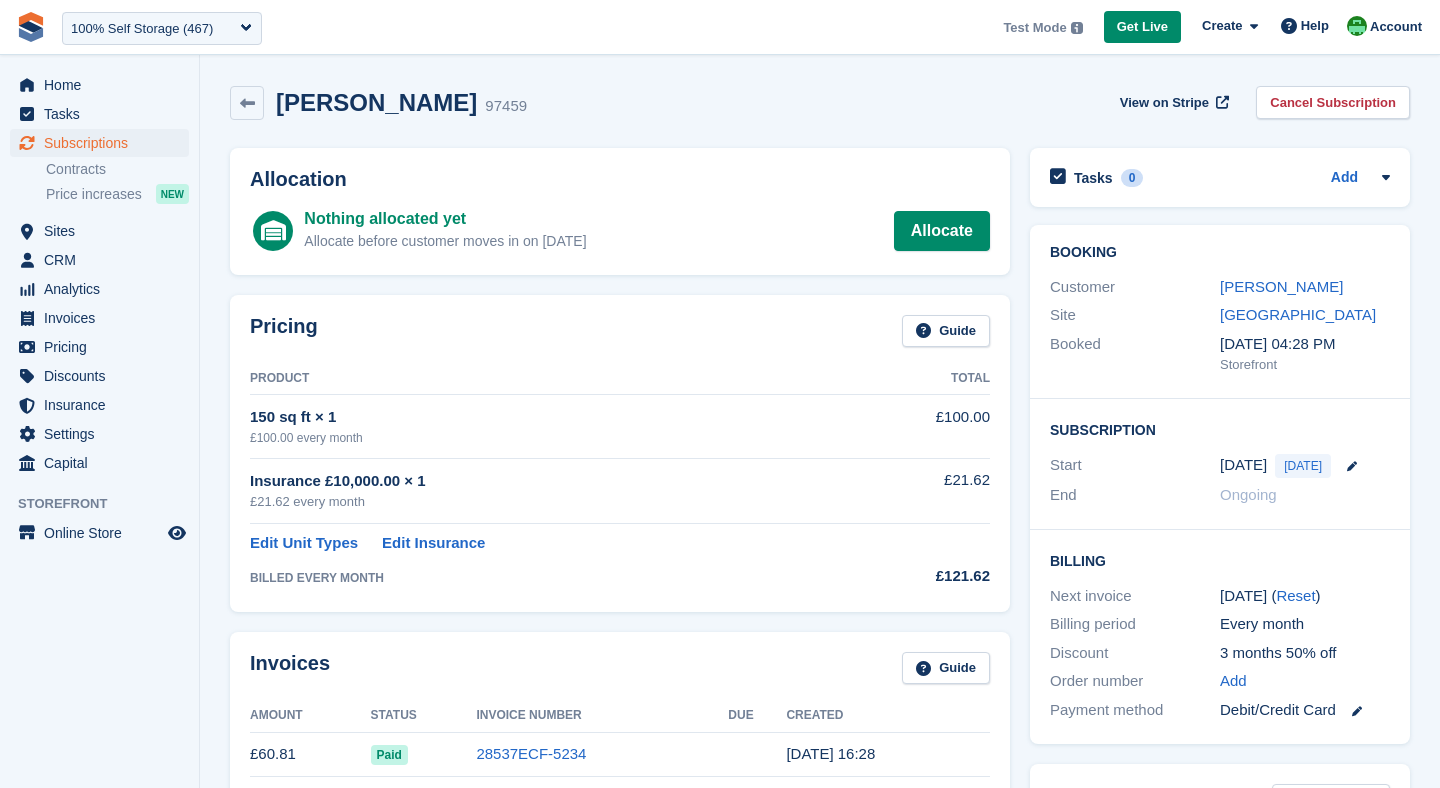scroll, scrollTop: 0, scrollLeft: 0, axis: both 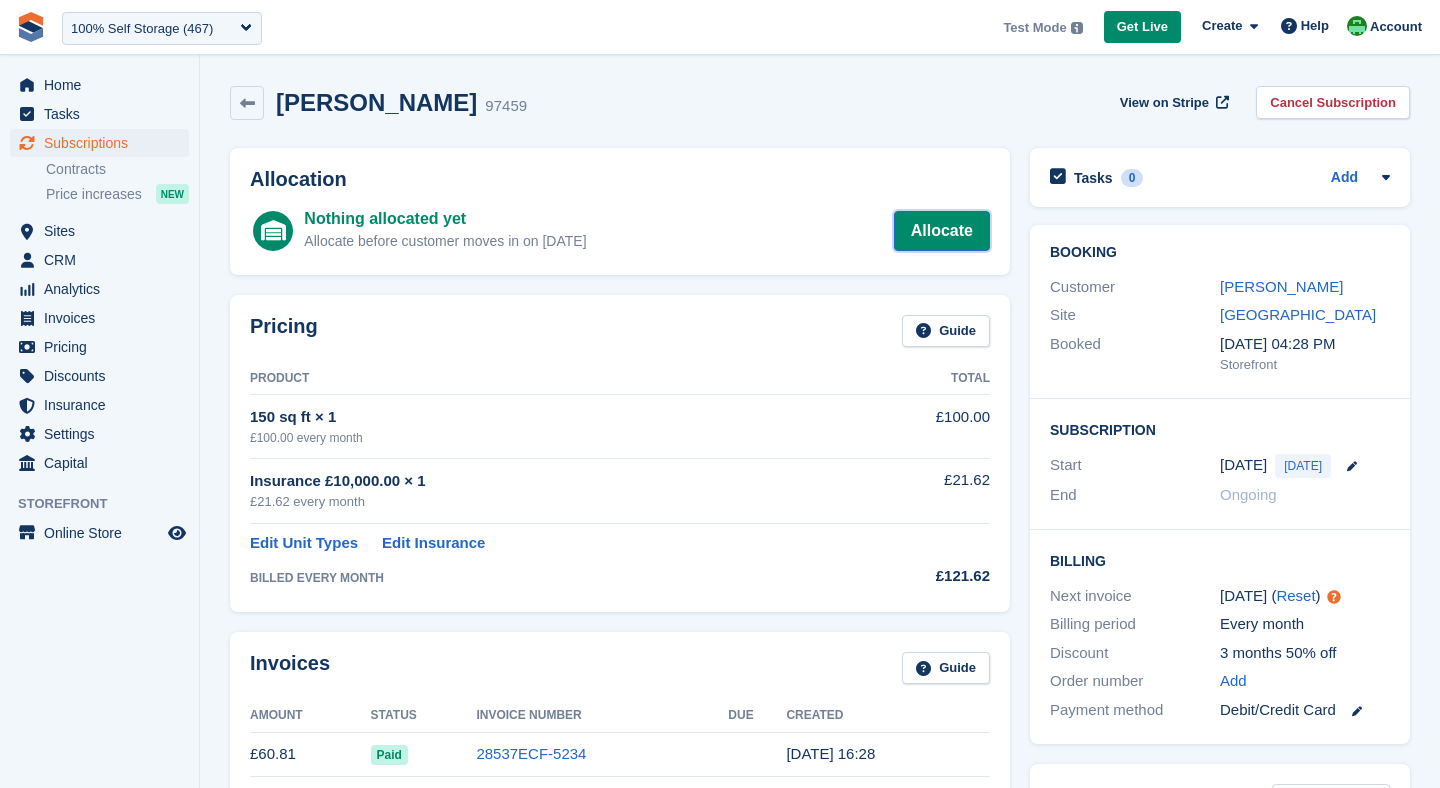 click on "Allocate" at bounding box center (942, 231) 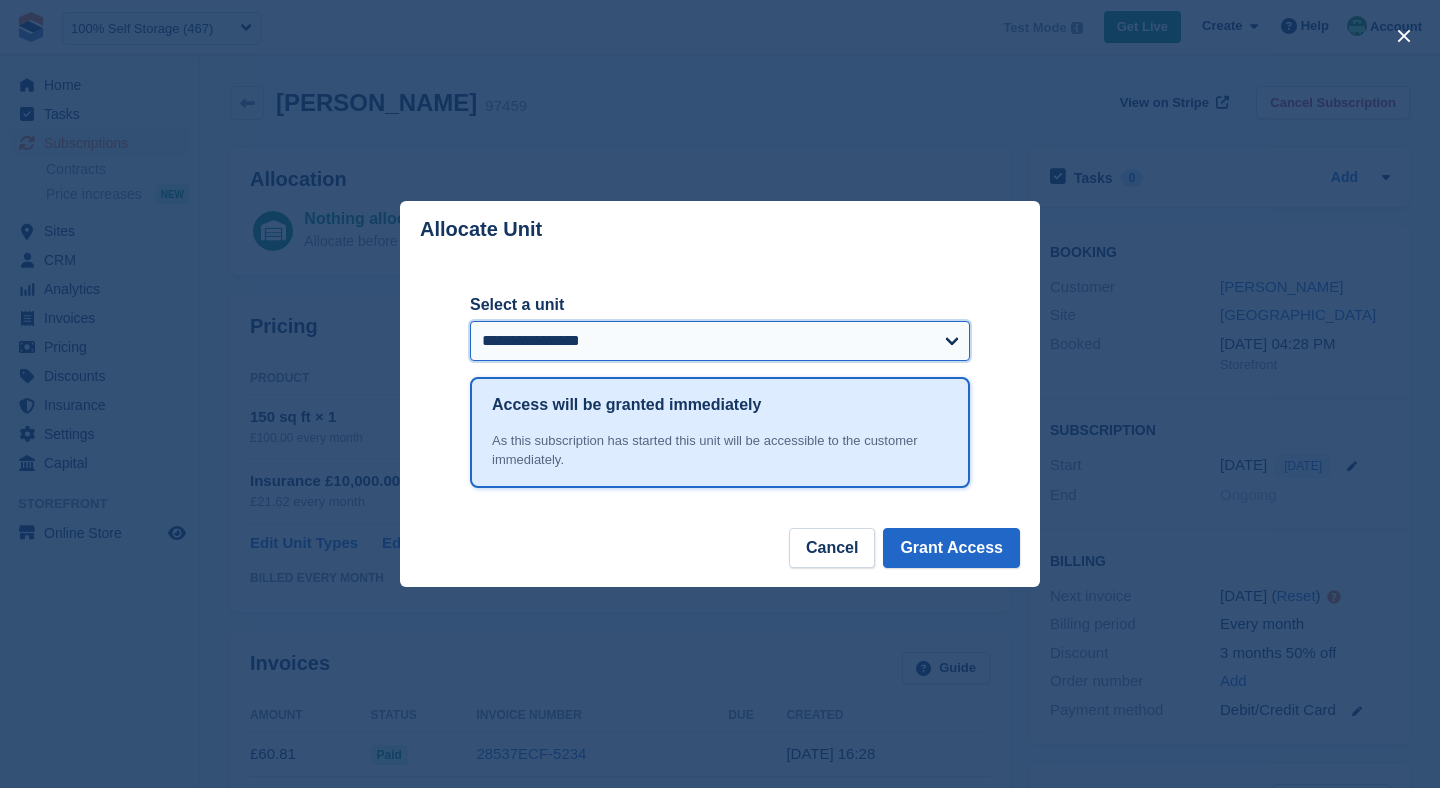 click on "**********" at bounding box center [720, 341] 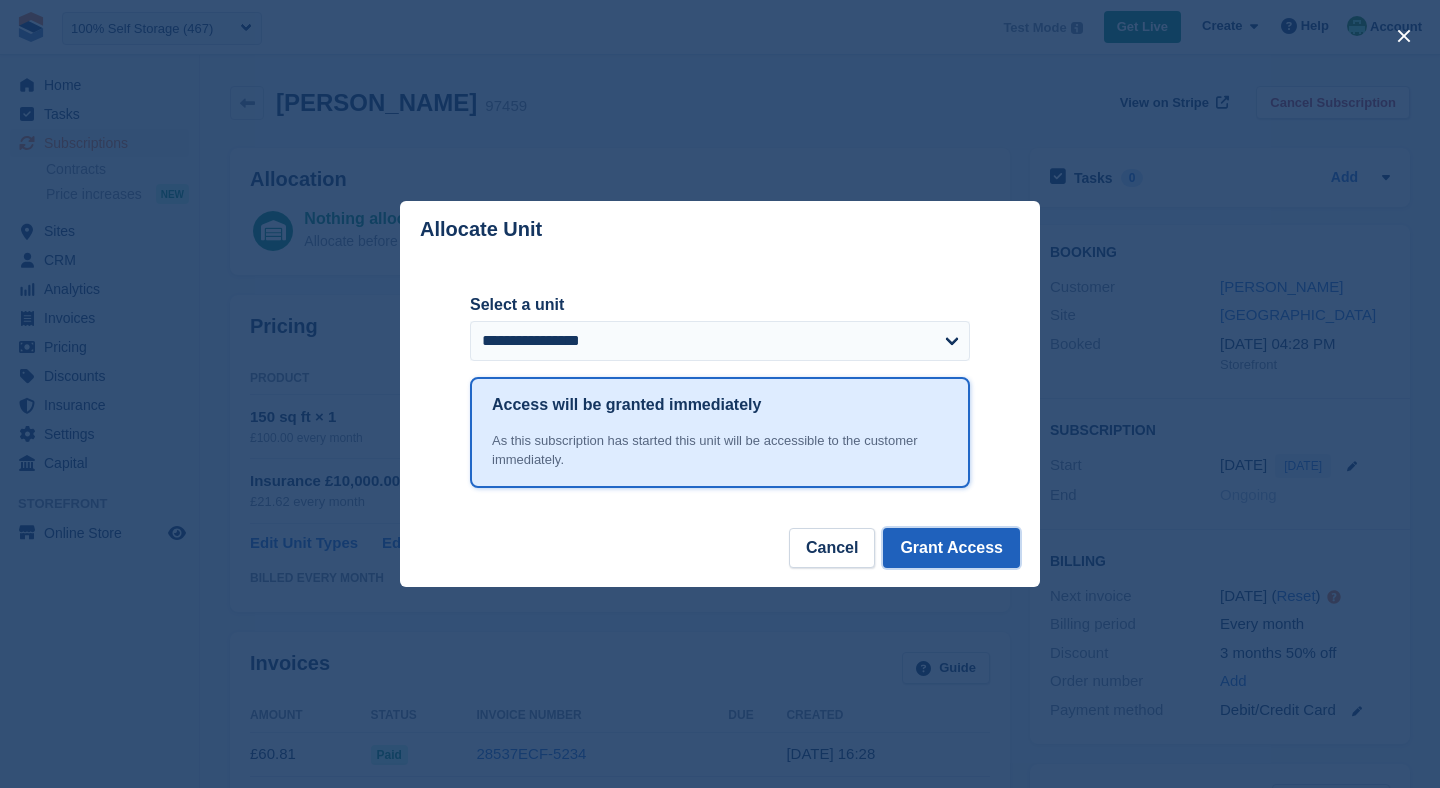 click on "Grant Access" at bounding box center [951, 548] 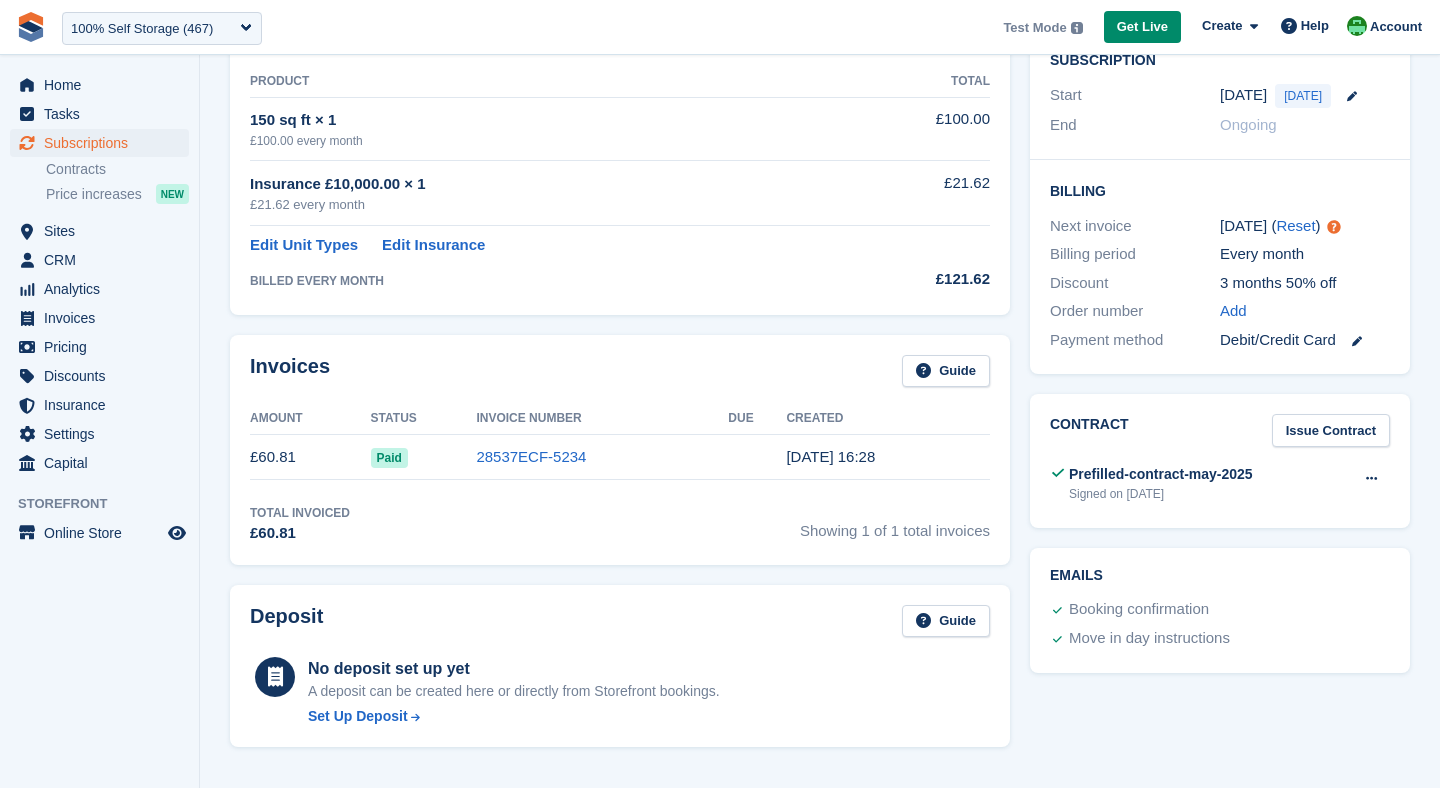 scroll, scrollTop: 371, scrollLeft: 0, axis: vertical 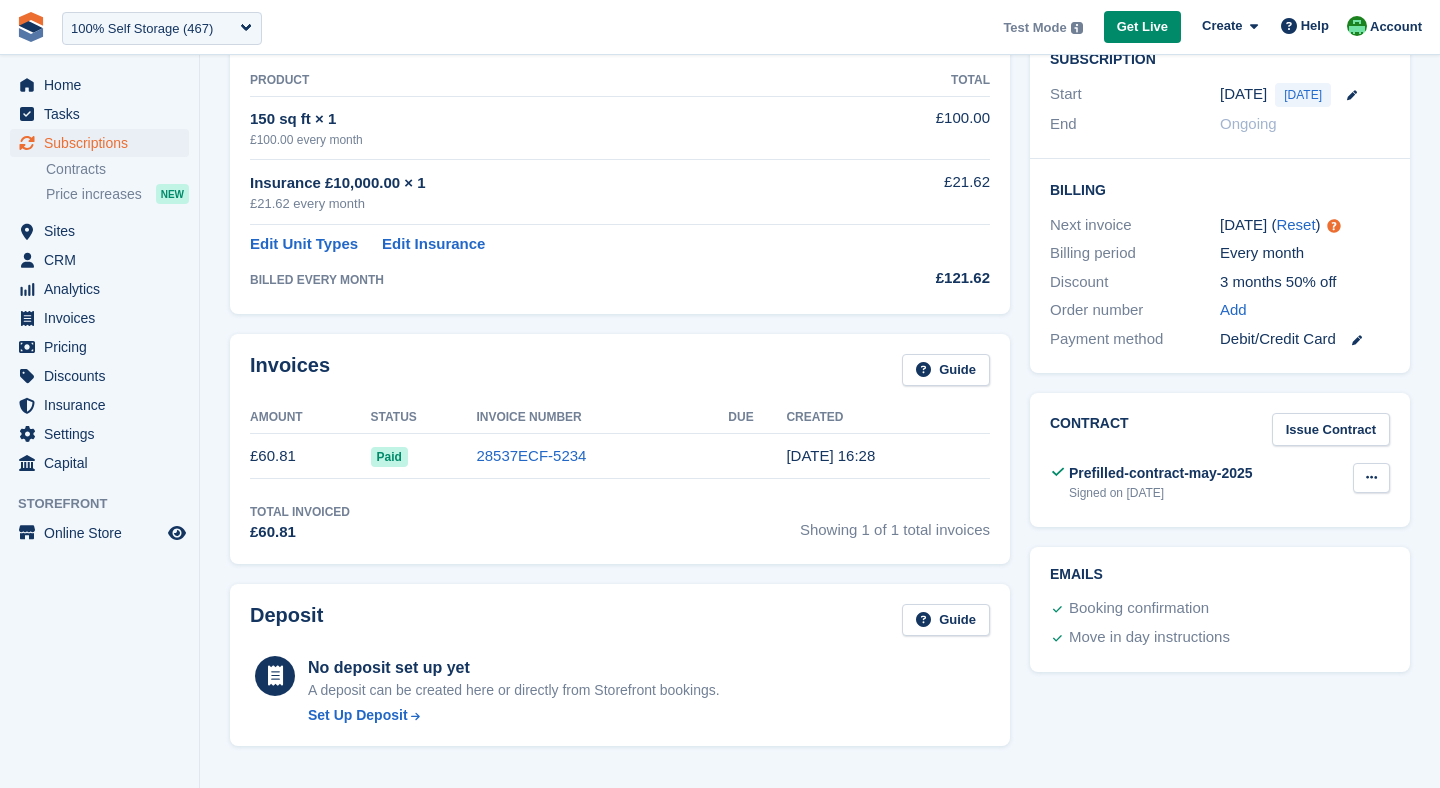 click at bounding box center (1371, 477) 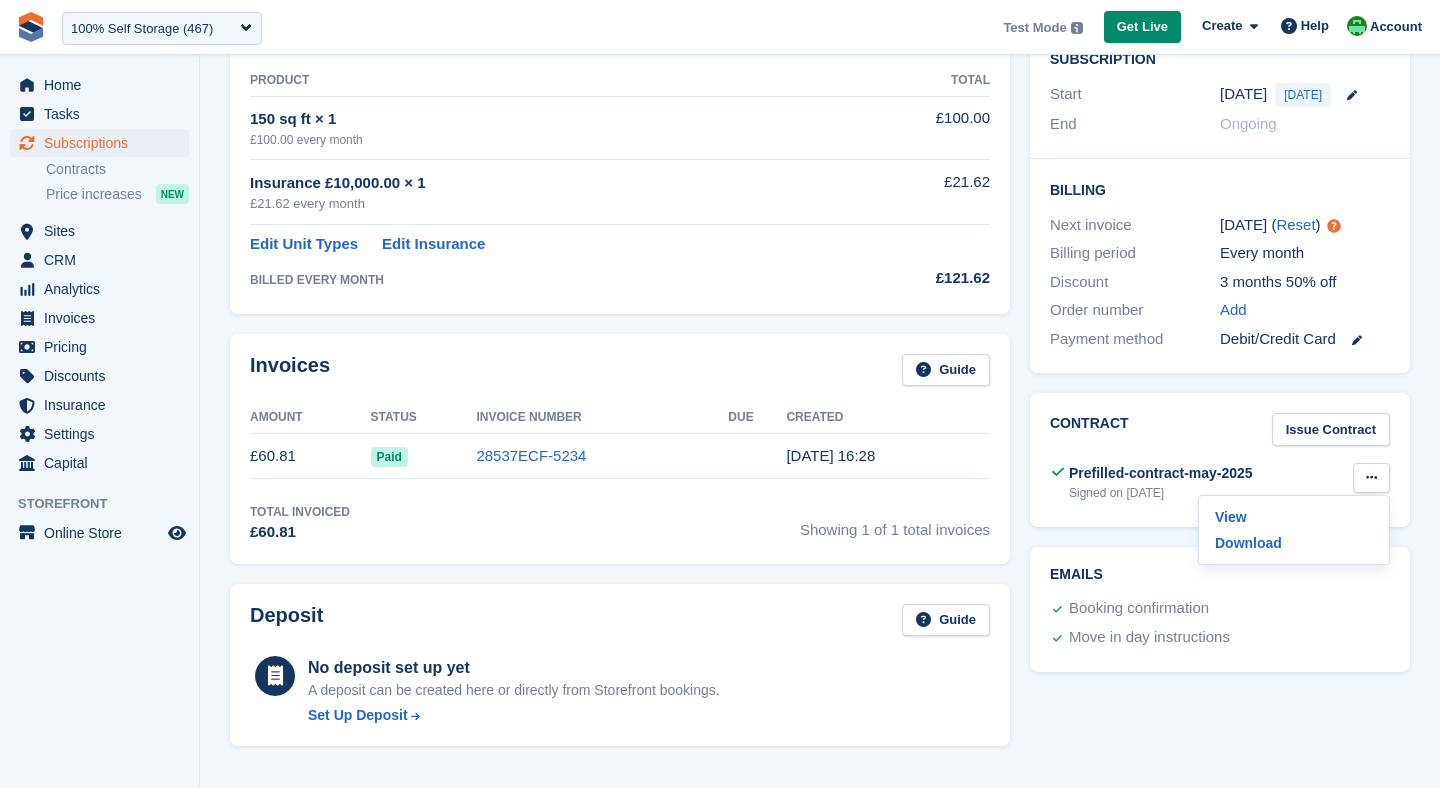 click on "Contract
Issue Contract
Prefilled-contract-may-2025
Signed on 23 Jul
View
Download" at bounding box center [1220, 460] 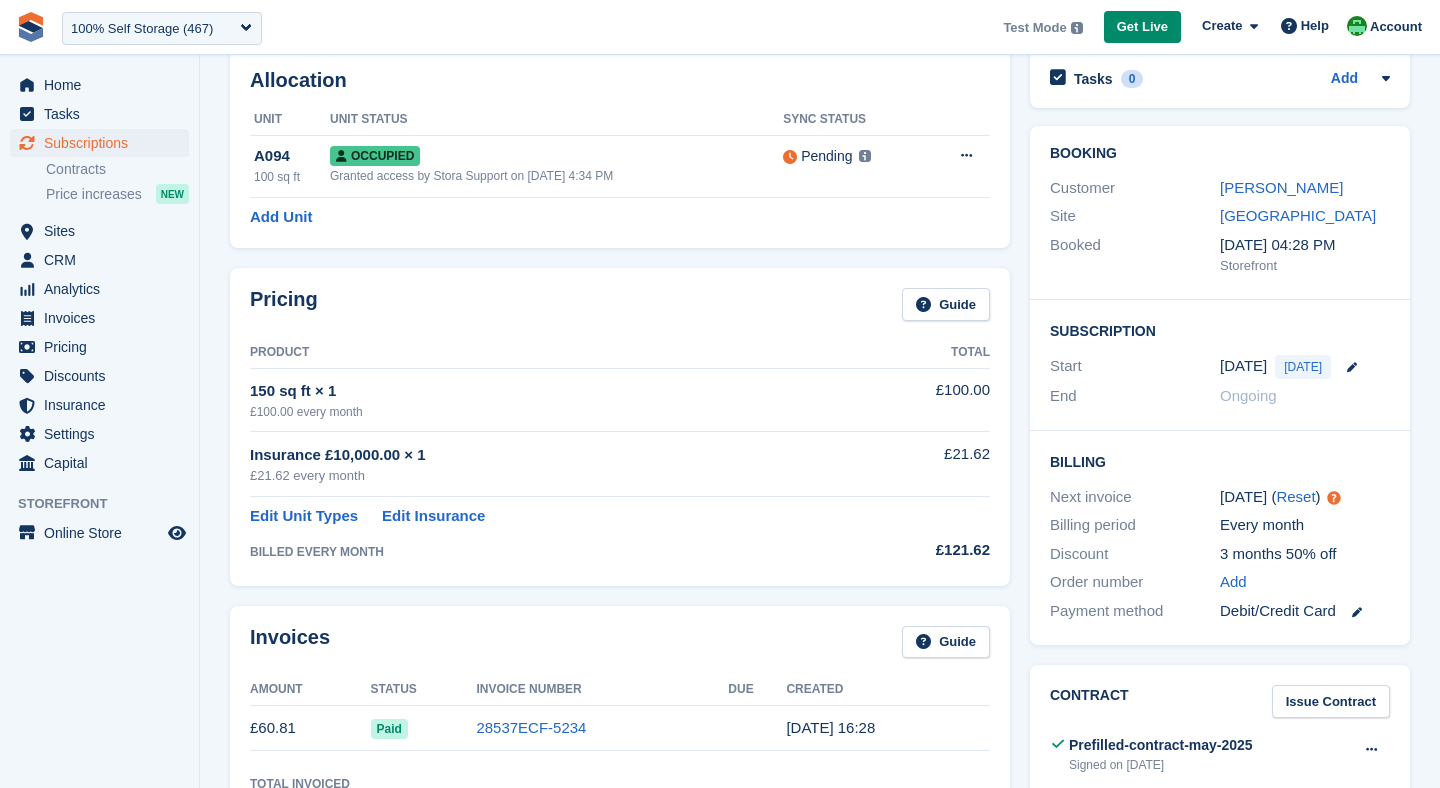 scroll, scrollTop: 0, scrollLeft: 0, axis: both 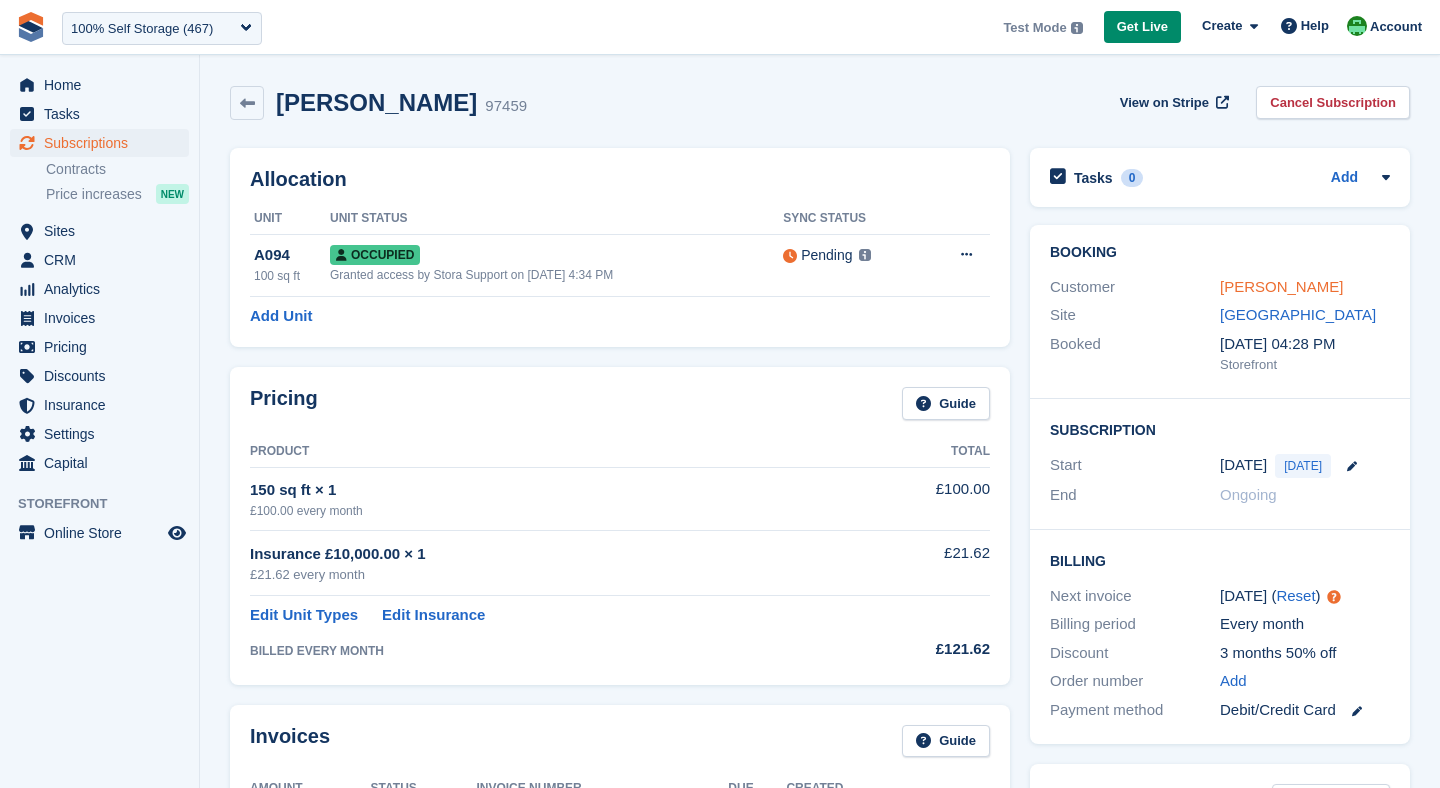 click on "[PERSON_NAME]" at bounding box center [1281, 286] 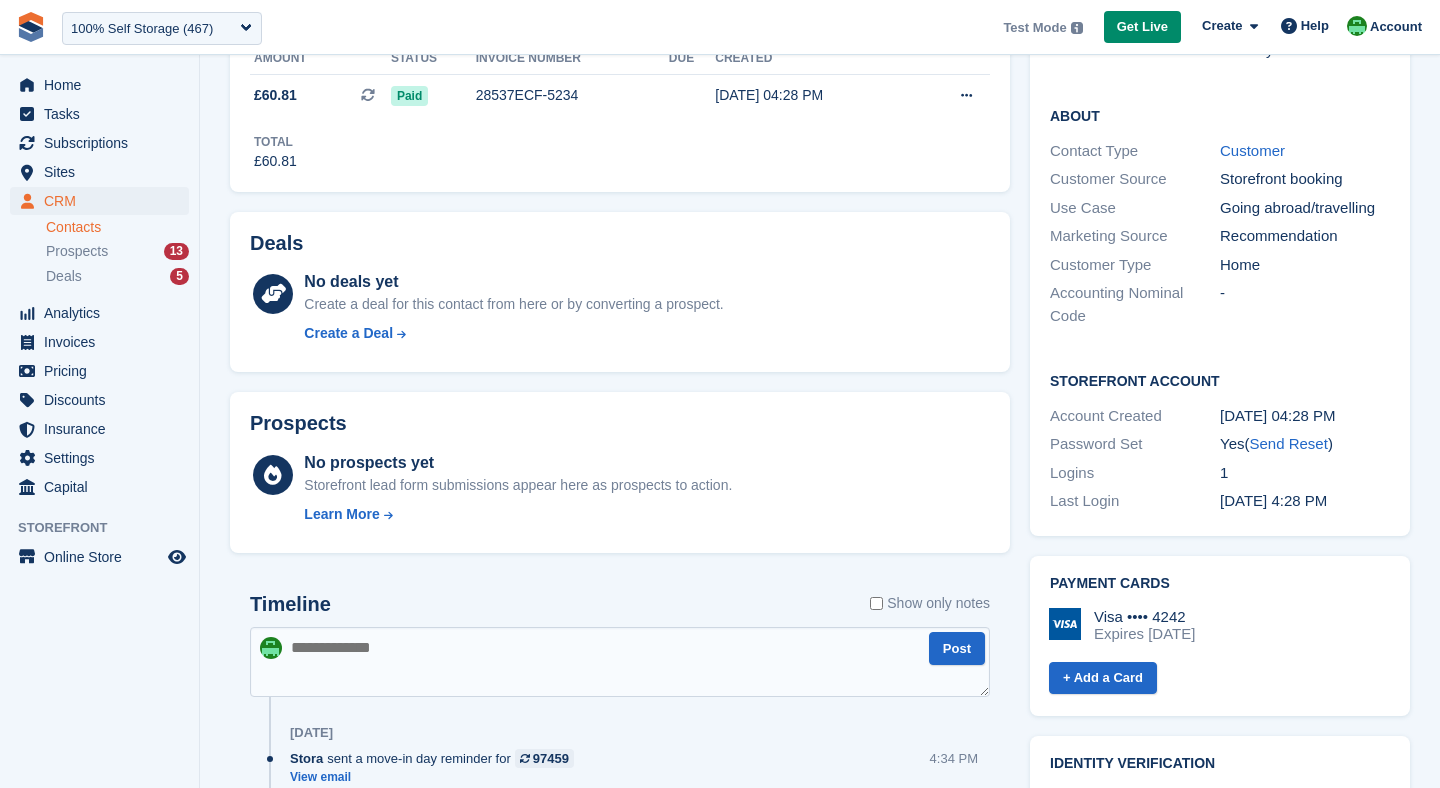 scroll, scrollTop: 907, scrollLeft: 0, axis: vertical 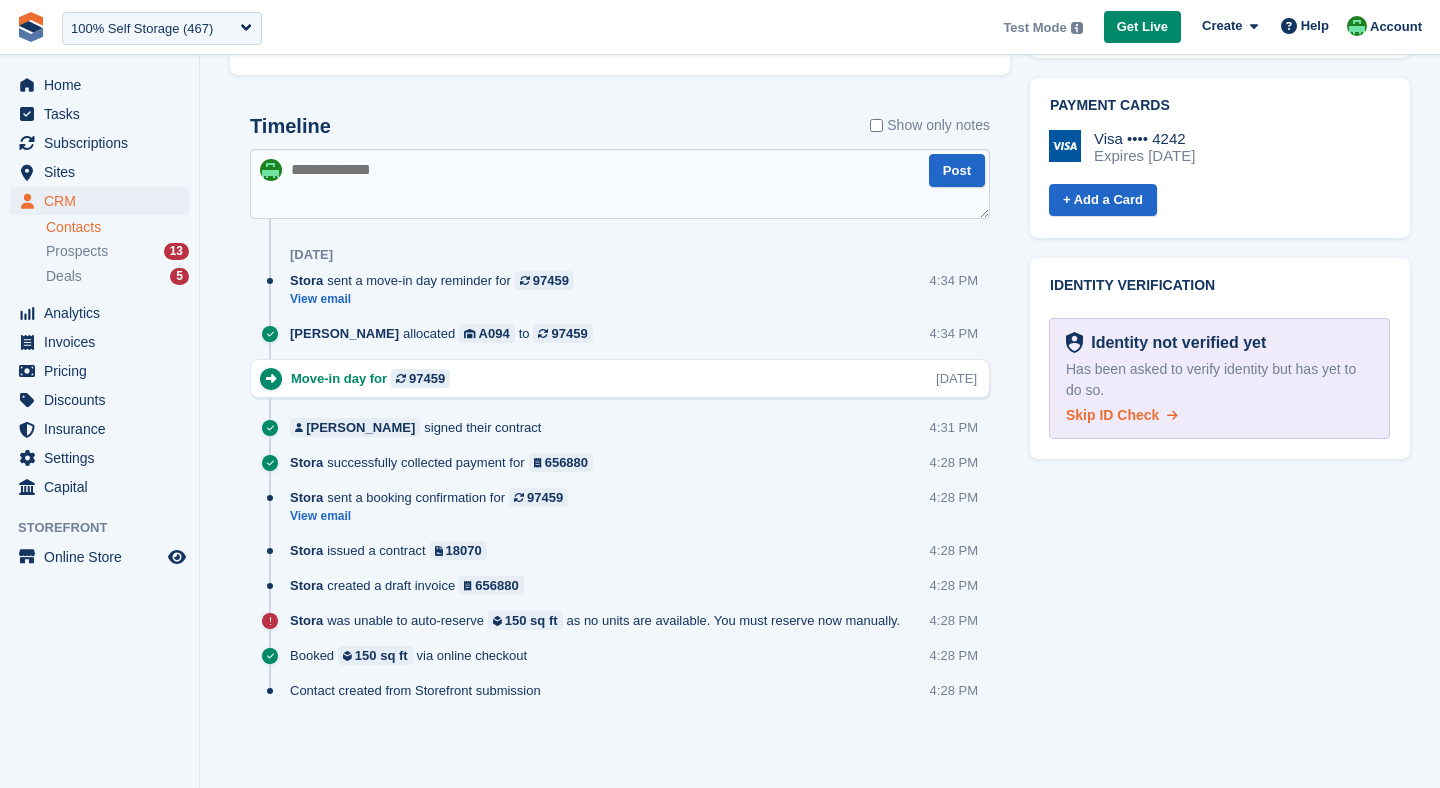 click on "Skip ID Check" at bounding box center [1112, 415] 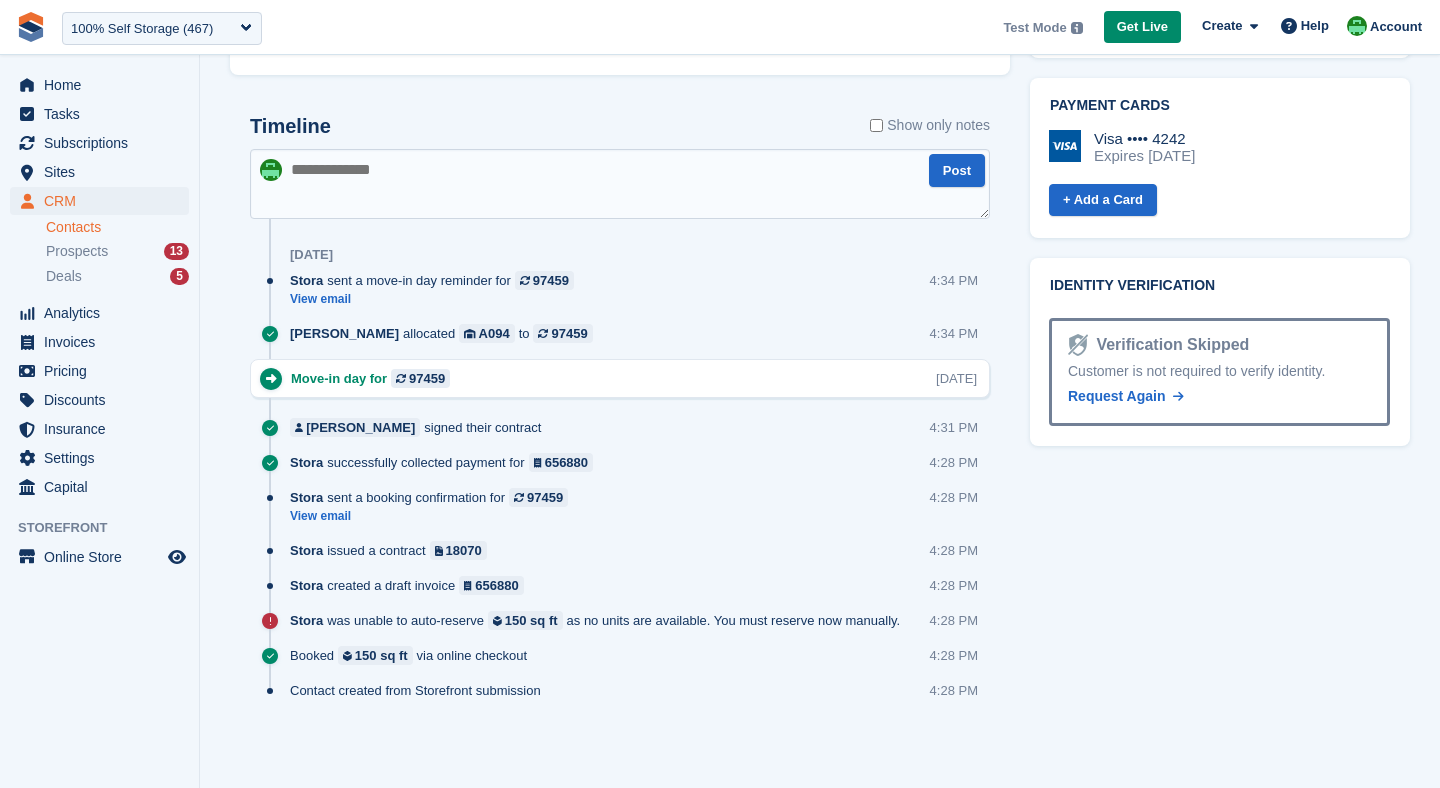 click at bounding box center [620, 184] 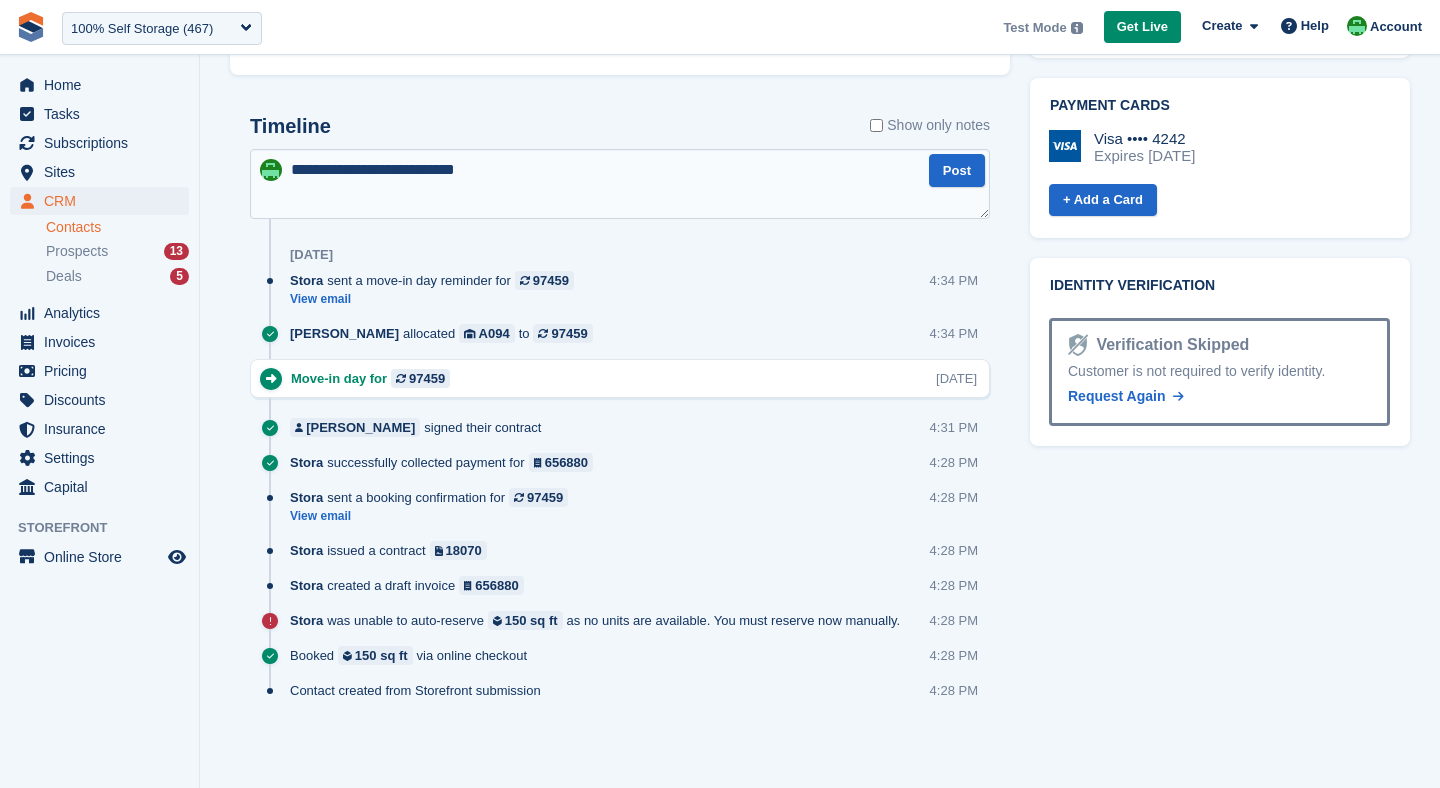 type on "**********" 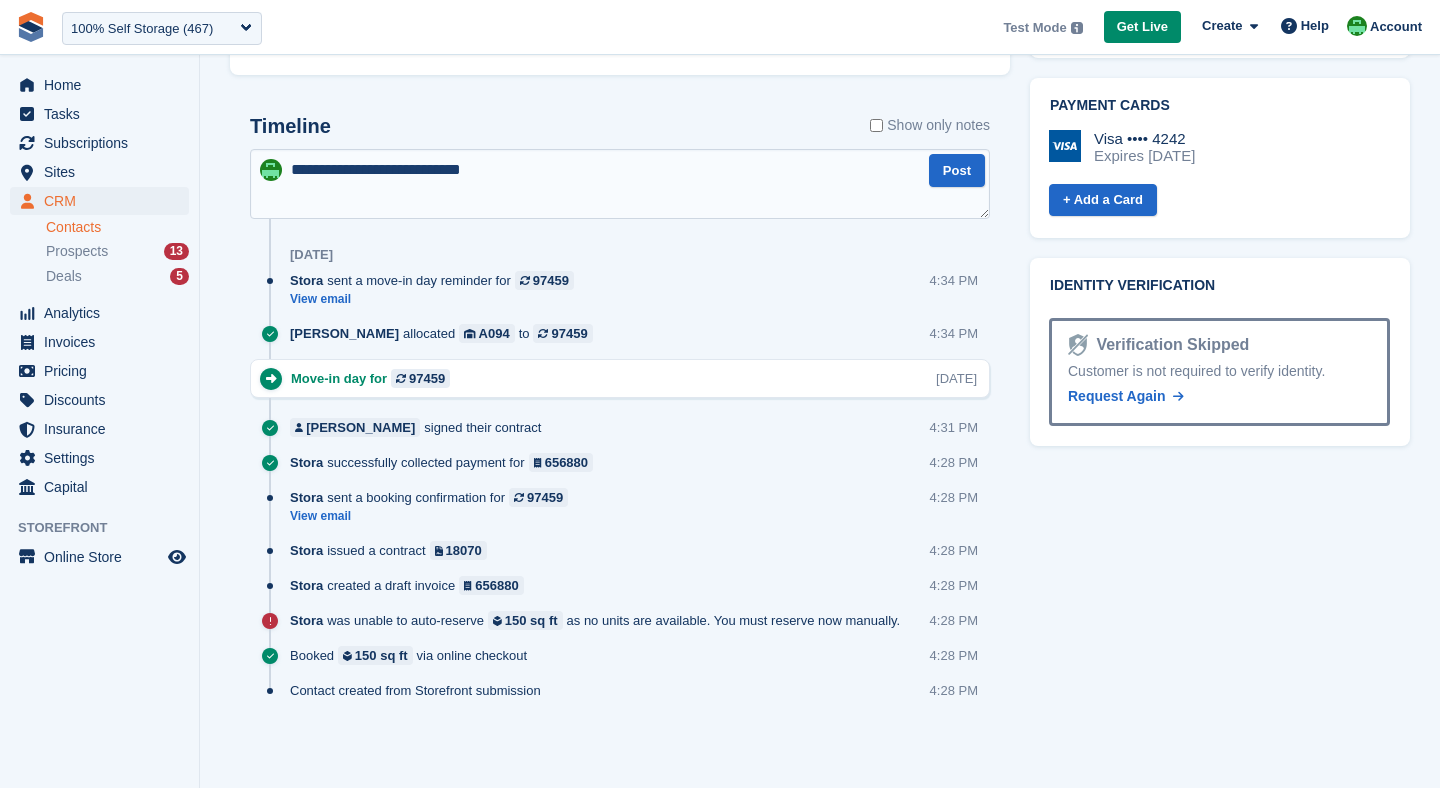 type 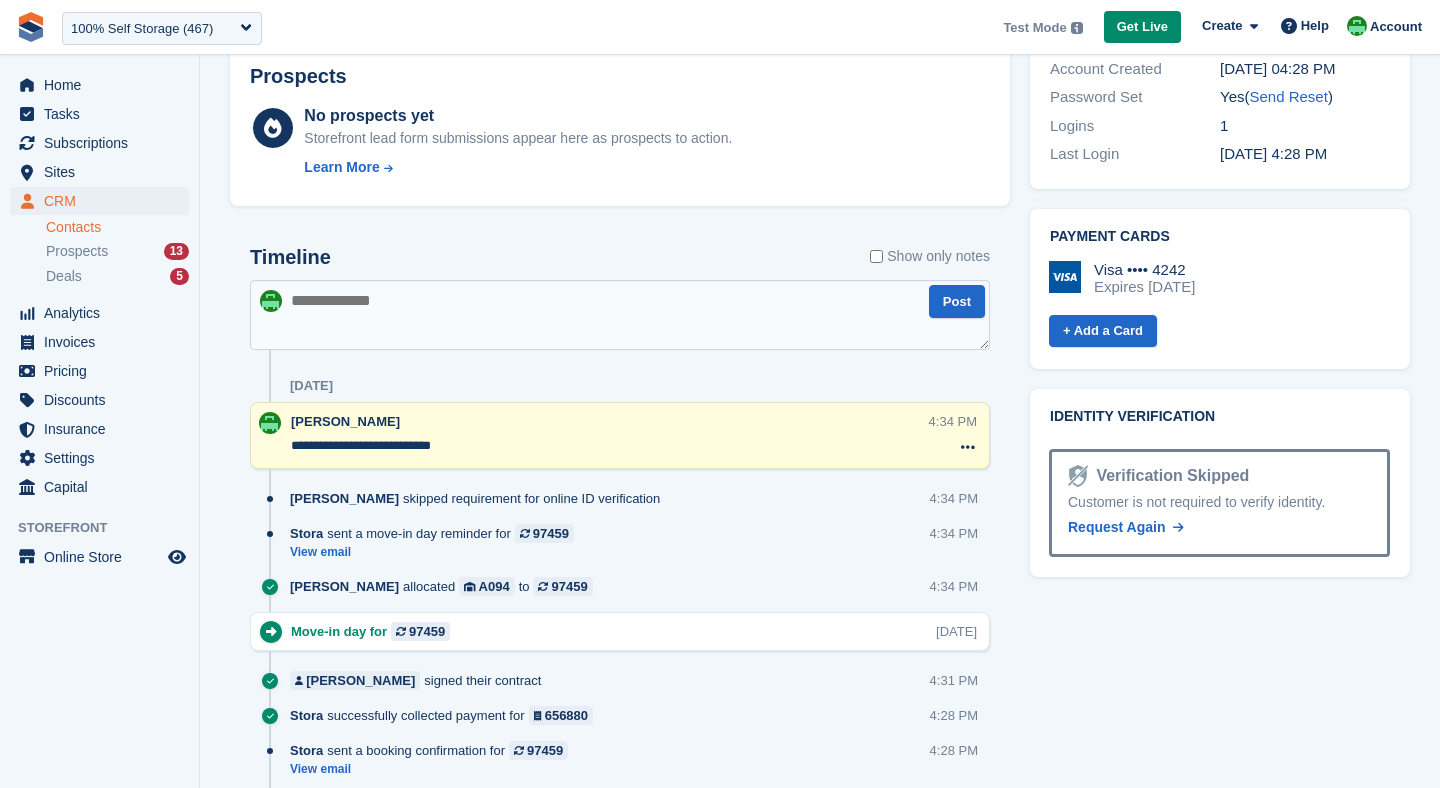 scroll, scrollTop: 750, scrollLeft: 0, axis: vertical 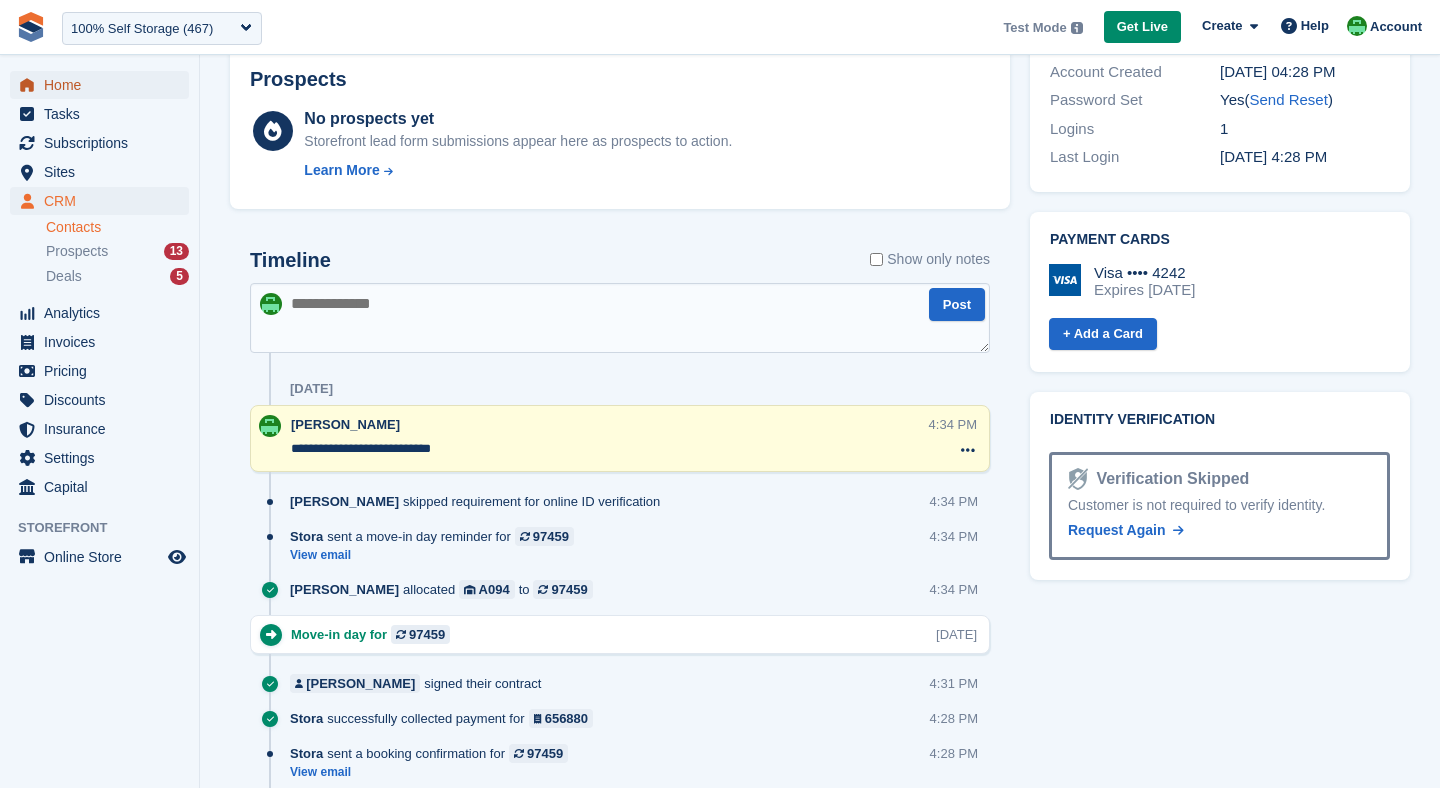 click on "Home" at bounding box center [104, 85] 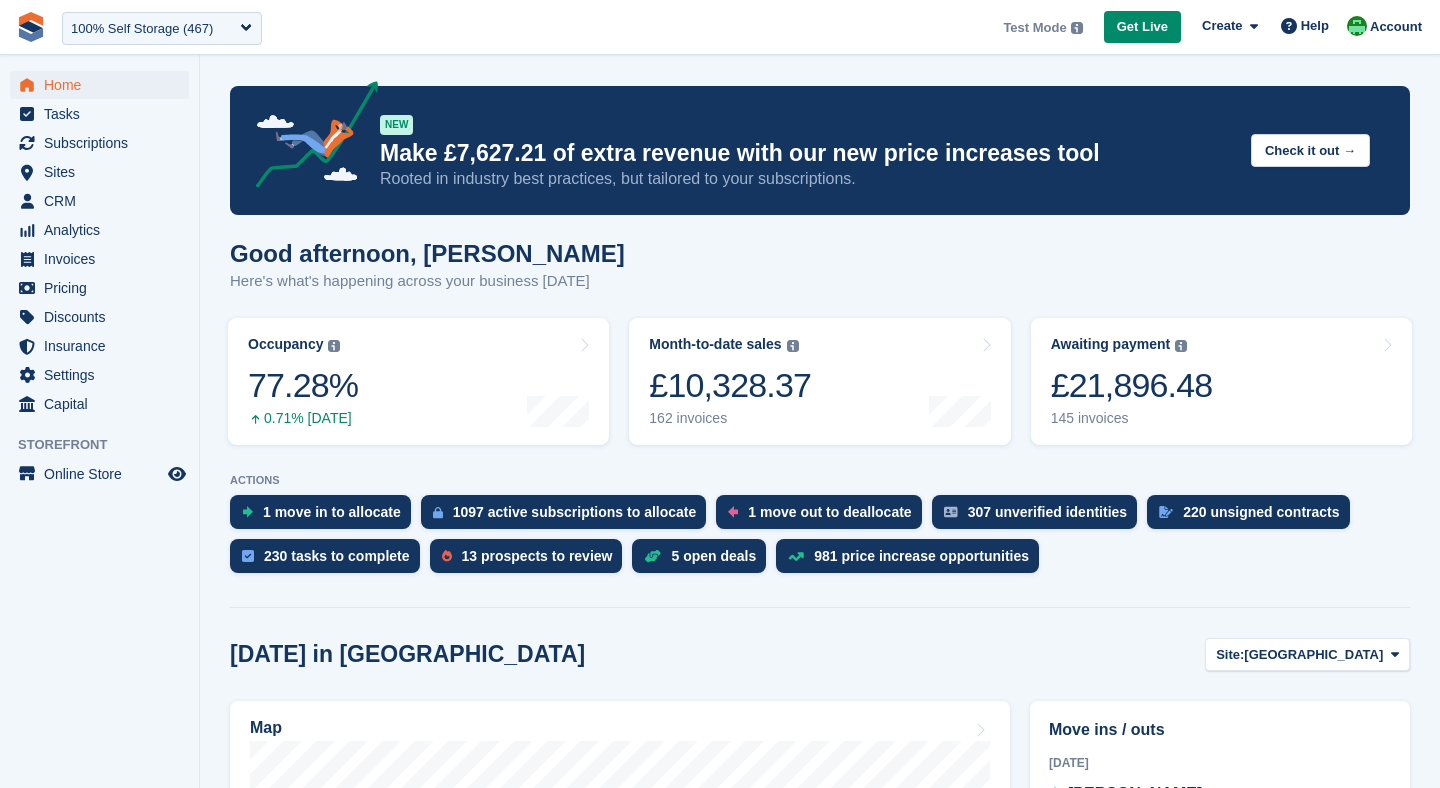 scroll, scrollTop: 0, scrollLeft: 0, axis: both 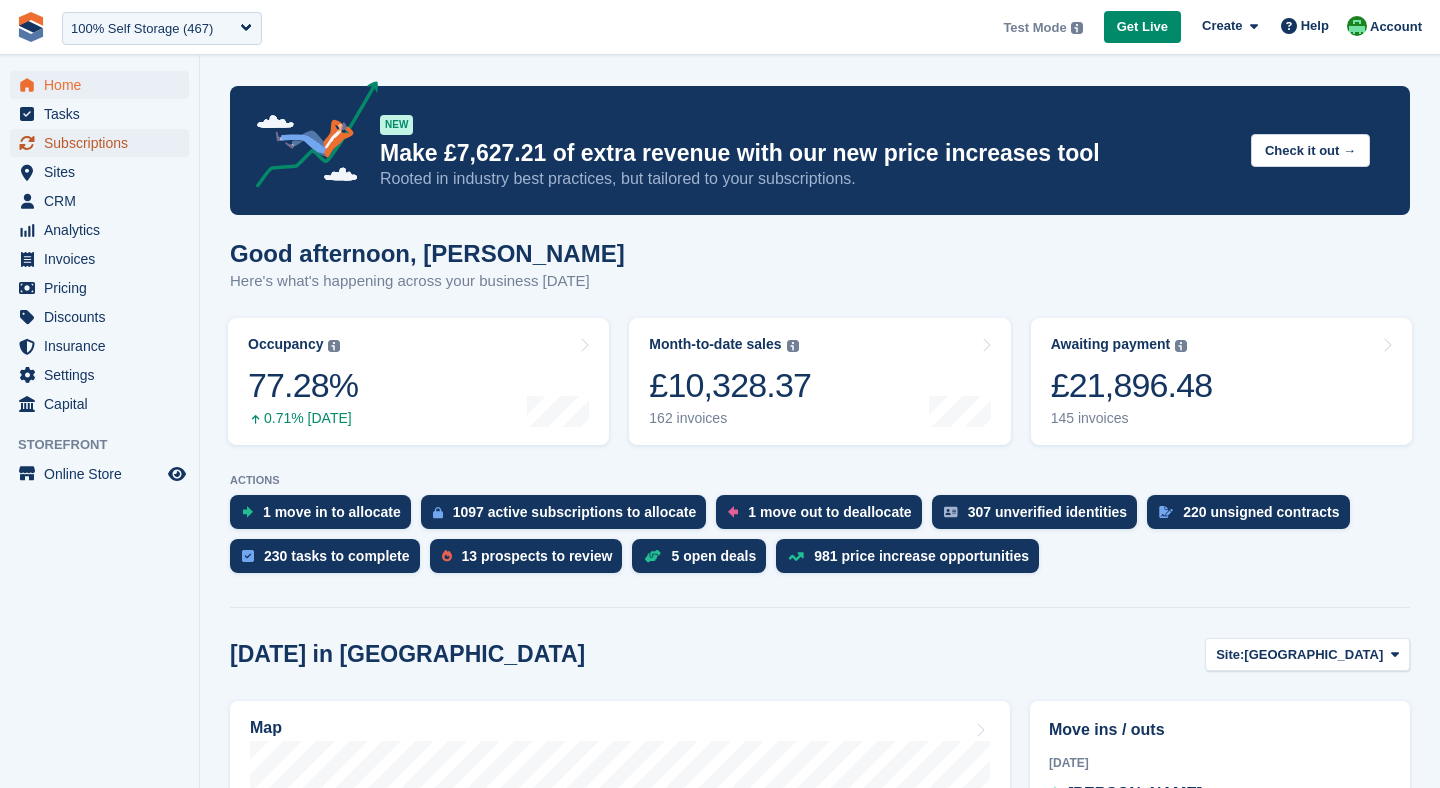 click on "Subscriptions" at bounding box center [104, 143] 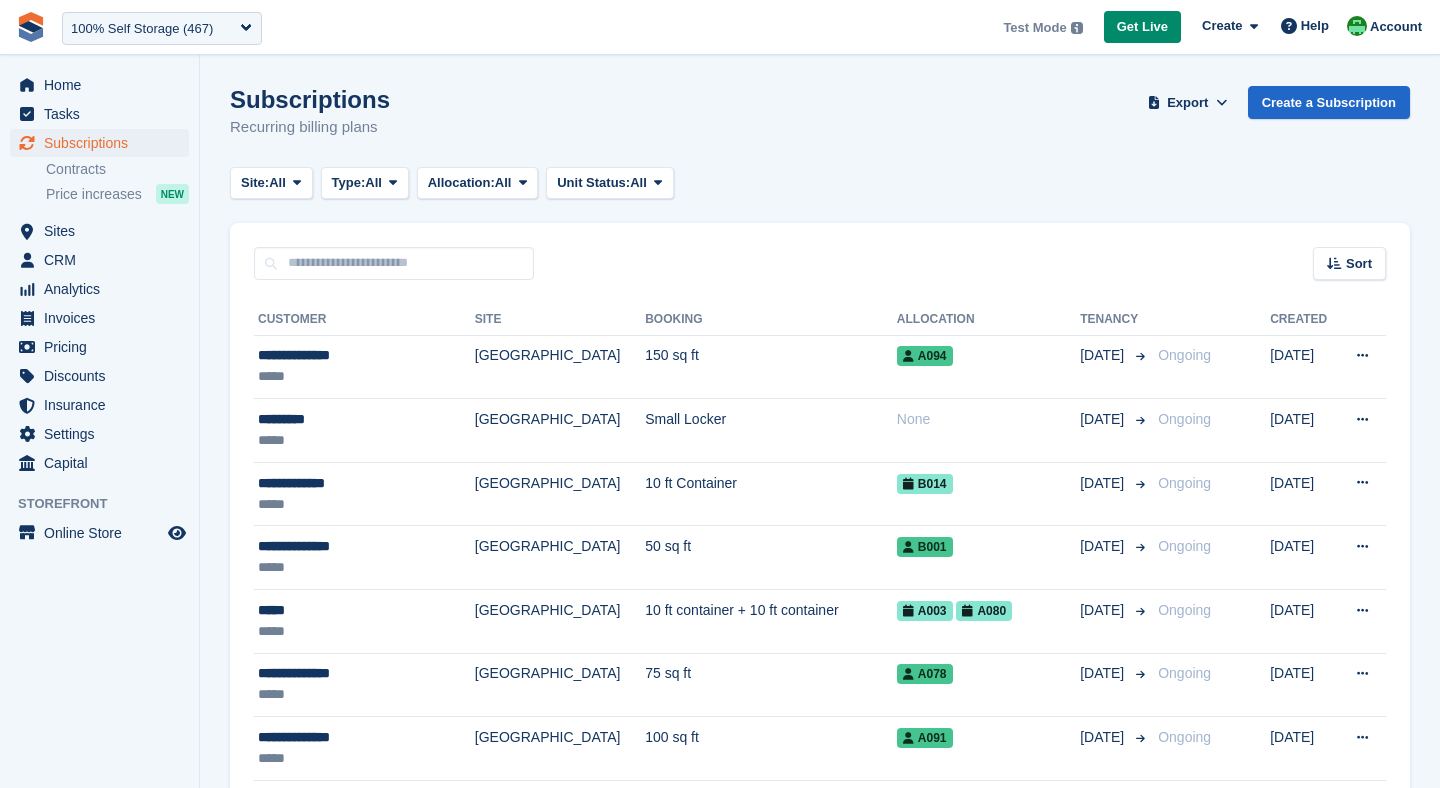 scroll, scrollTop: 0, scrollLeft: 0, axis: both 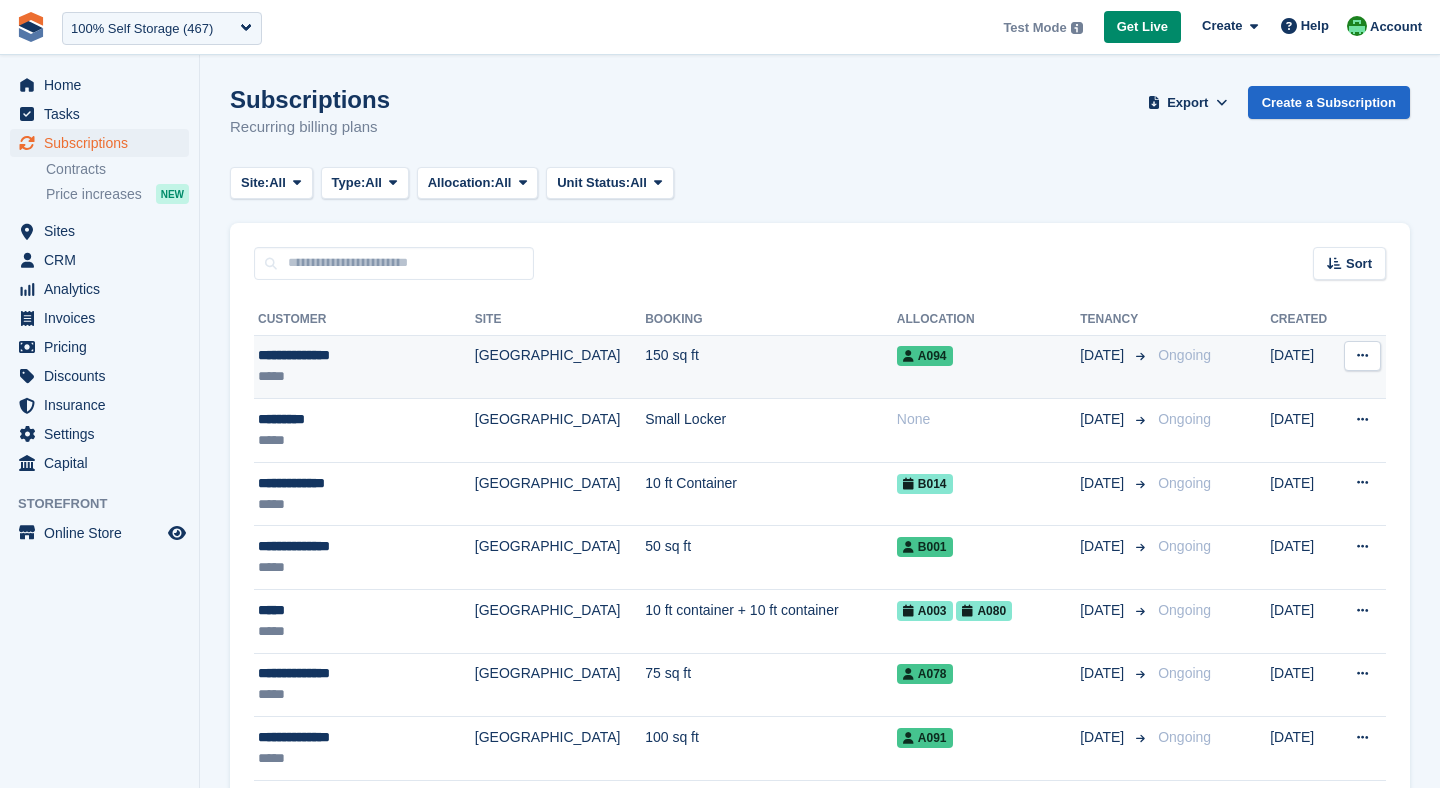 click on "[GEOGRAPHIC_DATA]" at bounding box center [560, 367] 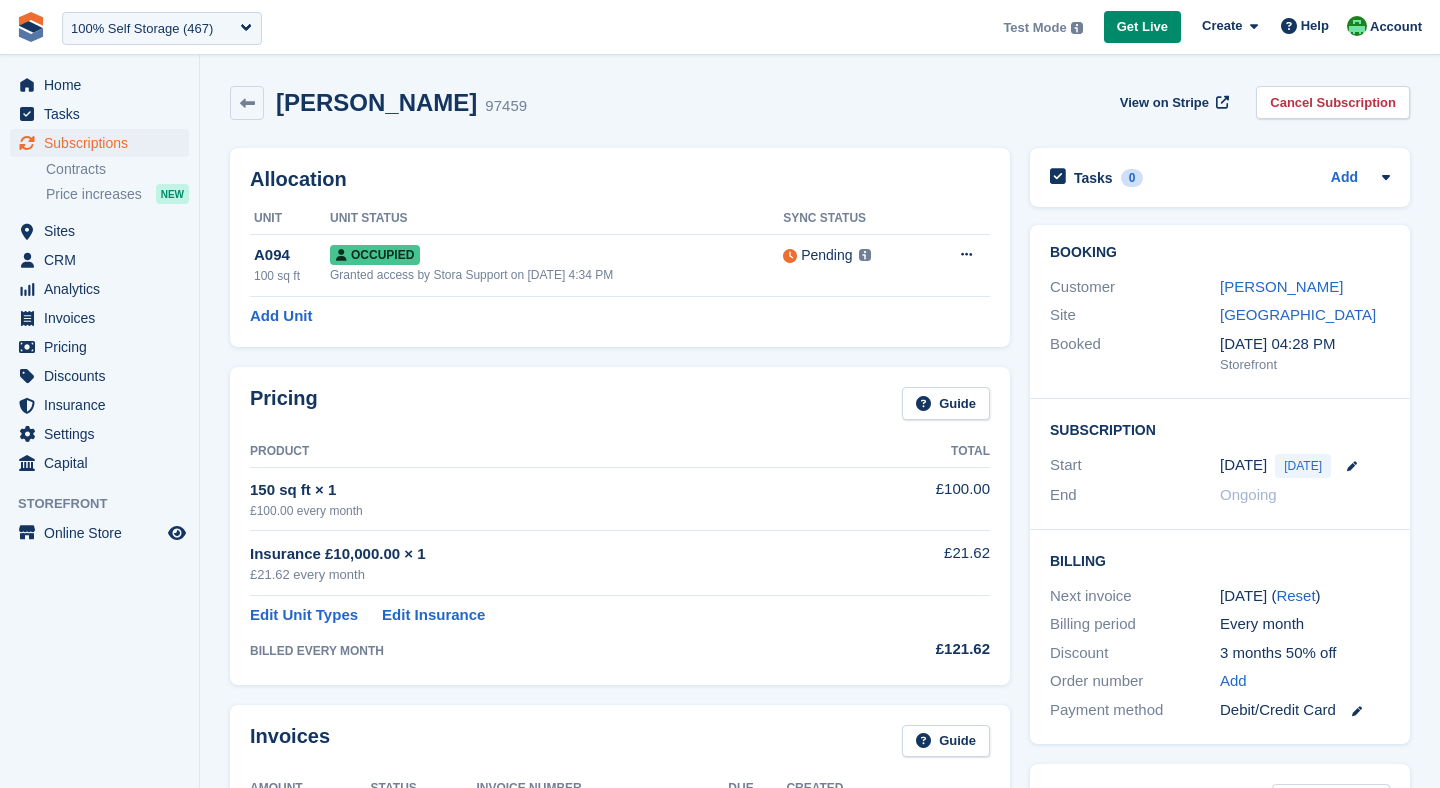 scroll, scrollTop: 0, scrollLeft: 0, axis: both 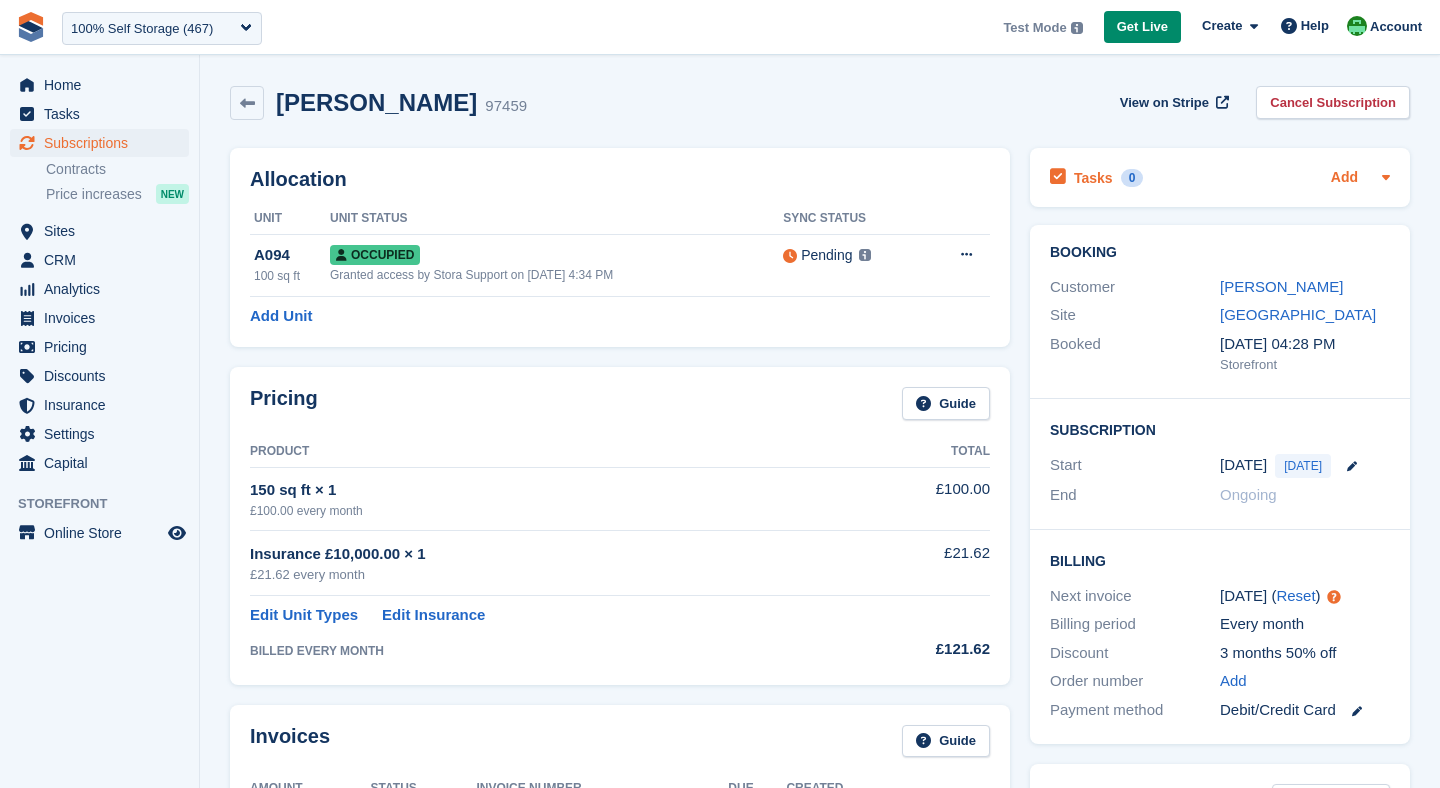 click on "Add" at bounding box center [1344, 178] 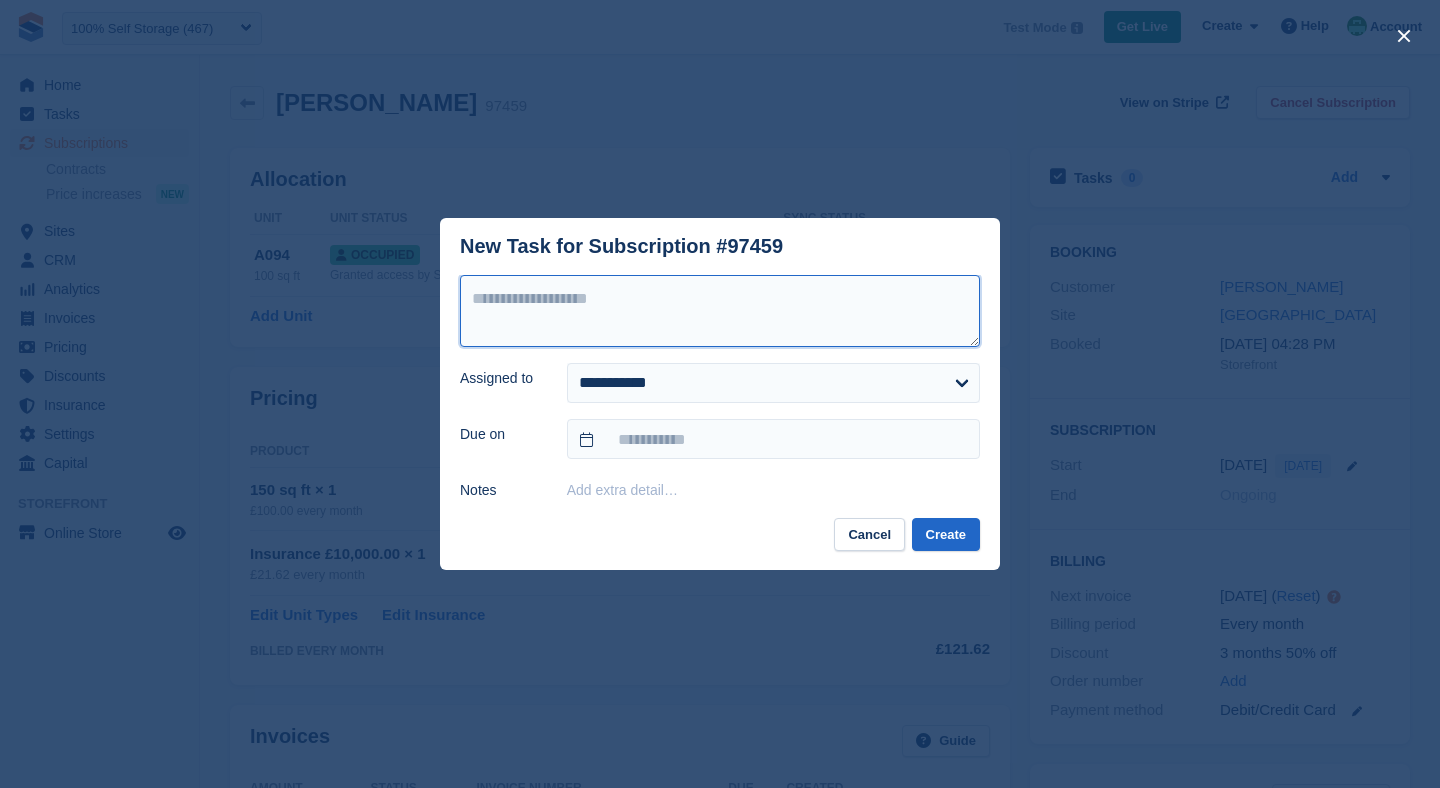 click at bounding box center [720, 311] 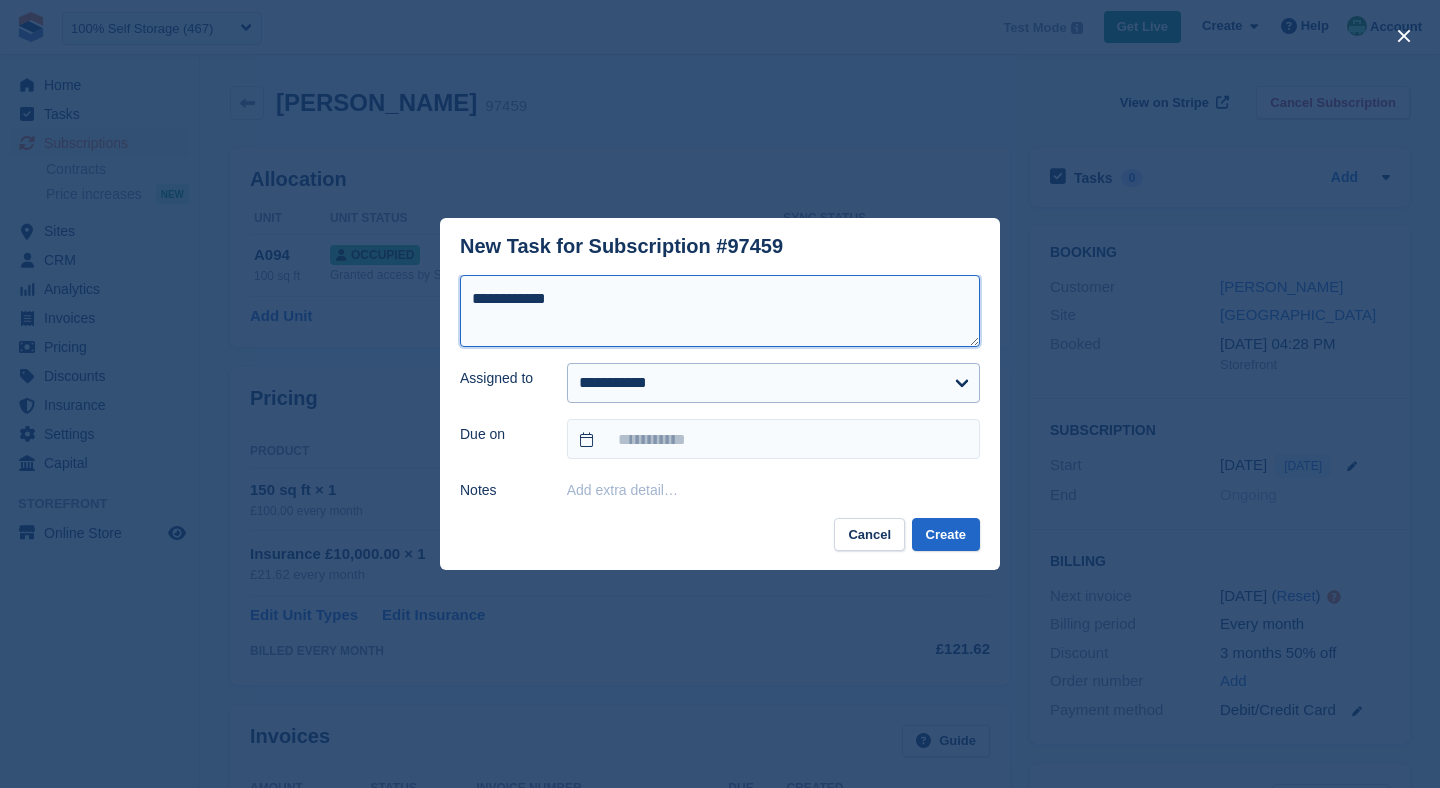 type on "**********" 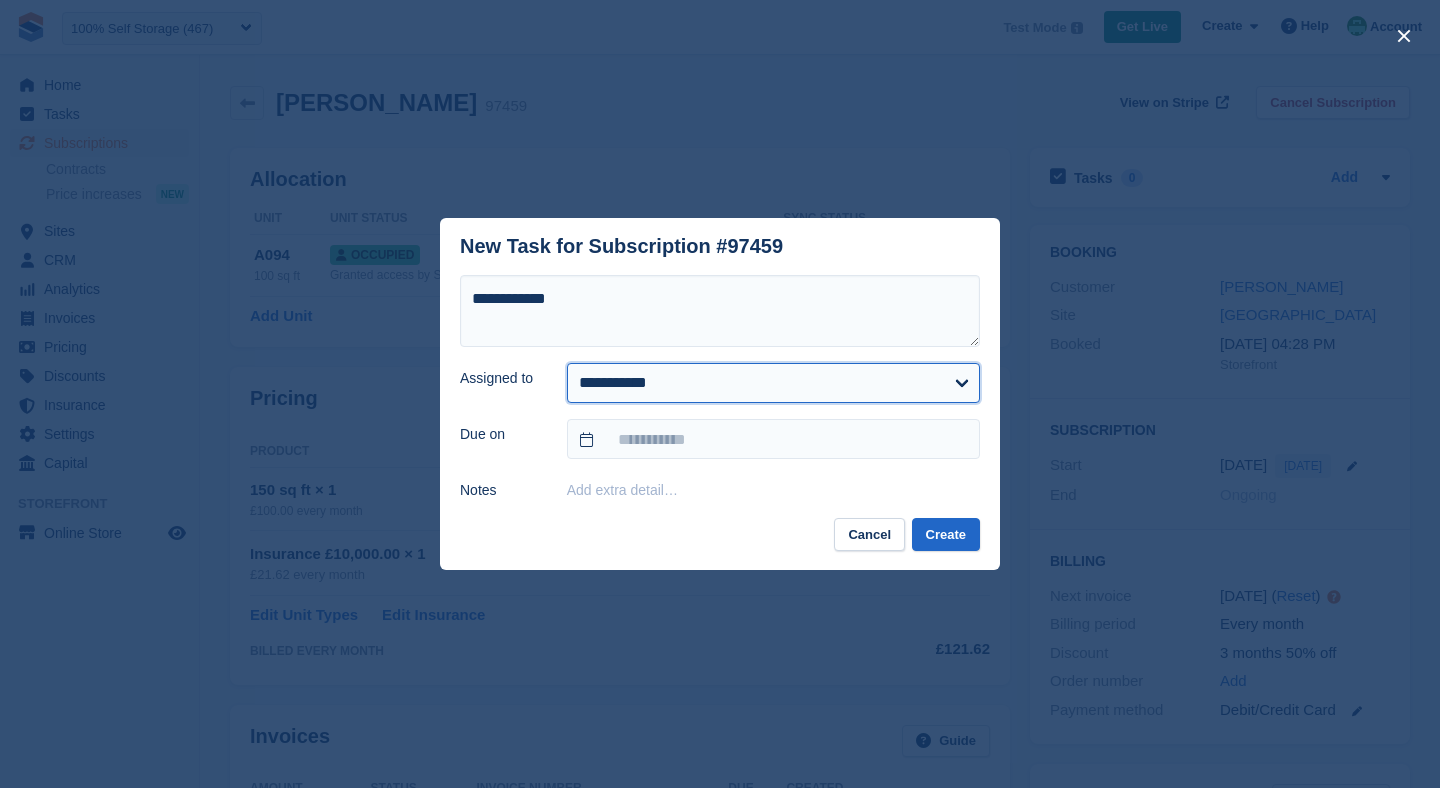 click on "**********" at bounding box center (773, 383) 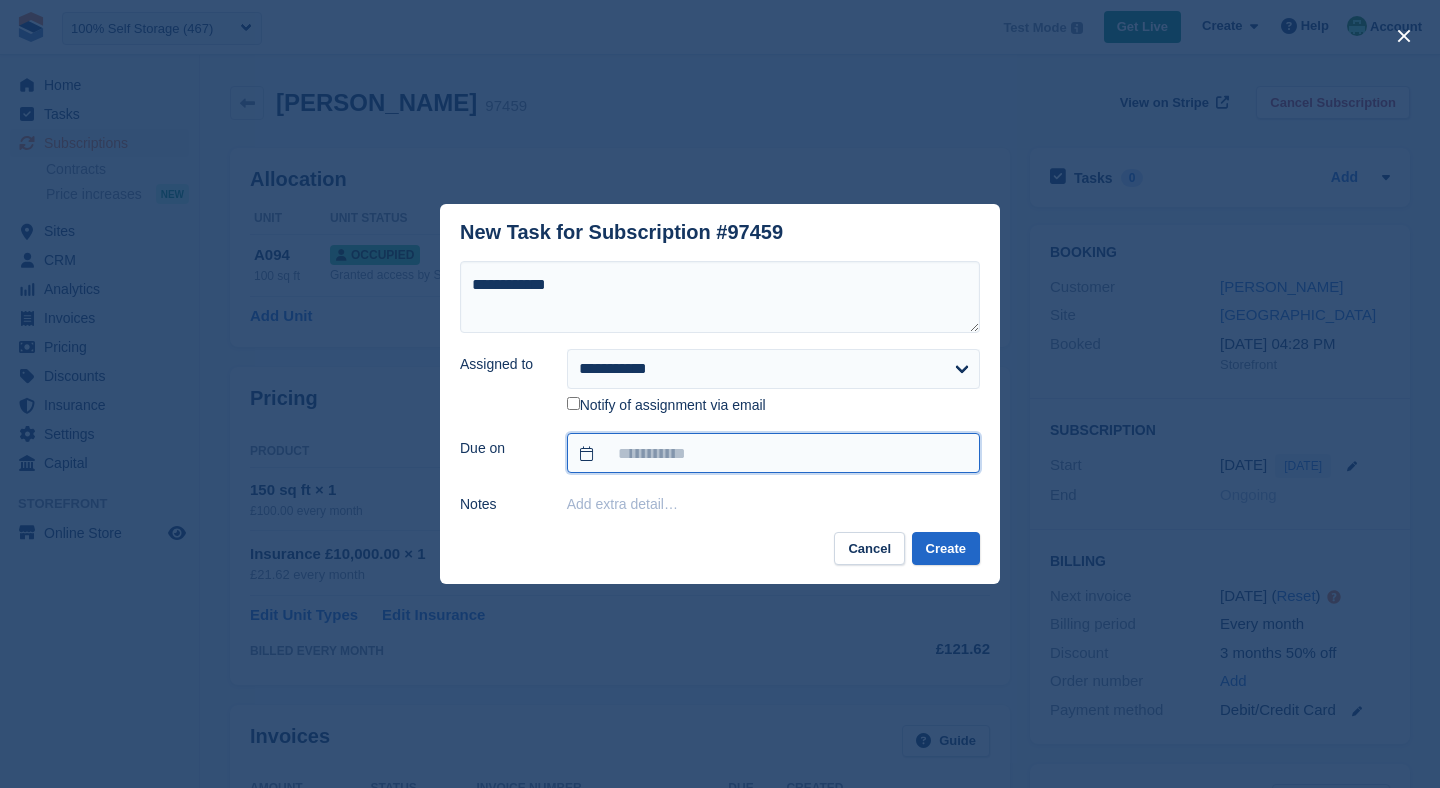 click at bounding box center (773, 453) 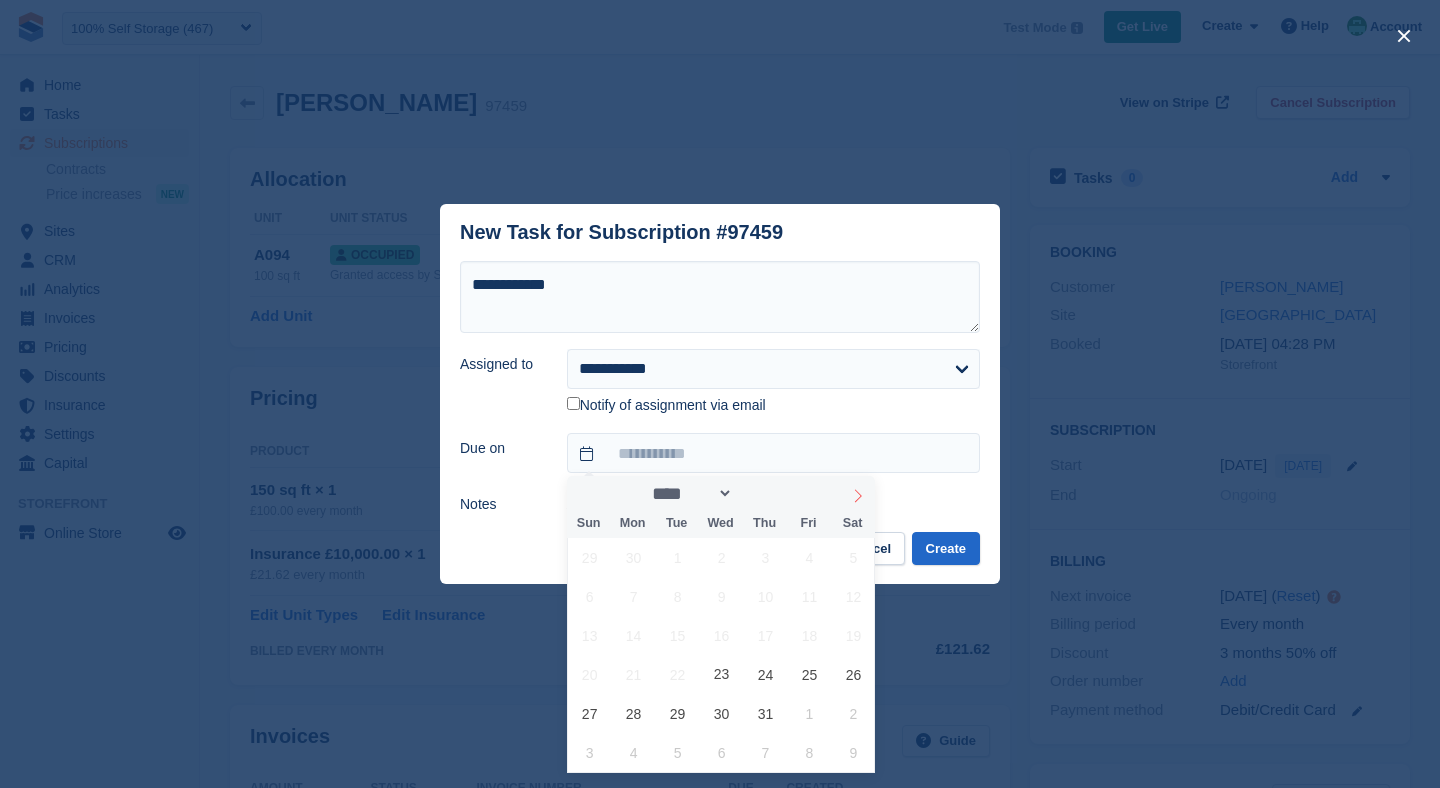 click 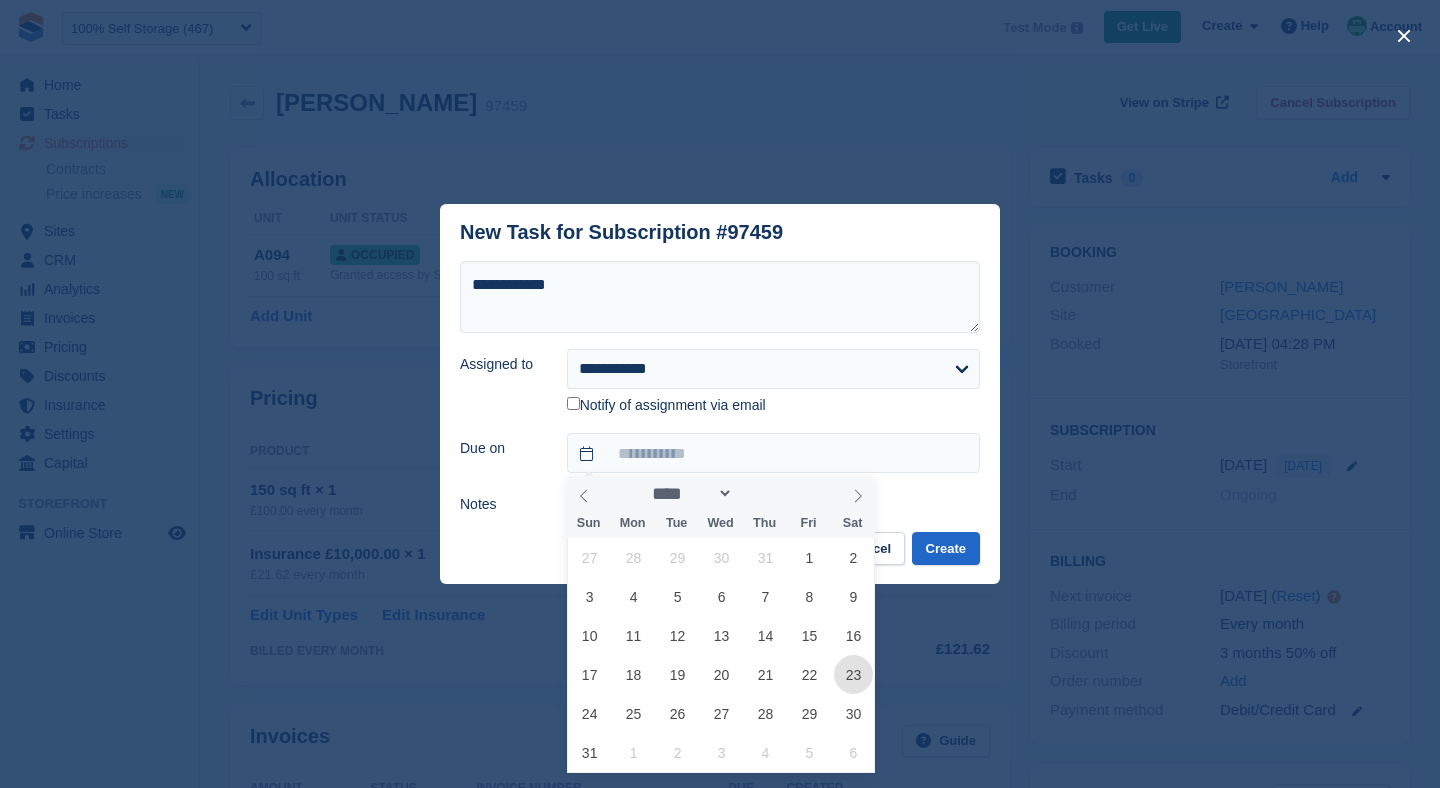 click on "23" at bounding box center (853, 674) 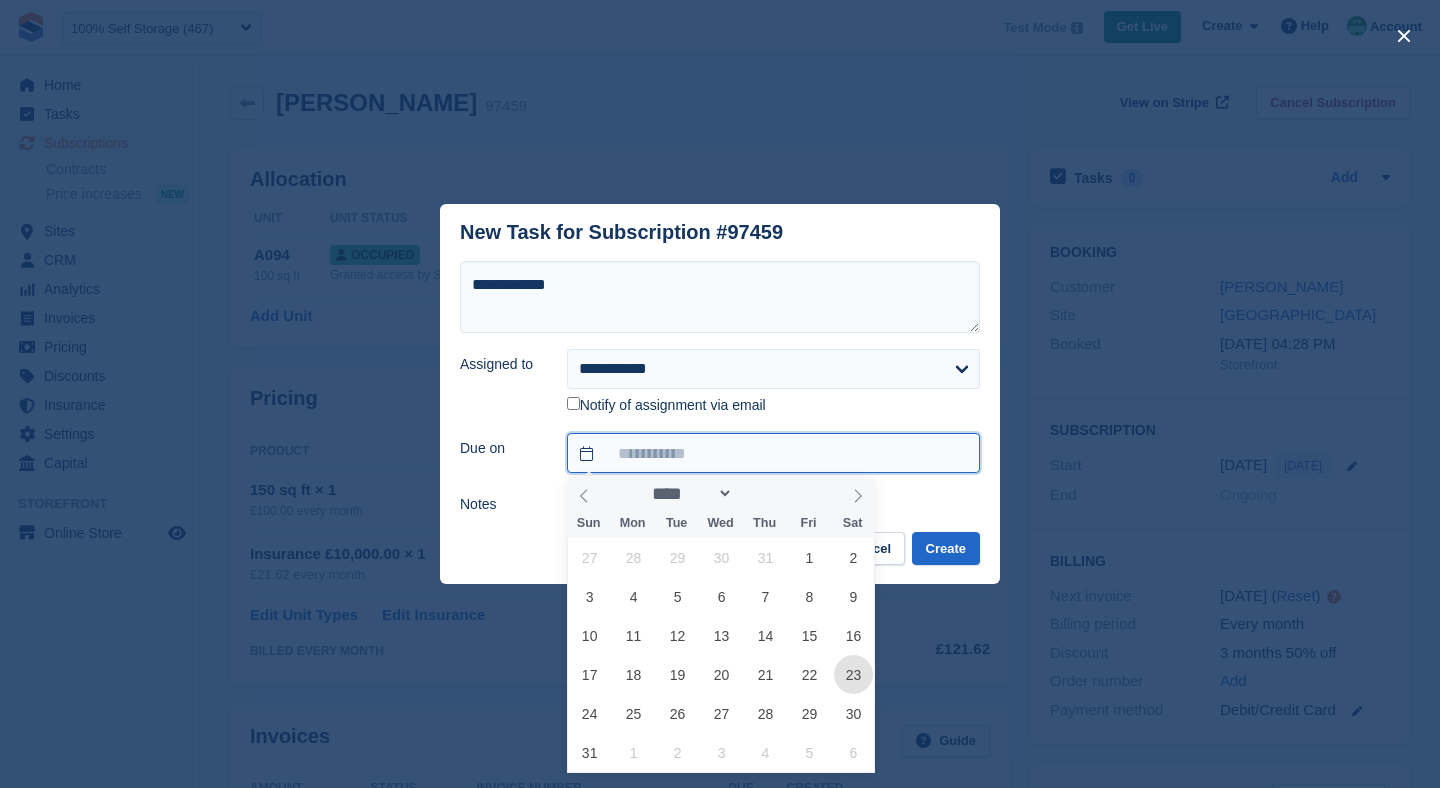 type on "**********" 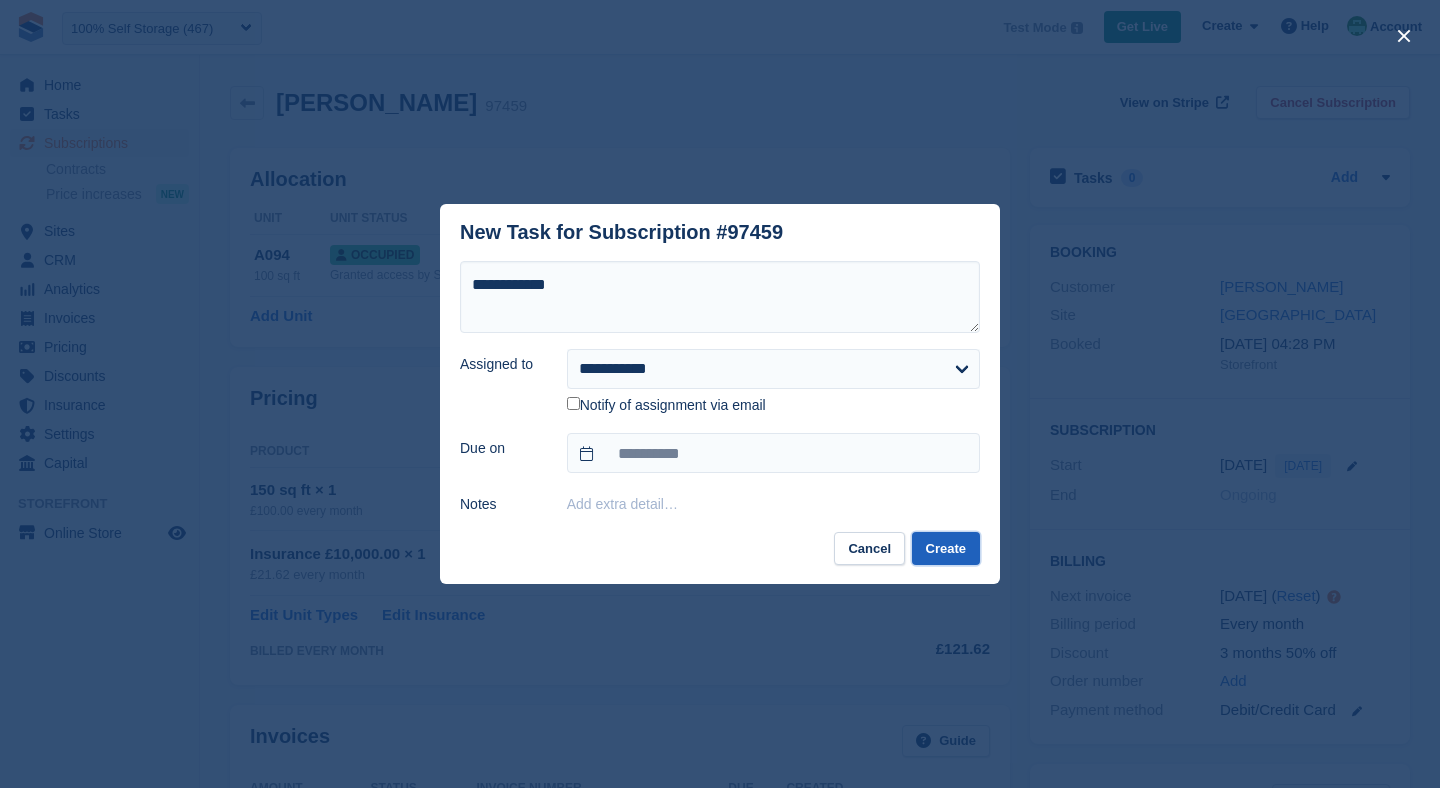 click on "Create" at bounding box center [946, 548] 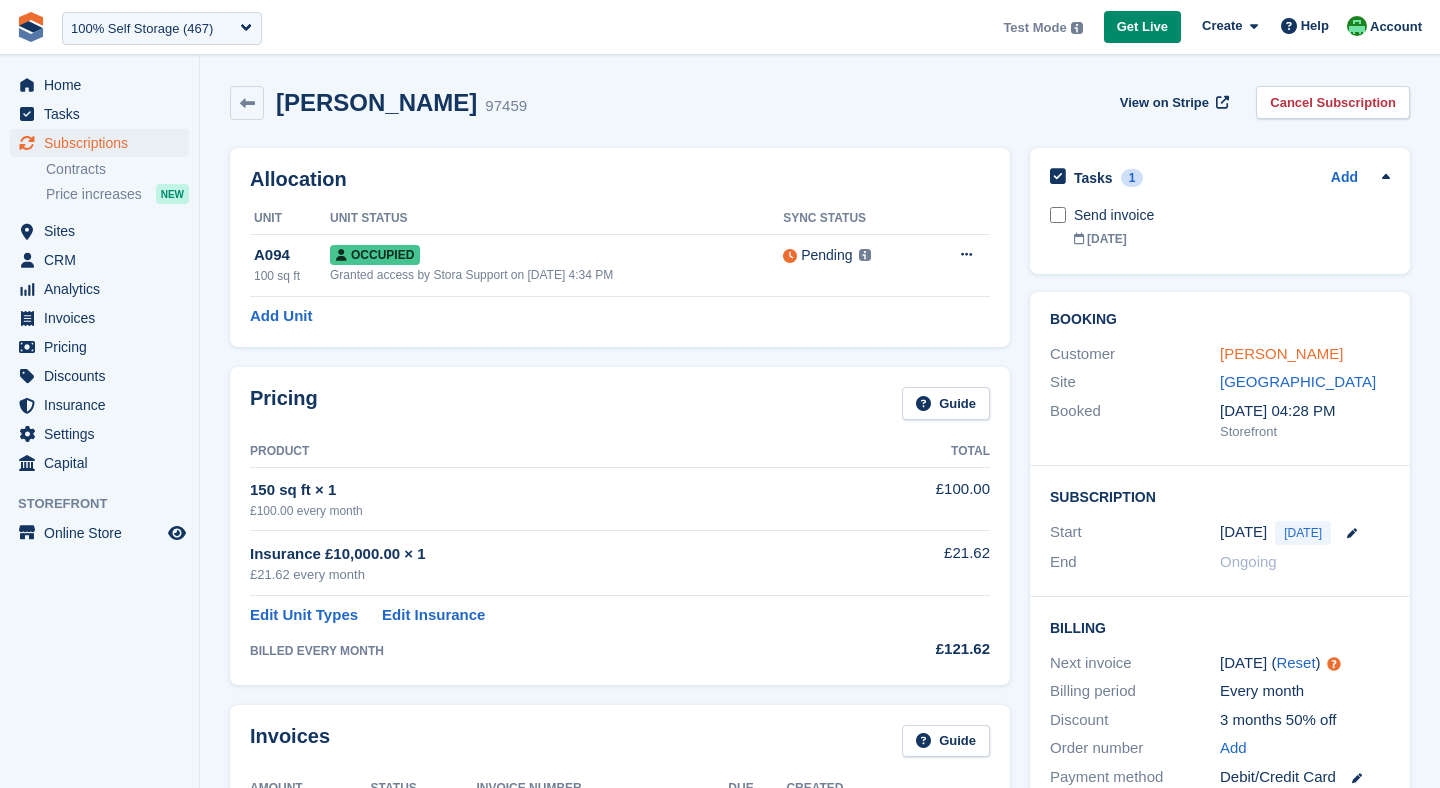 click on "[PERSON_NAME]" at bounding box center (1281, 353) 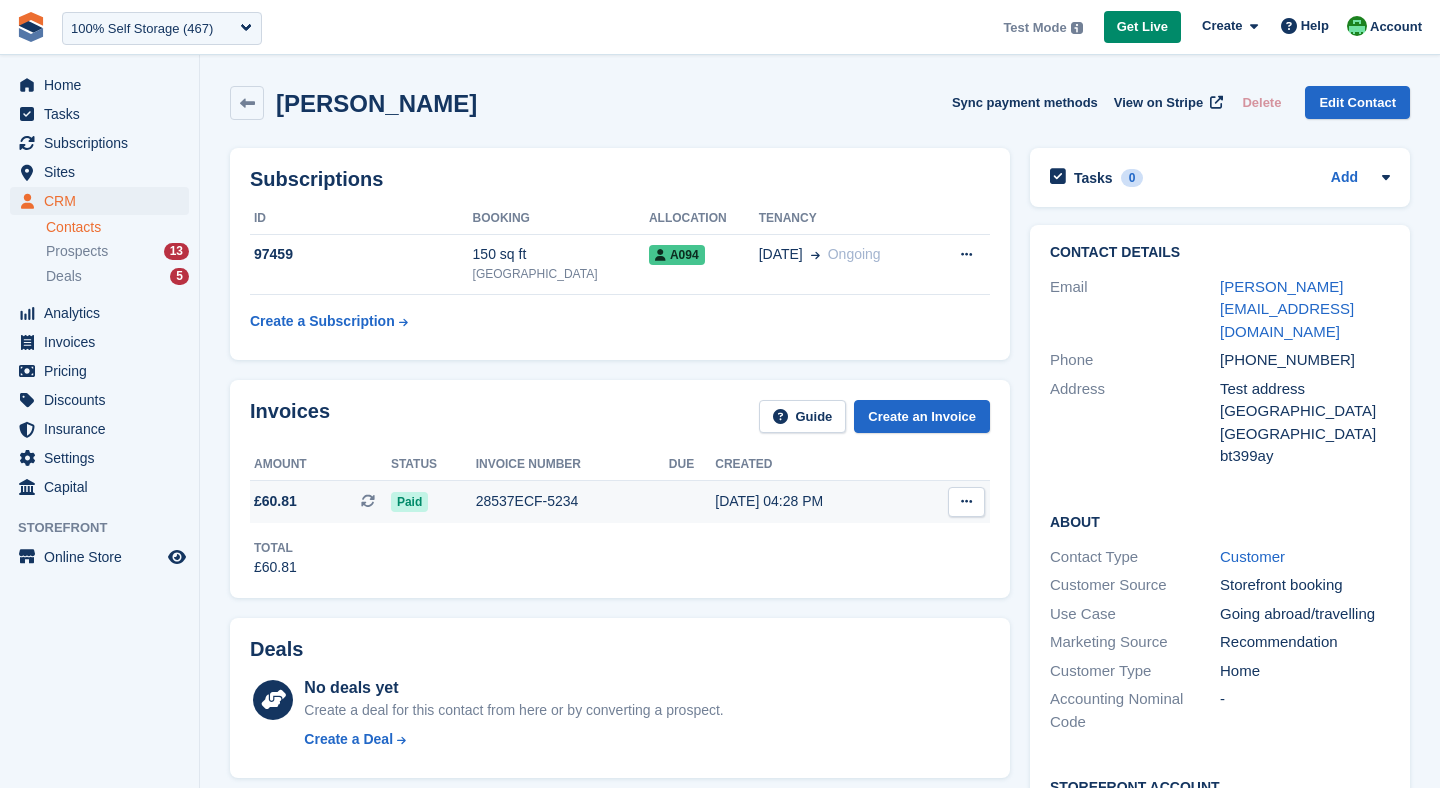 click on "£60.81
This is a recurring subscription invoice." at bounding box center (320, 501) 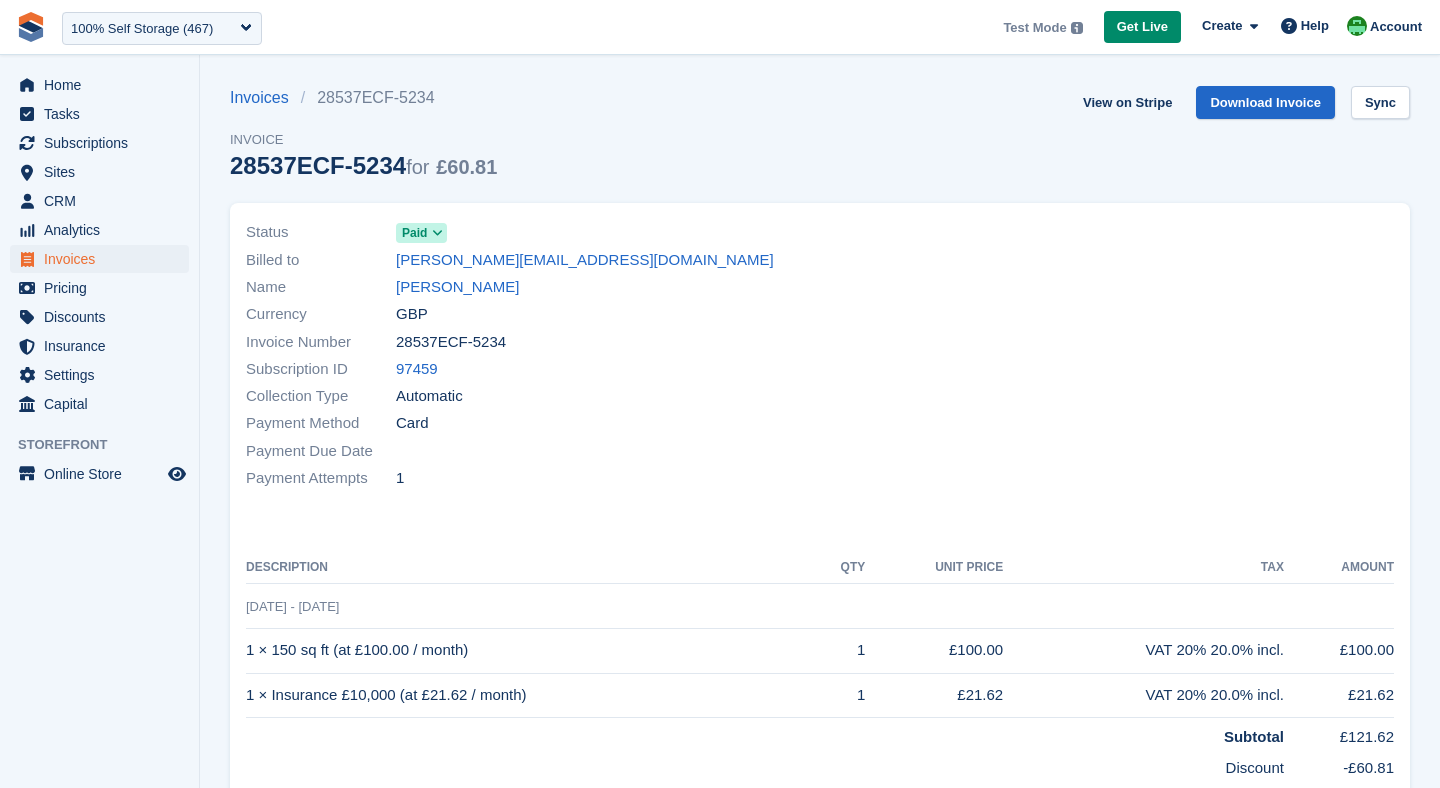 scroll, scrollTop: 0, scrollLeft: 0, axis: both 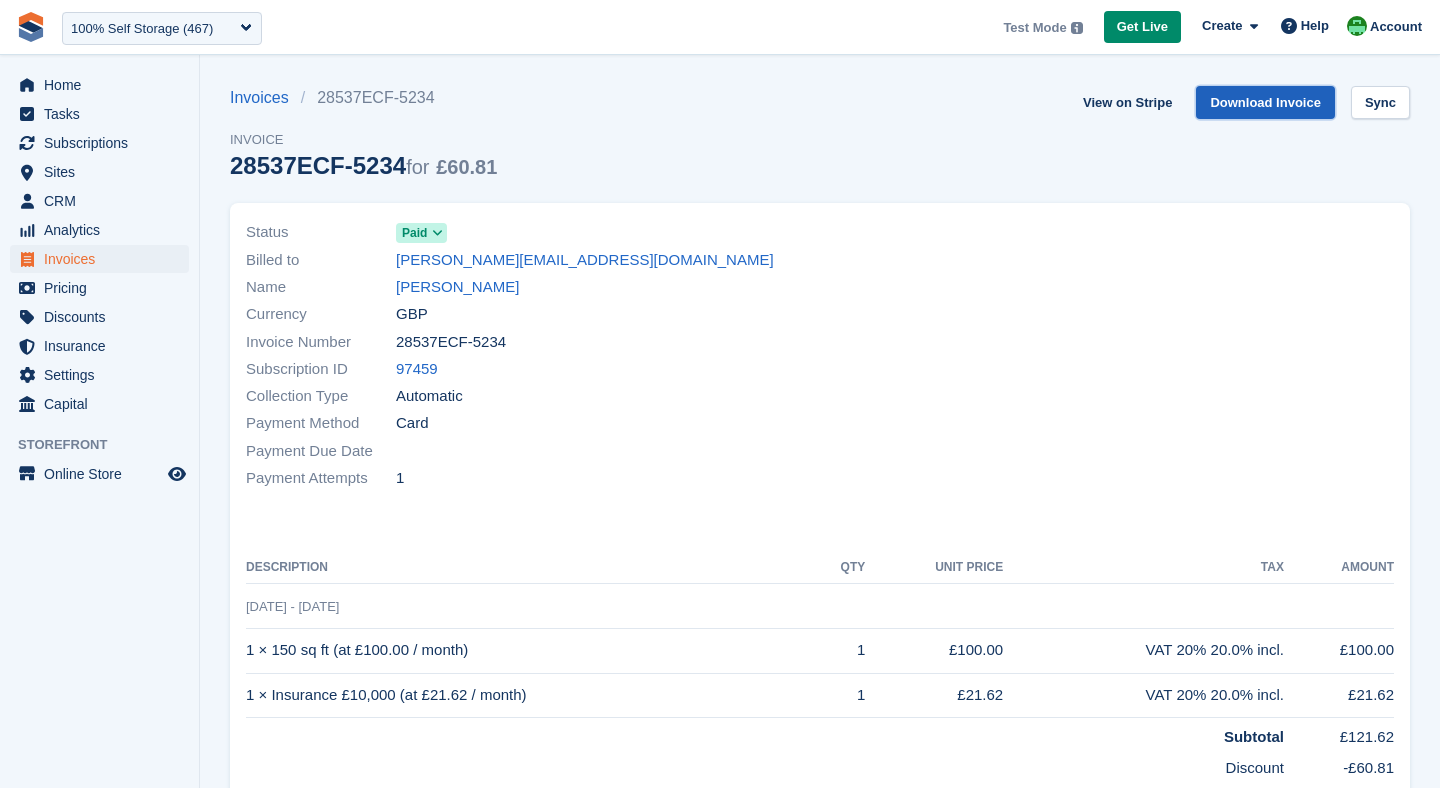 click on "Download Invoice" at bounding box center (1265, 102) 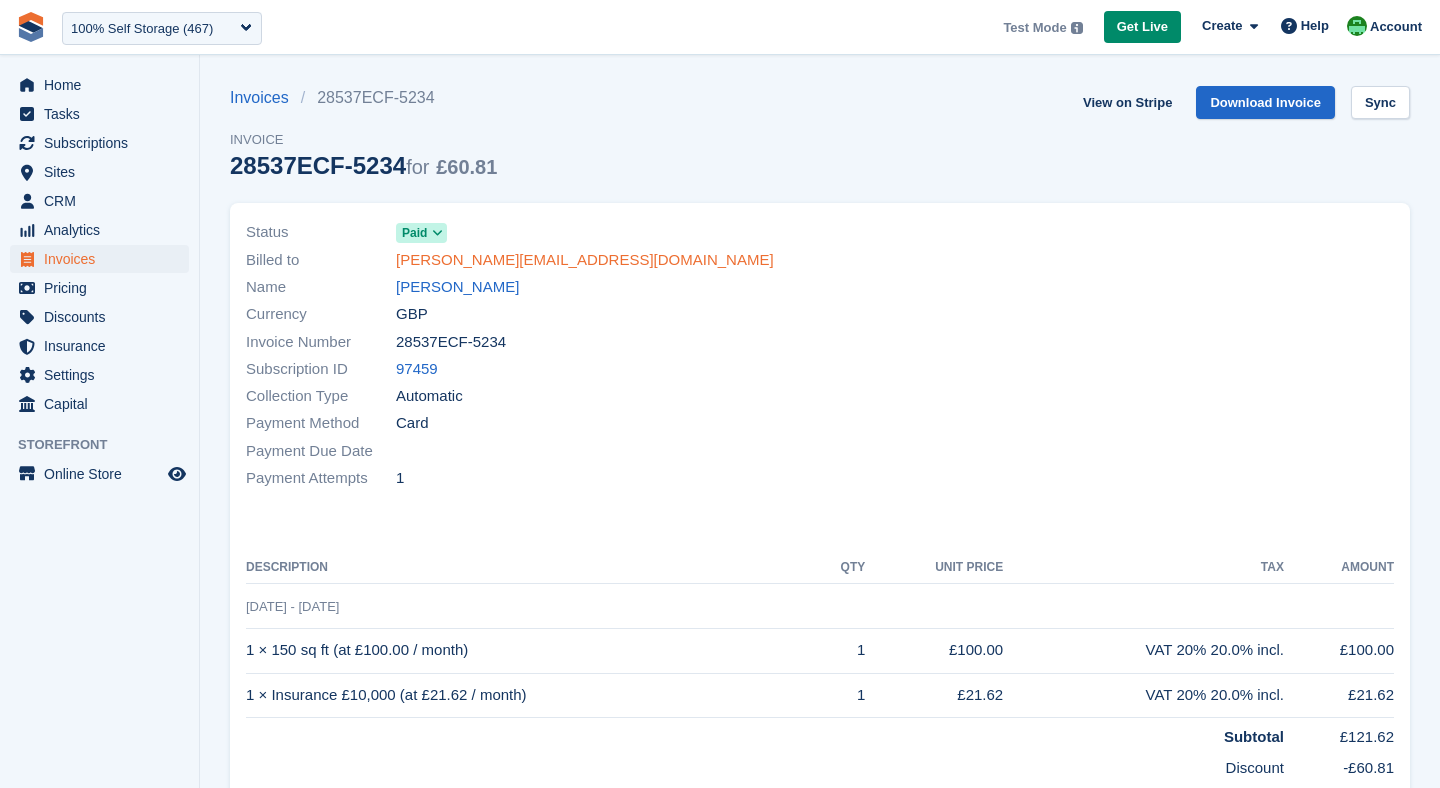 click on "laura+39737@stora.co" at bounding box center [585, 260] 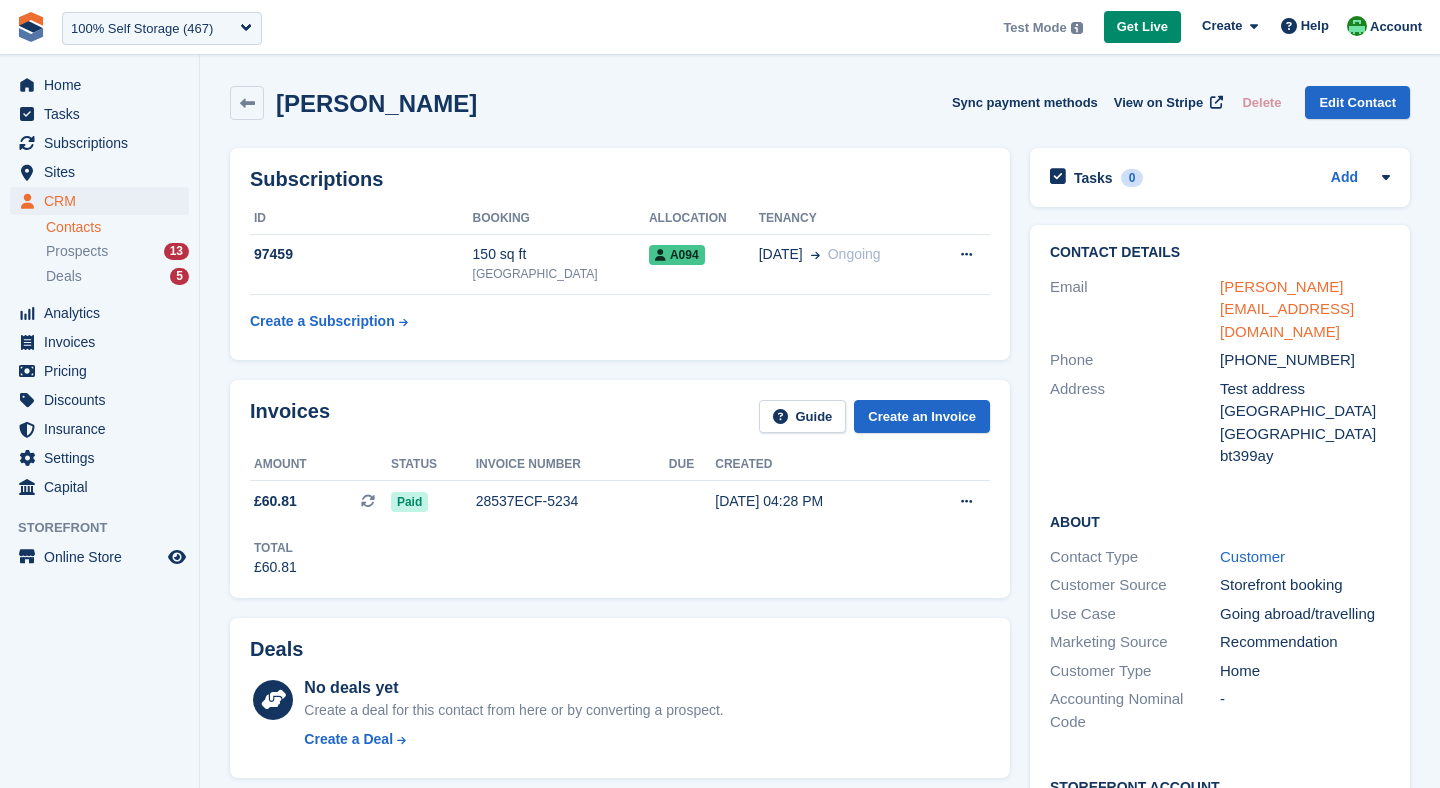 click on "laura+39737@stora.co" at bounding box center [1287, 309] 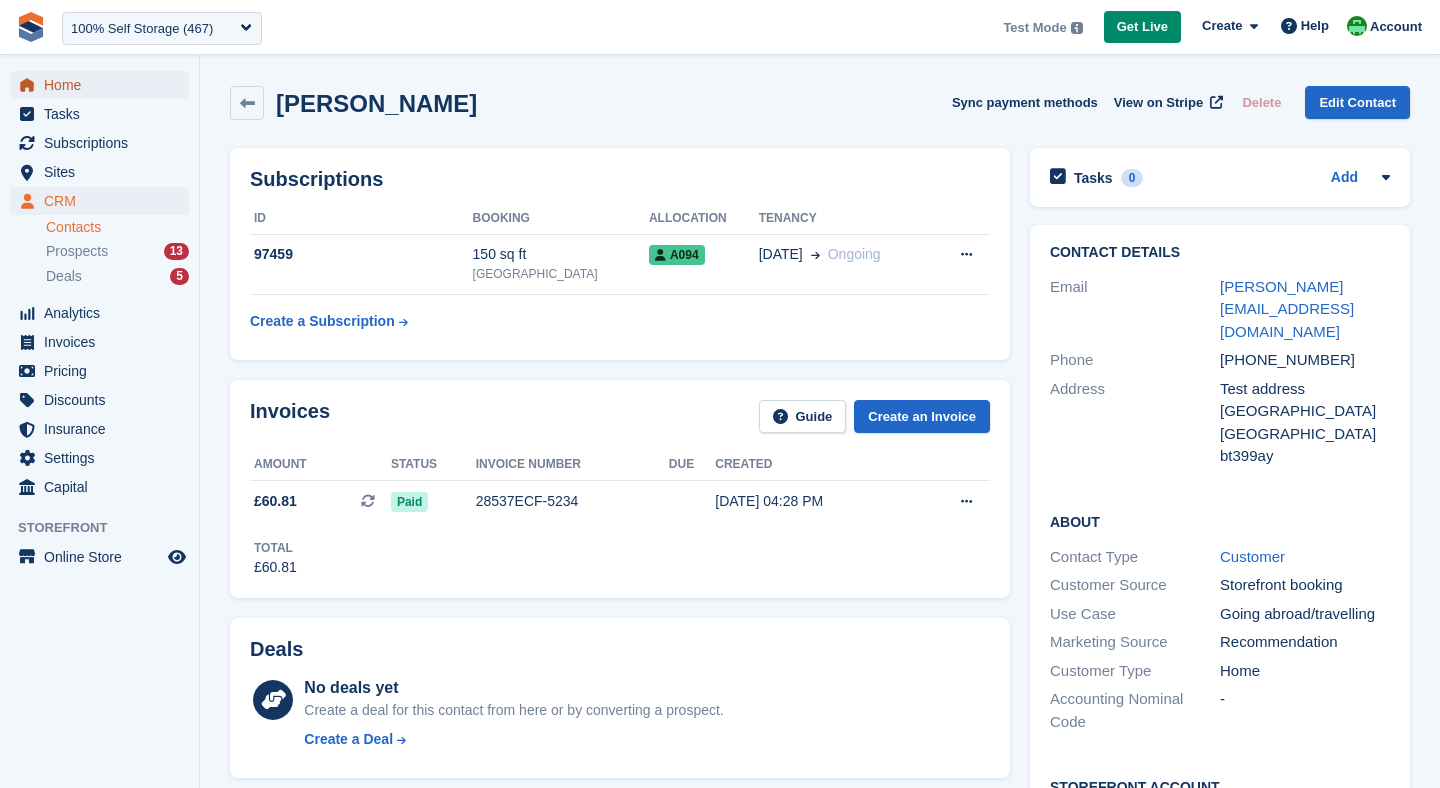 click on "Home" at bounding box center (104, 85) 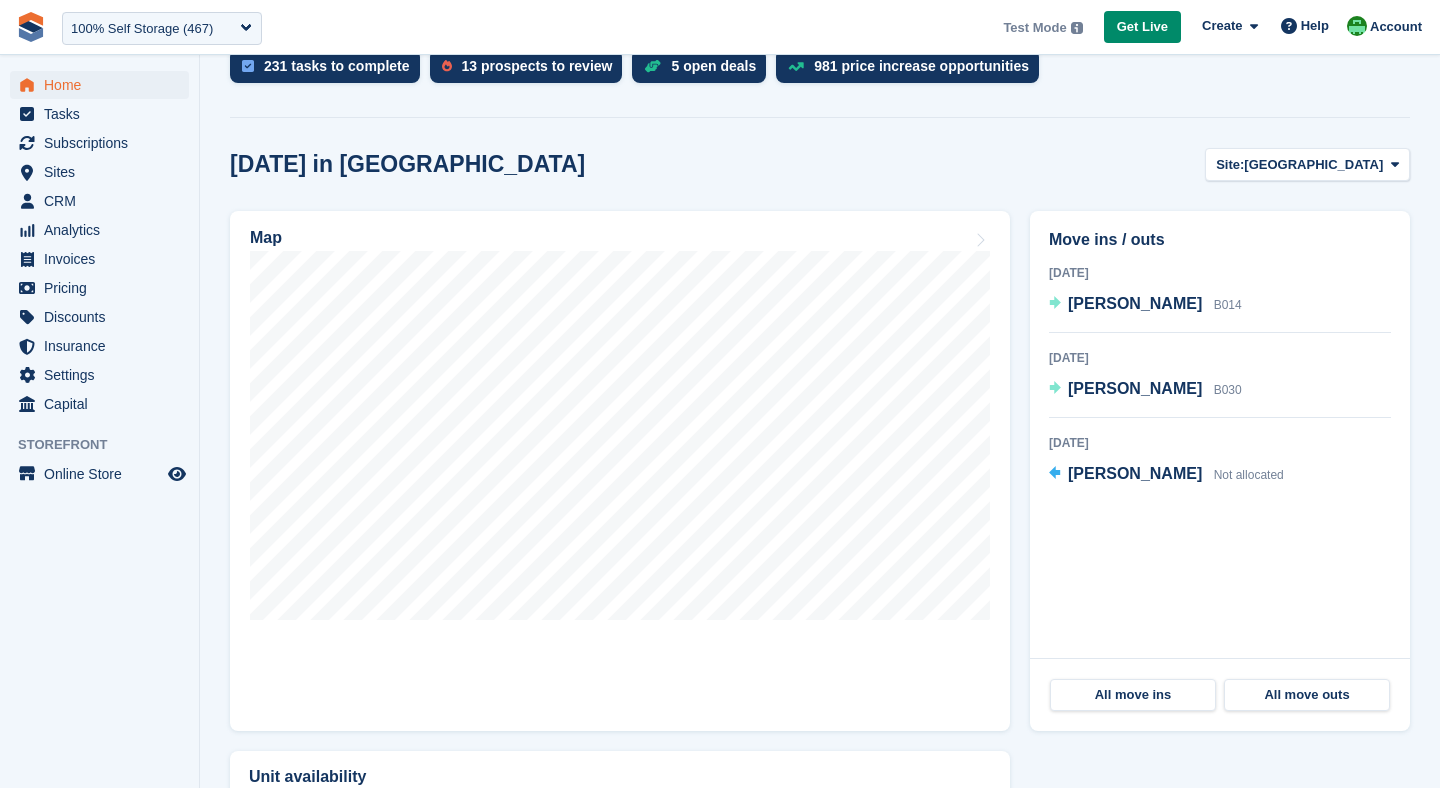 scroll, scrollTop: 512, scrollLeft: 0, axis: vertical 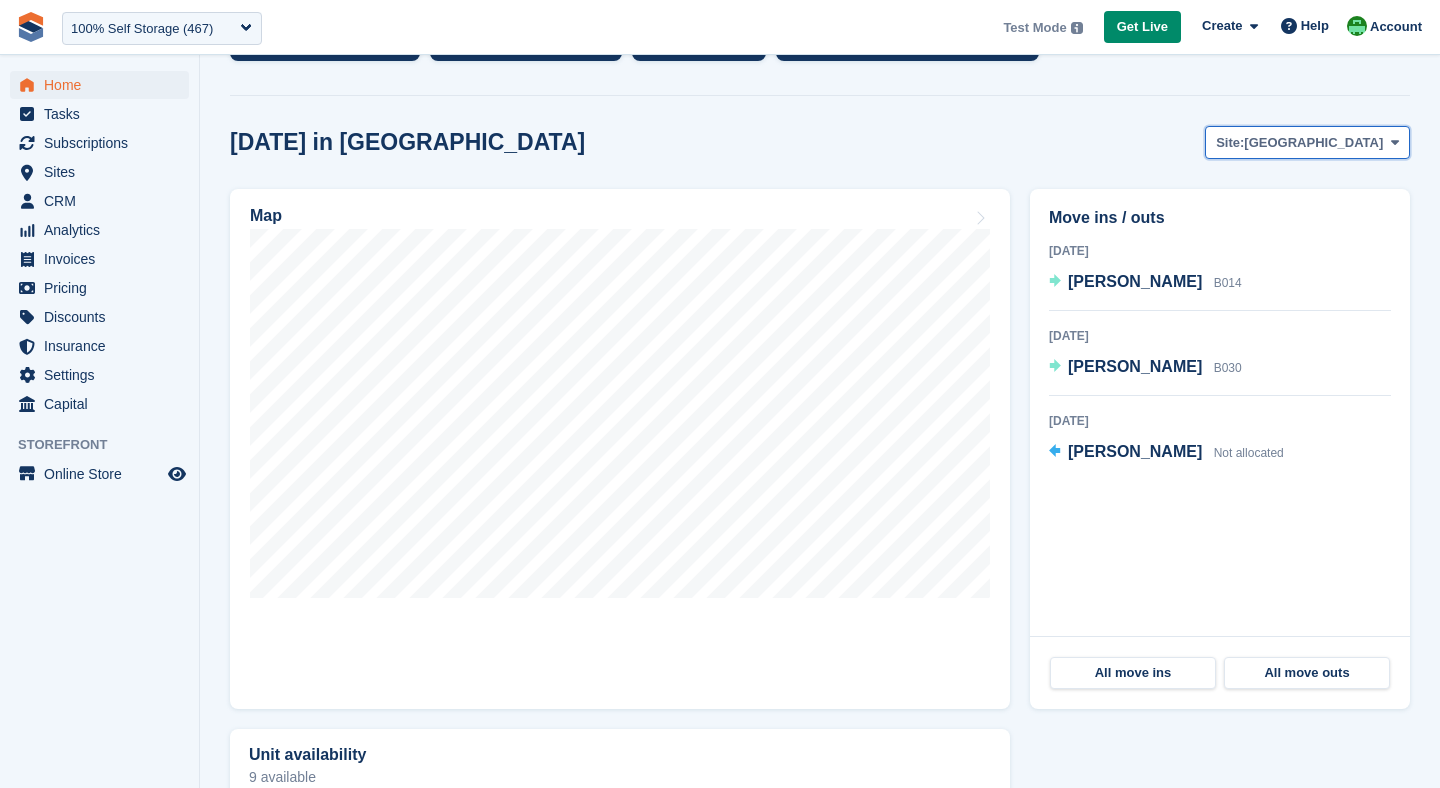 click on "Site:" at bounding box center (1230, 143) 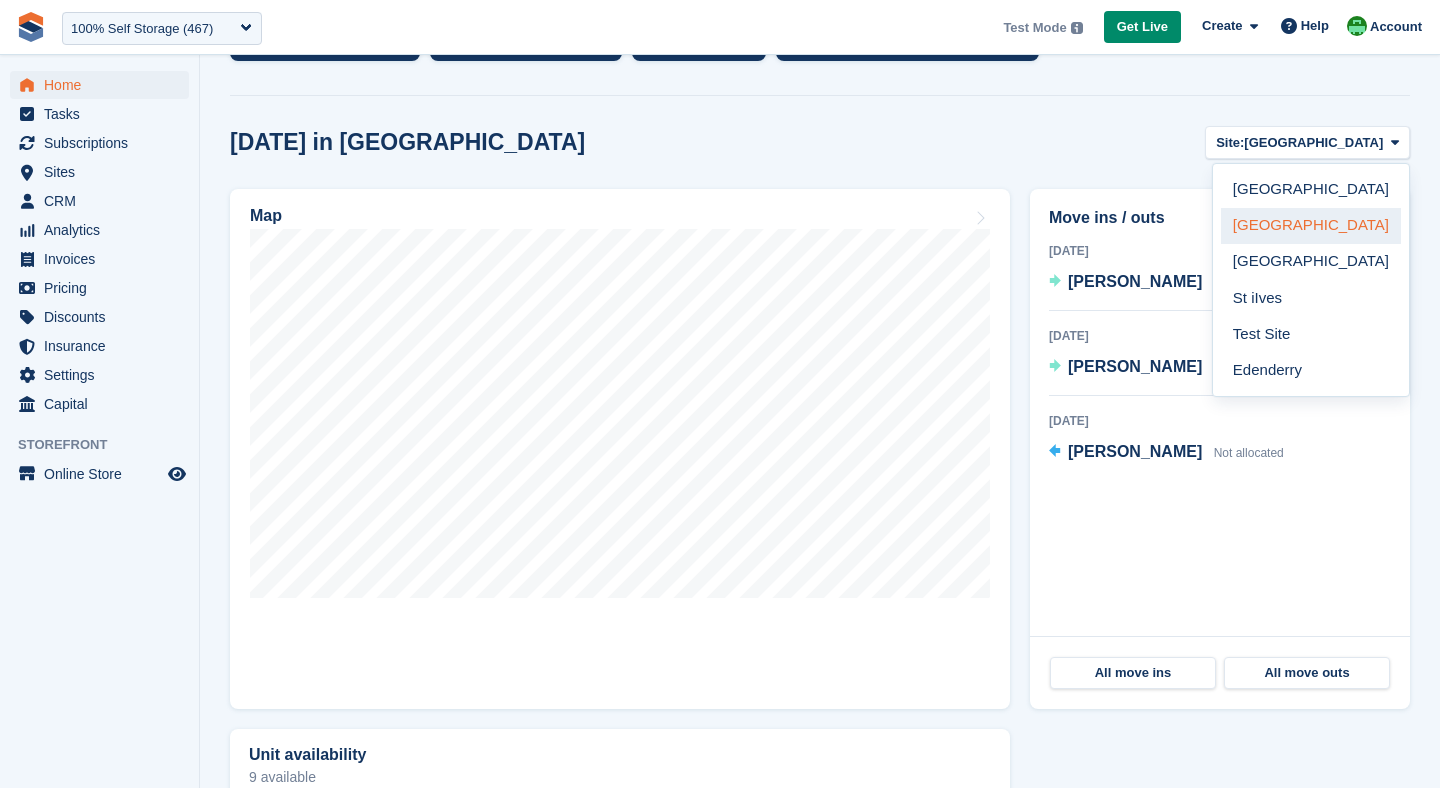 click on "[GEOGRAPHIC_DATA]" at bounding box center (1311, 226) 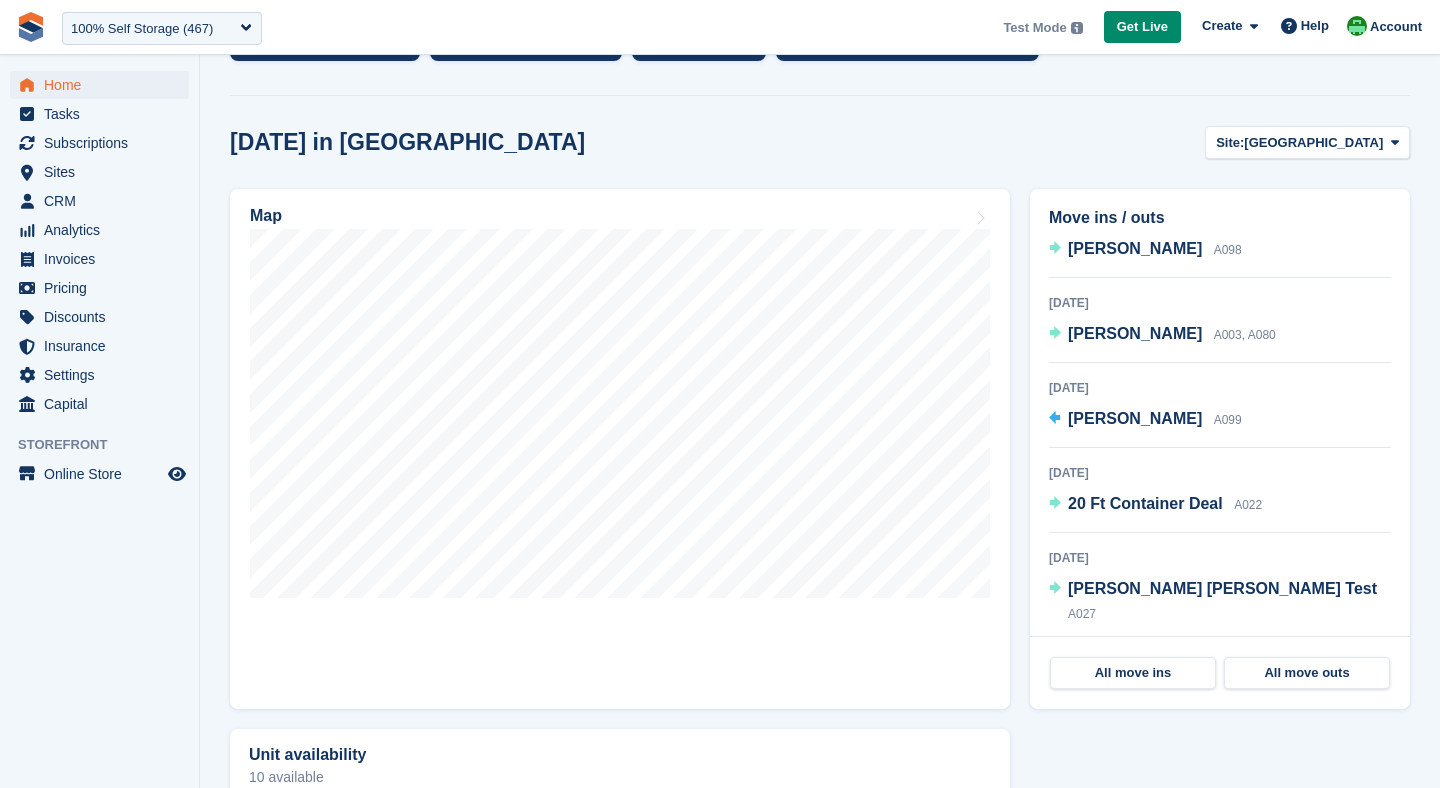 scroll, scrollTop: 262, scrollLeft: 0, axis: vertical 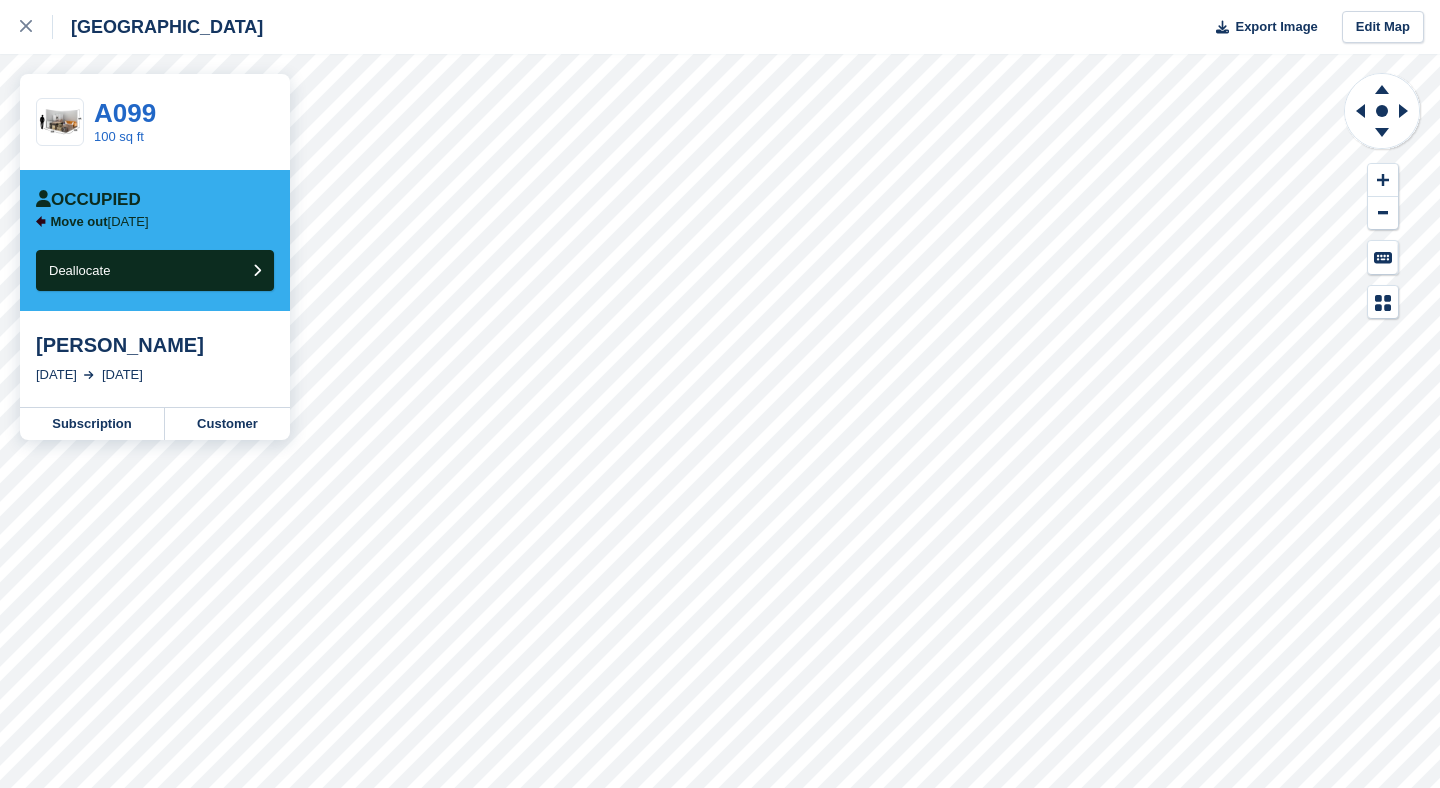 drag, startPoint x: 142, startPoint y: 378, endPoint x: 226, endPoint y: 381, distance: 84.05355 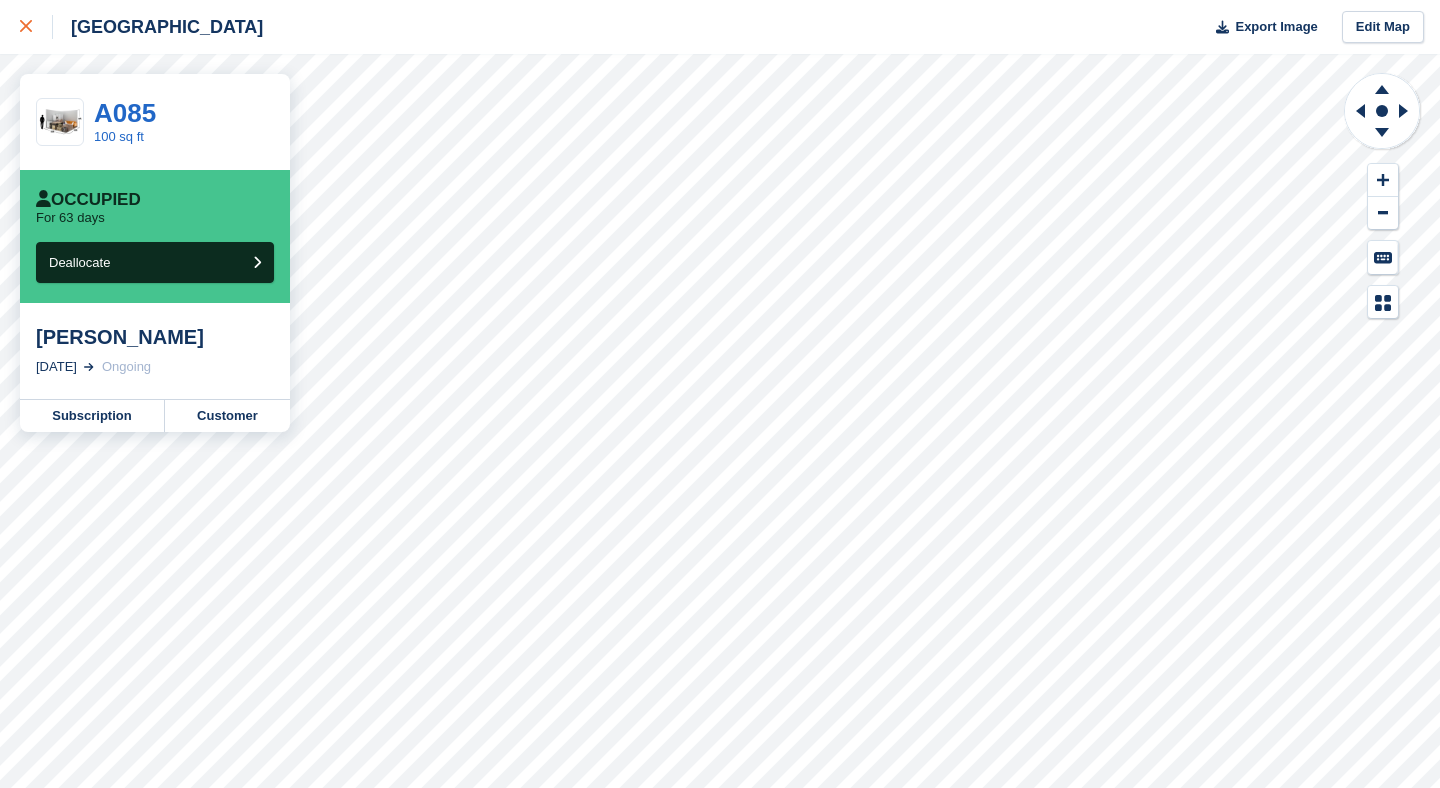 click 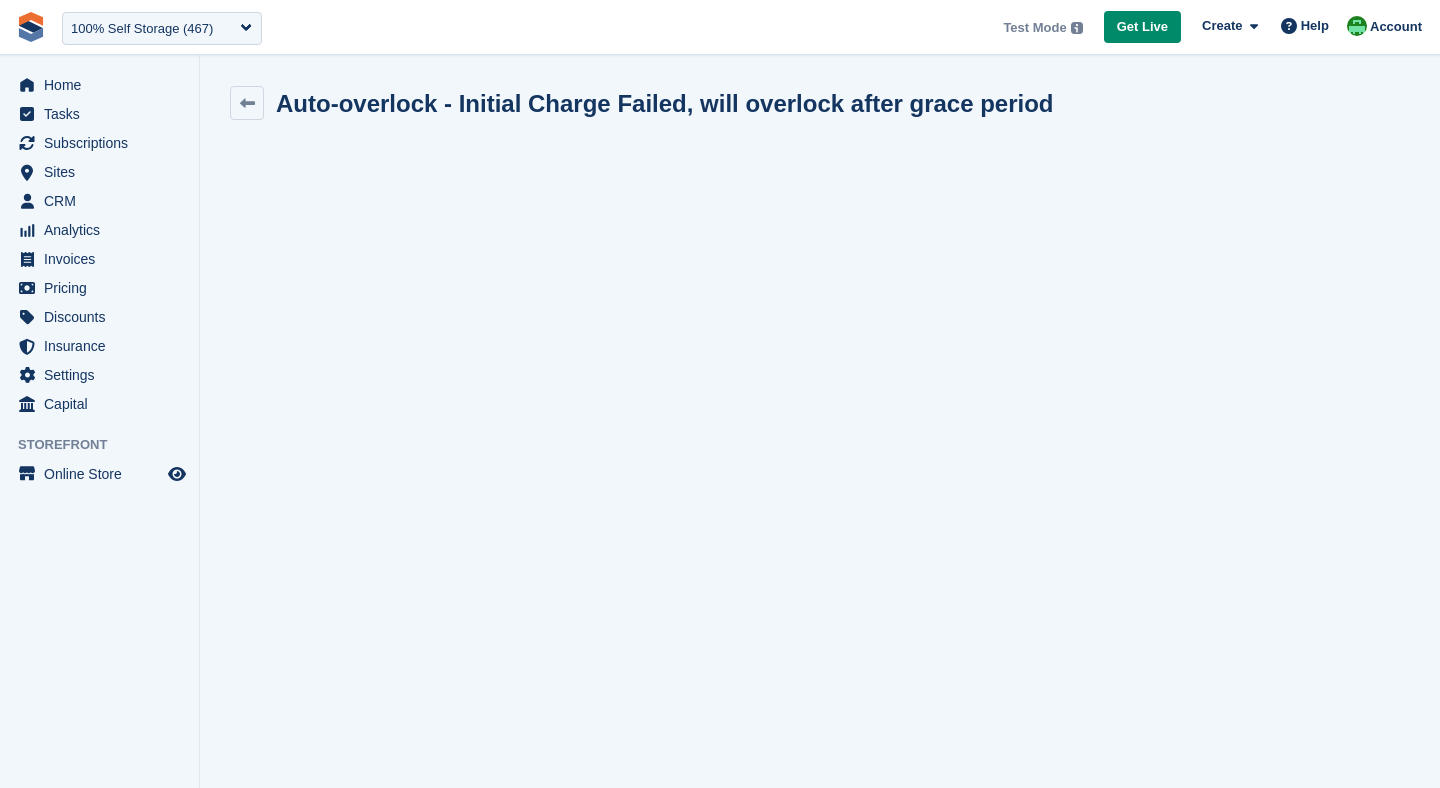 scroll, scrollTop: 0, scrollLeft: 0, axis: both 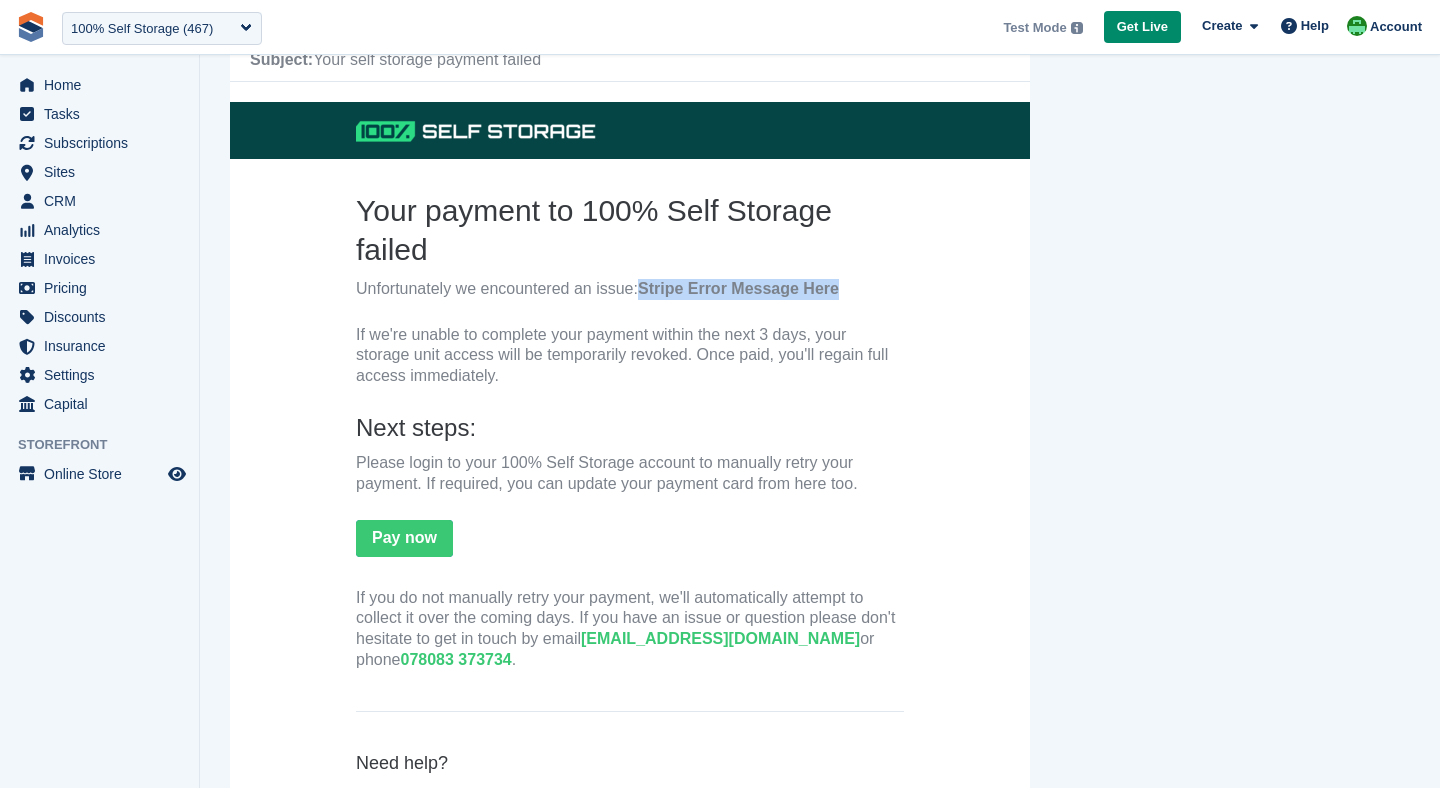 drag, startPoint x: 644, startPoint y: 288, endPoint x: 842, endPoint y: 291, distance: 198.02272 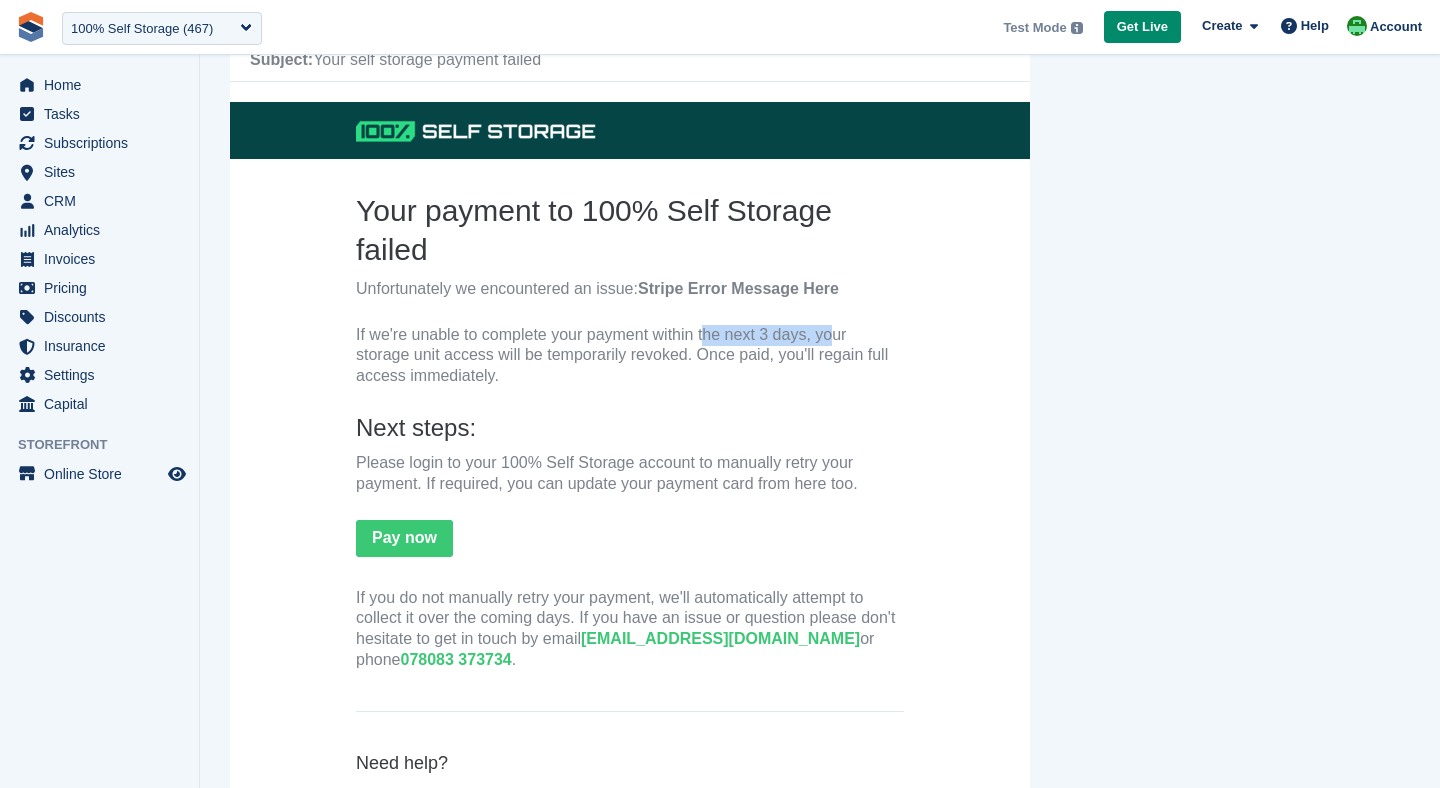 drag, startPoint x: 685, startPoint y: 333, endPoint x: 811, endPoint y: 337, distance: 126.06348 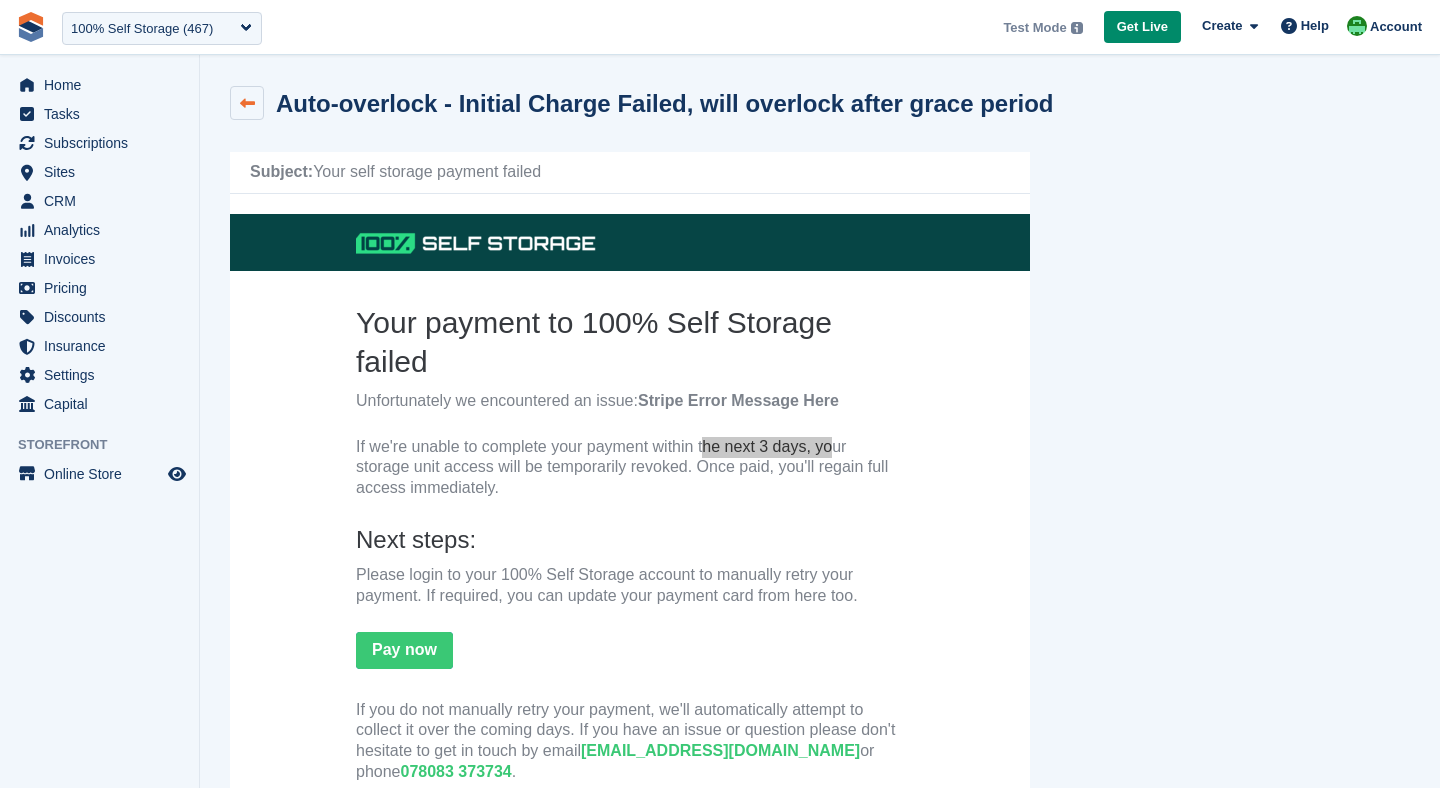 click at bounding box center [247, 103] 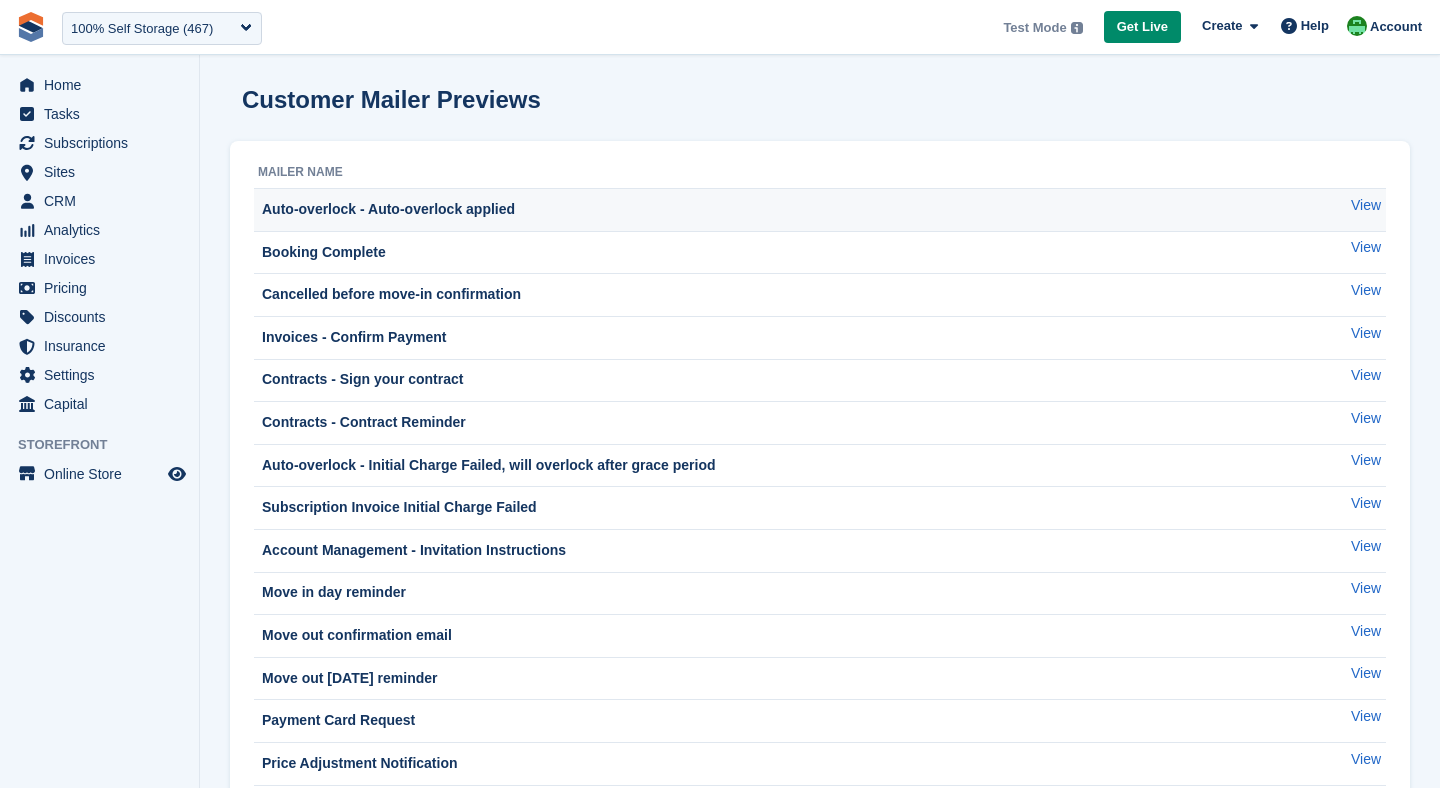 click on "Auto-overlock - Auto-overlock applied" at bounding box center (386, 209) 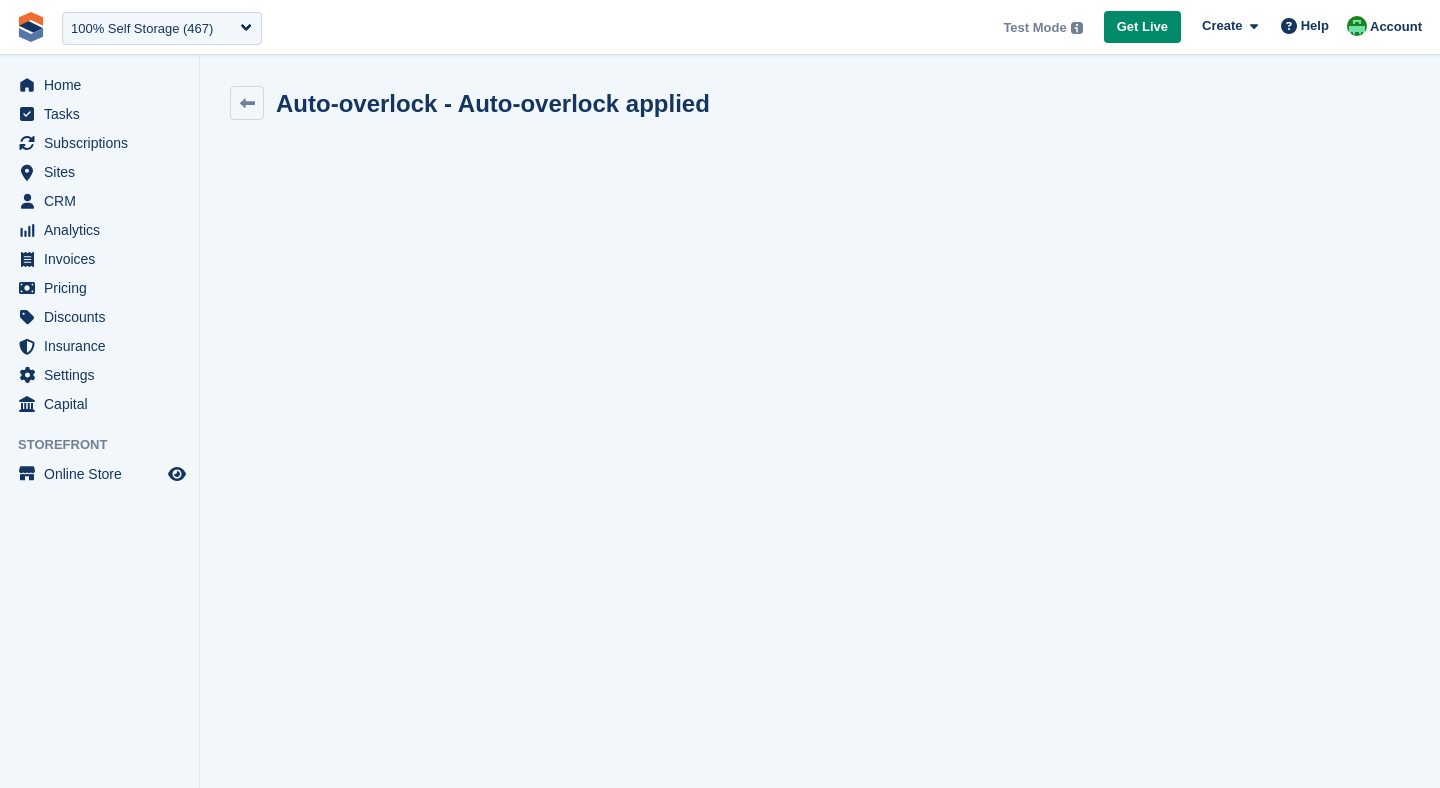 scroll, scrollTop: 0, scrollLeft: 0, axis: both 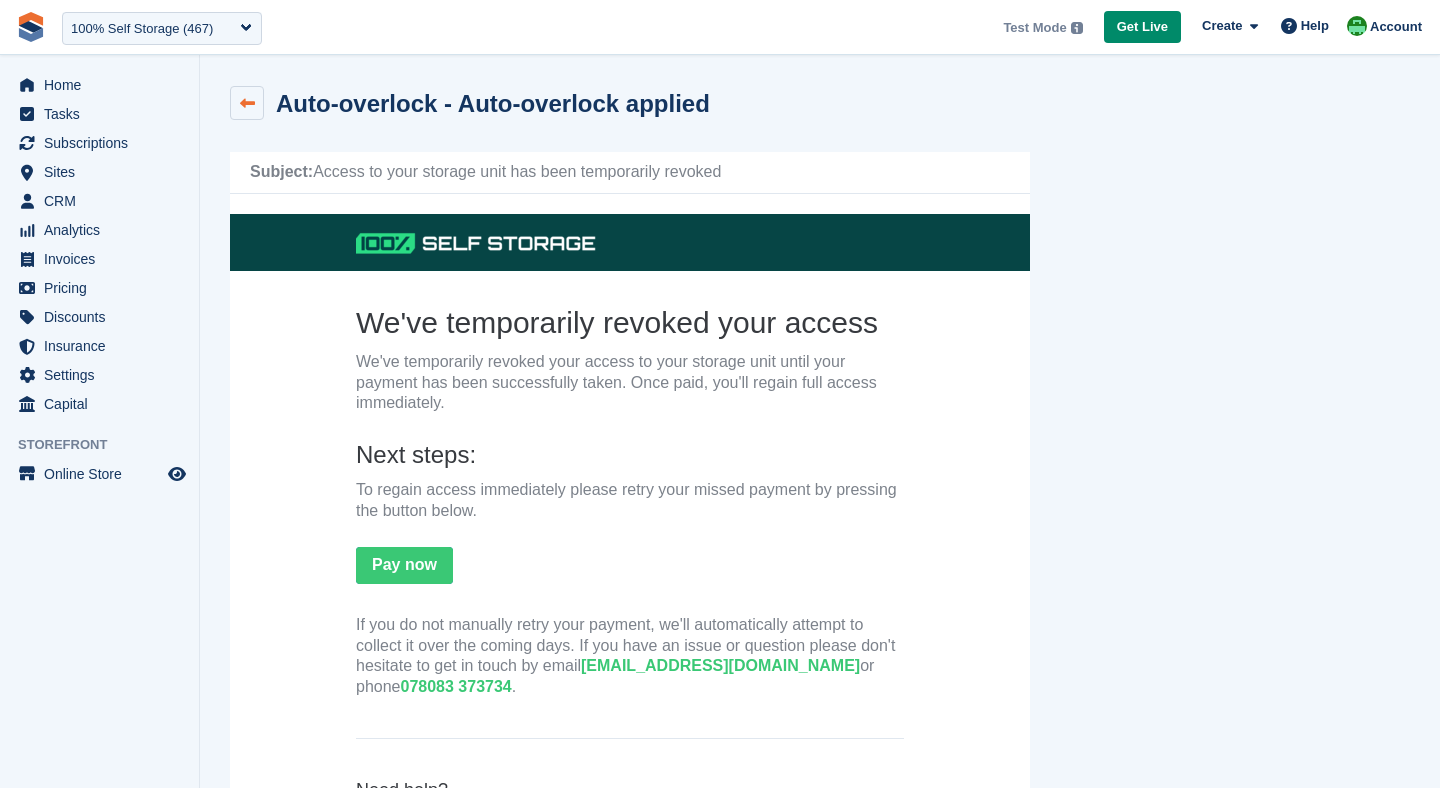 click at bounding box center [247, 103] 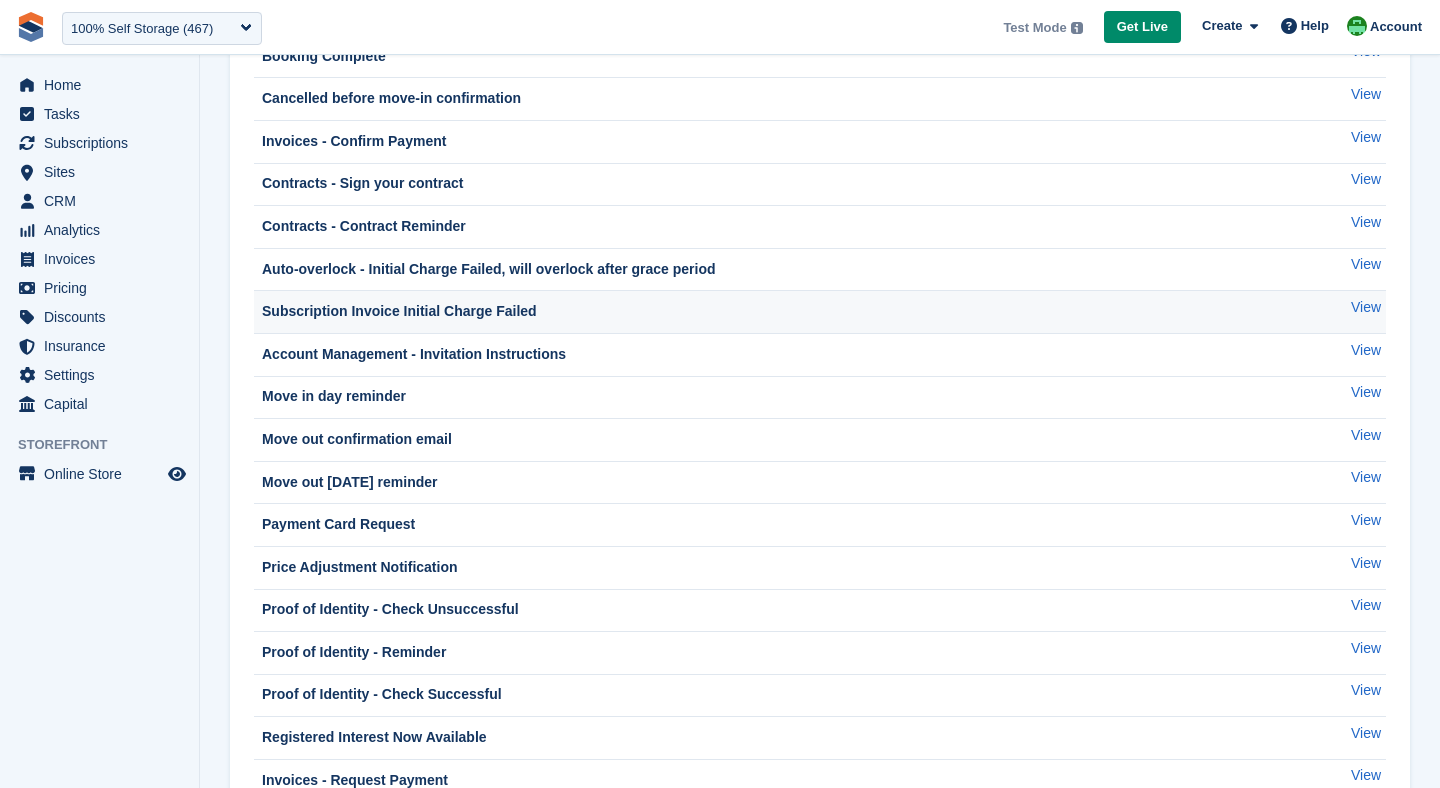 scroll, scrollTop: 468, scrollLeft: 0, axis: vertical 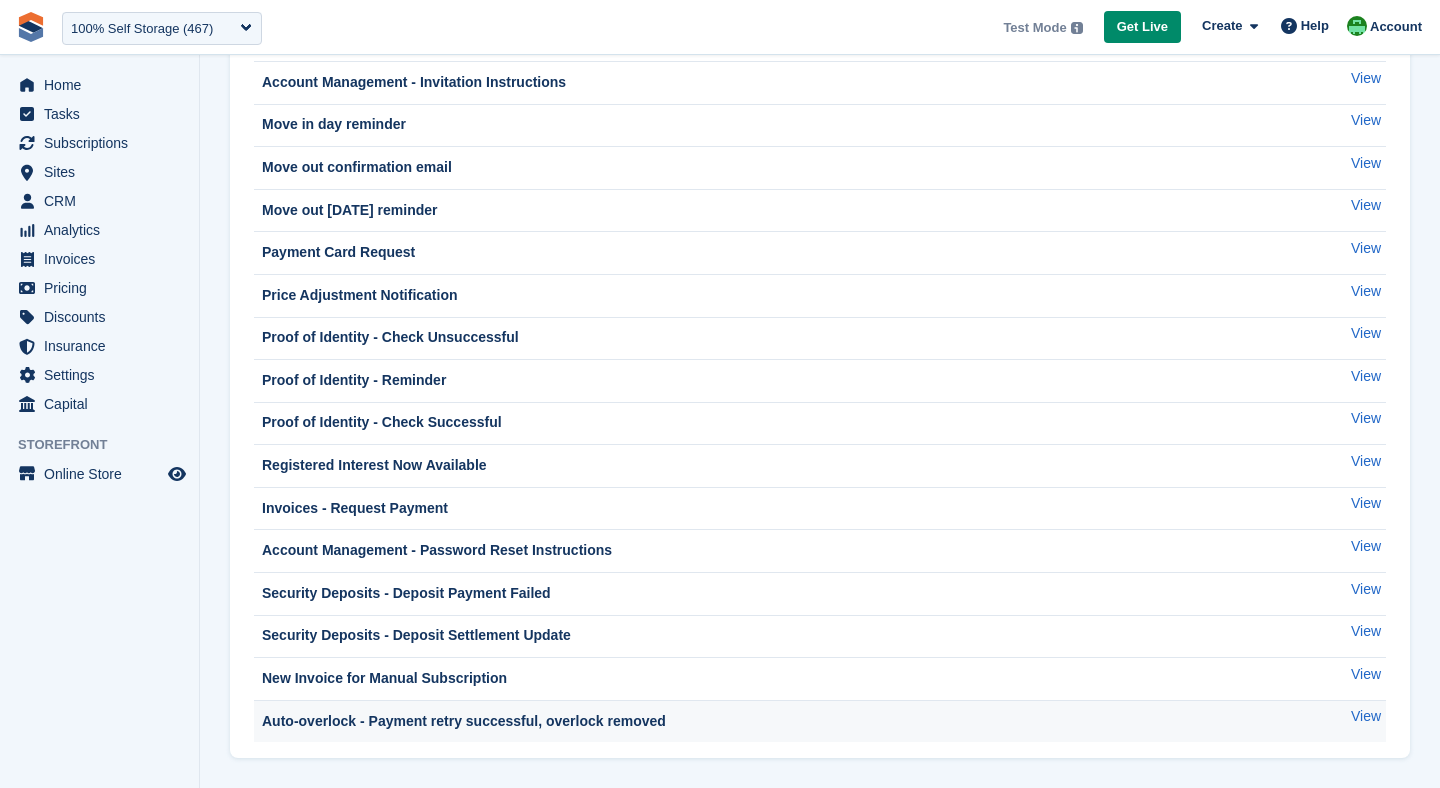 click on "Auto-overlock - Payment retry successful, overlock removed" at bounding box center [780, 721] 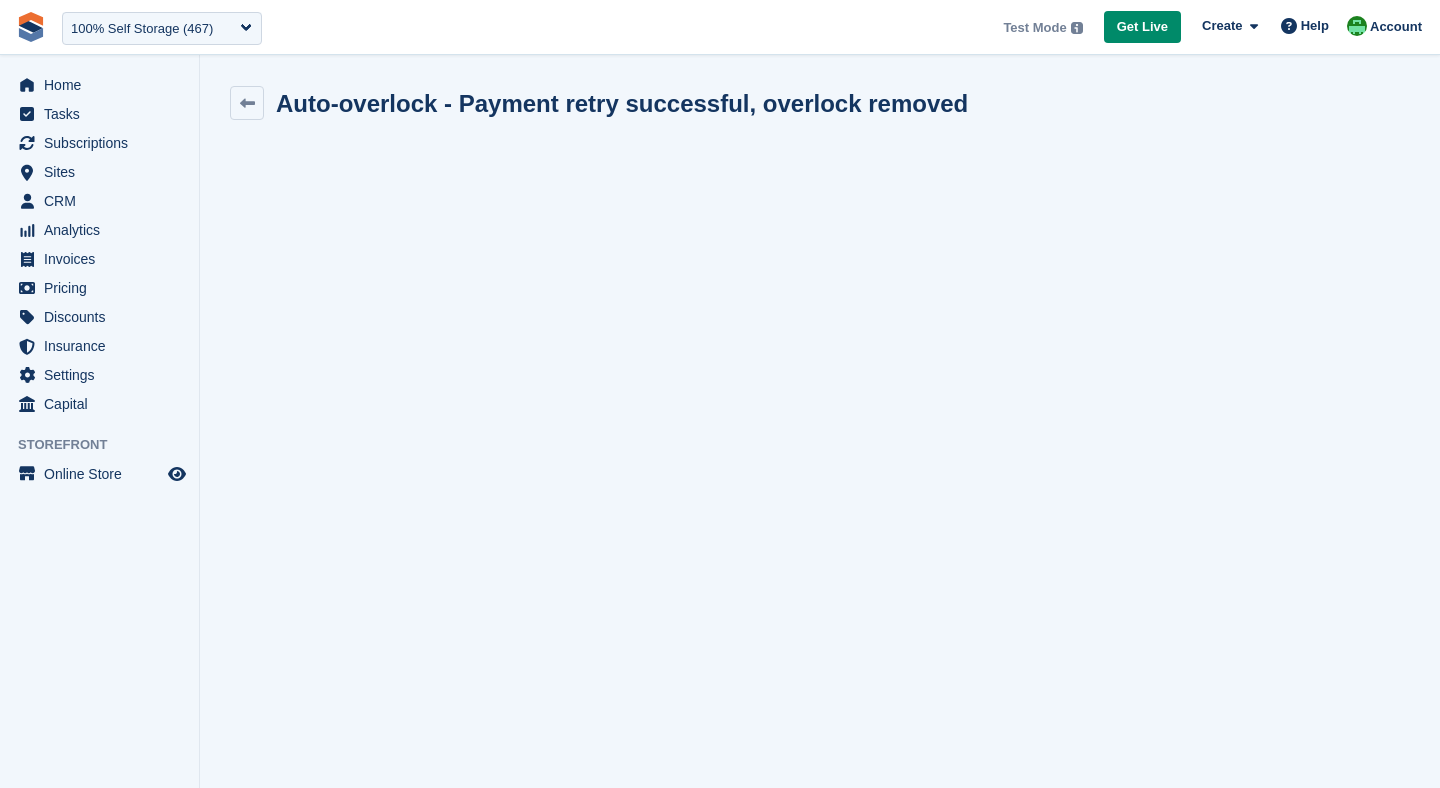 scroll, scrollTop: 0, scrollLeft: 0, axis: both 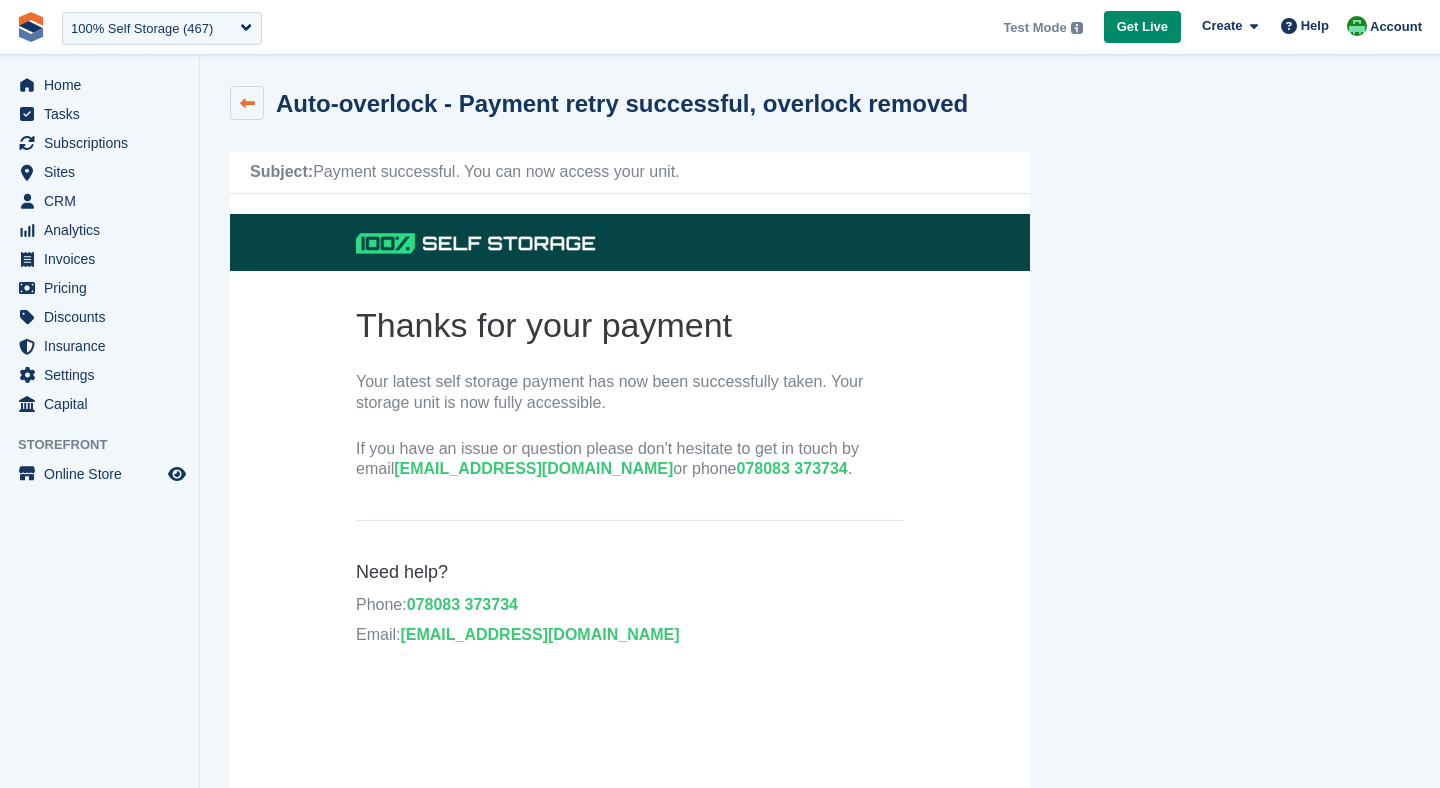 click at bounding box center [247, 103] 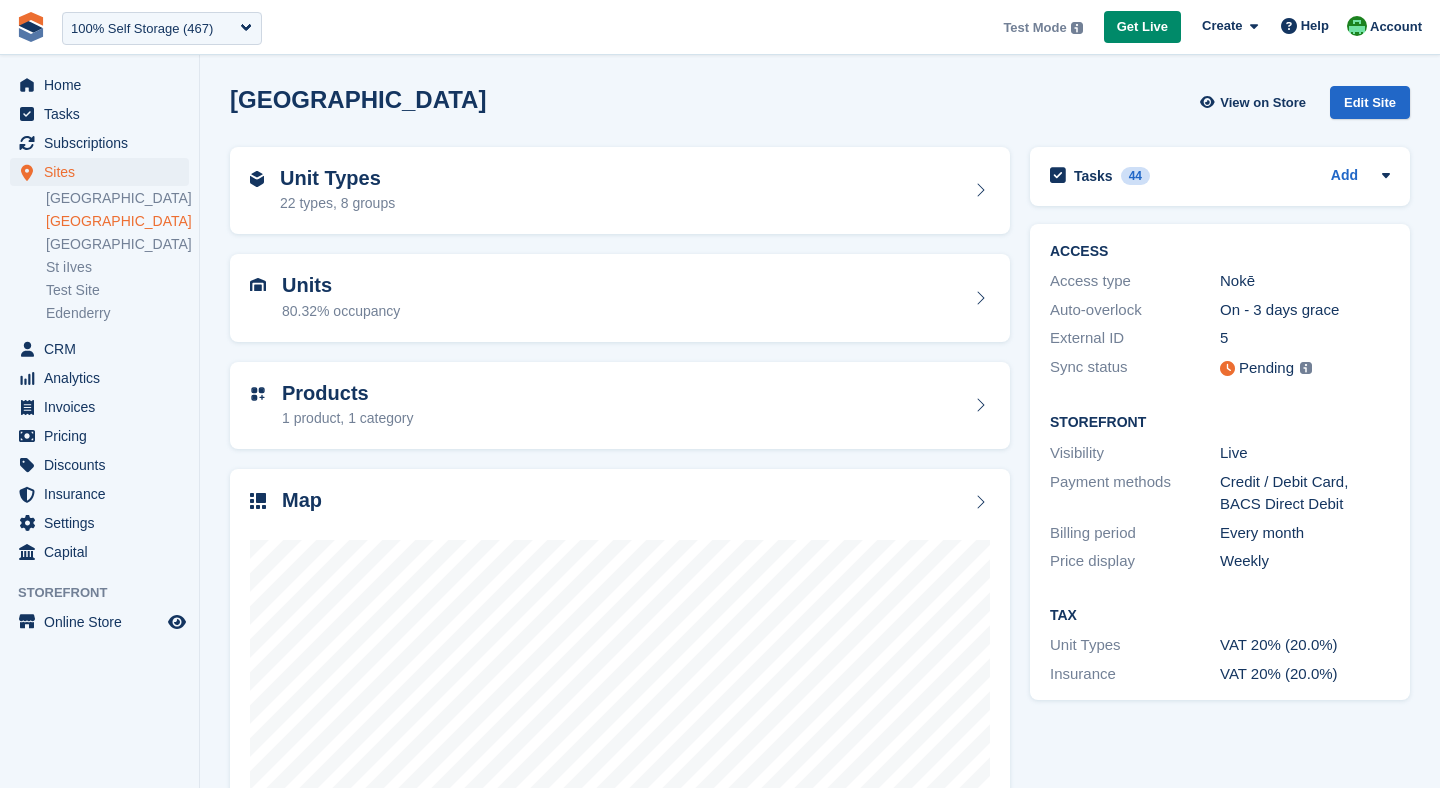 click on "Home" at bounding box center [104, 85] 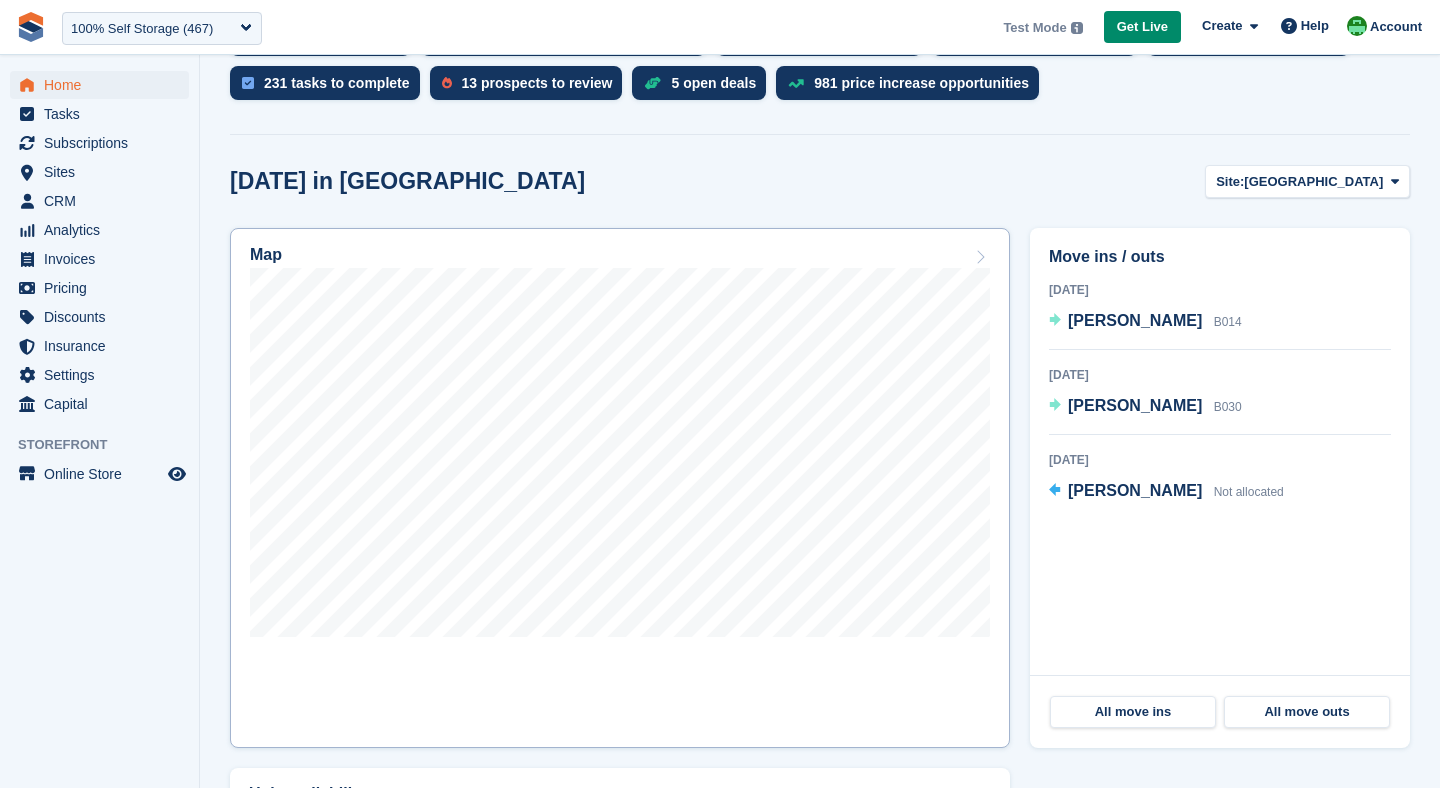 scroll, scrollTop: 468, scrollLeft: 0, axis: vertical 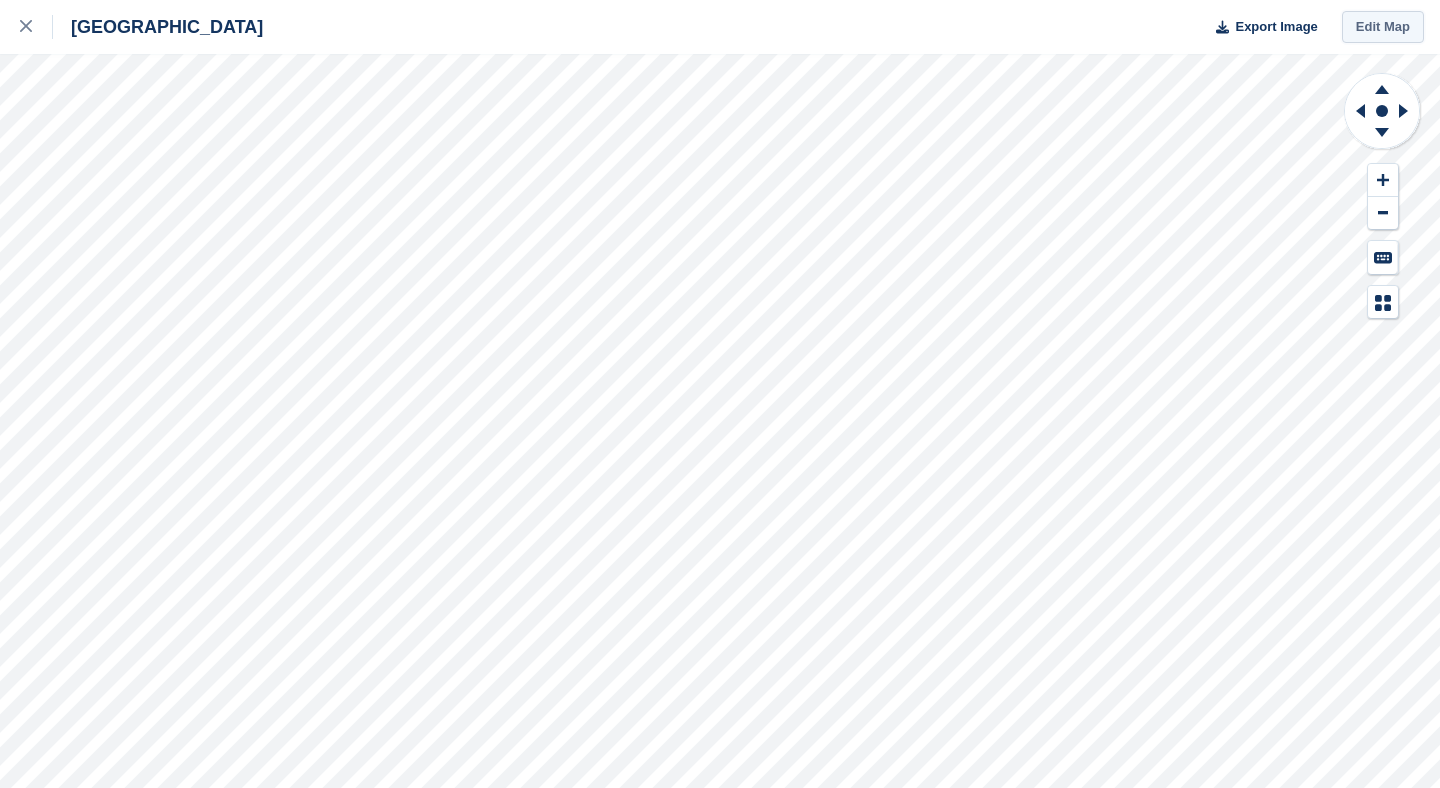 click on "Edit Map" at bounding box center [1383, 27] 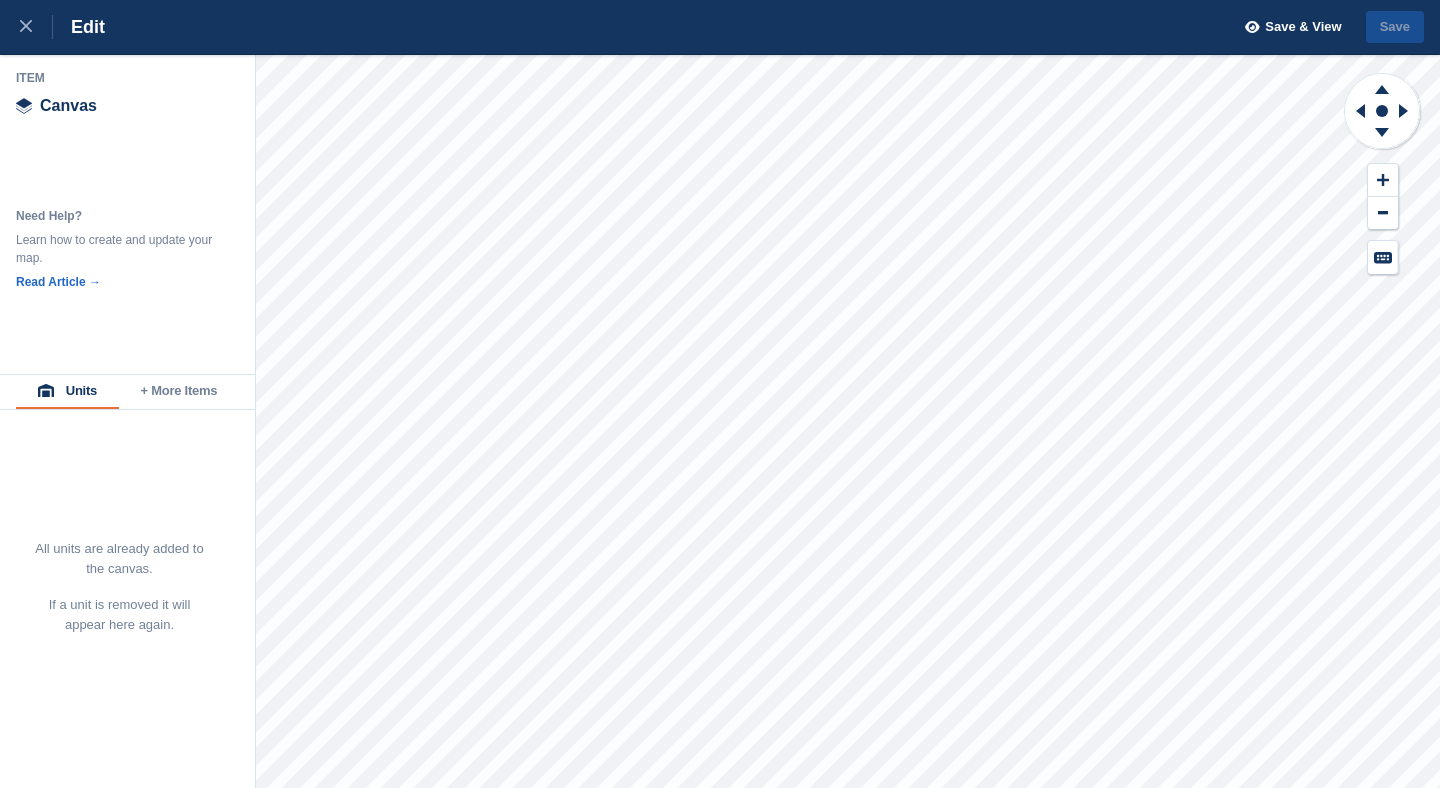 scroll, scrollTop: 0, scrollLeft: 0, axis: both 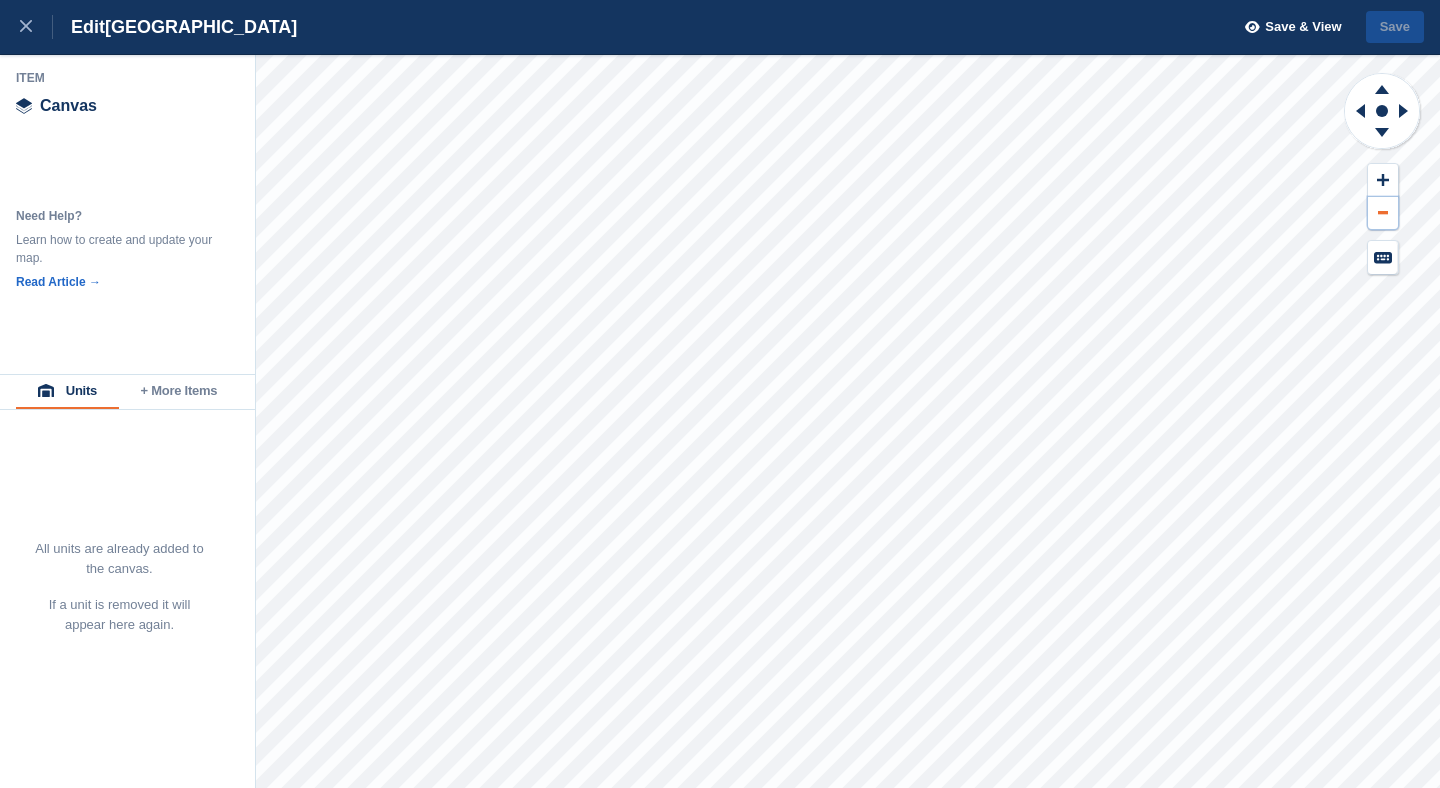 click at bounding box center (1383, 213) 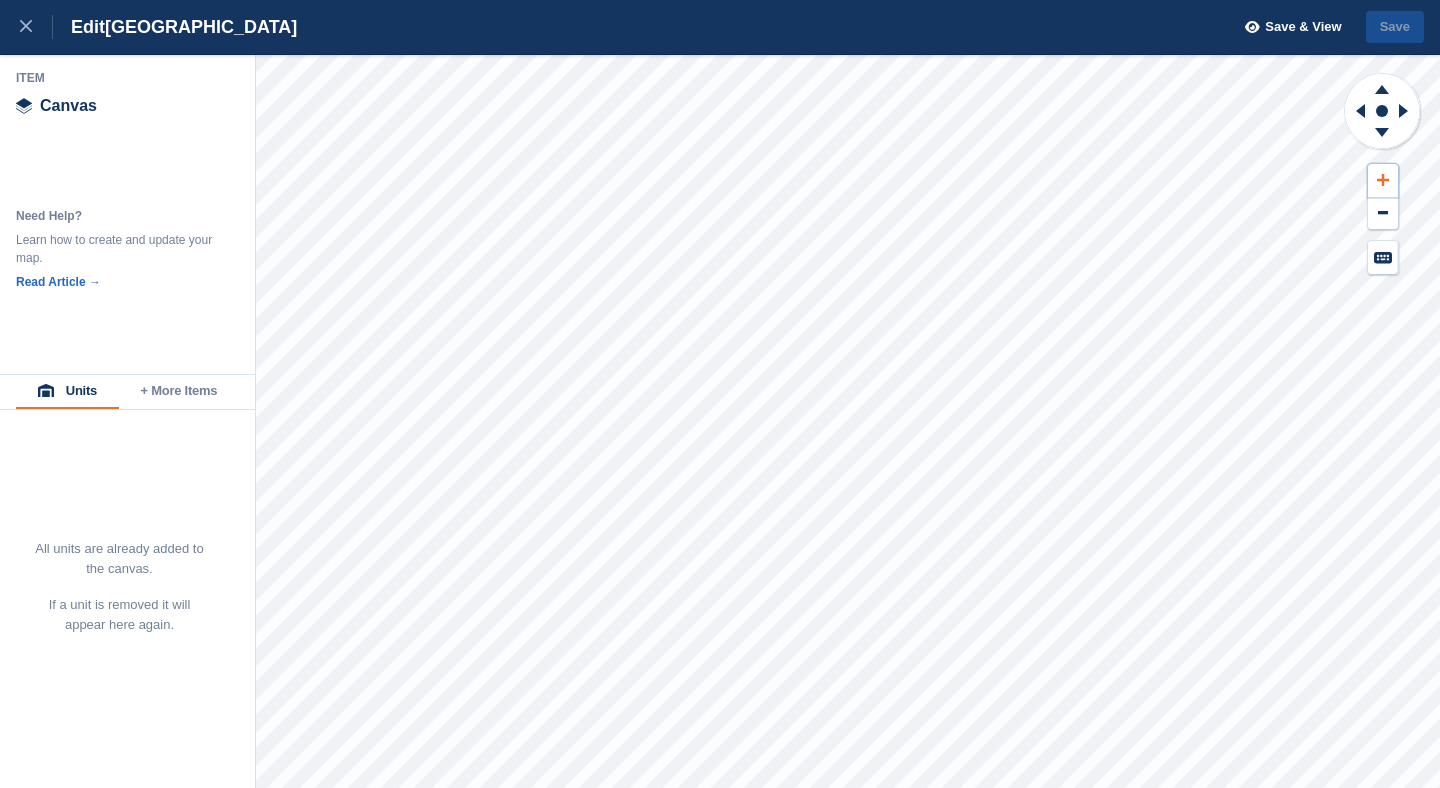 click 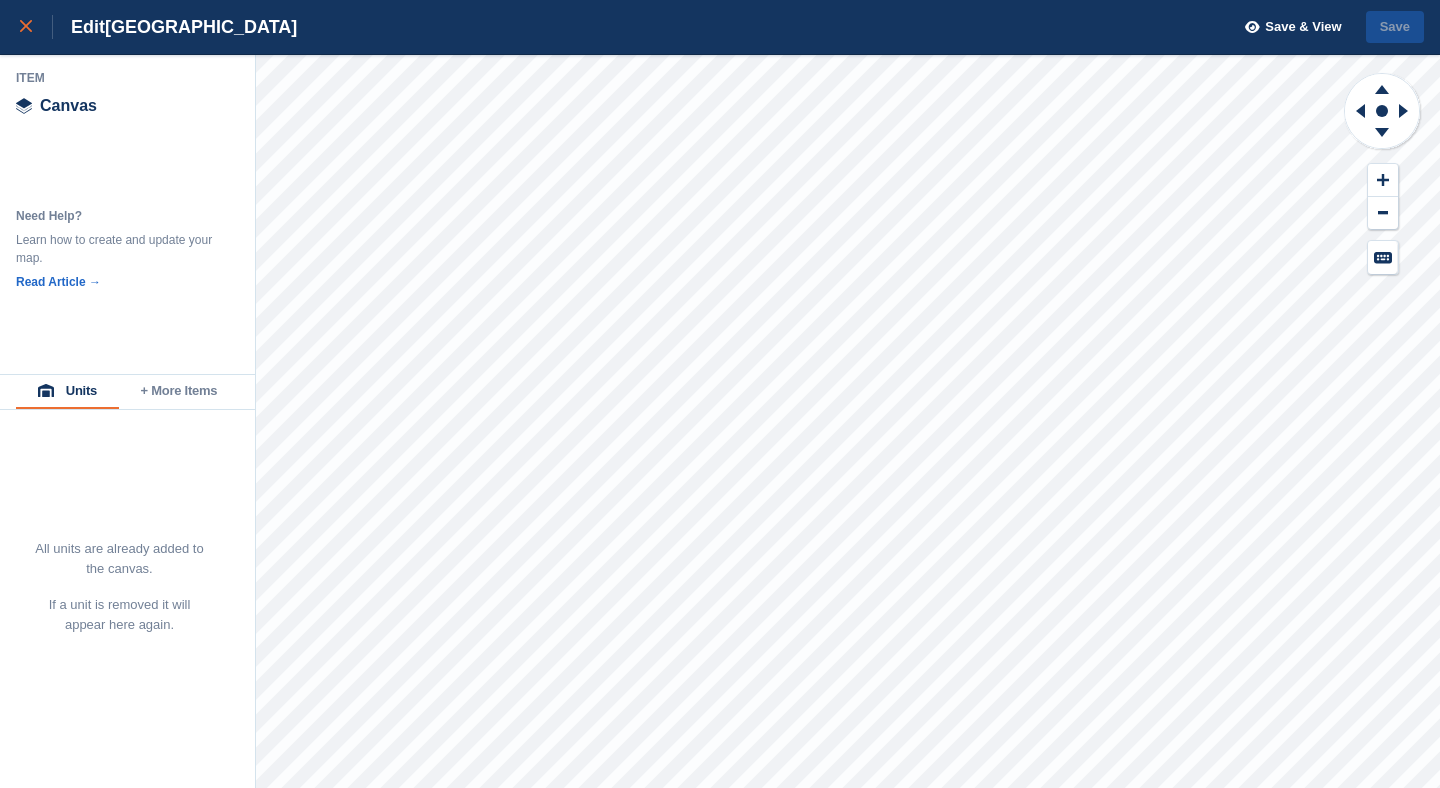 click at bounding box center [36, 27] 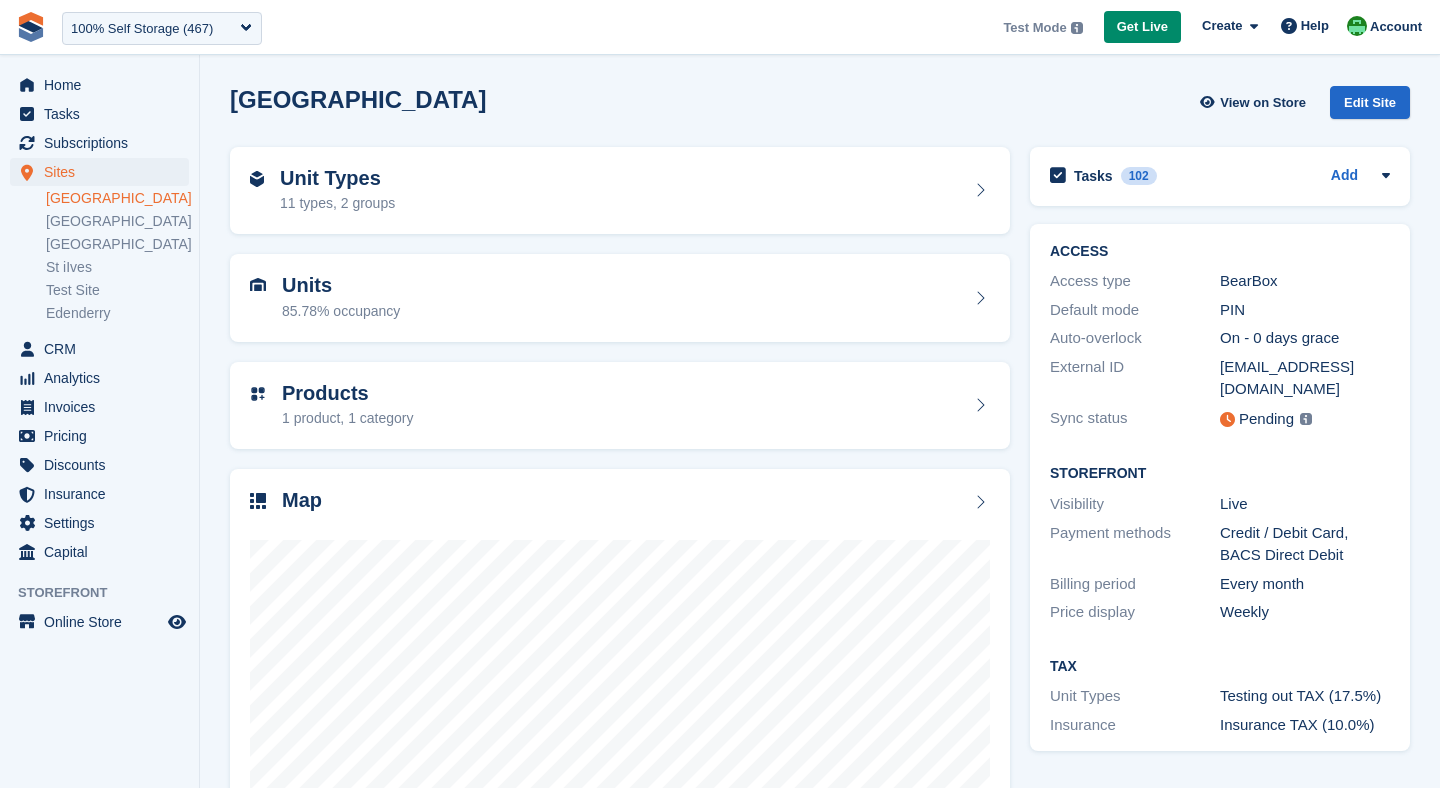 scroll, scrollTop: 0, scrollLeft: 0, axis: both 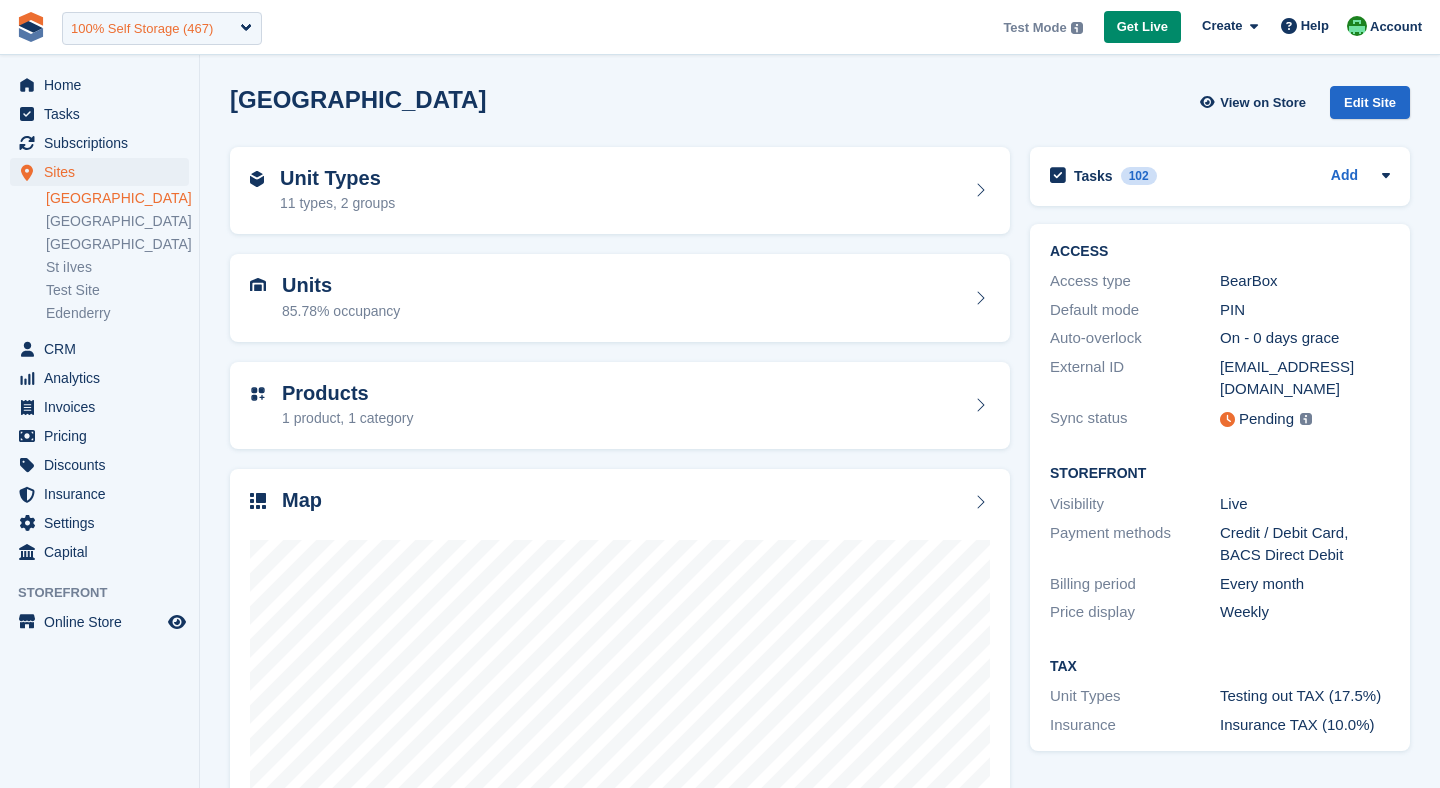 click on "100% Self Storage (467)" at bounding box center [142, 29] 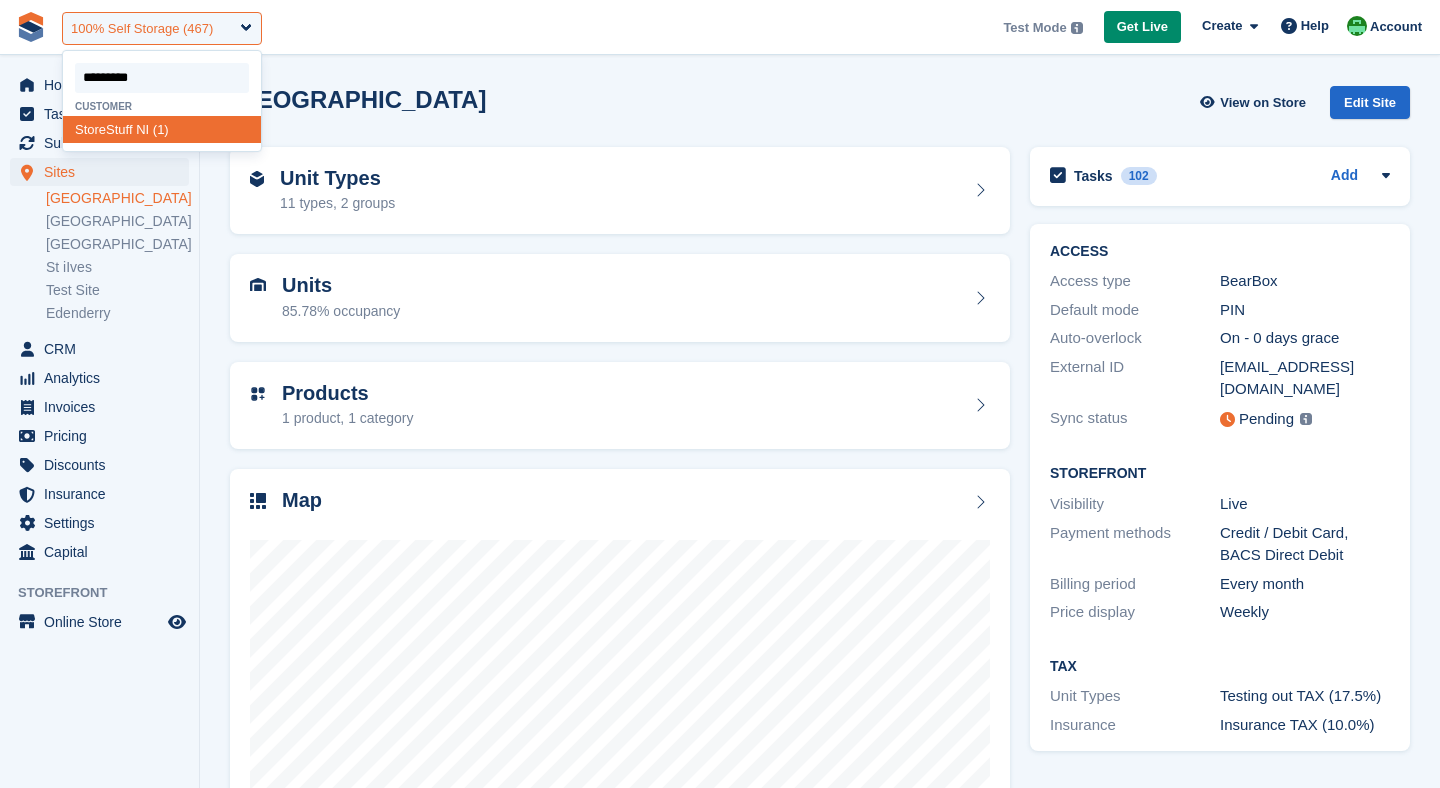 type on "**********" 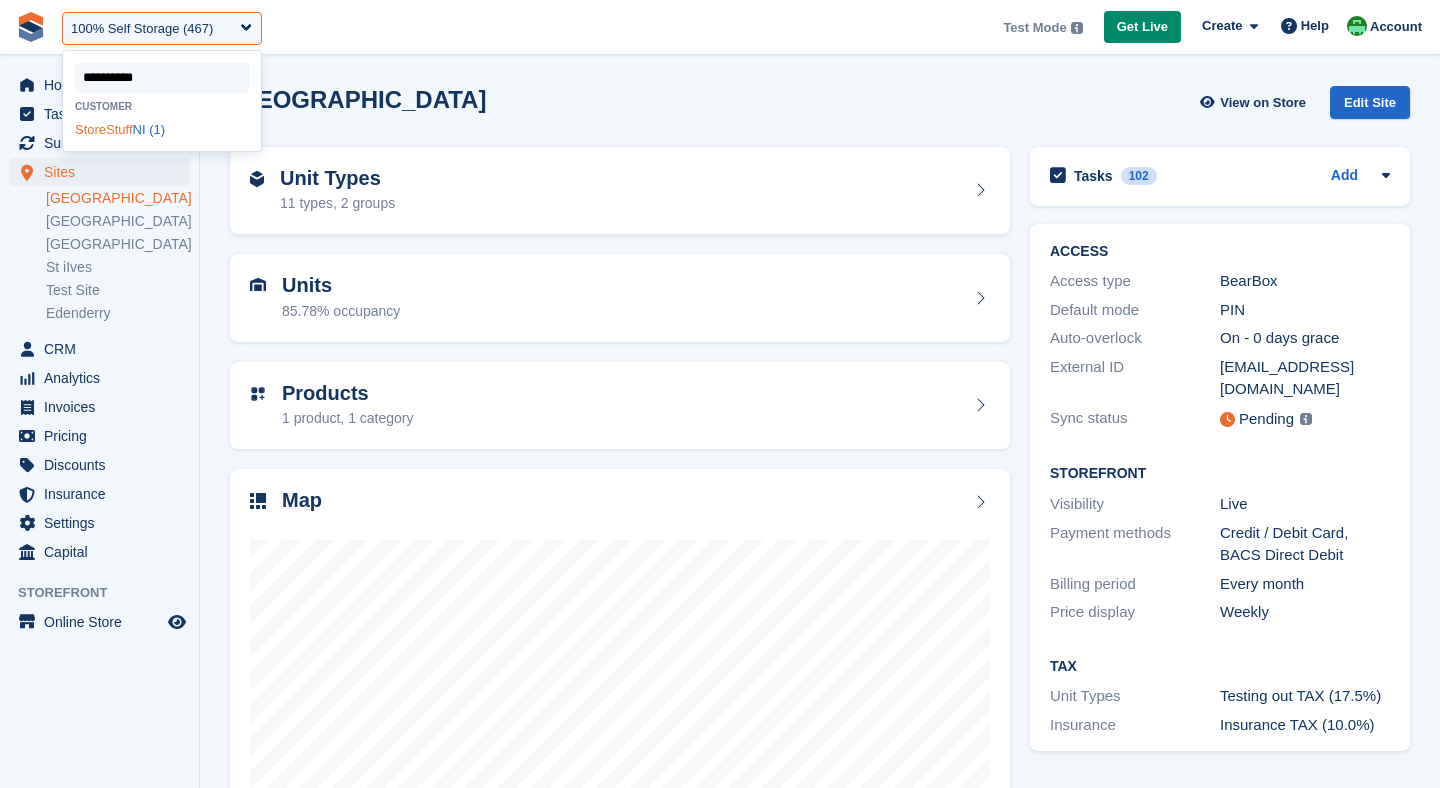 click on "StoreStuff  NI (1)" at bounding box center [162, 129] 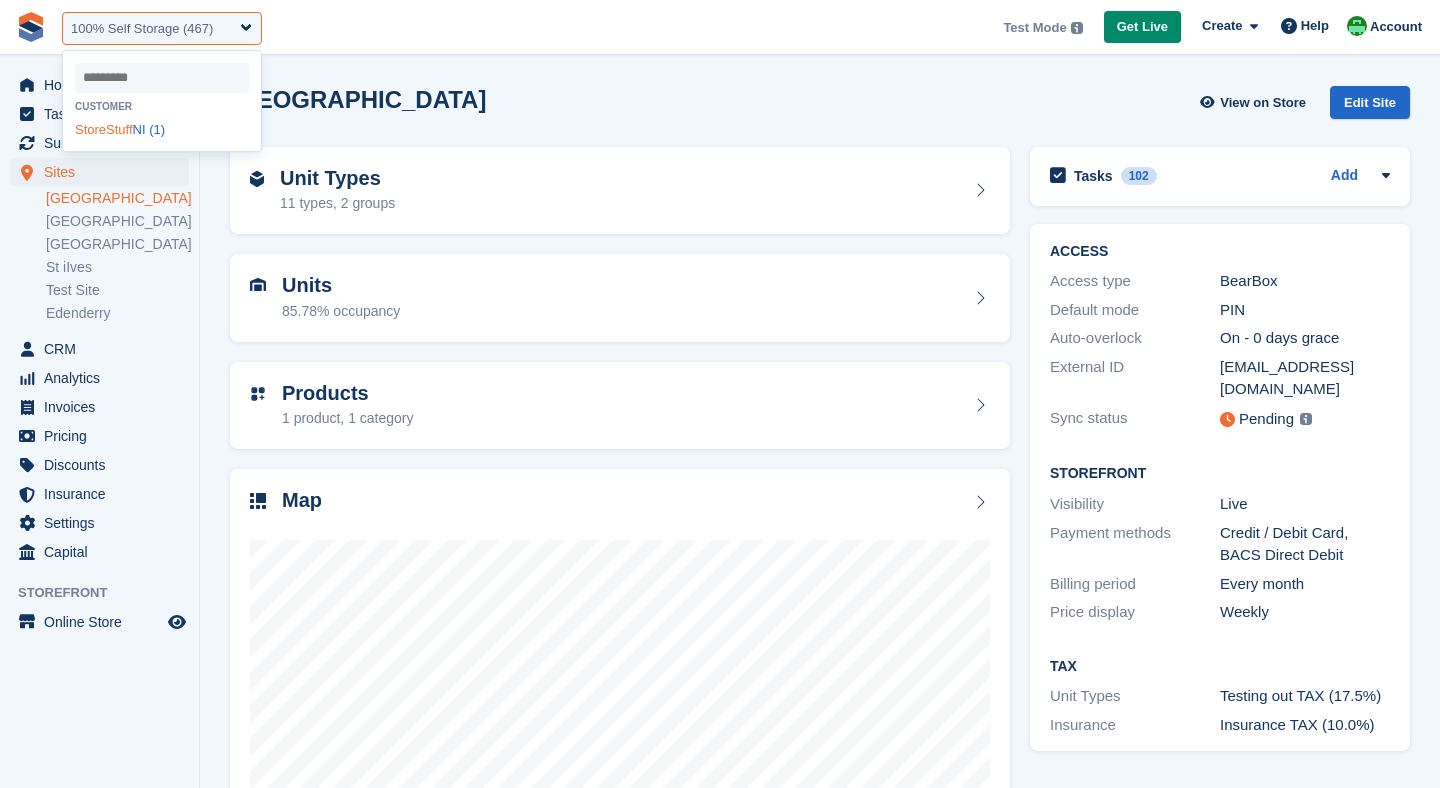 select on "*" 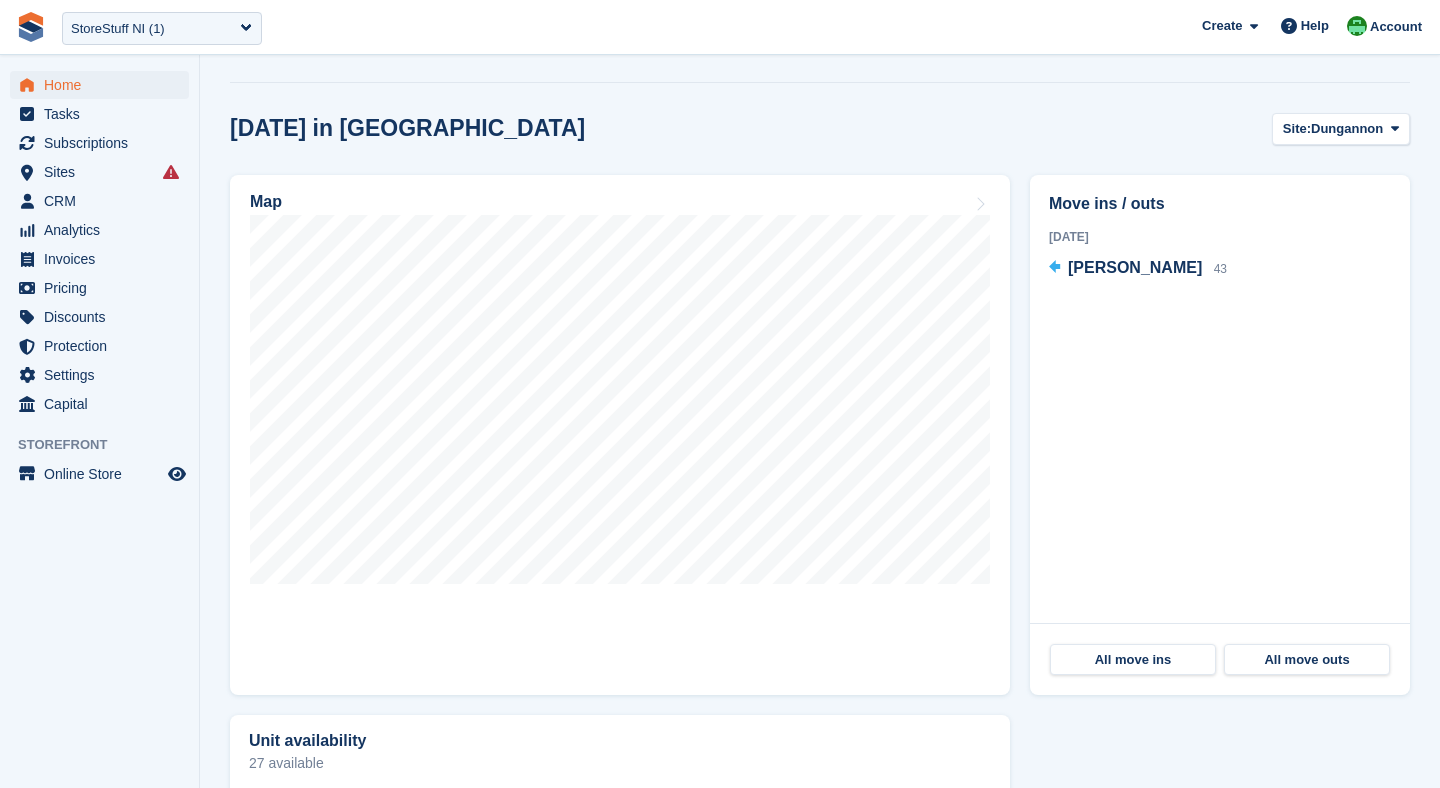 scroll, scrollTop: 669, scrollLeft: 0, axis: vertical 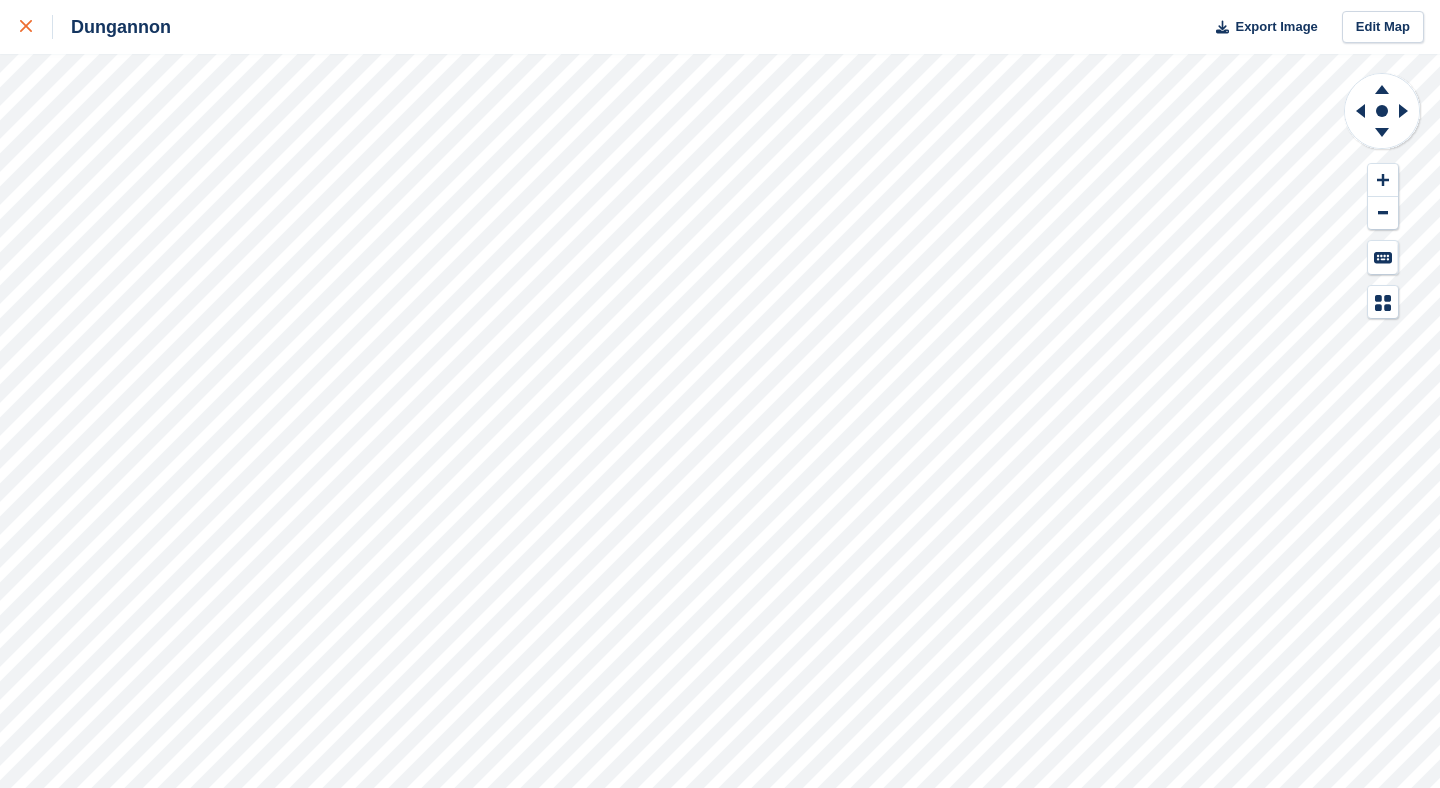 click 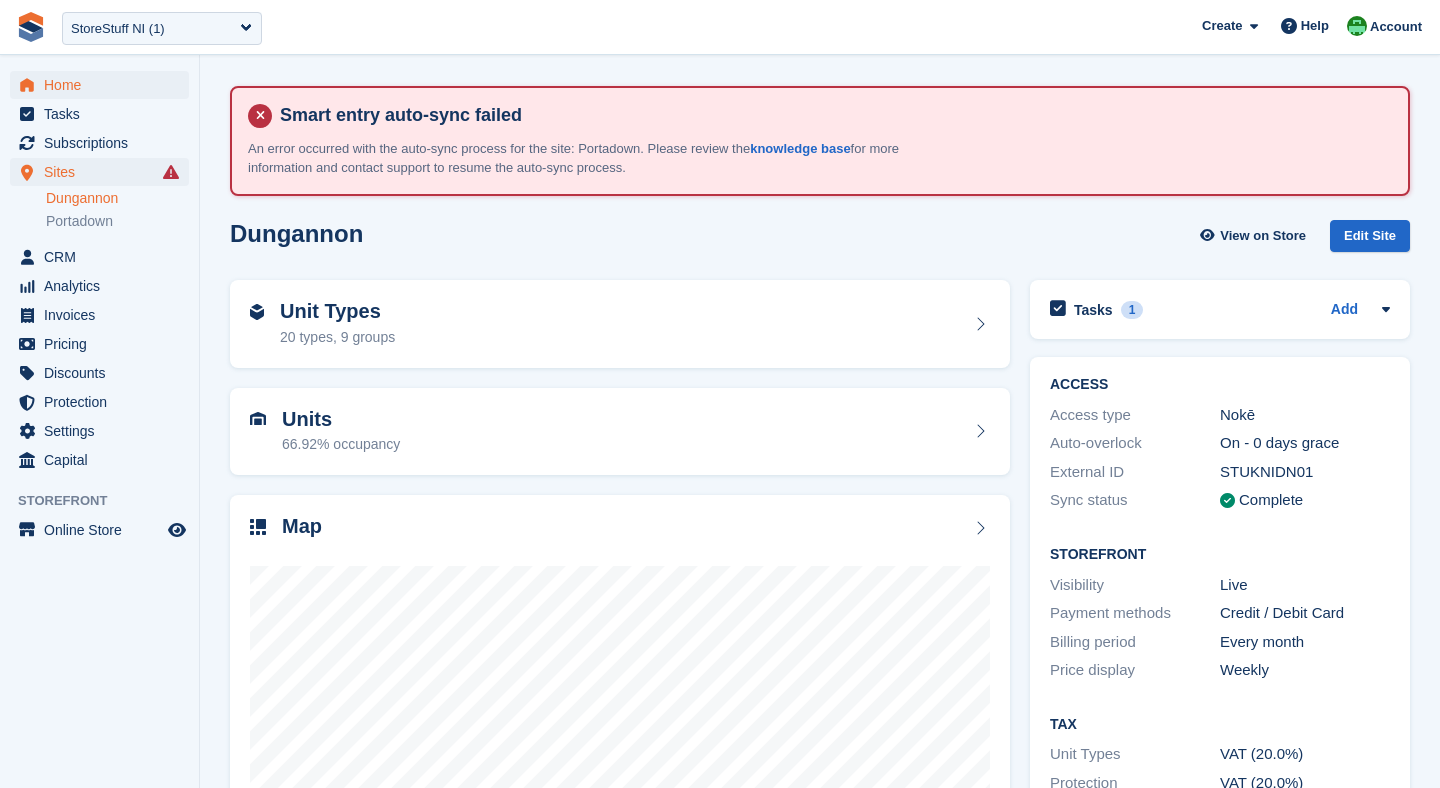 scroll, scrollTop: 0, scrollLeft: 0, axis: both 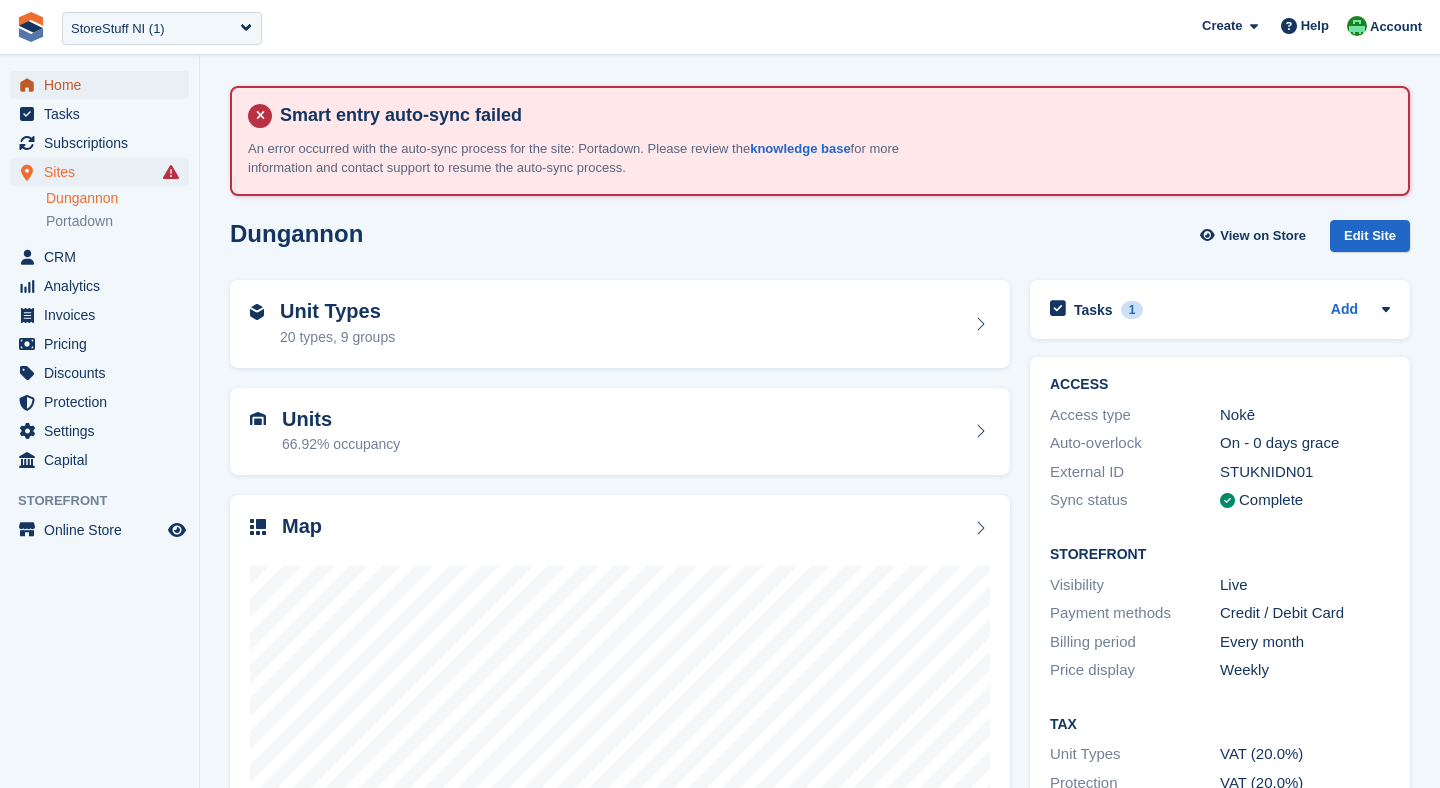 click on "Home" at bounding box center (104, 85) 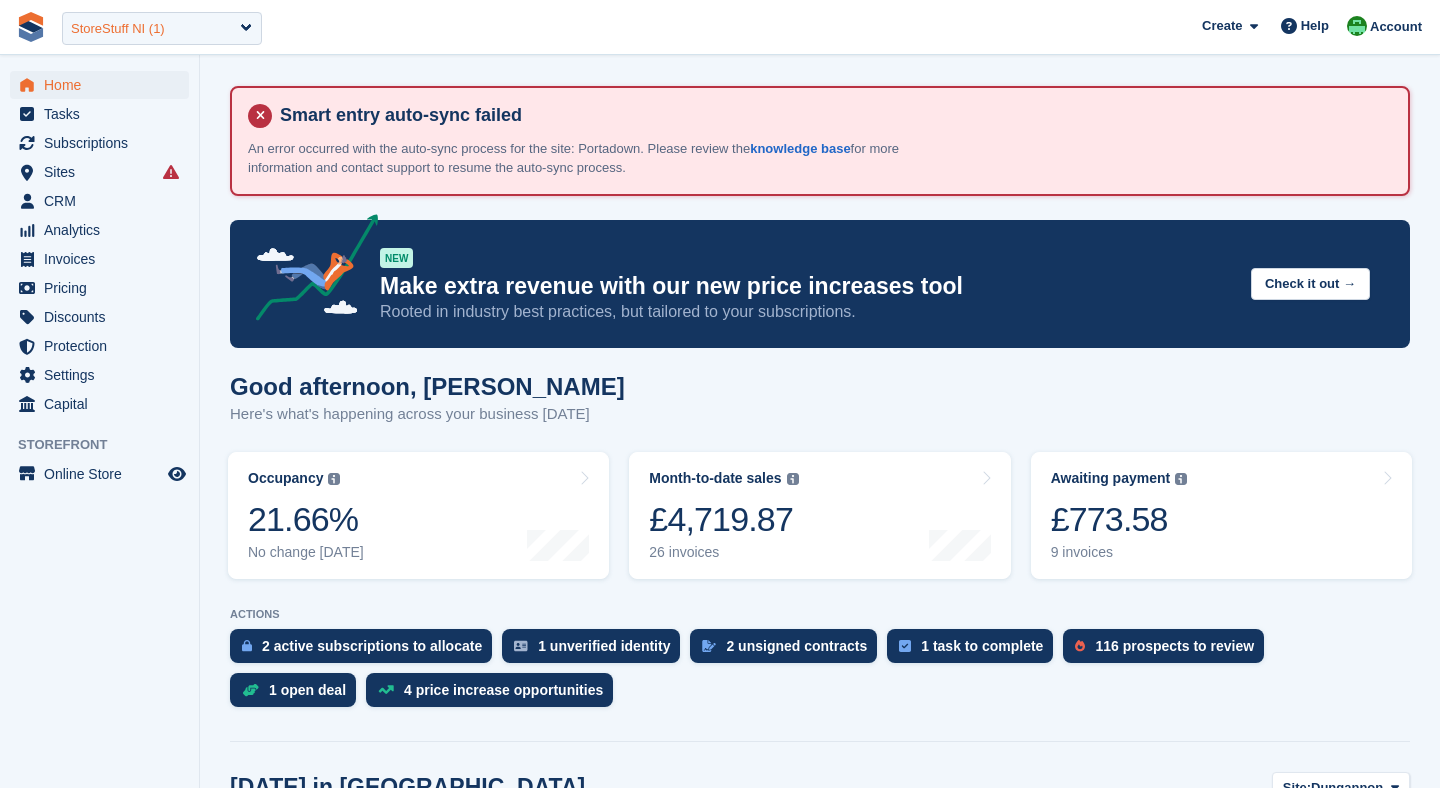 click on "StoreStuff NI (1)" at bounding box center [118, 29] 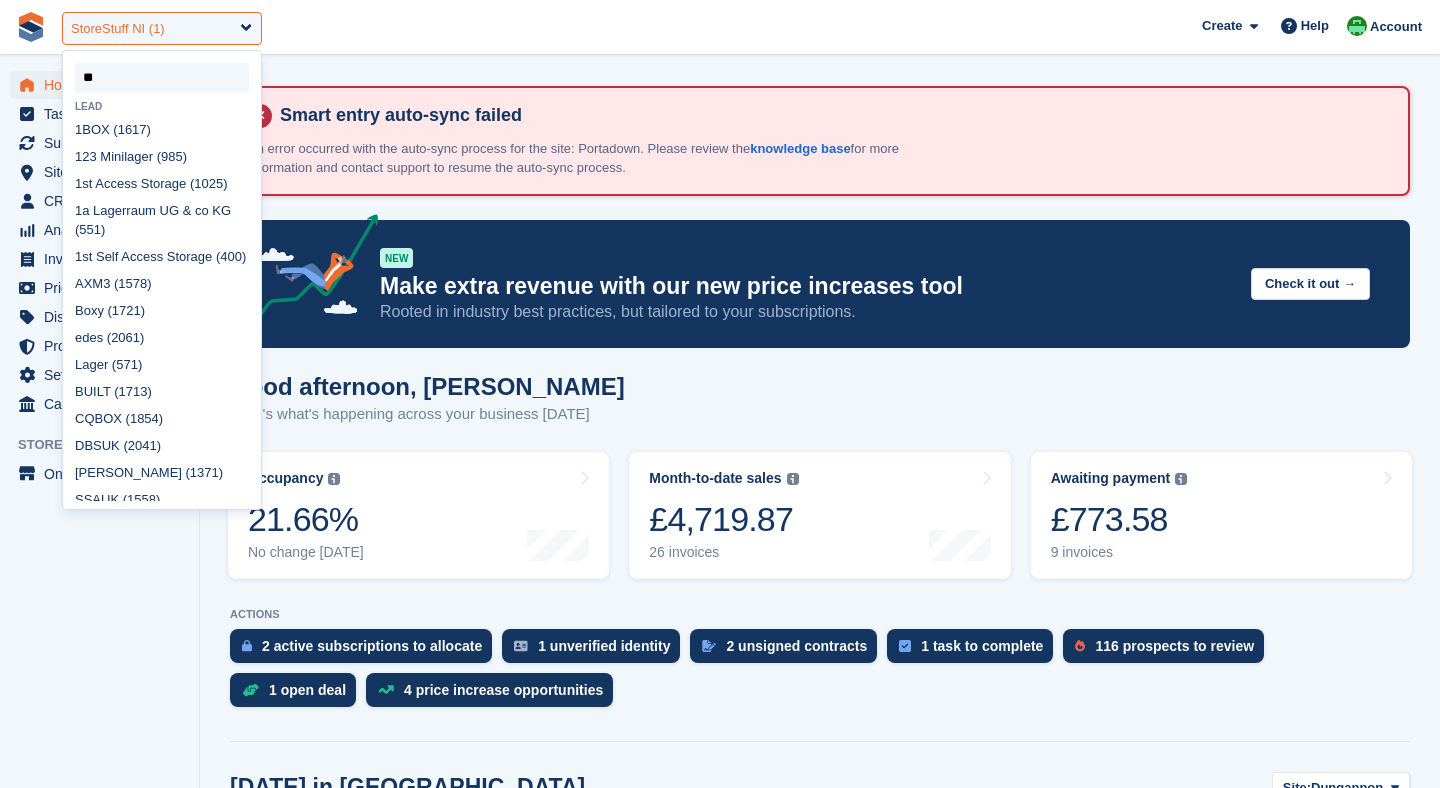 type on "***" 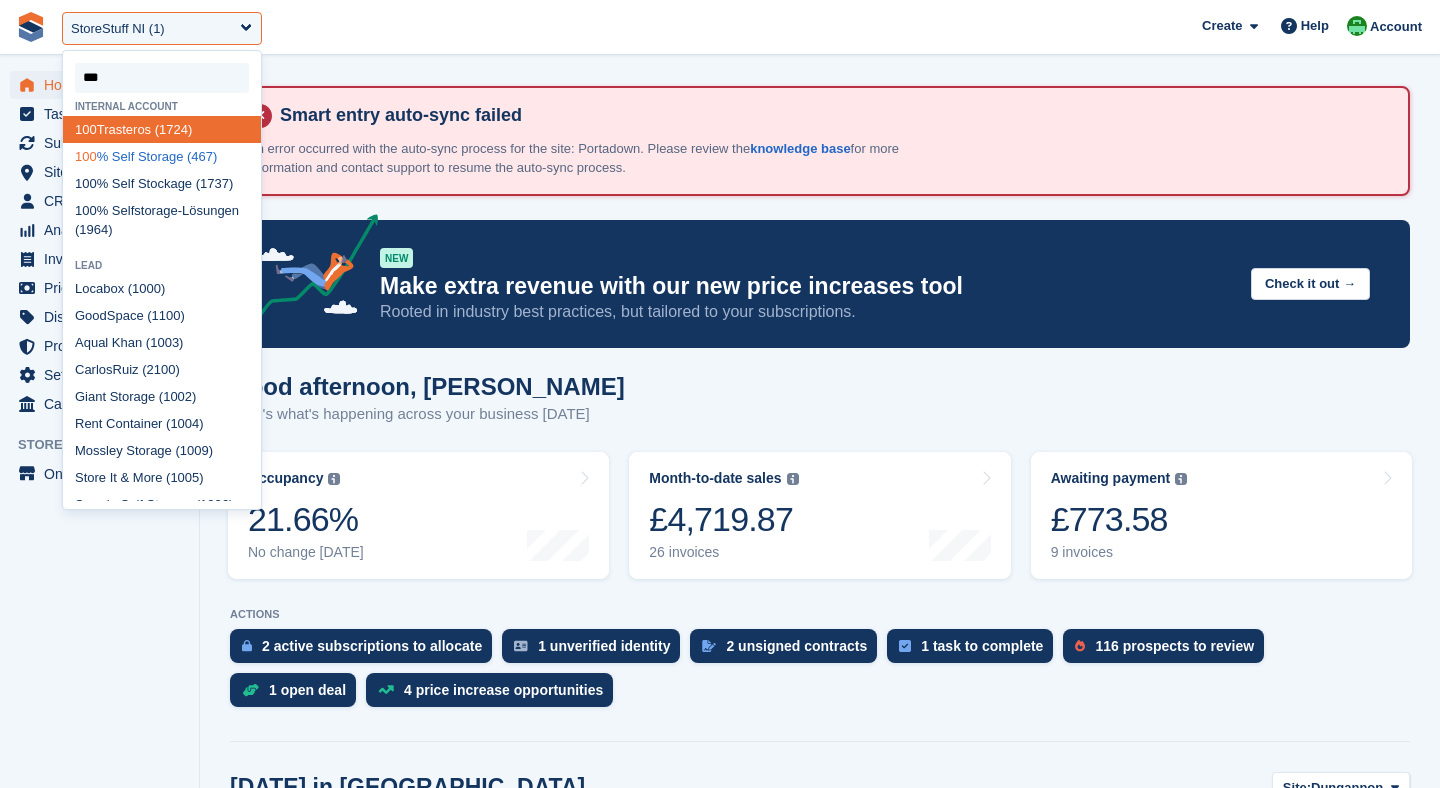 click on "100 % Self Storage (467)" at bounding box center [162, 156] 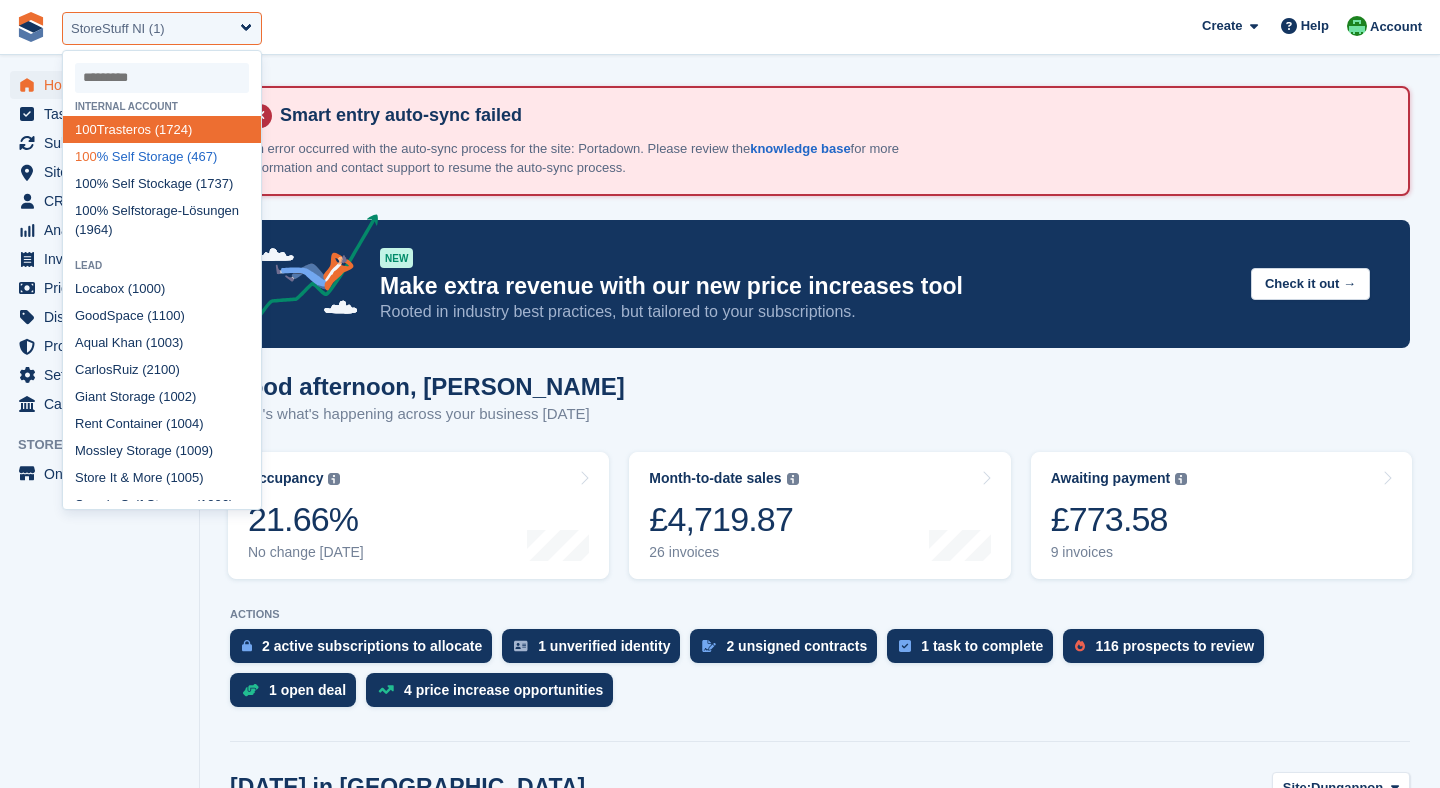select on "***" 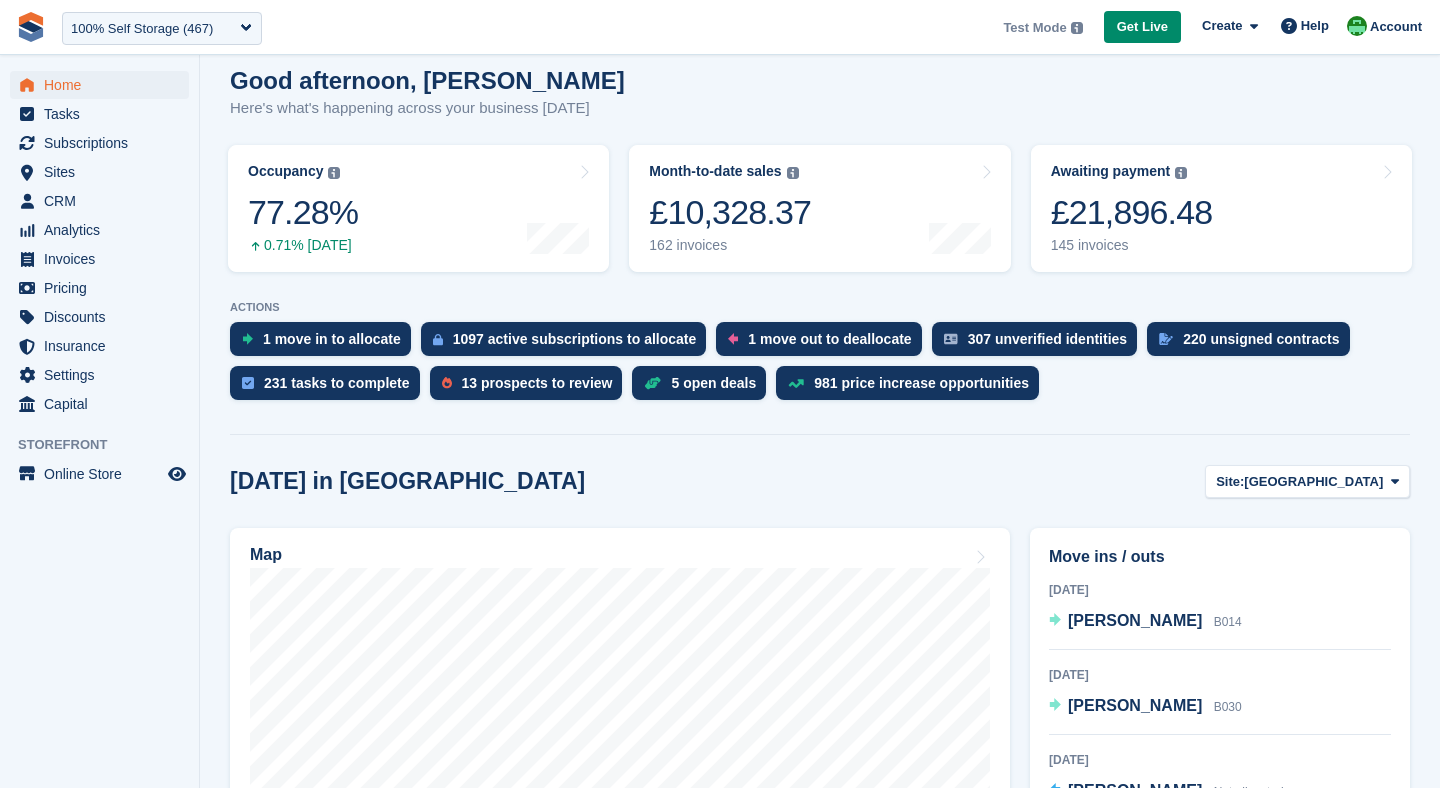 scroll, scrollTop: 170, scrollLeft: 0, axis: vertical 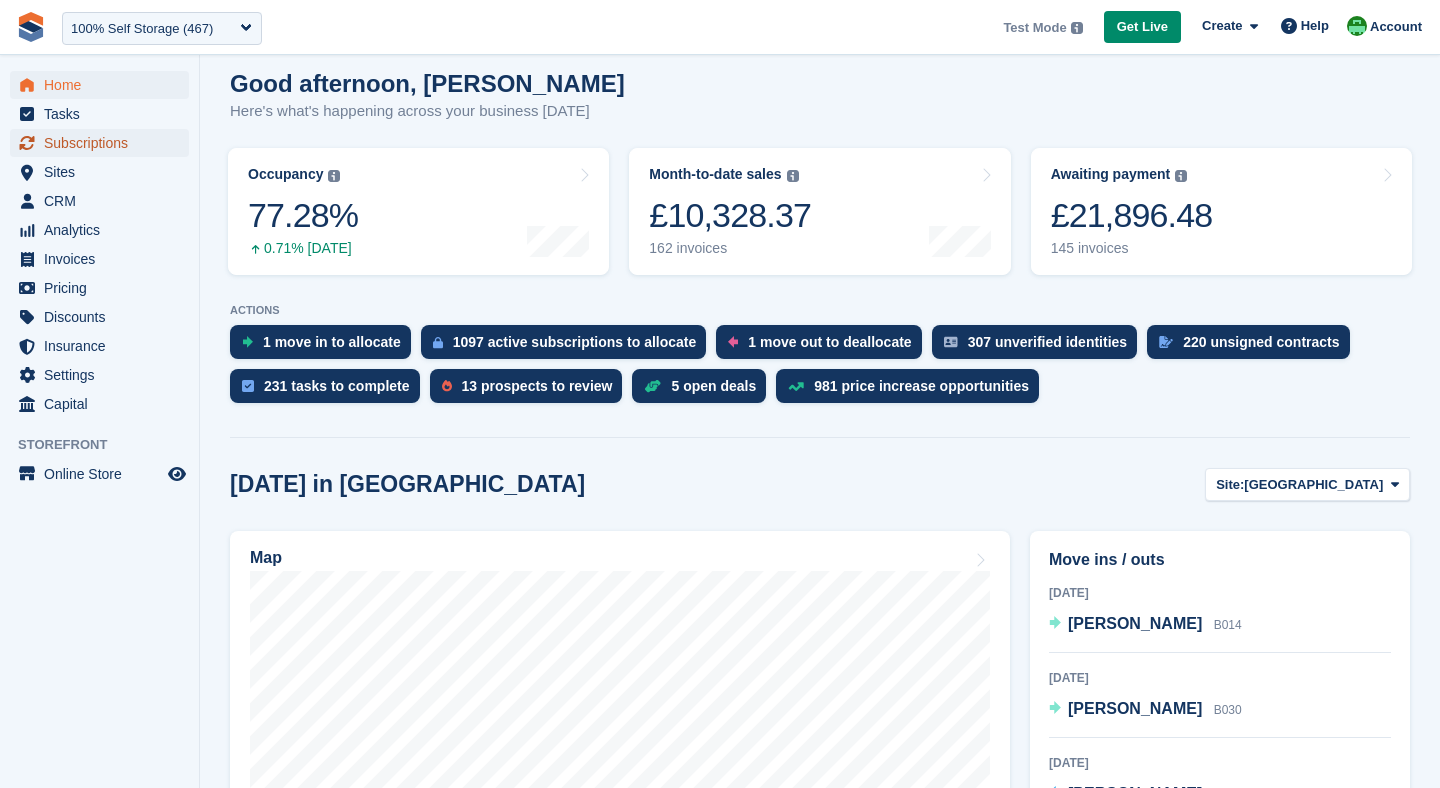 click on "Subscriptions" at bounding box center (104, 143) 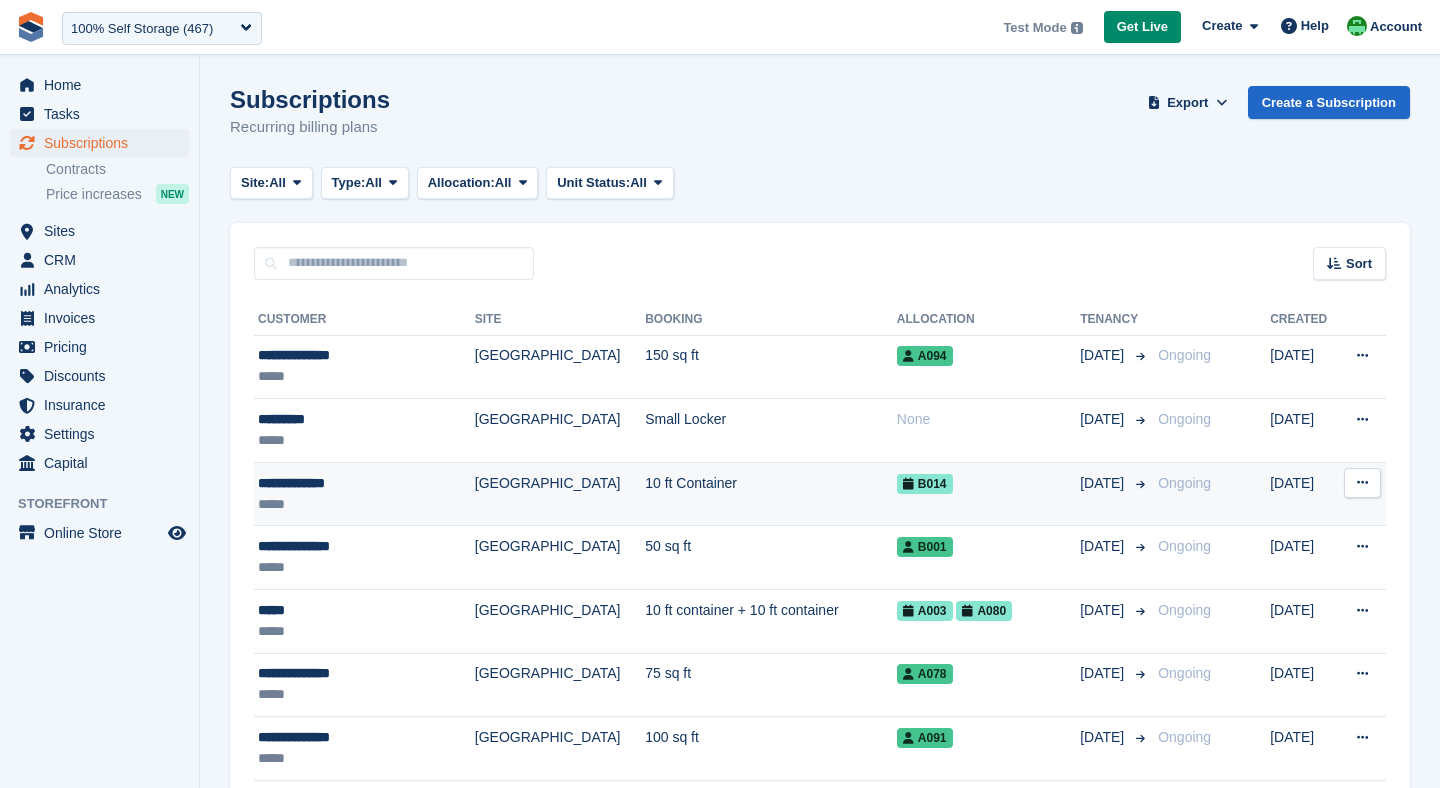 scroll, scrollTop: 0, scrollLeft: 0, axis: both 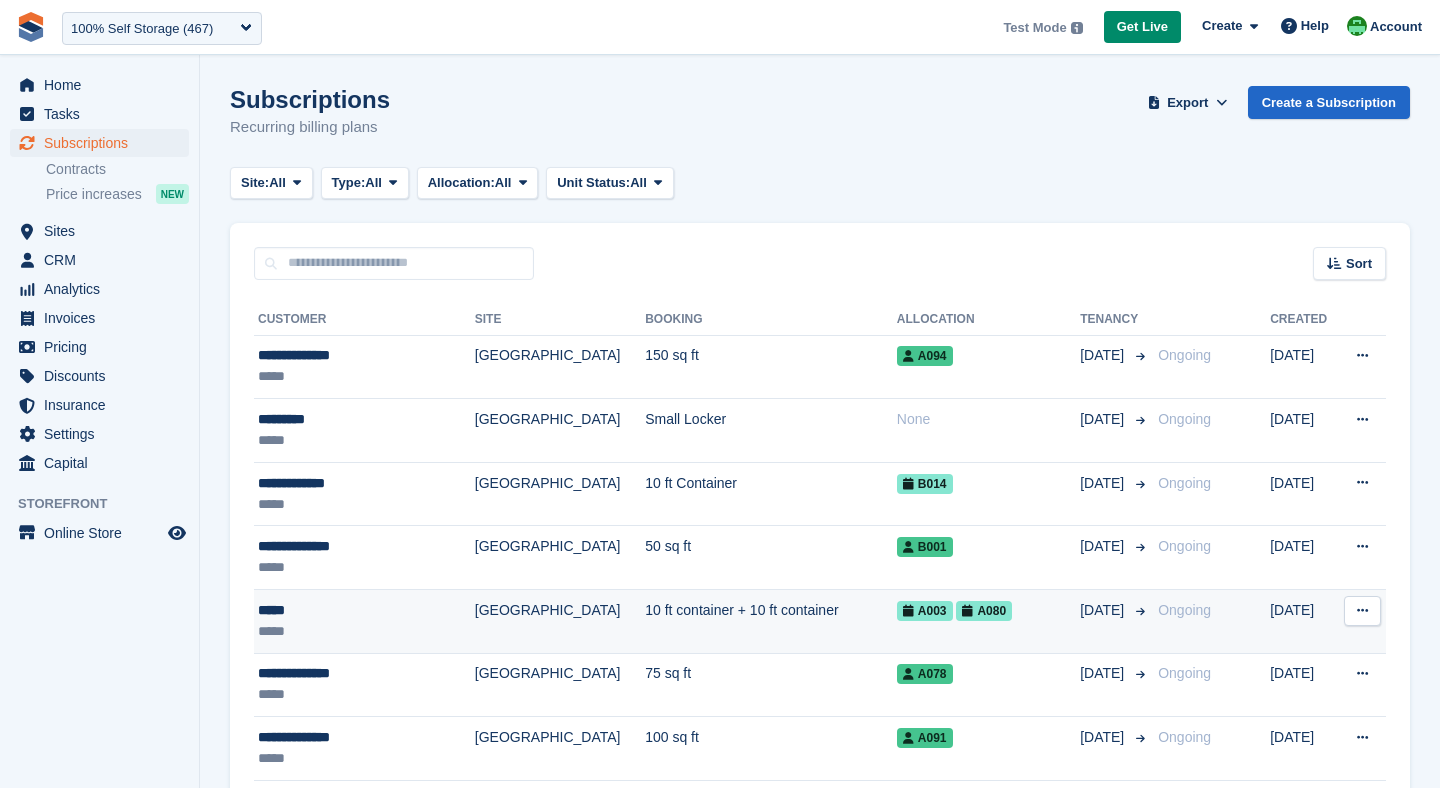 click on "10 ft container + 10 ft container" at bounding box center [771, 622] 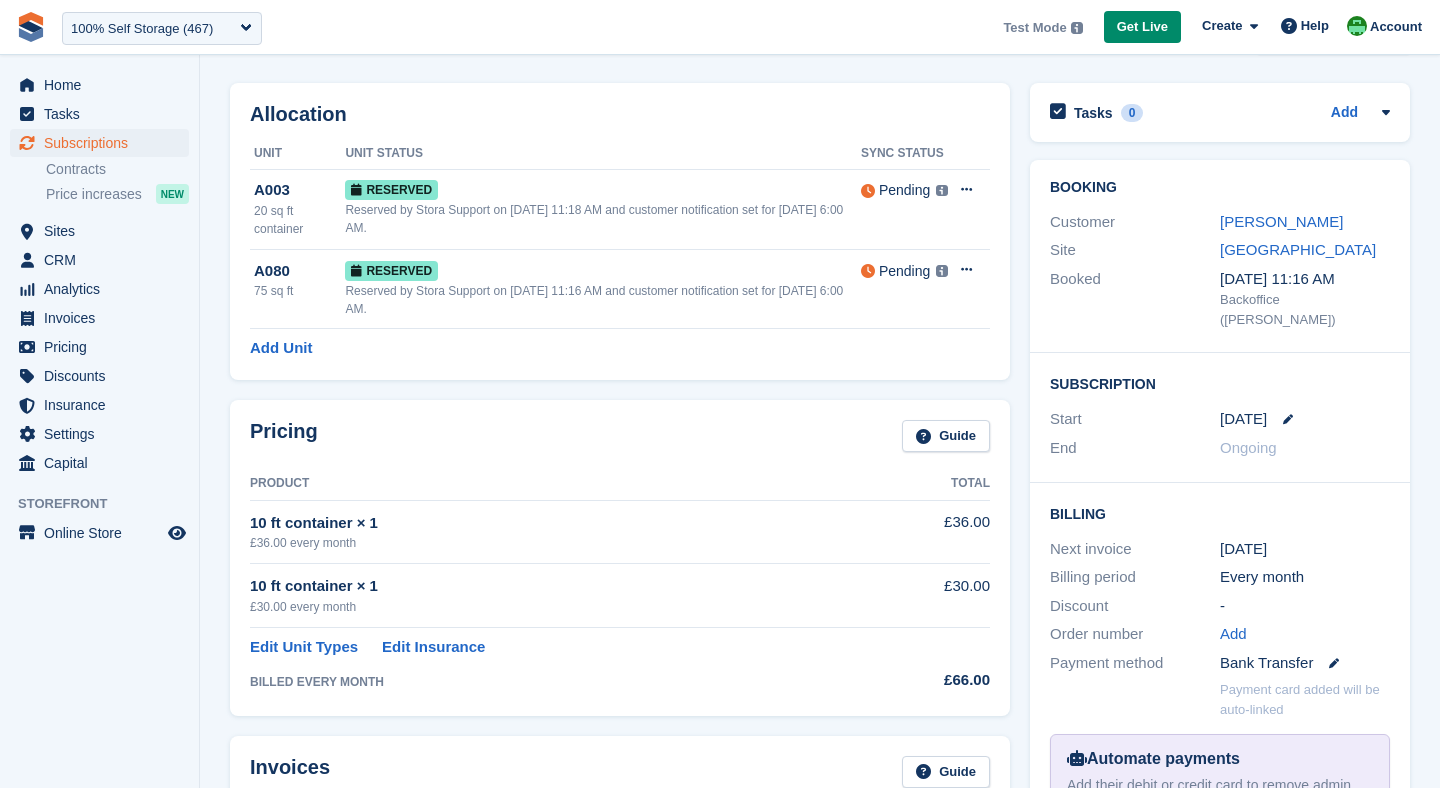 scroll, scrollTop: 33, scrollLeft: 0, axis: vertical 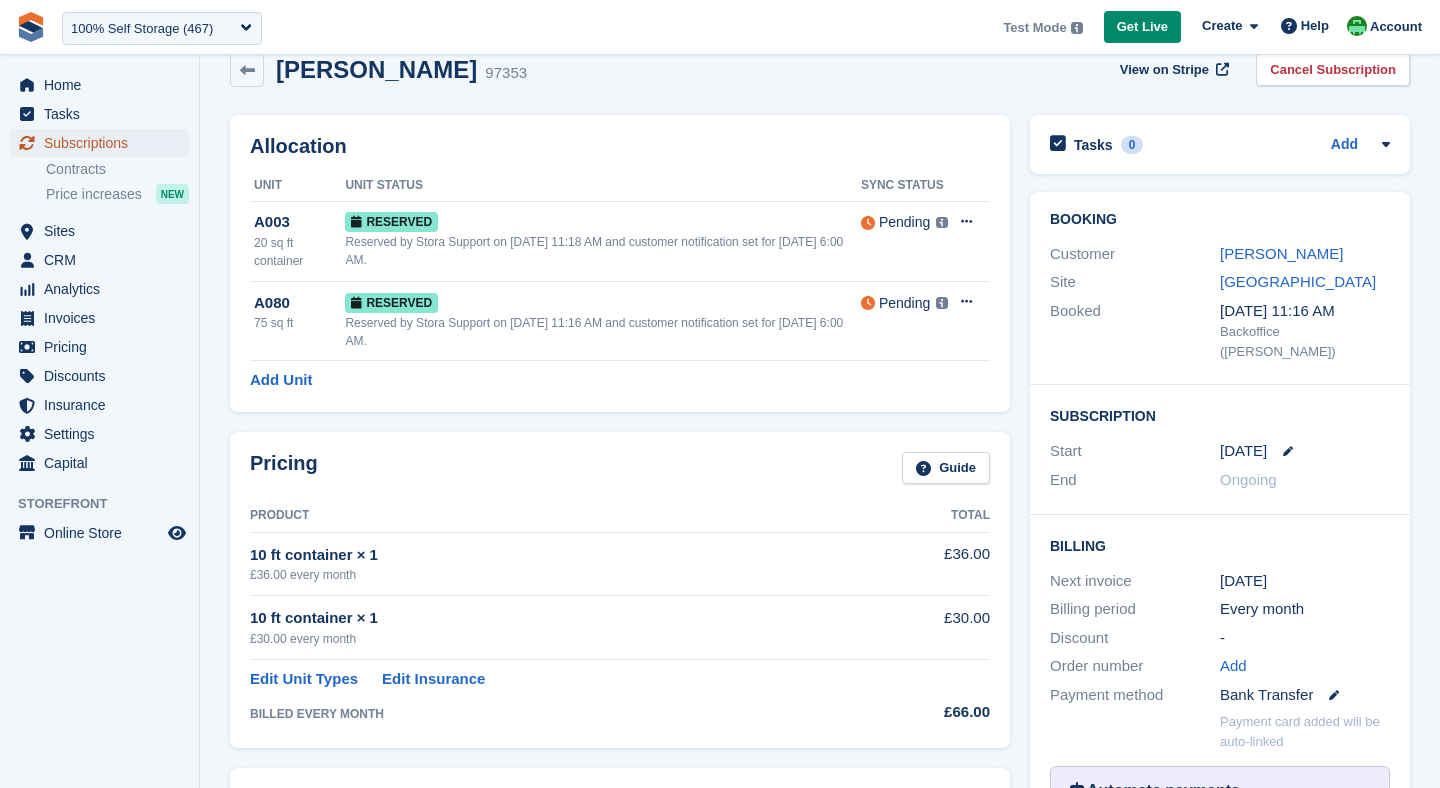 click on "Subscriptions" at bounding box center (104, 143) 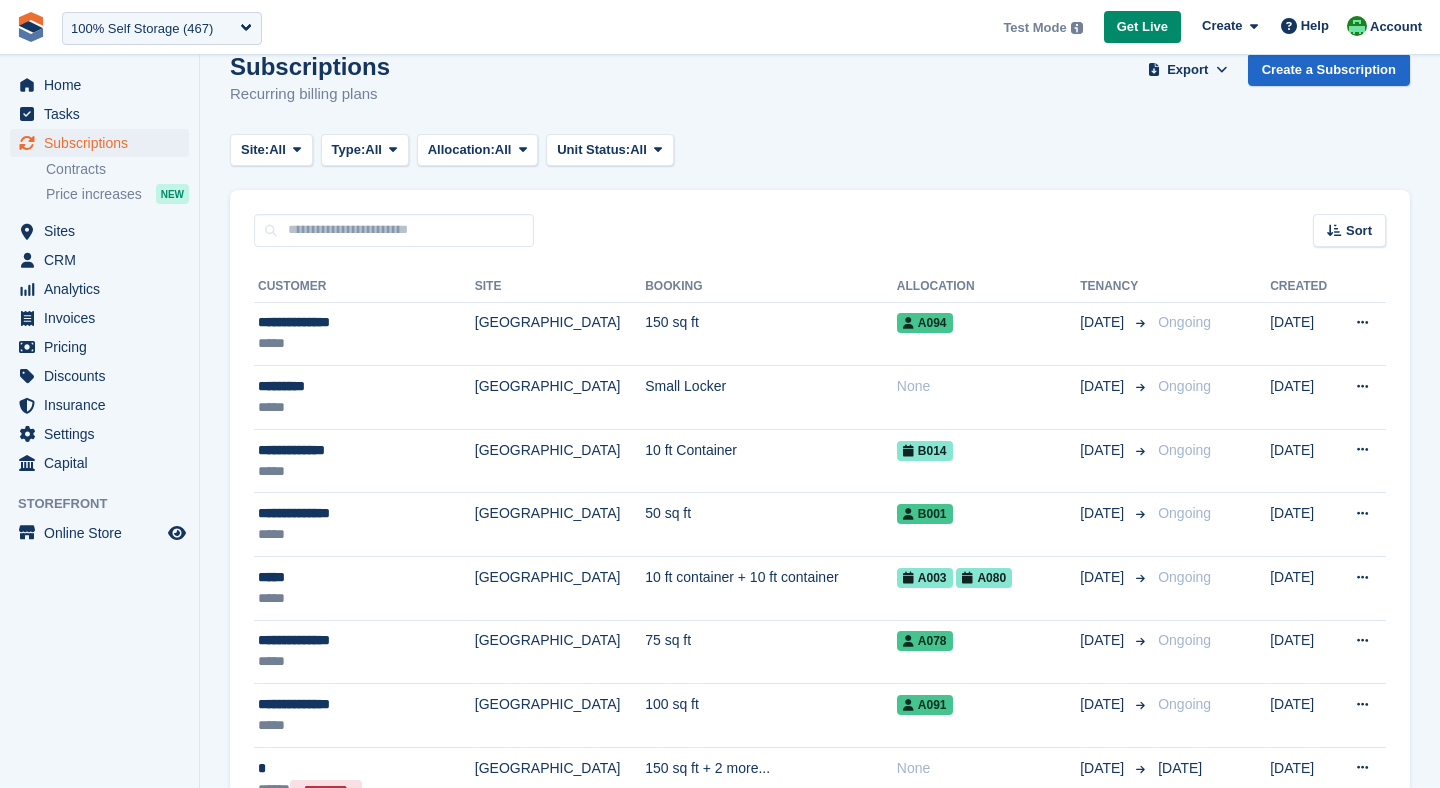 scroll, scrollTop: 0, scrollLeft: 0, axis: both 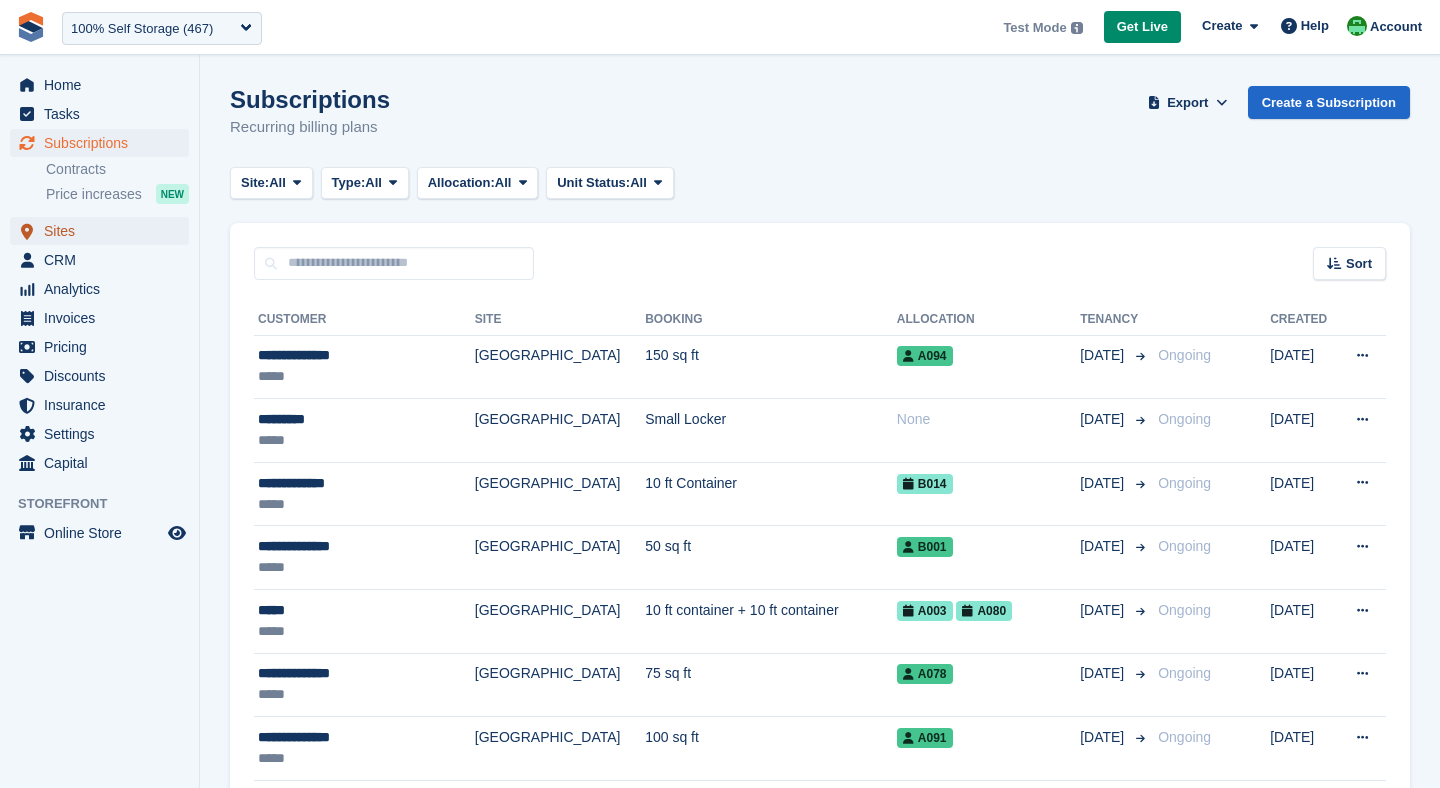 click on "Sites" at bounding box center (104, 231) 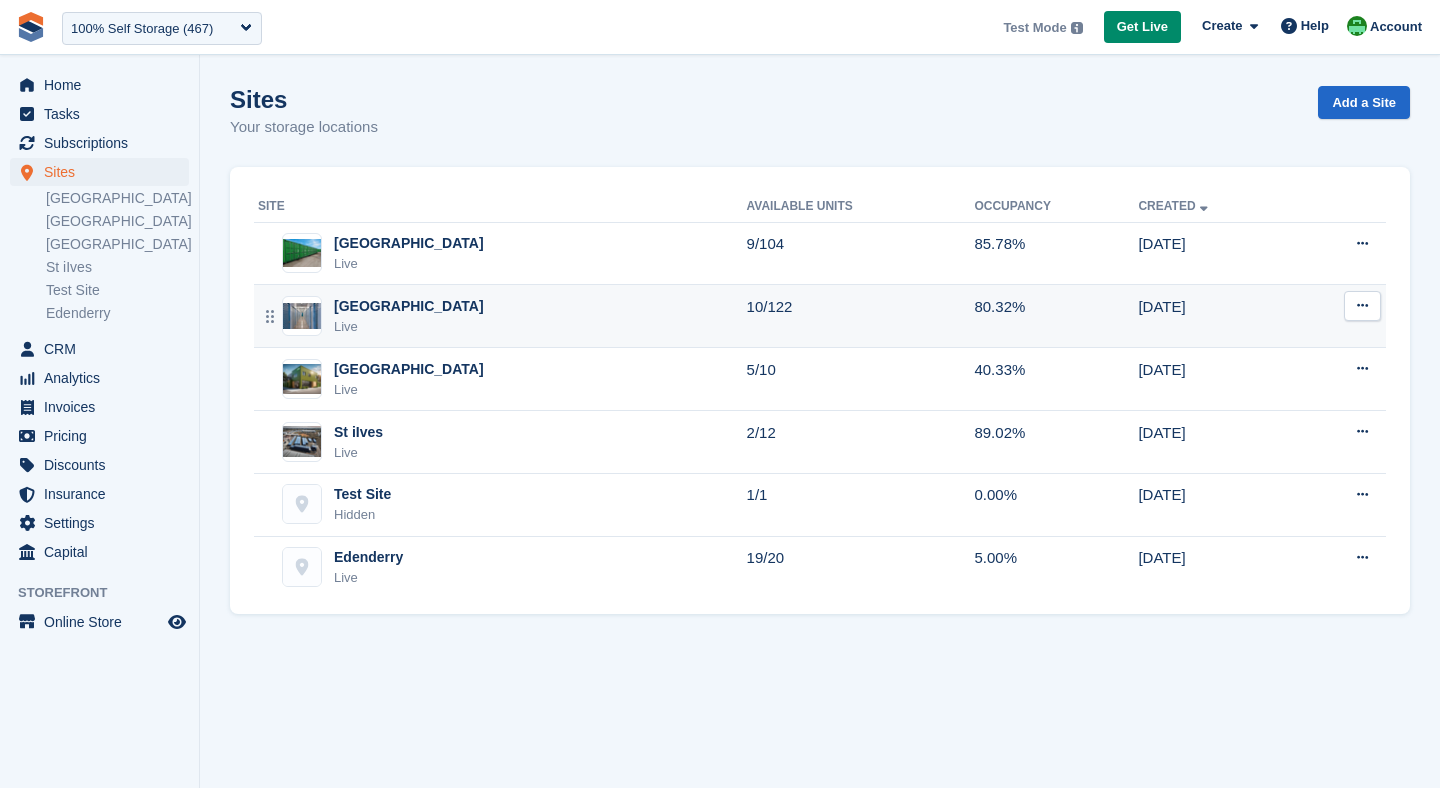 click on "Leicester
Live" at bounding box center [502, 316] 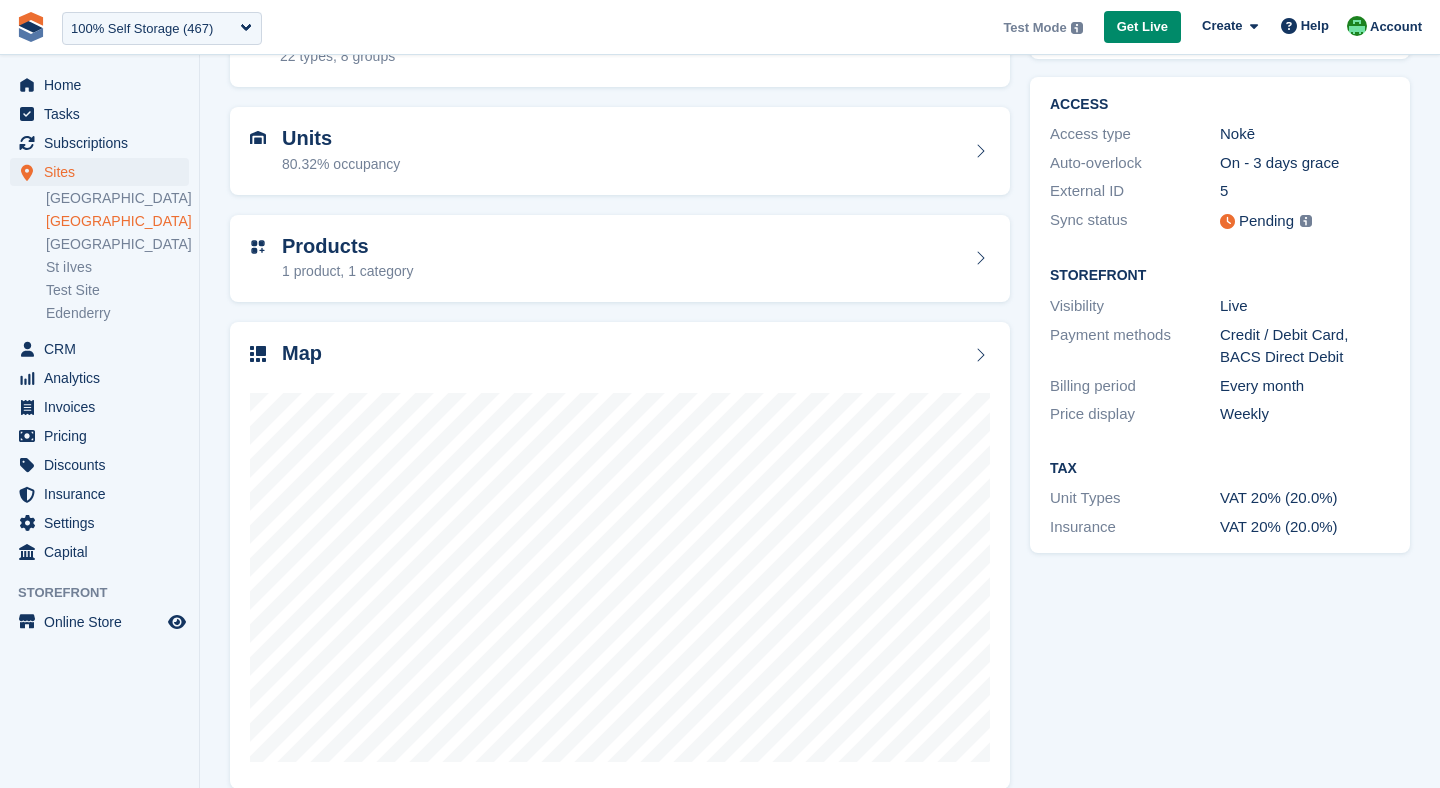 scroll, scrollTop: 172, scrollLeft: 0, axis: vertical 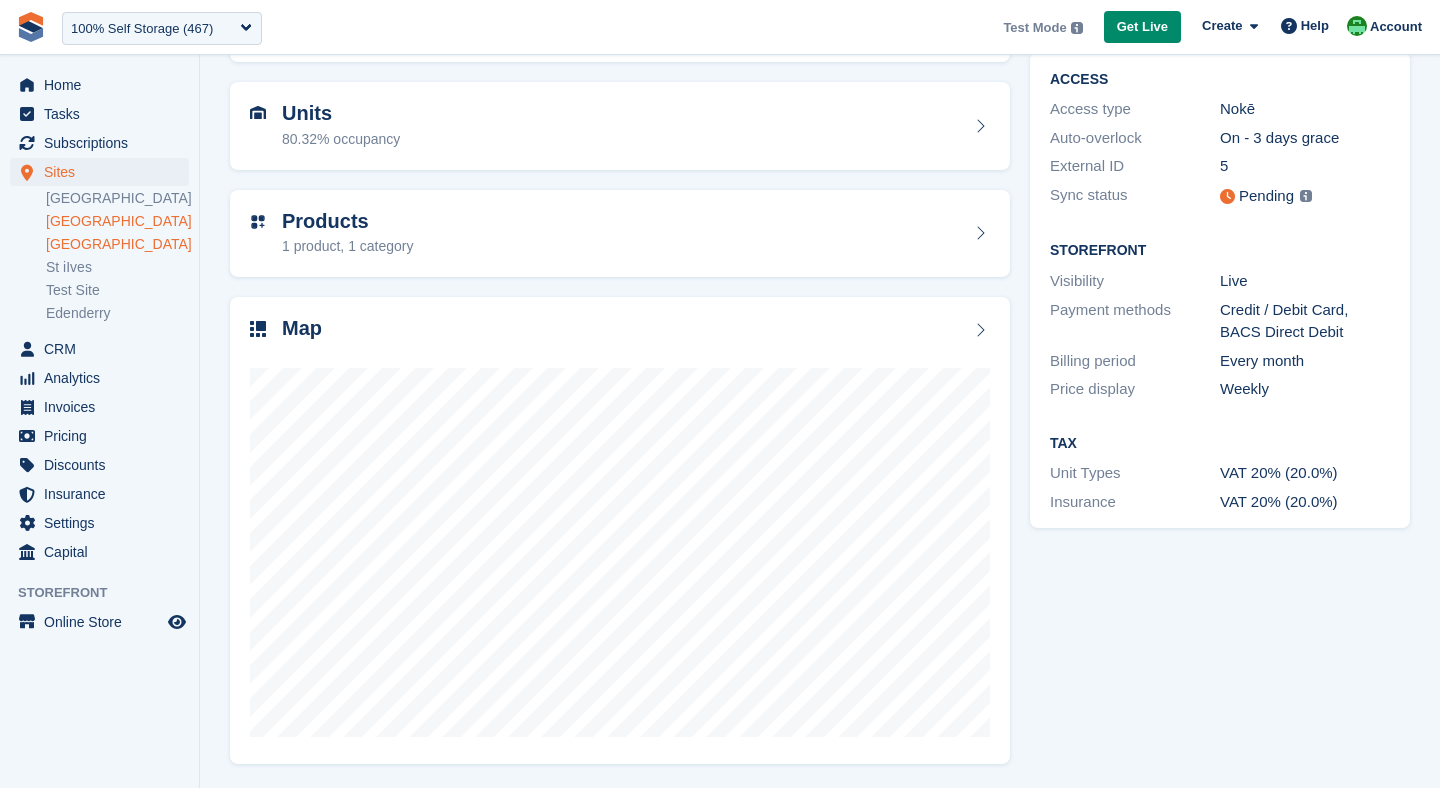click on "[GEOGRAPHIC_DATA]" at bounding box center (117, 244) 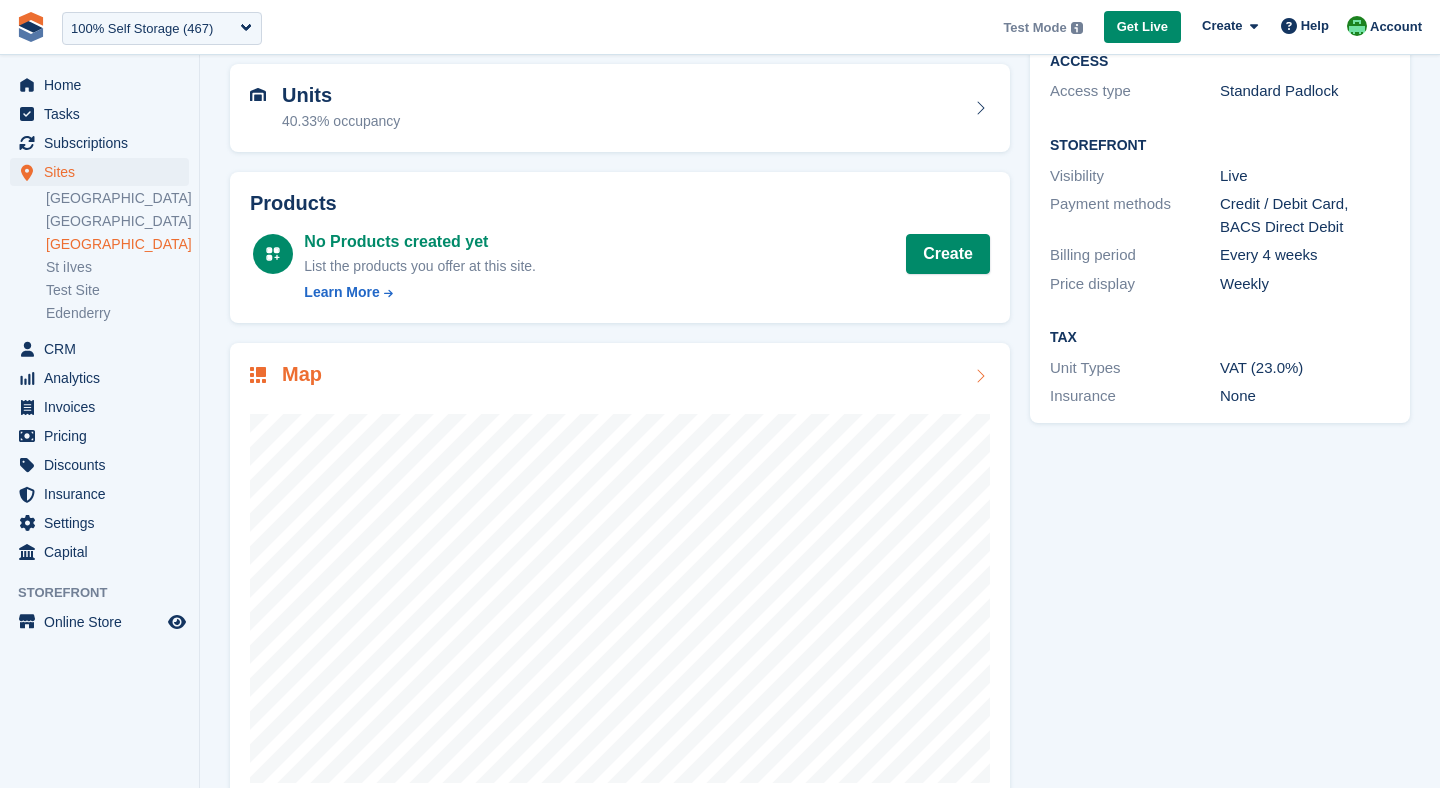 scroll, scrollTop: 236, scrollLeft: 0, axis: vertical 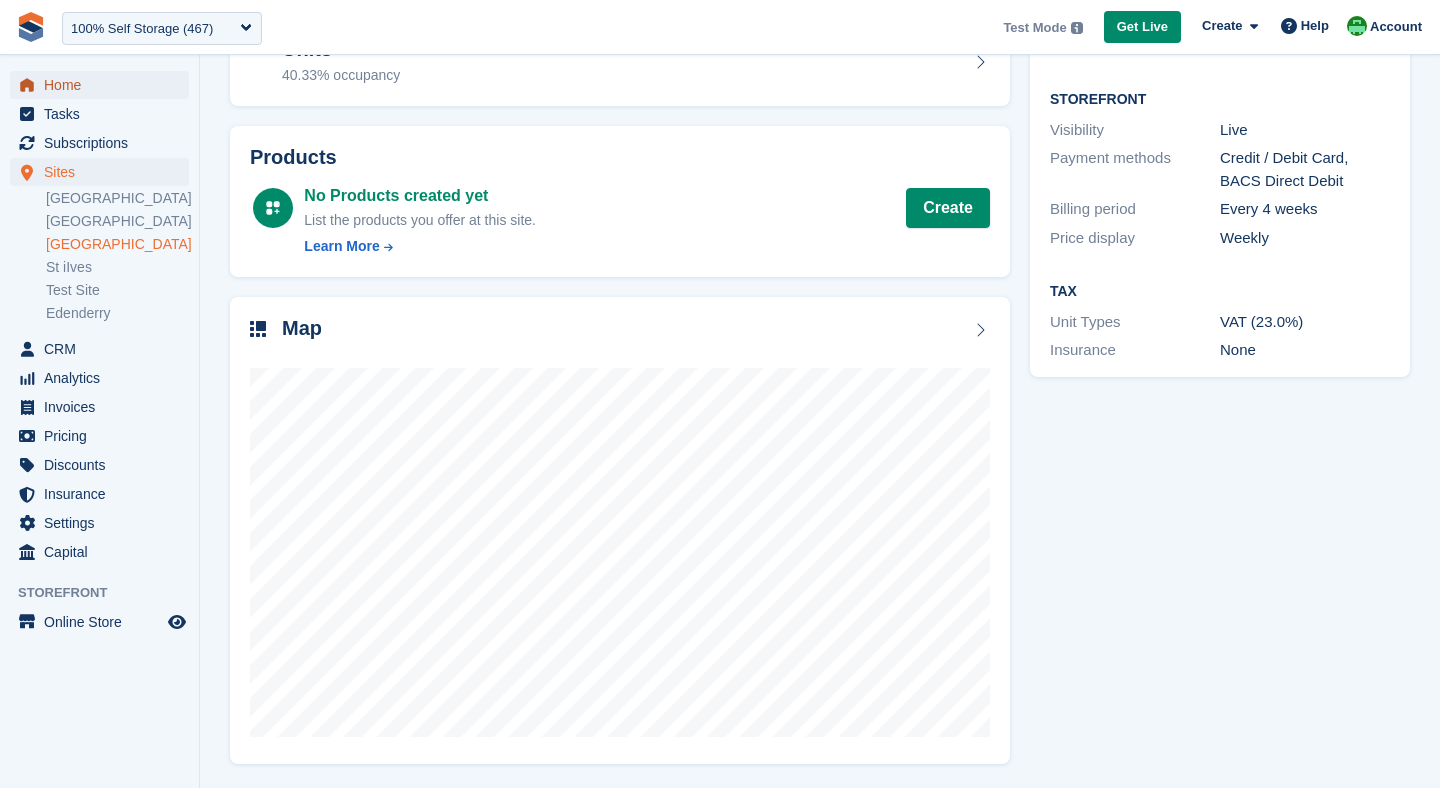 click on "Home" at bounding box center [104, 85] 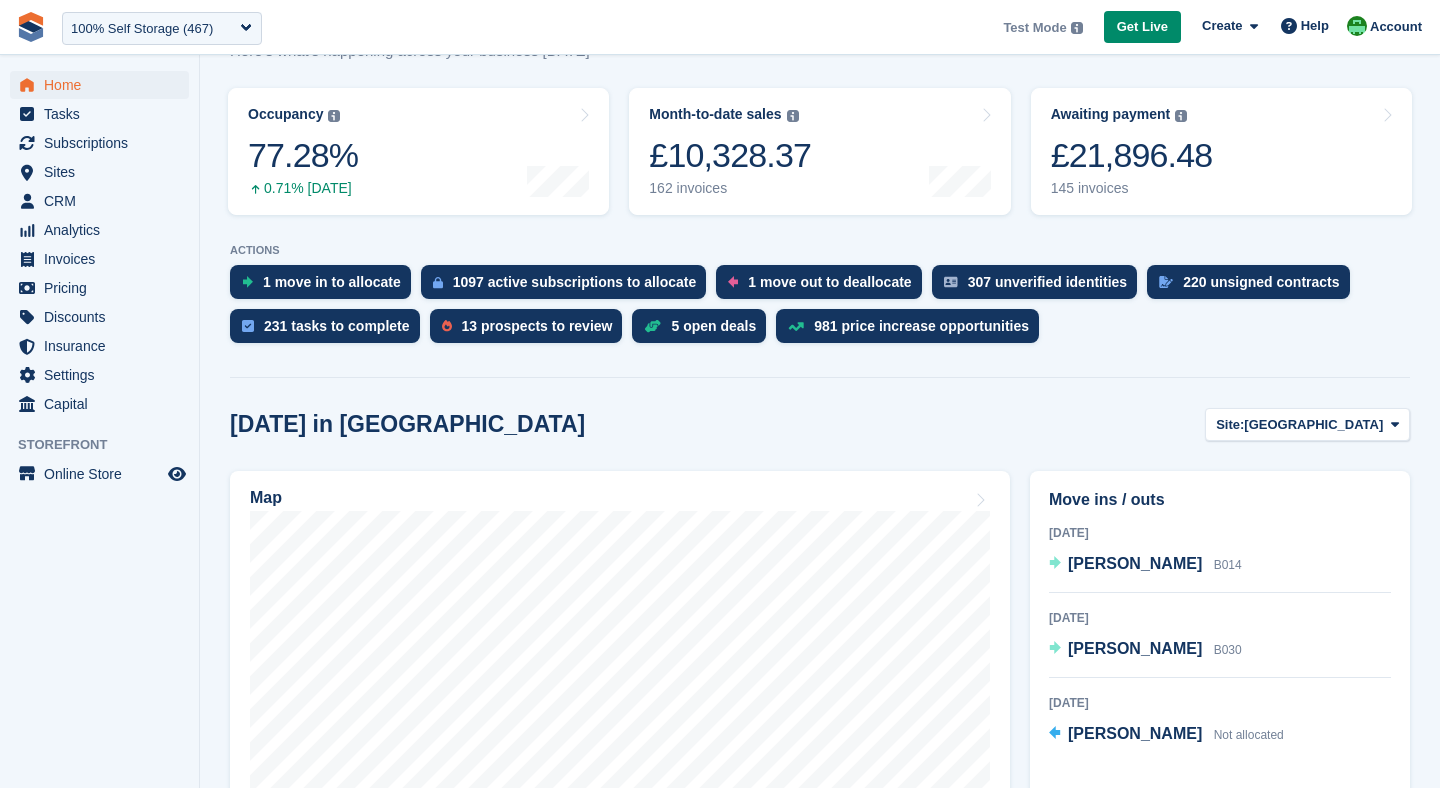 scroll, scrollTop: 248, scrollLeft: 0, axis: vertical 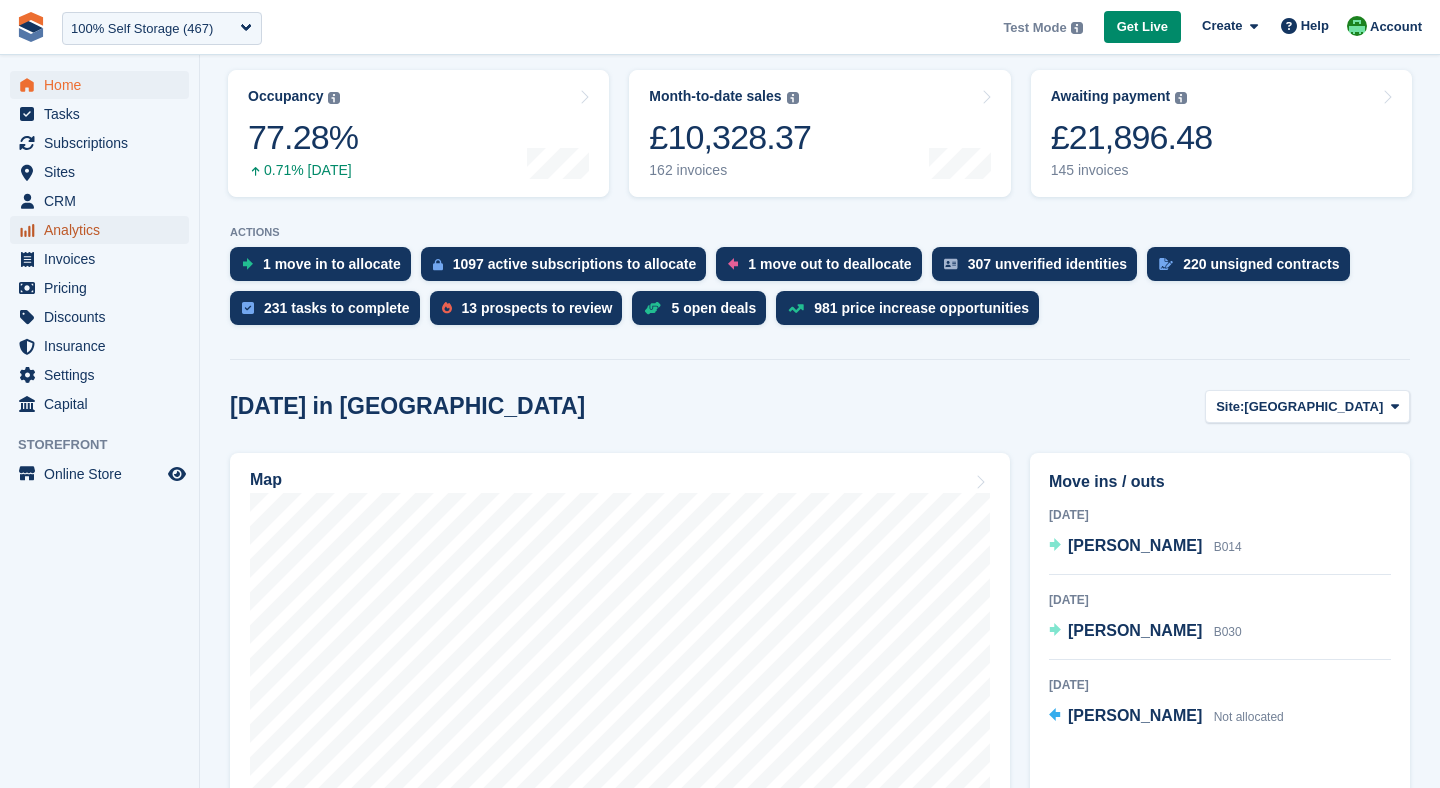 click on "Analytics" at bounding box center (104, 230) 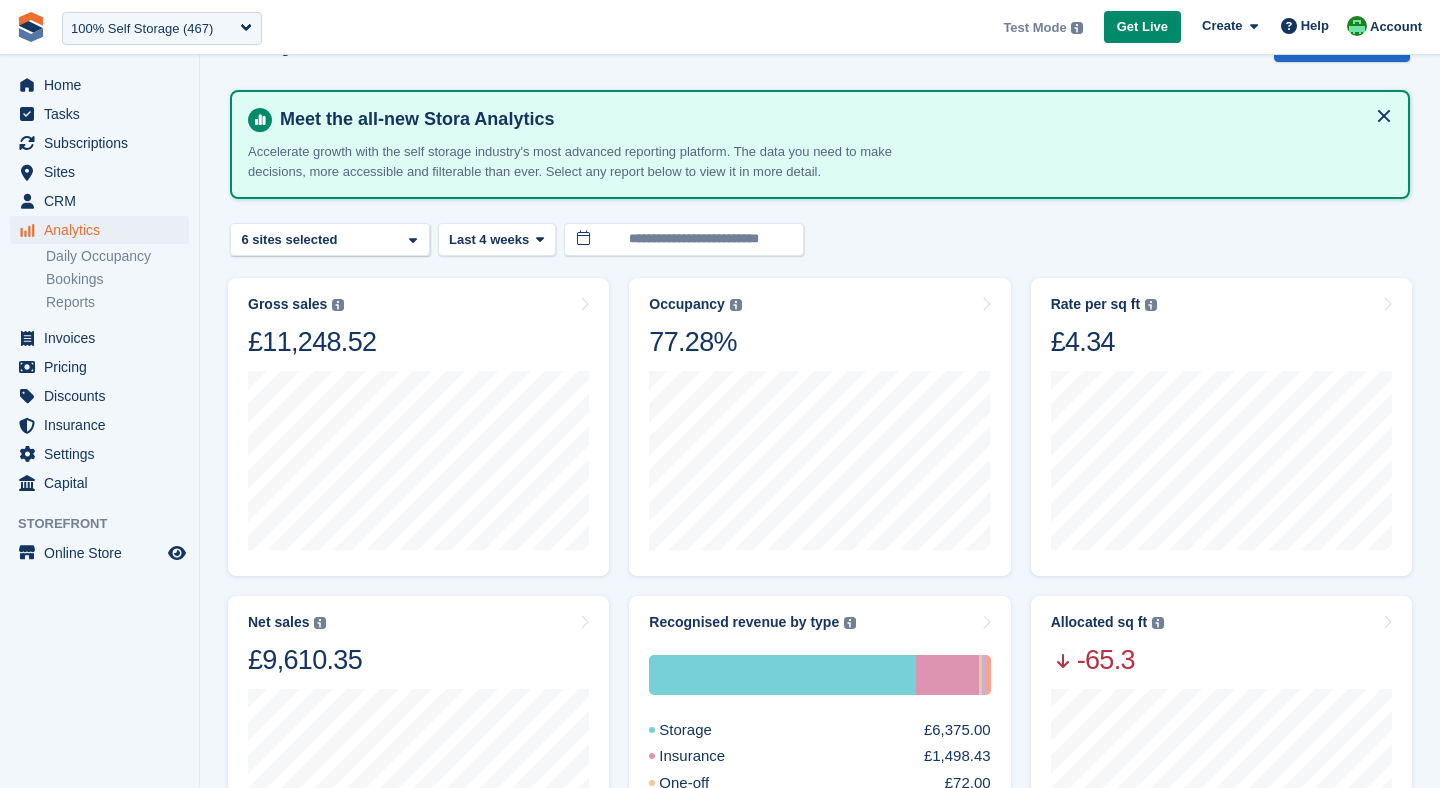 scroll, scrollTop: 40, scrollLeft: 0, axis: vertical 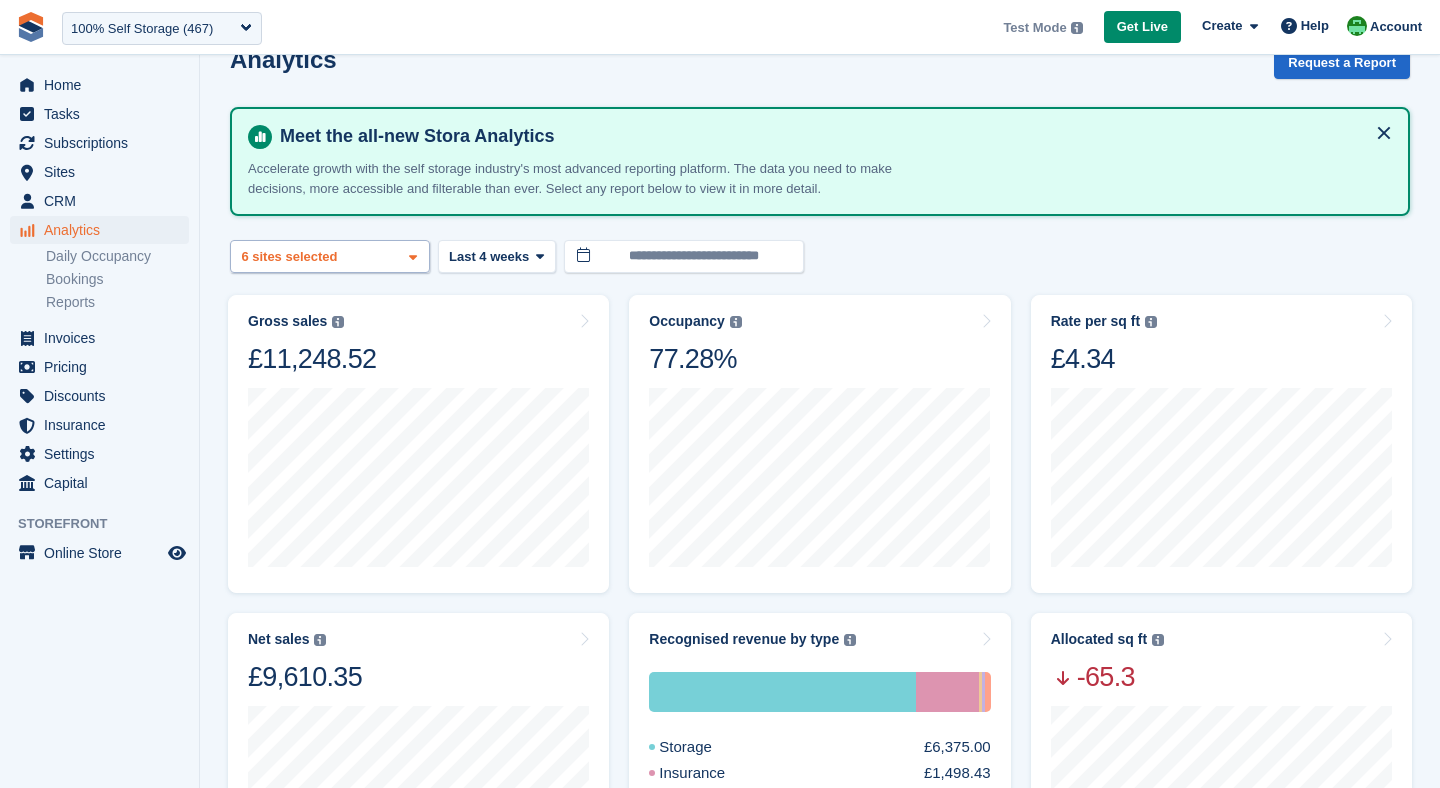 click on "Nottingham 2 sites selected 3 sites selected 4 sites selected 5 sites selected 6 sites selected" at bounding box center (330, 256) 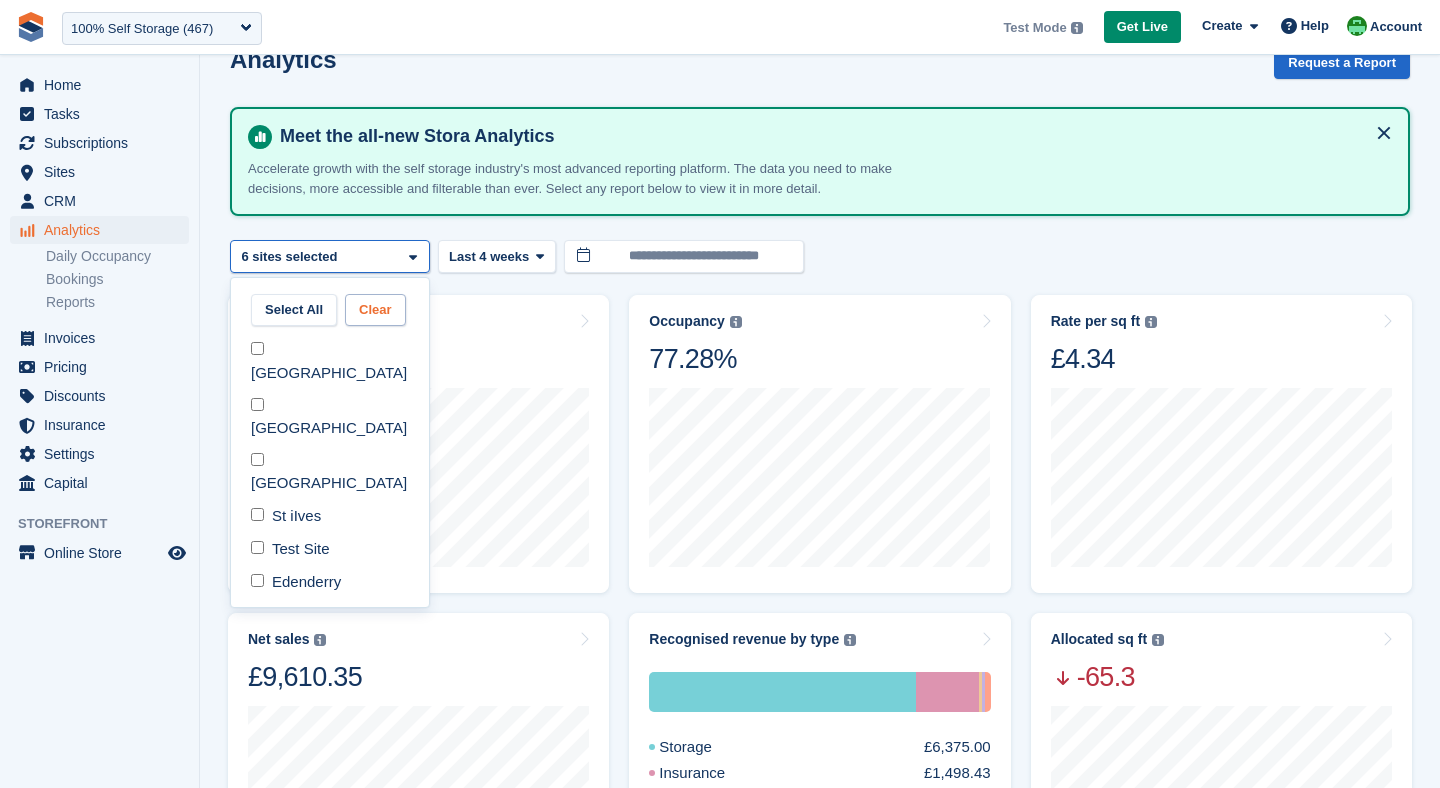 click on "Clear" at bounding box center (375, 310) 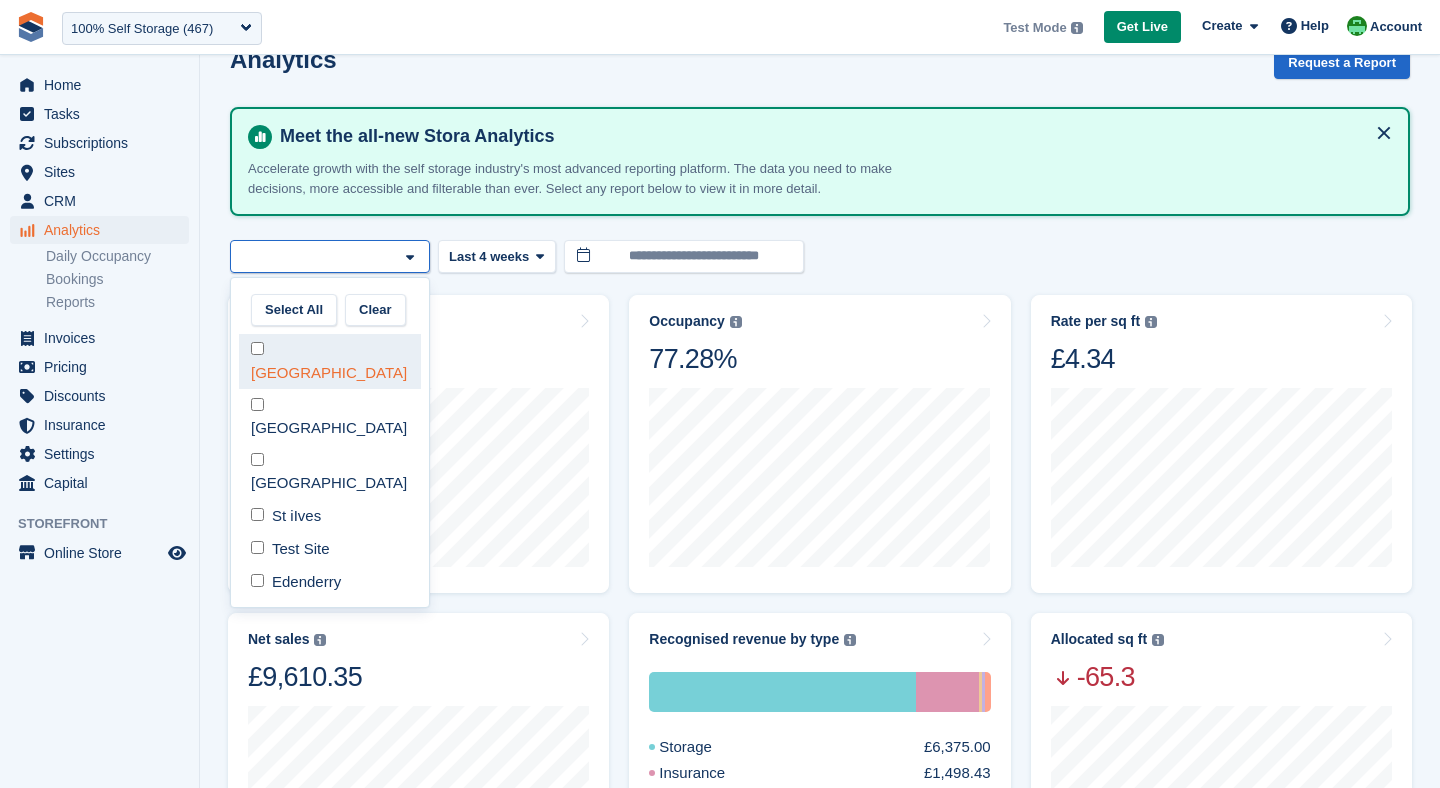 click on "[GEOGRAPHIC_DATA]" at bounding box center (330, 361) 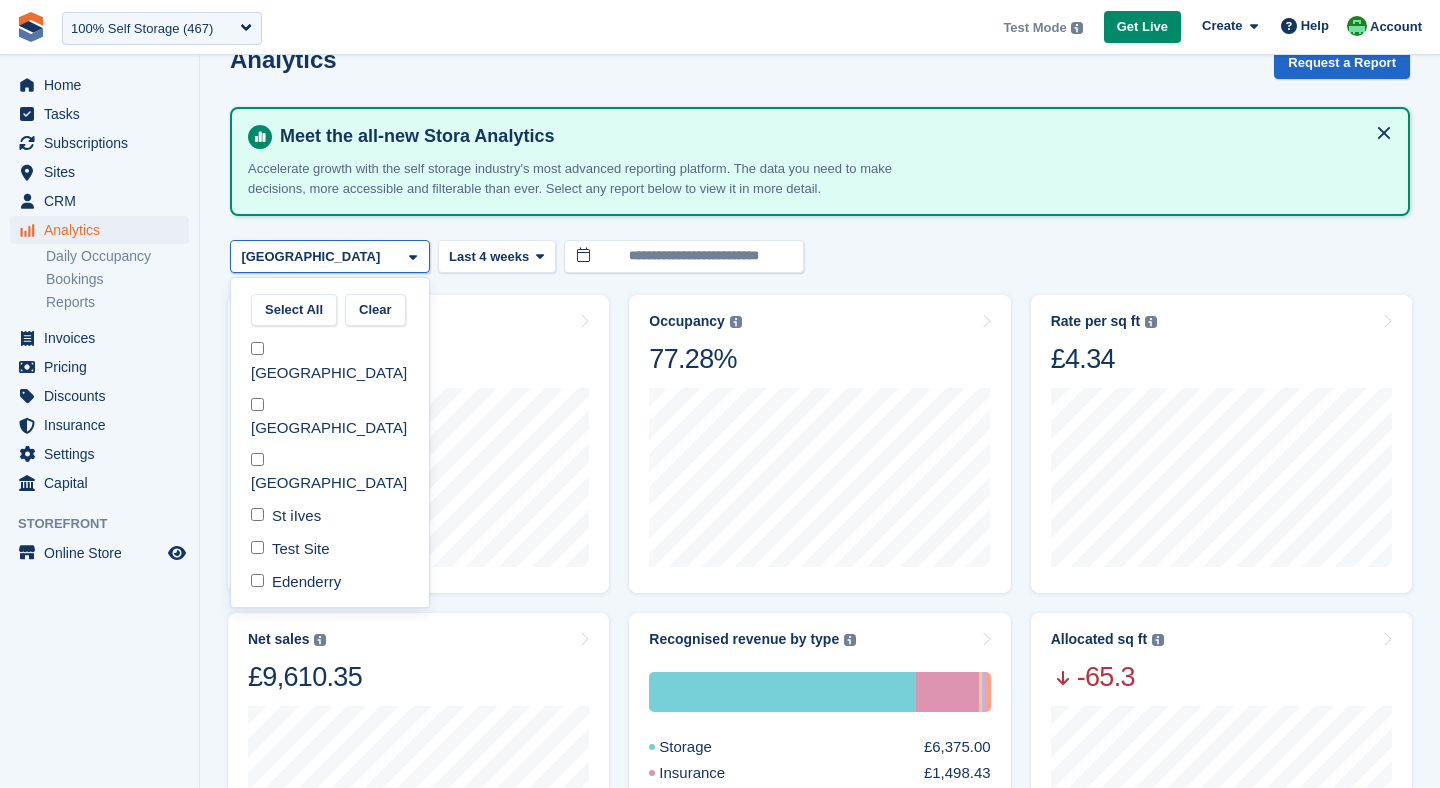 click on "**********" at bounding box center (820, 789) 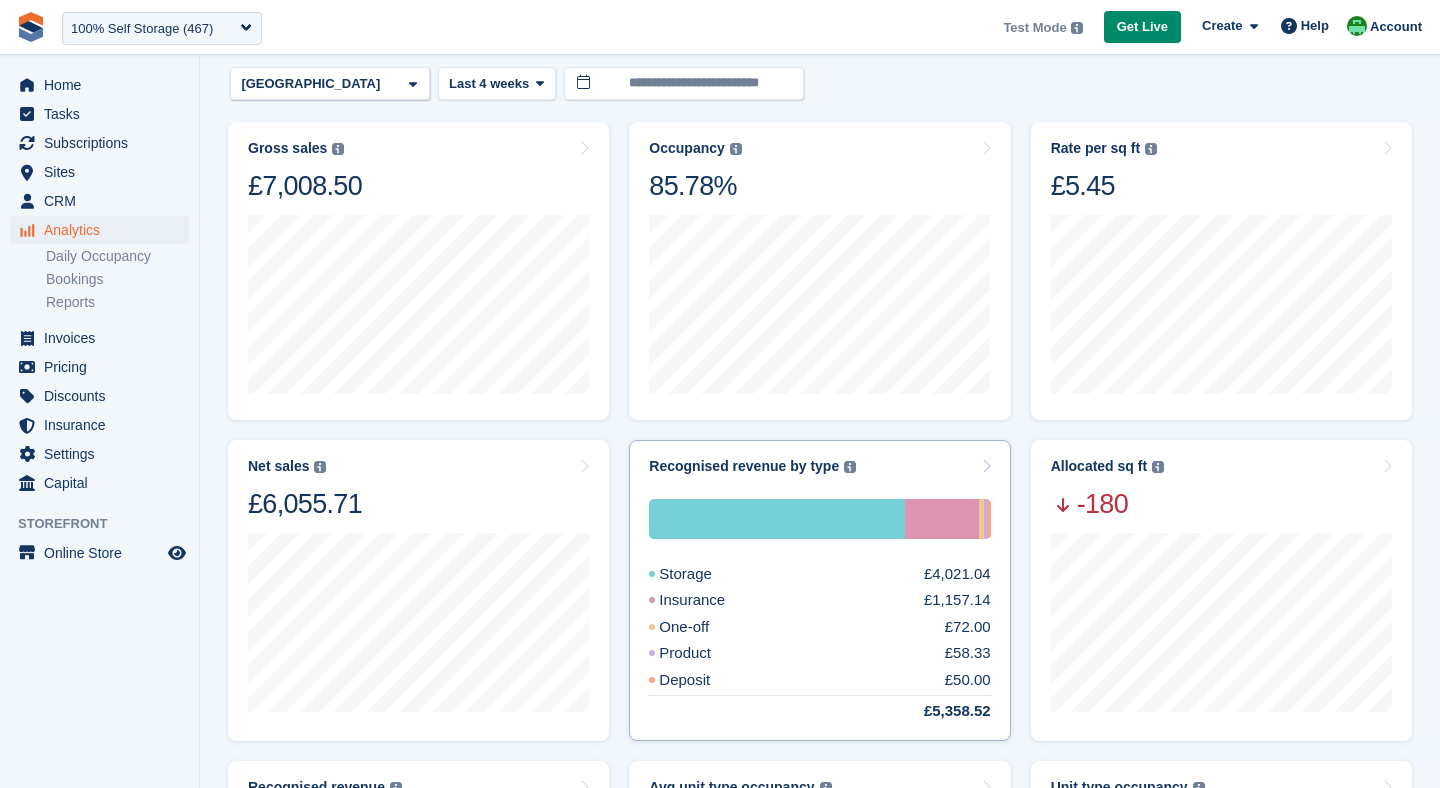 scroll, scrollTop: 208, scrollLeft: 0, axis: vertical 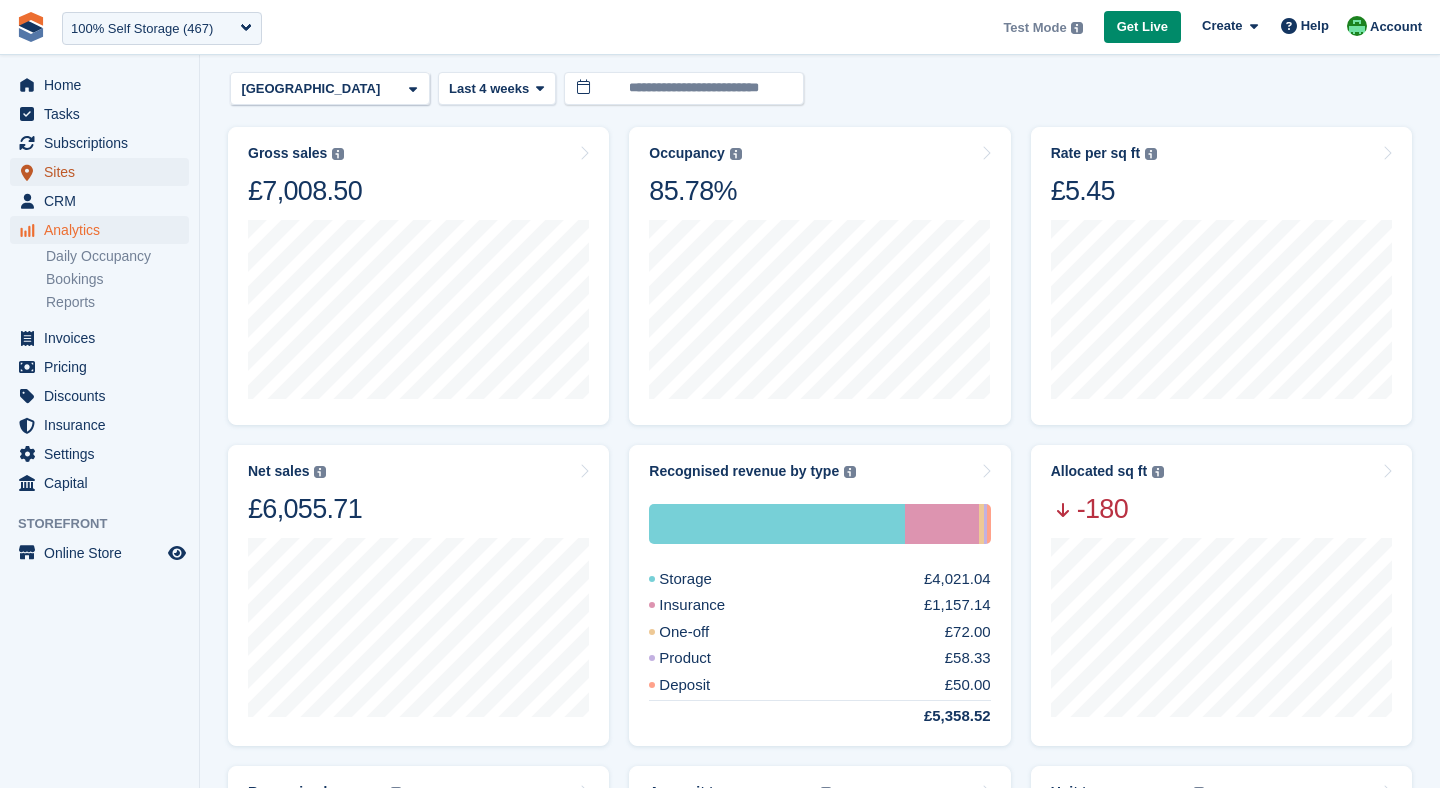 click on "Sites" at bounding box center [104, 172] 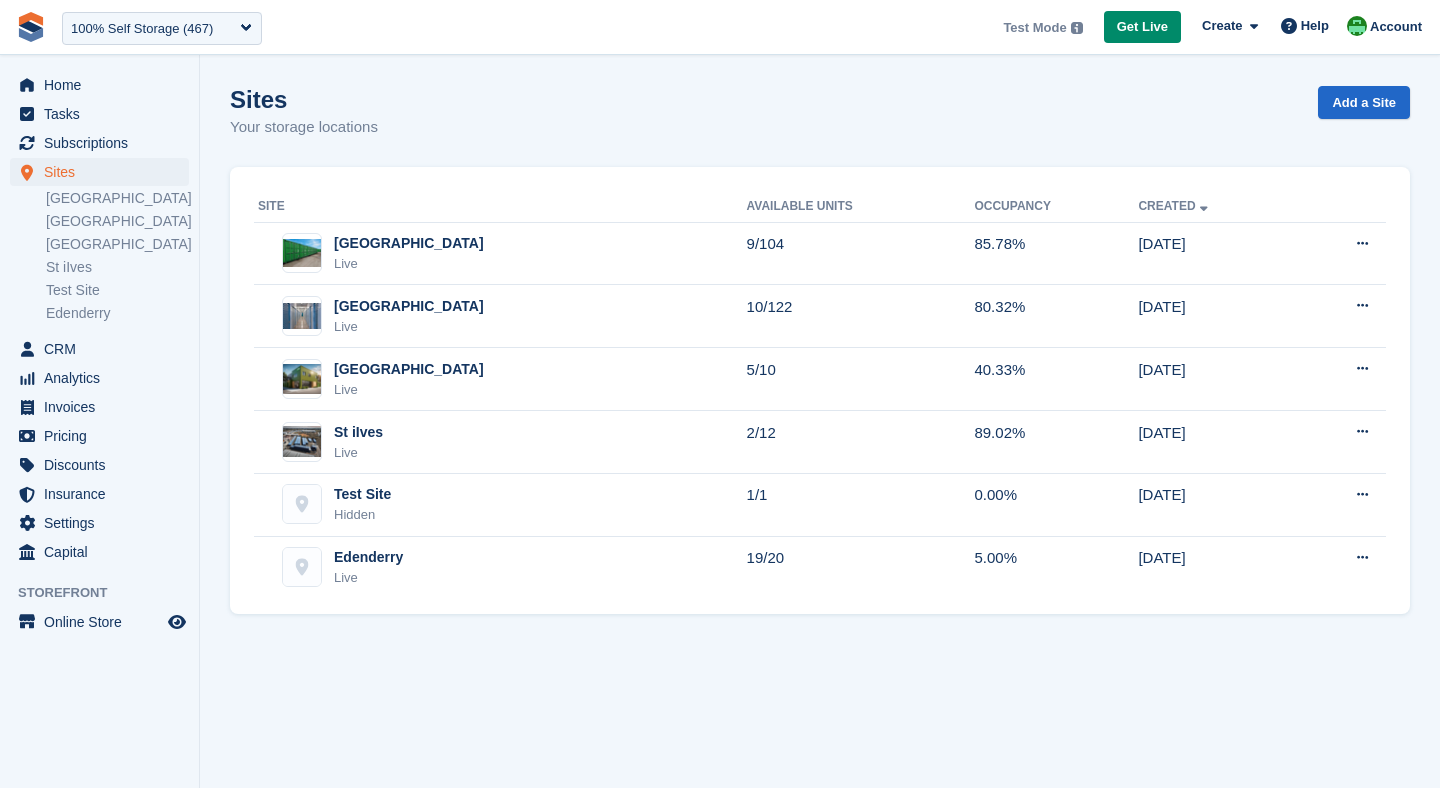 scroll, scrollTop: 0, scrollLeft: 0, axis: both 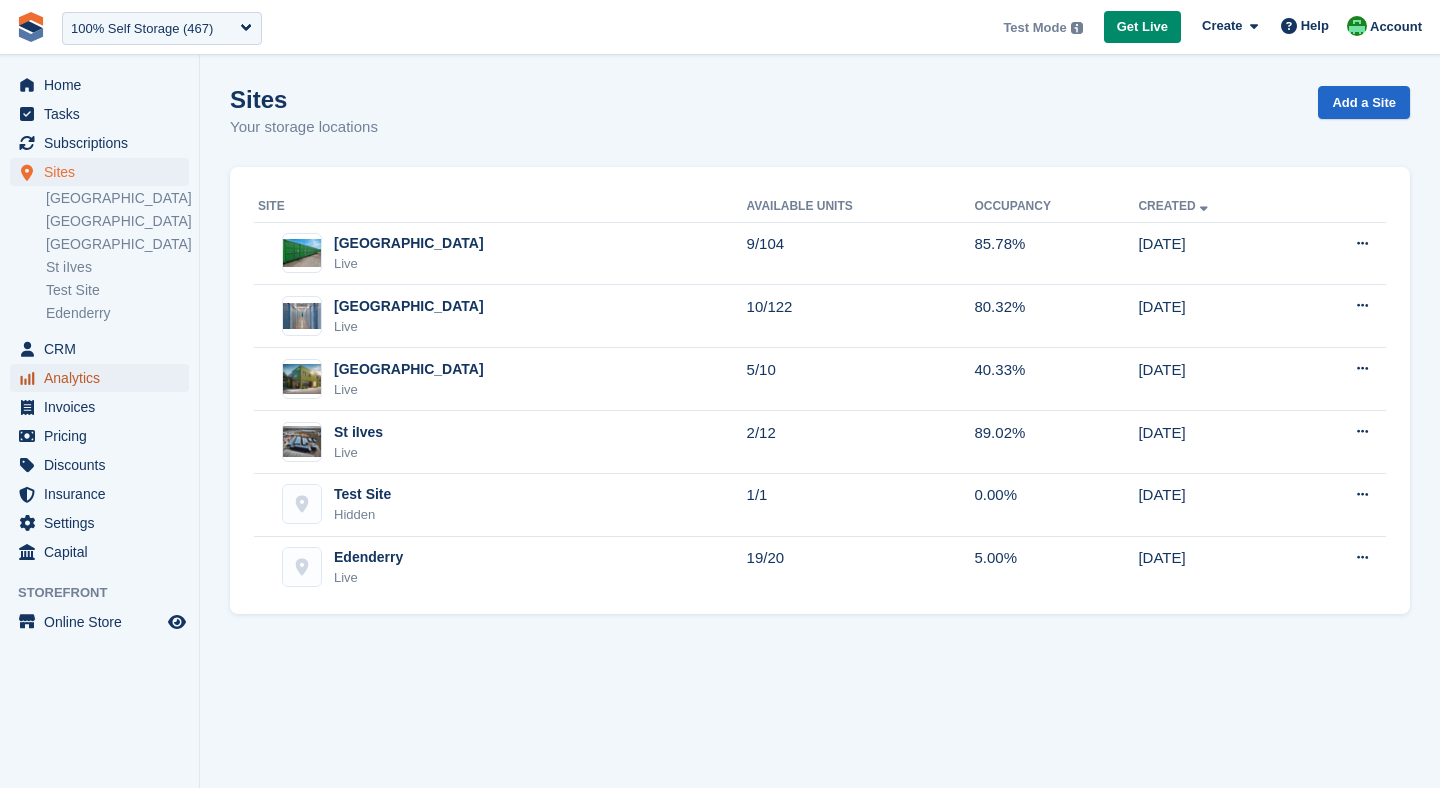 click on "Analytics" at bounding box center [104, 378] 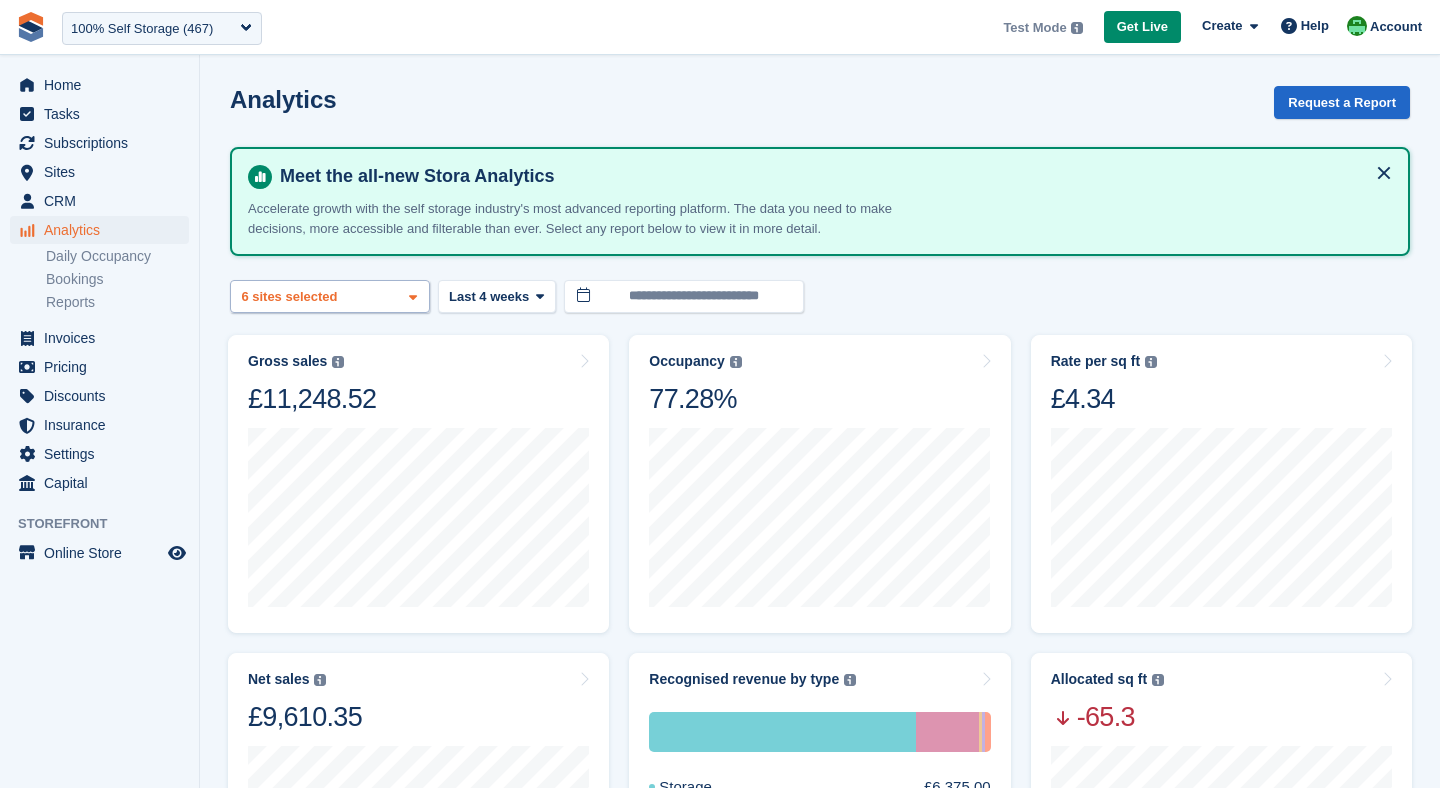 click on "Nottingham 2 sites selected 3 sites selected 4 sites selected 5 sites selected 6 sites selected" at bounding box center [330, 296] 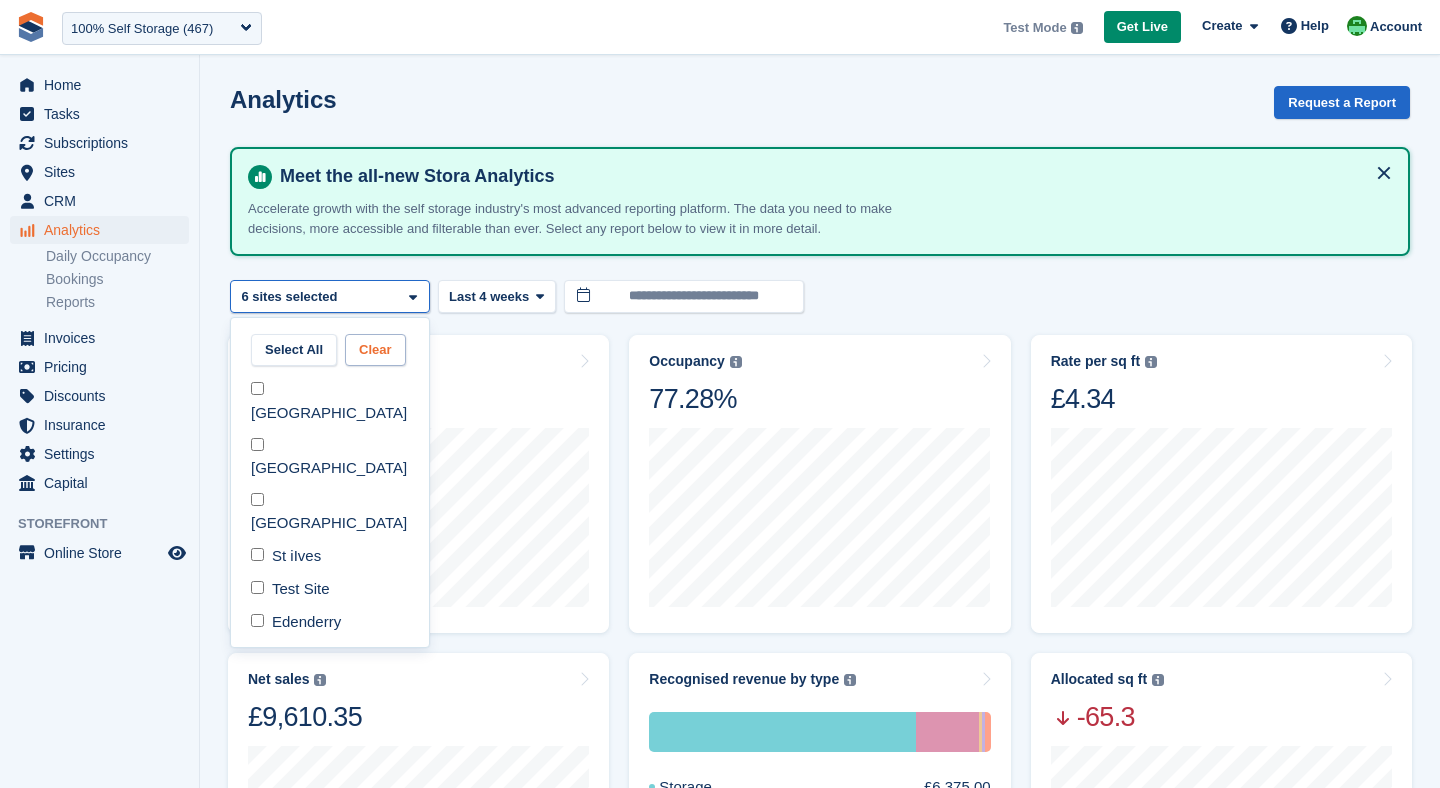 click on "Clear" at bounding box center [375, 350] 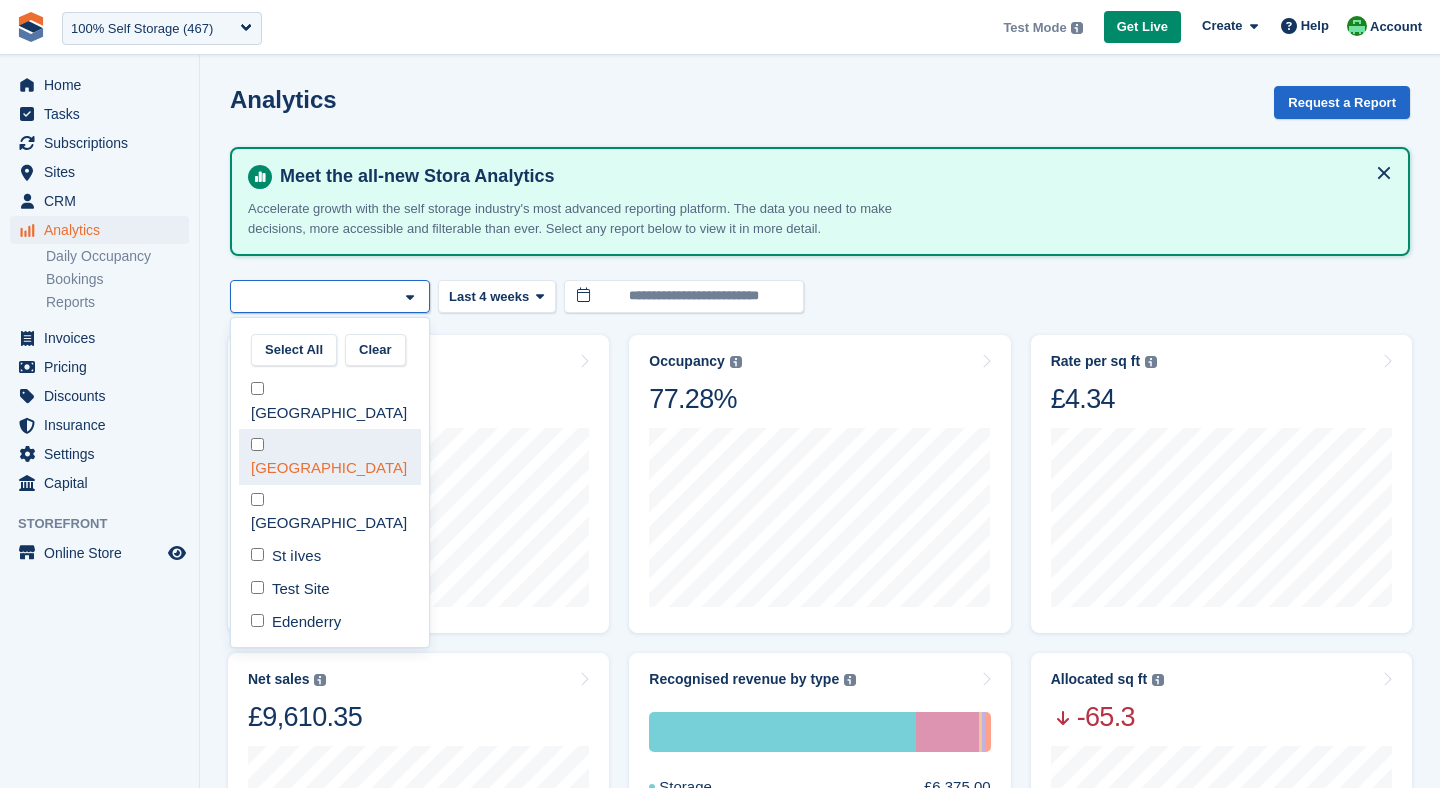click on "[GEOGRAPHIC_DATA]" at bounding box center (330, 456) 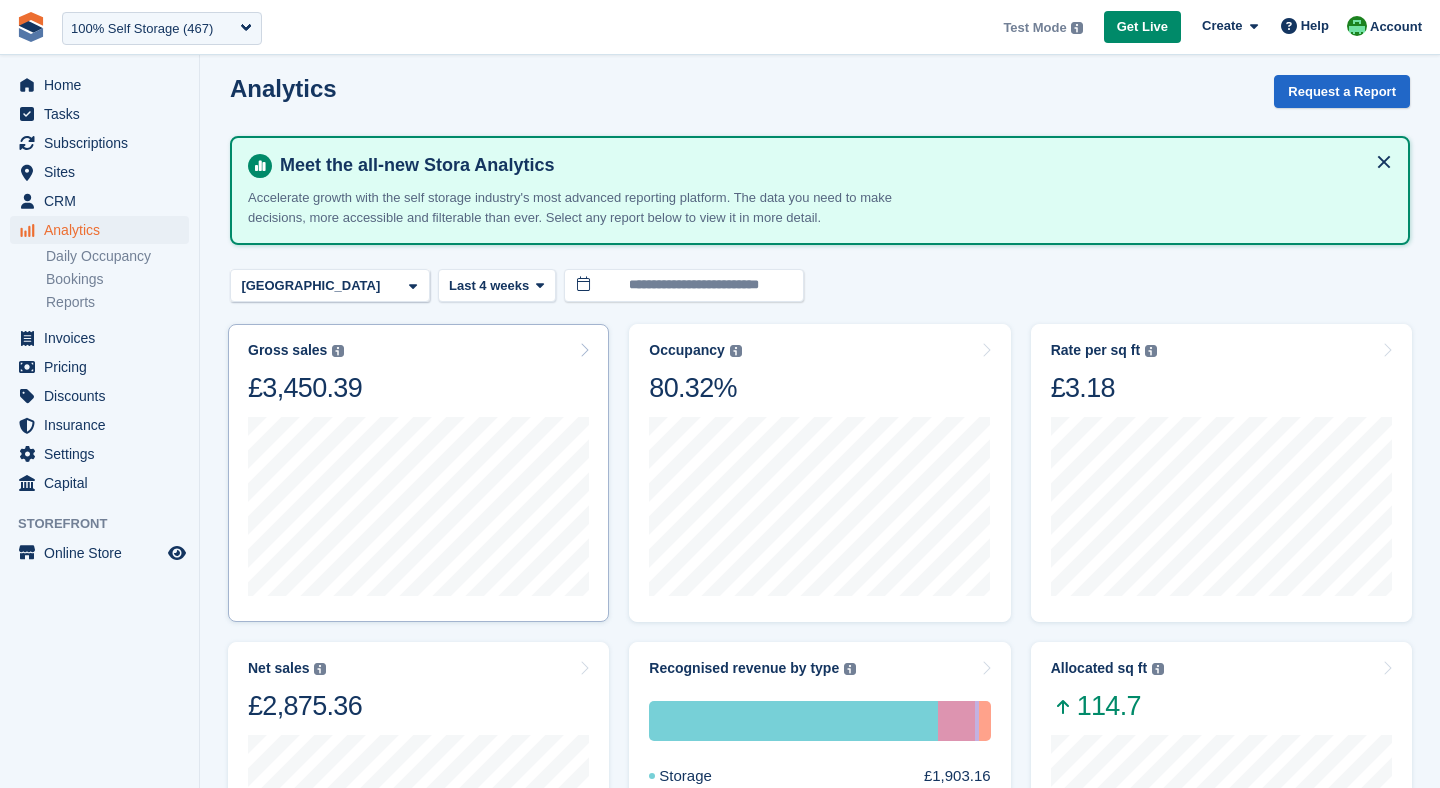 scroll, scrollTop: 0, scrollLeft: 0, axis: both 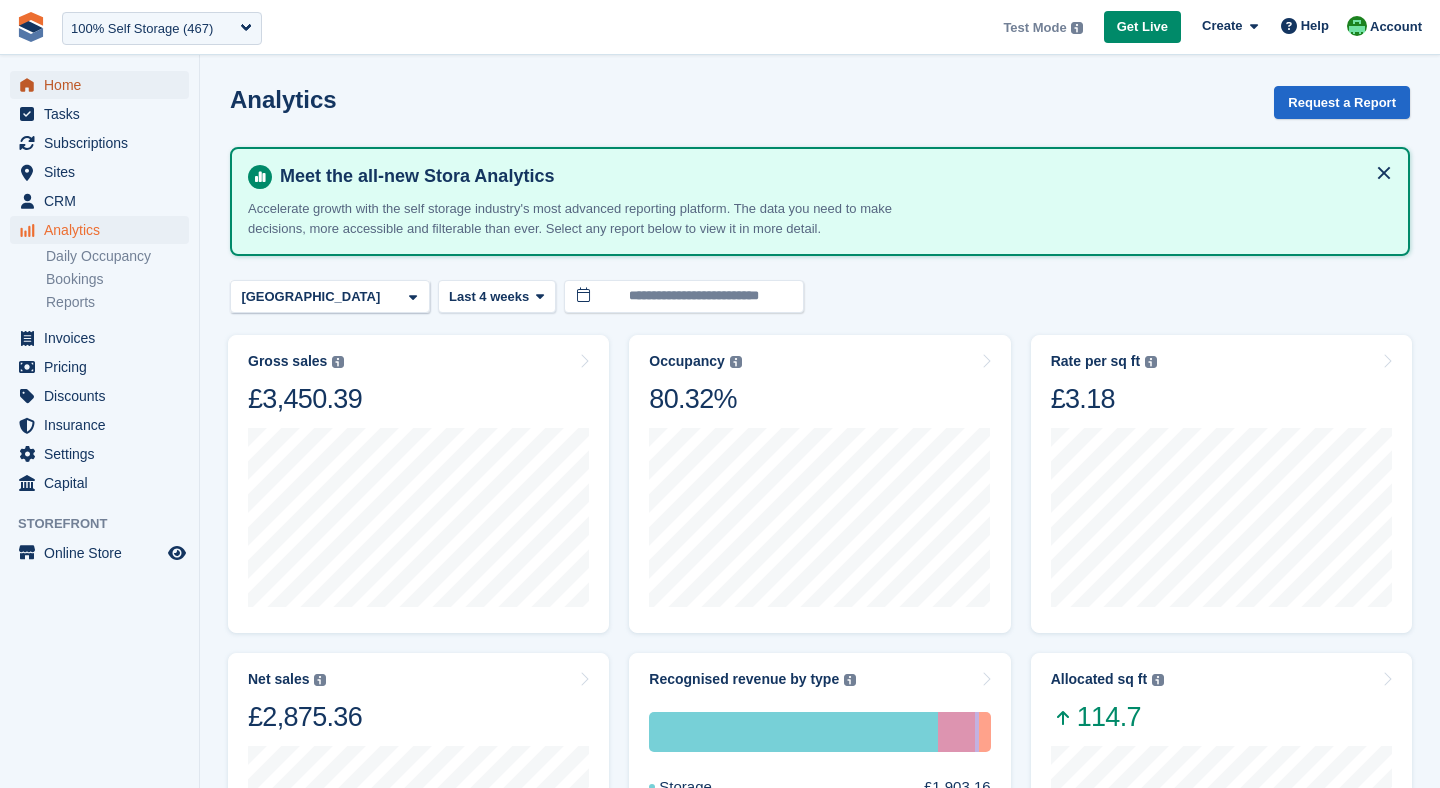 click on "Home" at bounding box center [104, 85] 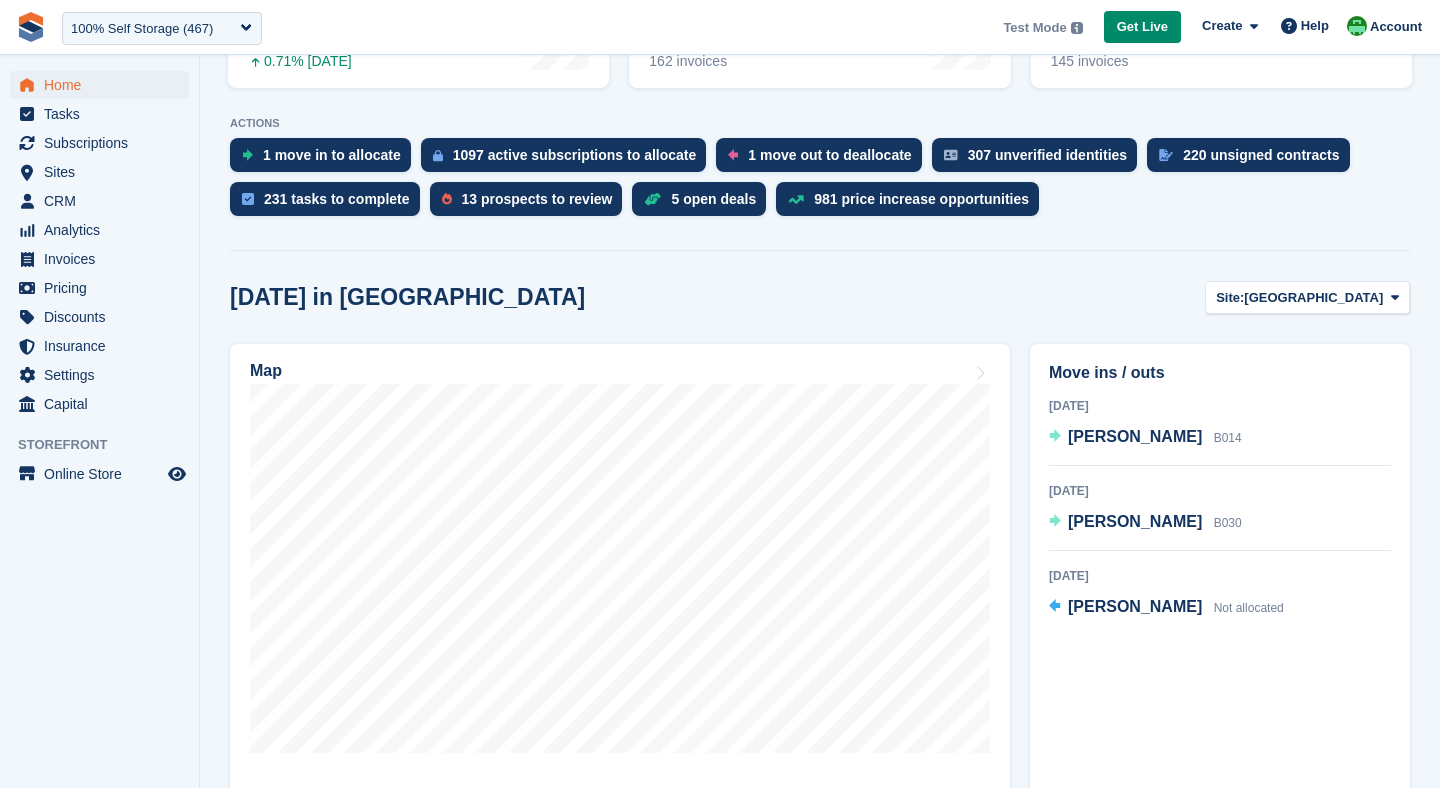 scroll, scrollTop: 374, scrollLeft: 0, axis: vertical 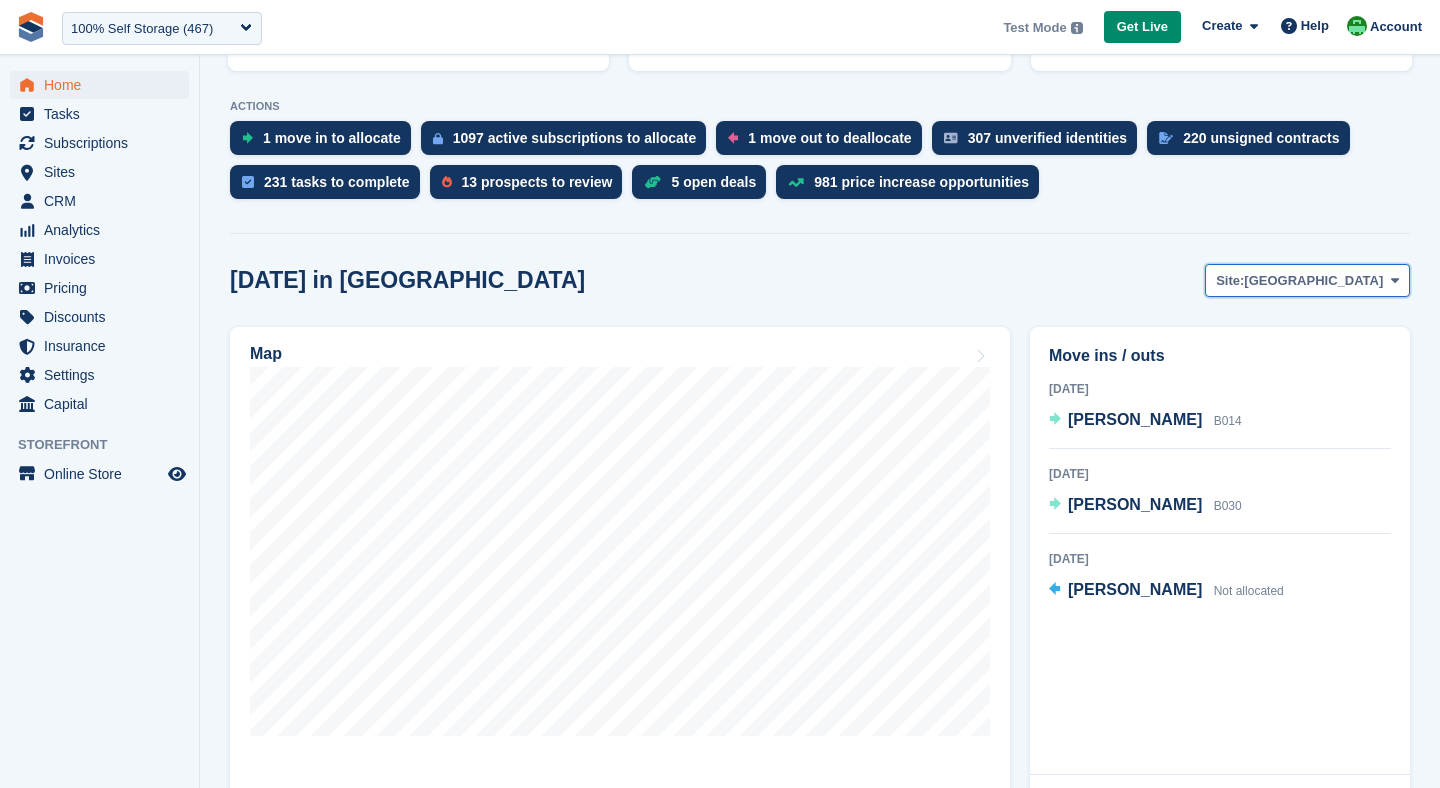 click on "[GEOGRAPHIC_DATA]" at bounding box center [1313, 281] 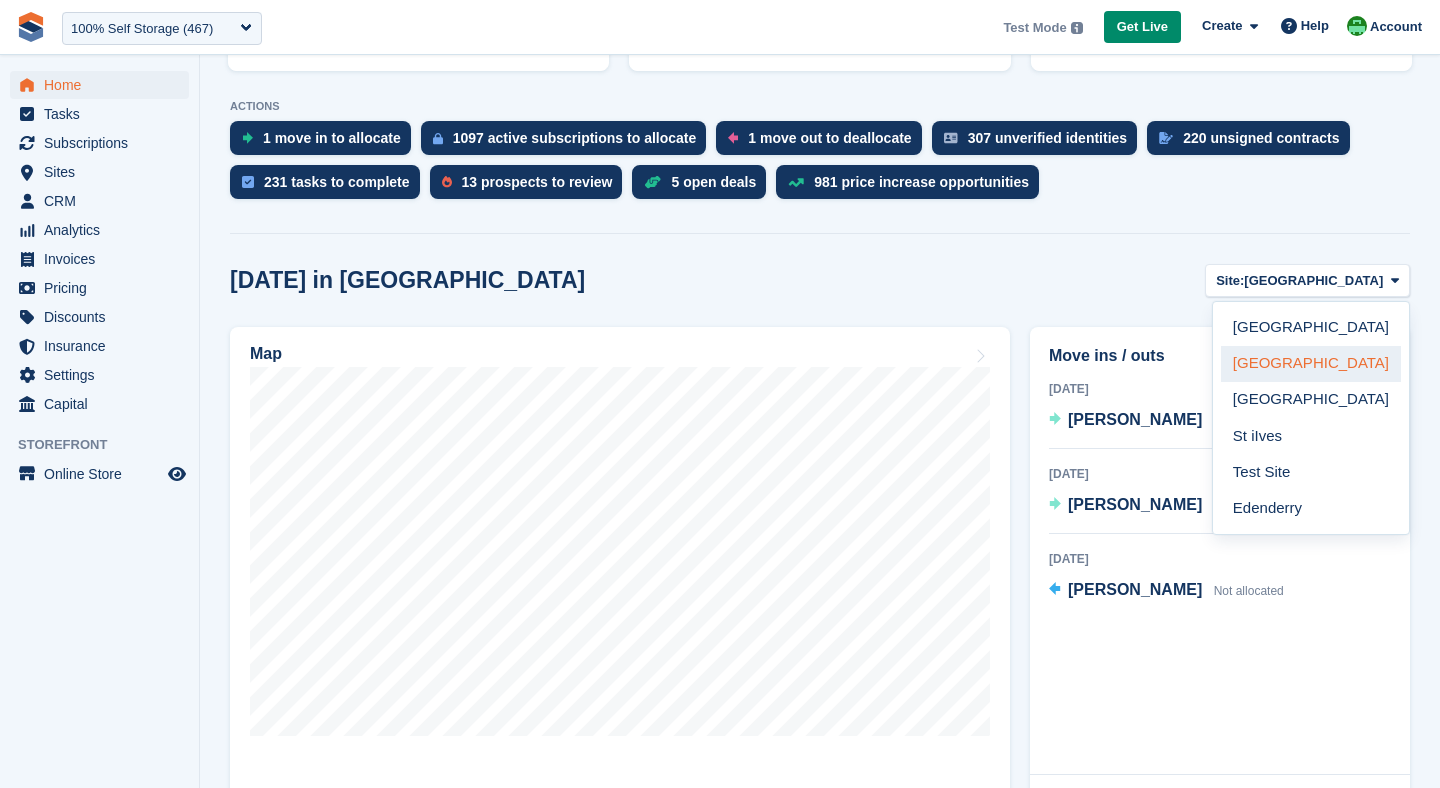 click on "[GEOGRAPHIC_DATA]" at bounding box center [1311, 364] 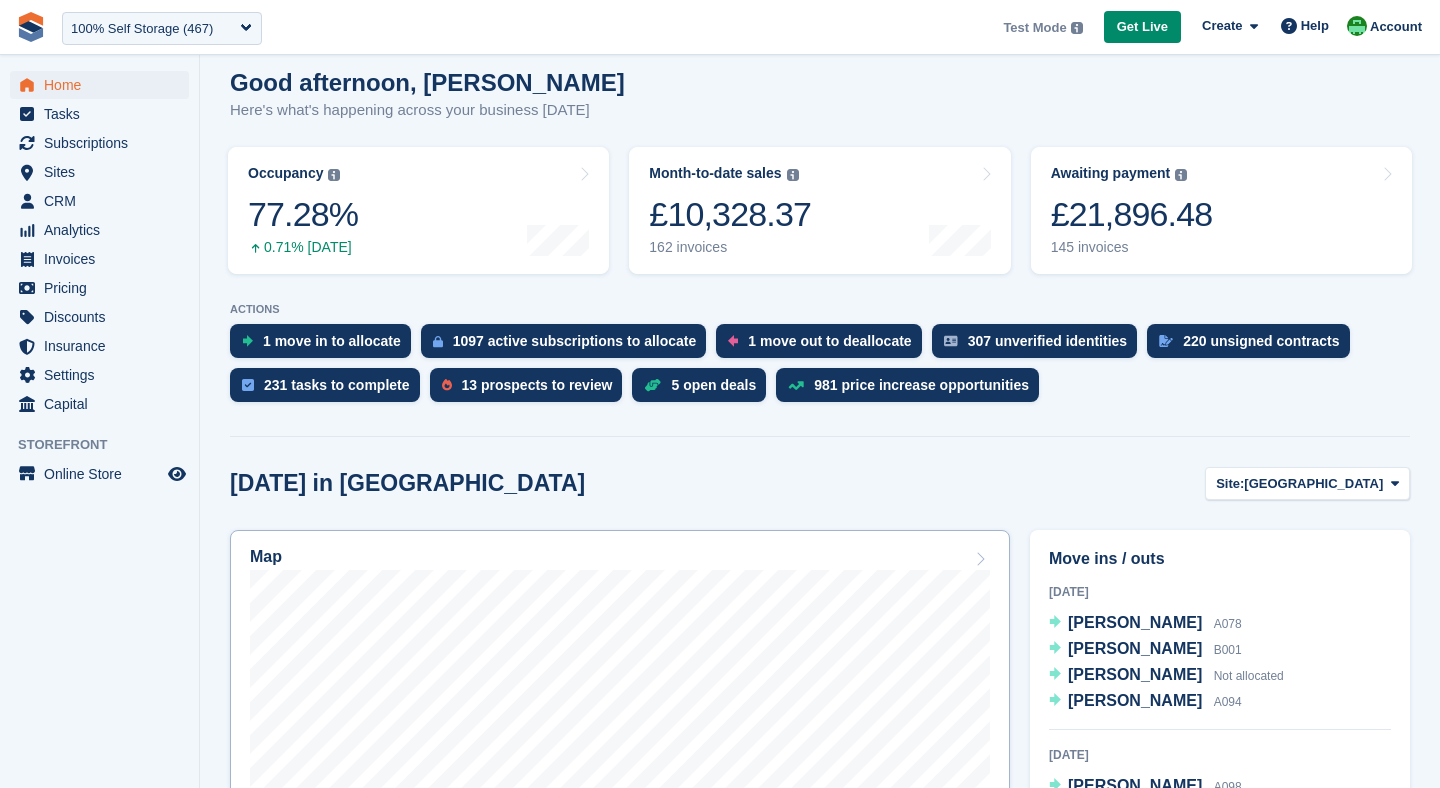 scroll, scrollTop: 173, scrollLeft: 0, axis: vertical 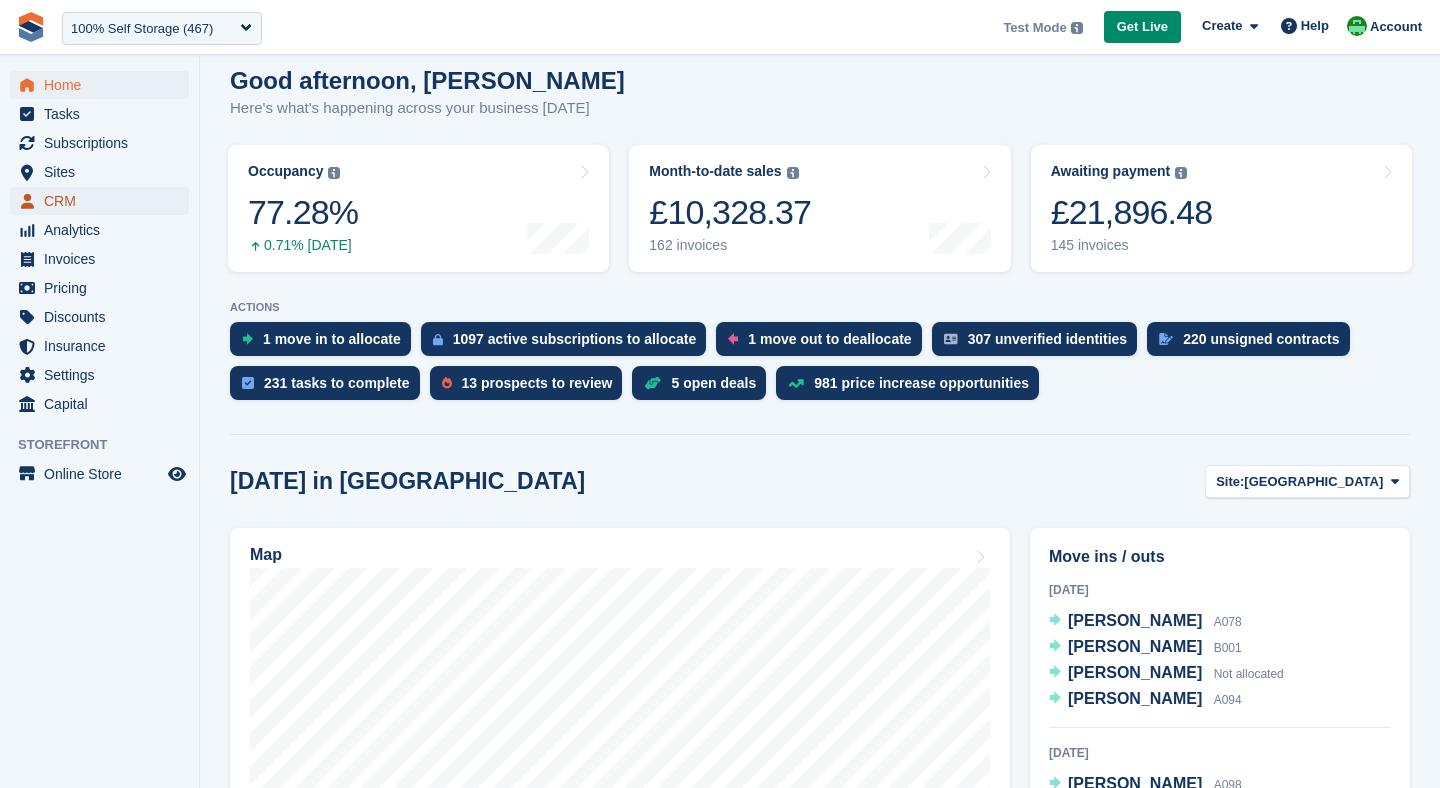 click on "CRM" at bounding box center [104, 201] 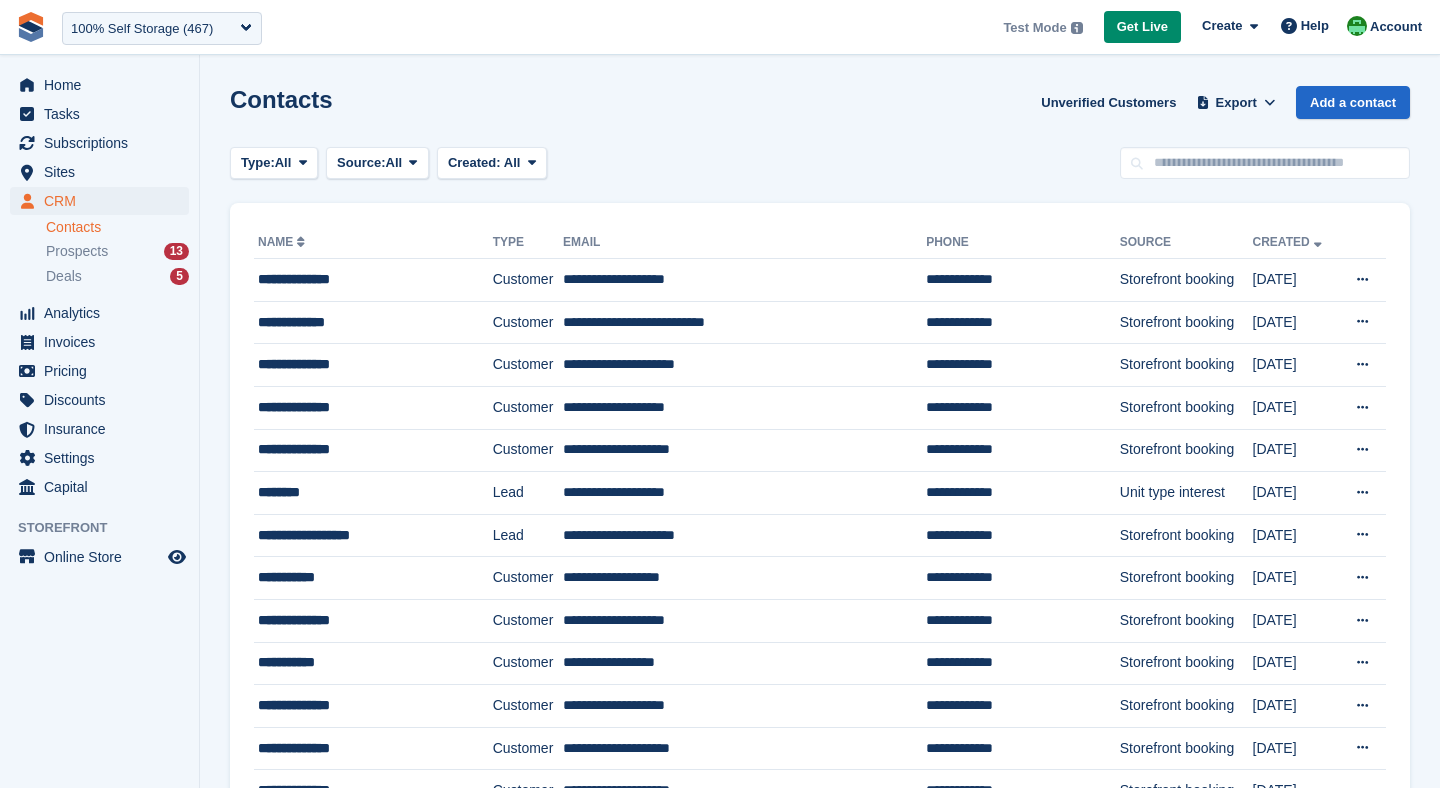 scroll, scrollTop: 0, scrollLeft: 0, axis: both 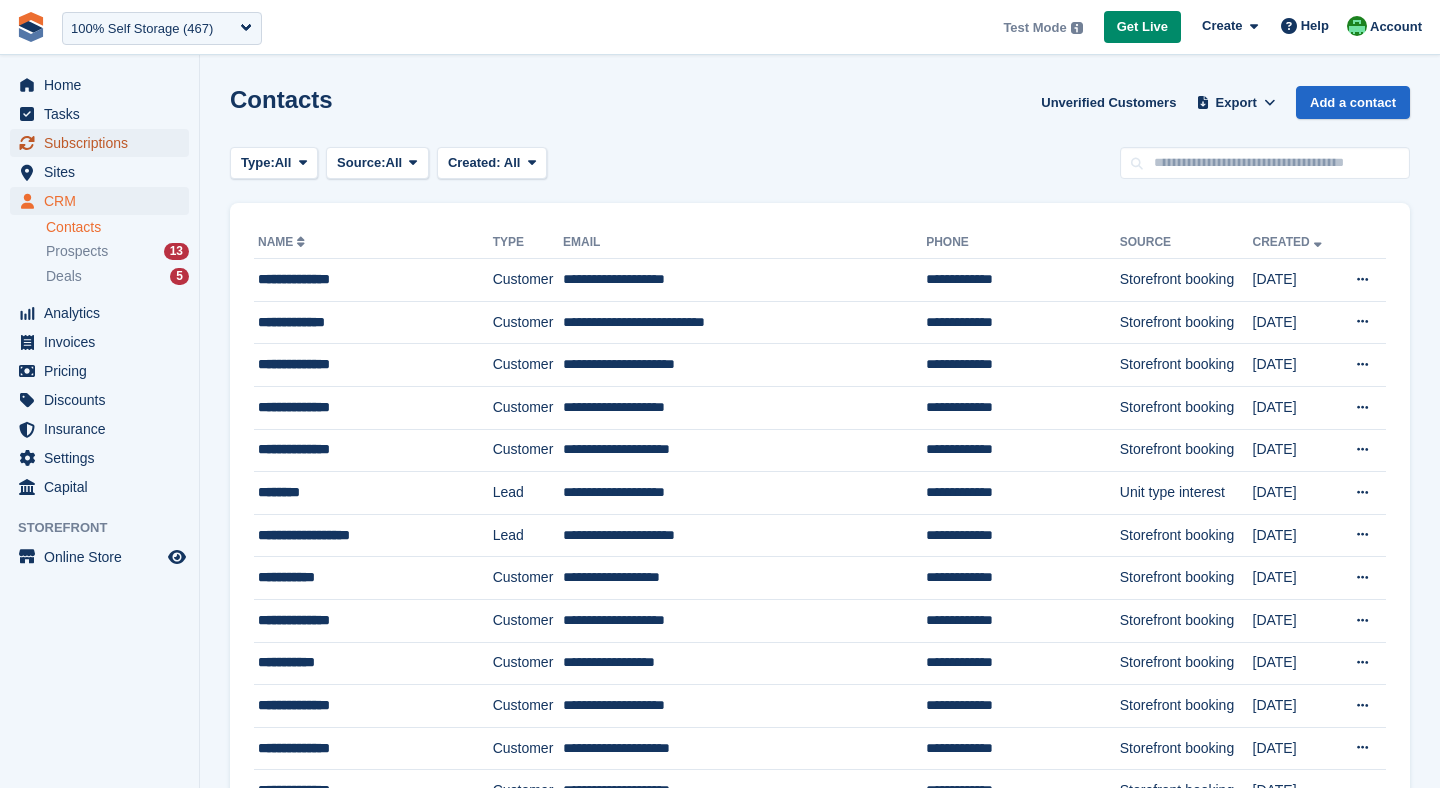 click on "Subscriptions" at bounding box center (104, 143) 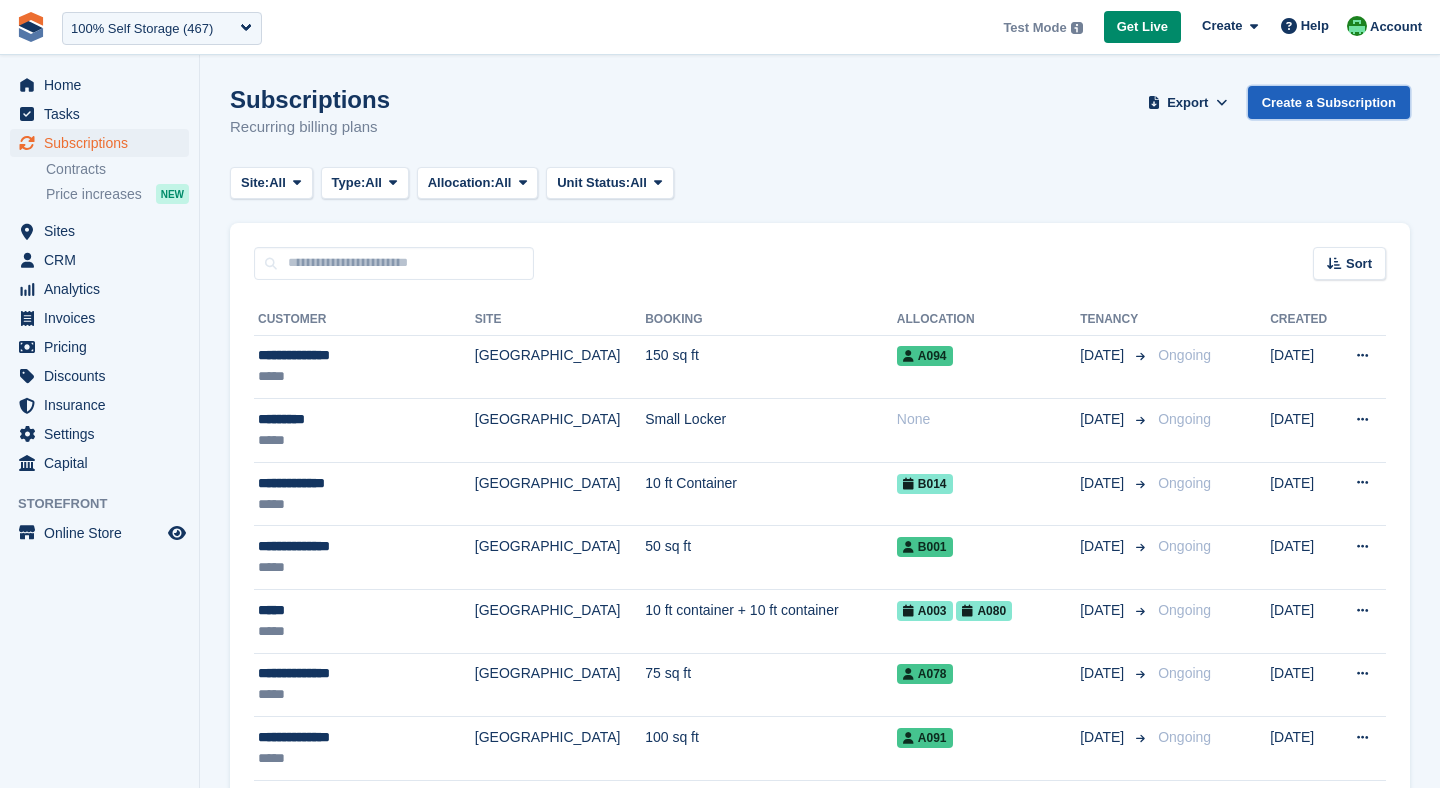 click on "Create a Subscription" at bounding box center [1329, 102] 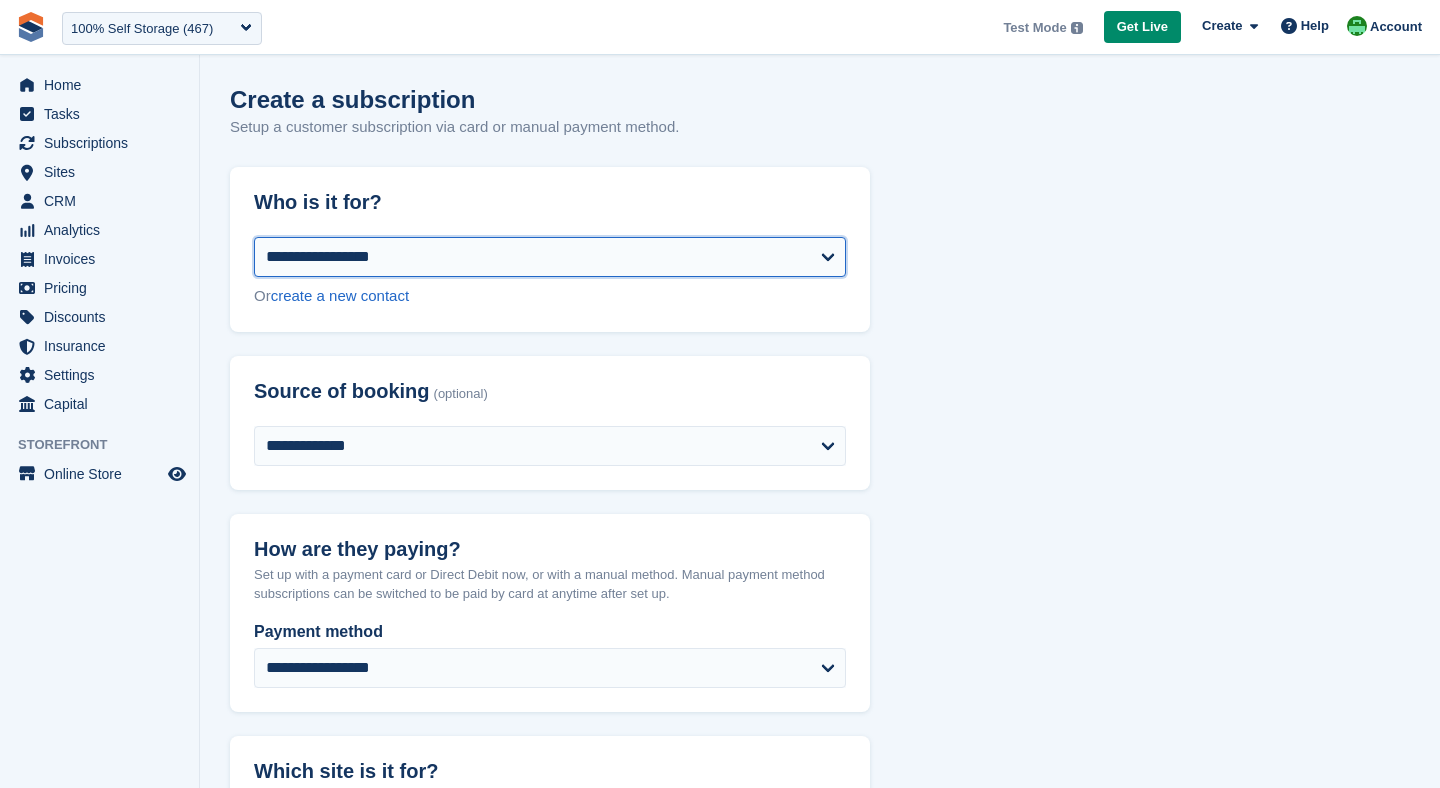 click on "**********" at bounding box center (550, 257) 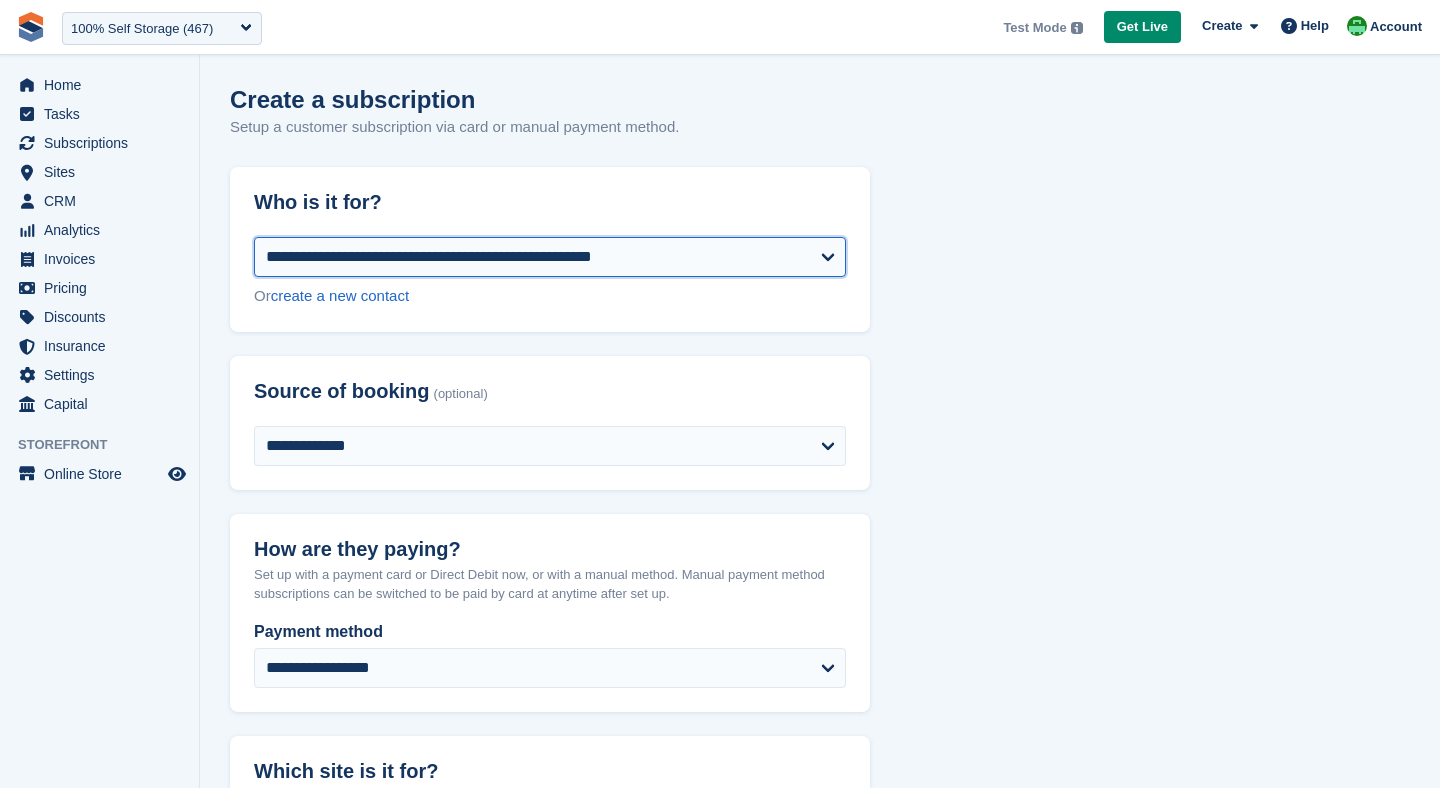 select on "**********" 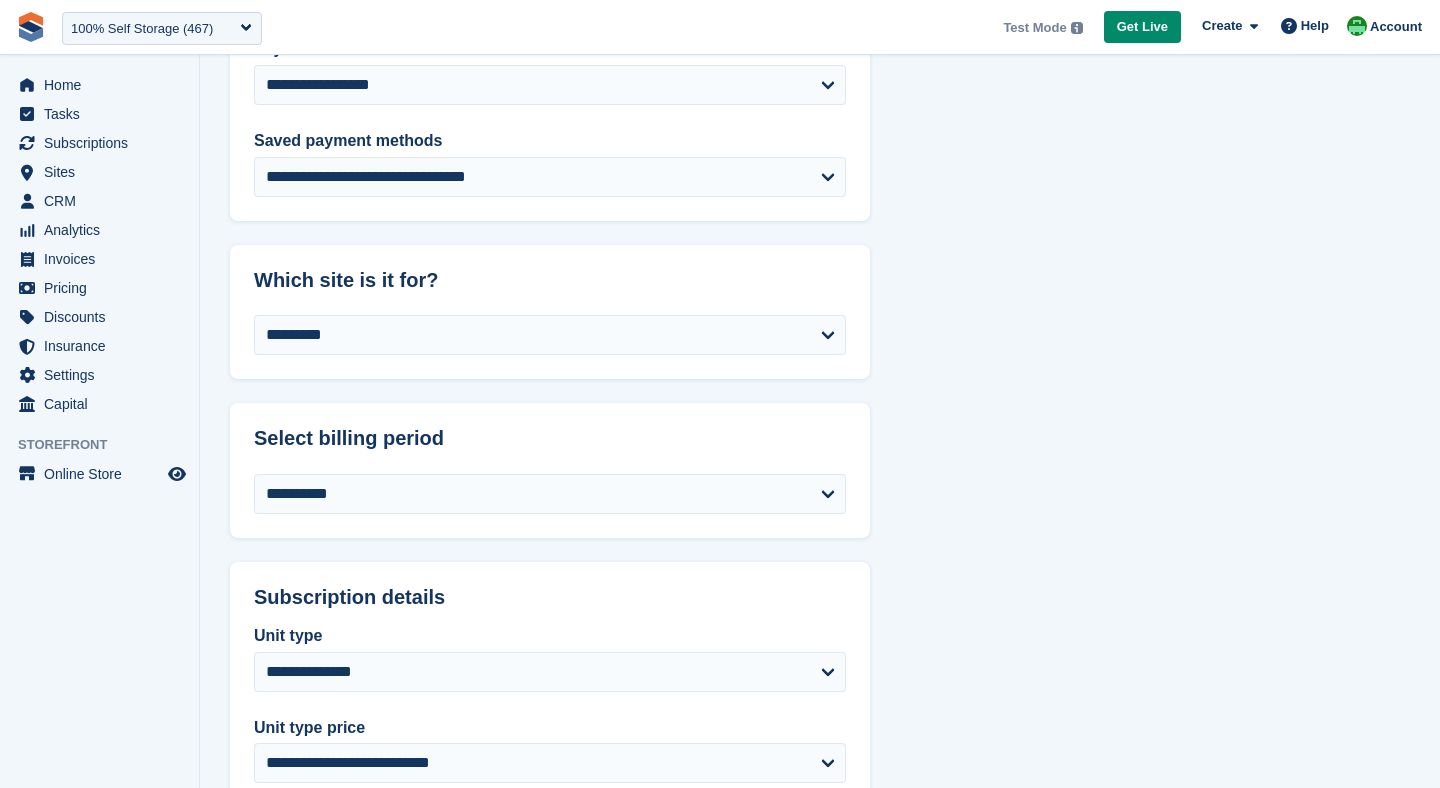 scroll, scrollTop: 585, scrollLeft: 0, axis: vertical 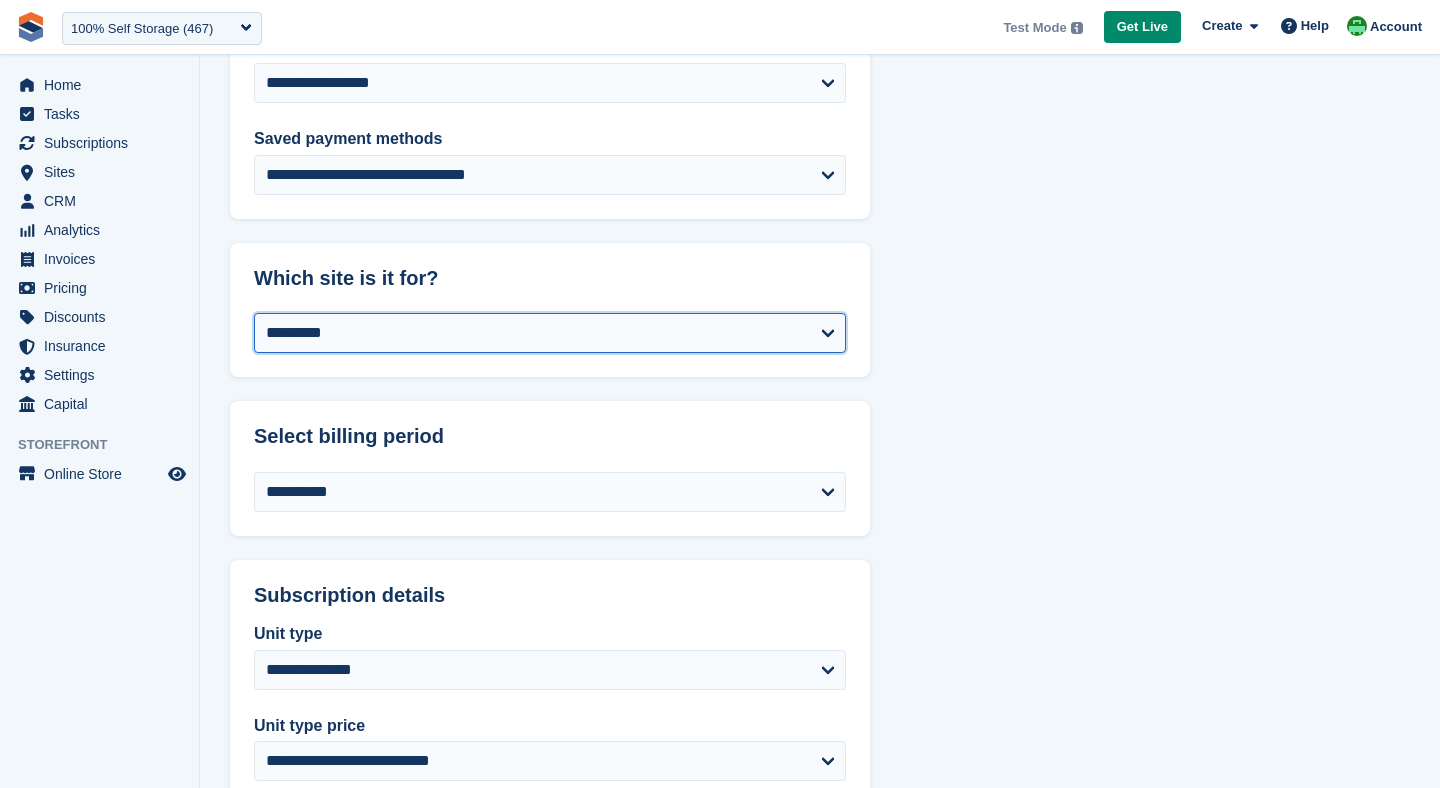 click on "**********" at bounding box center (550, 333) 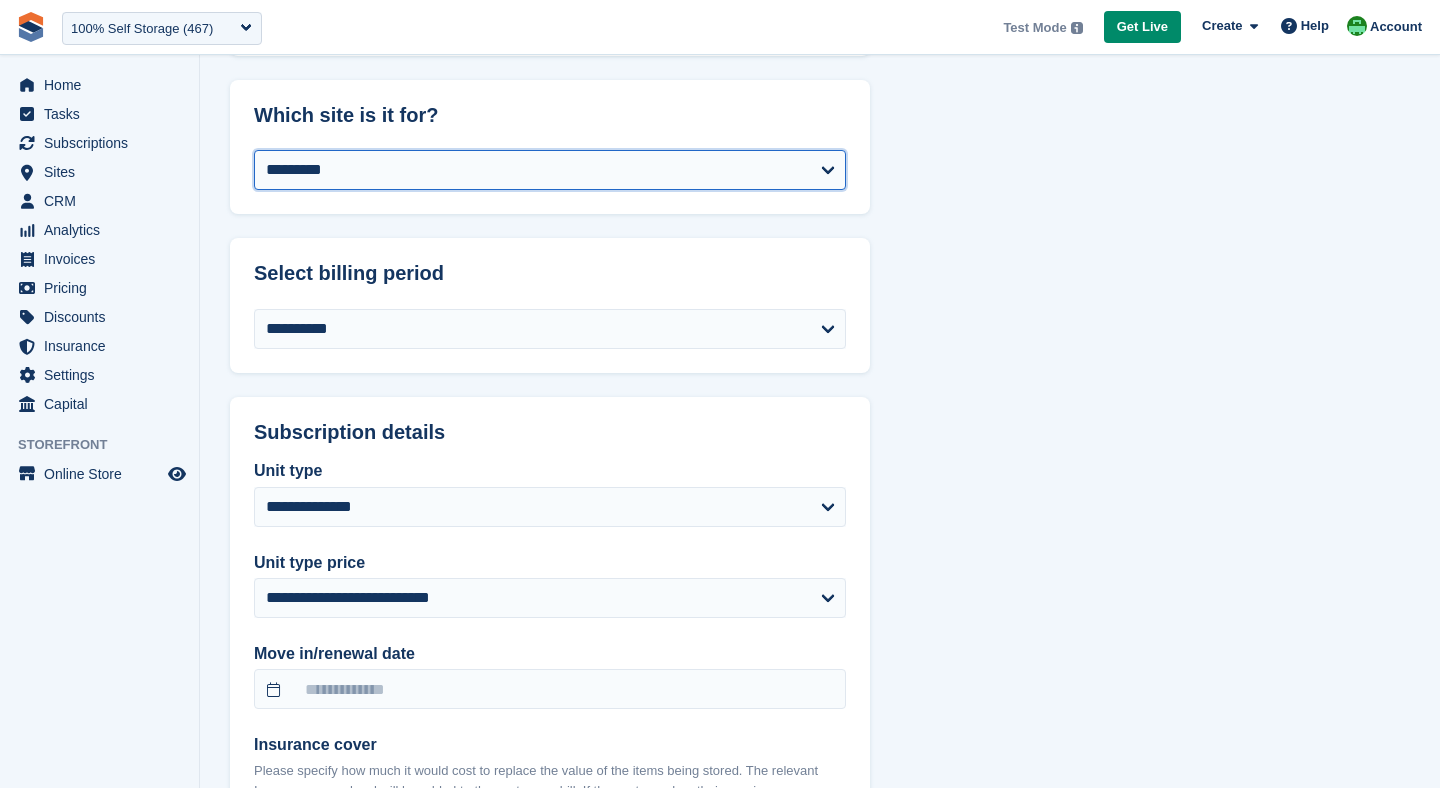 select on "*****" 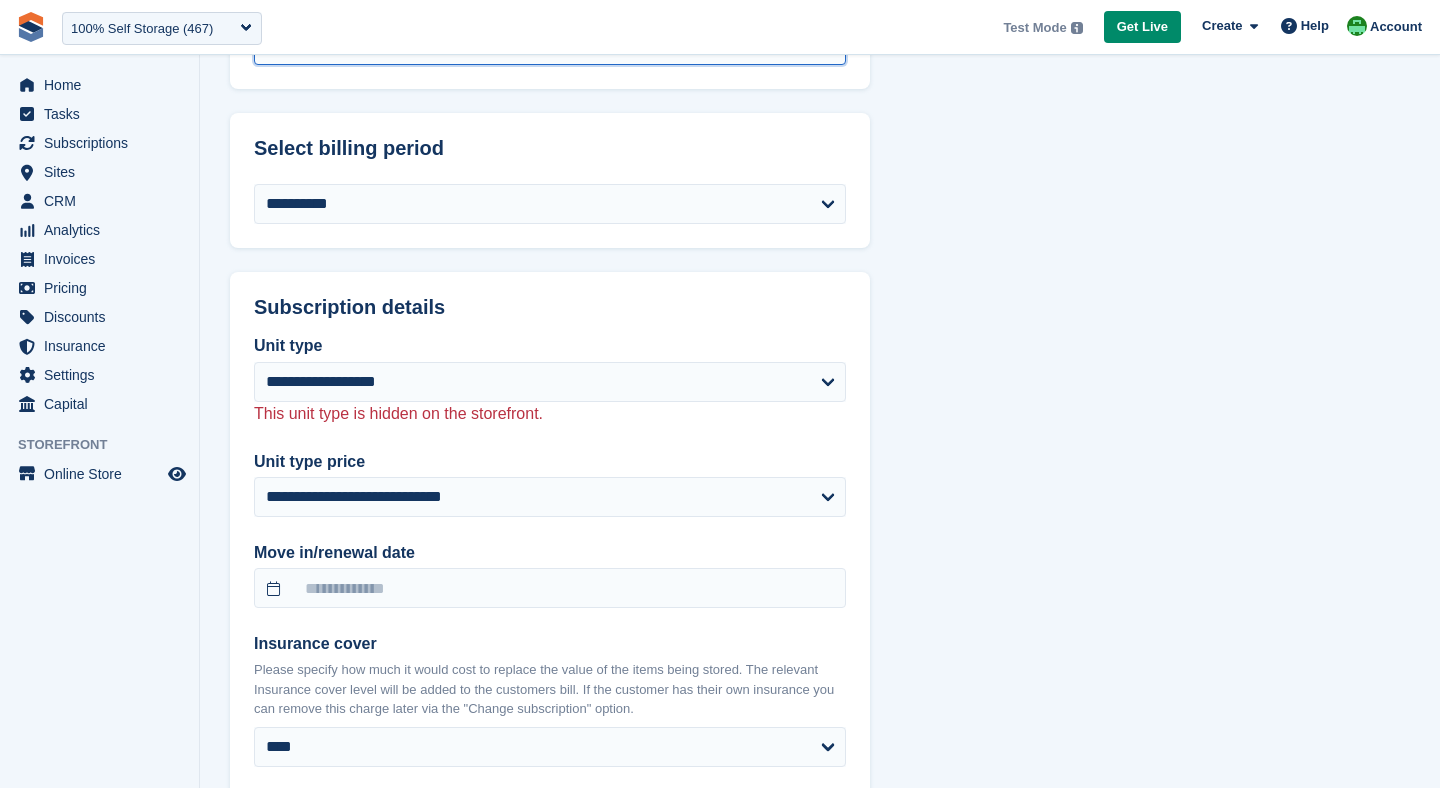 scroll, scrollTop: 925, scrollLeft: 0, axis: vertical 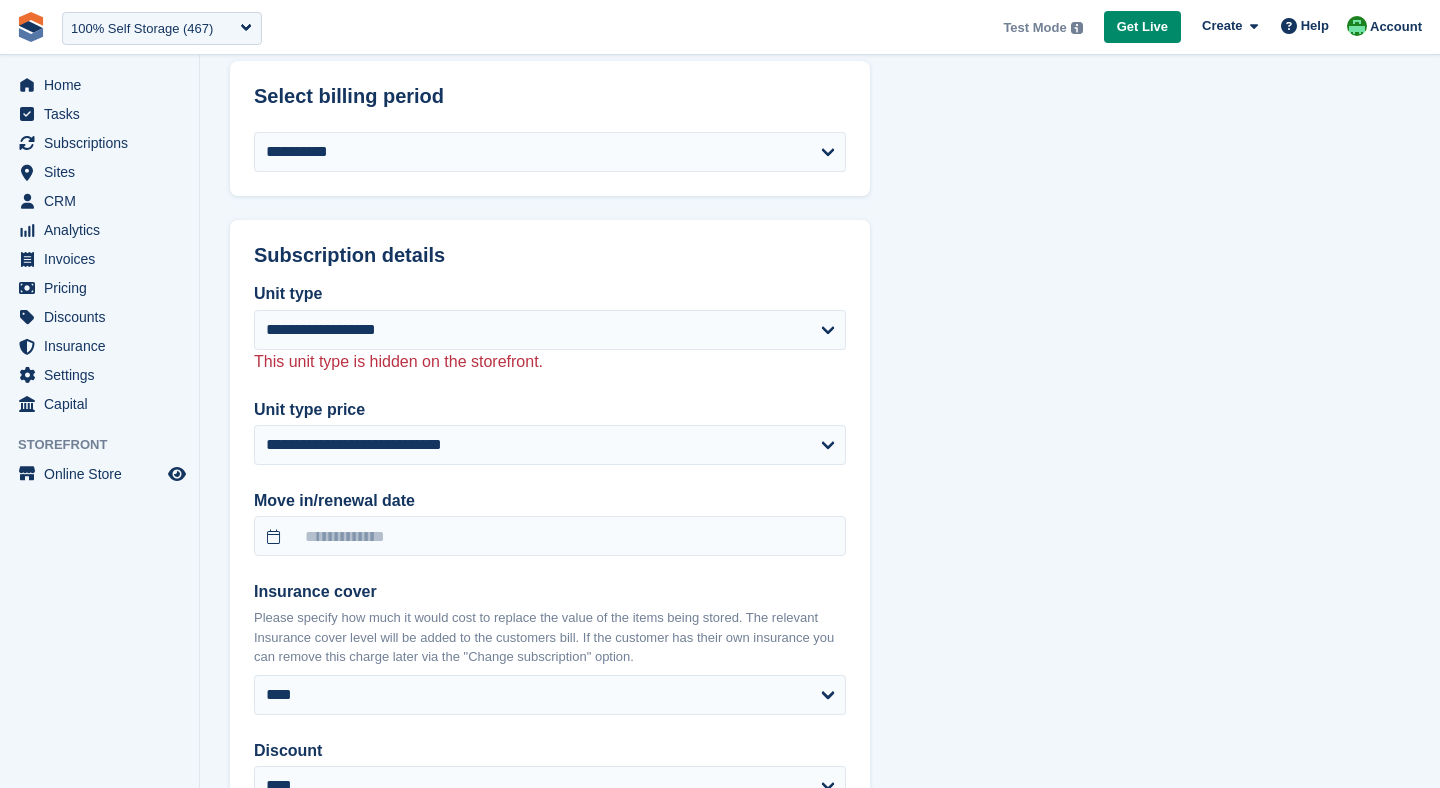 click on "This unit type is hidden on the storefront." at bounding box center [550, 362] 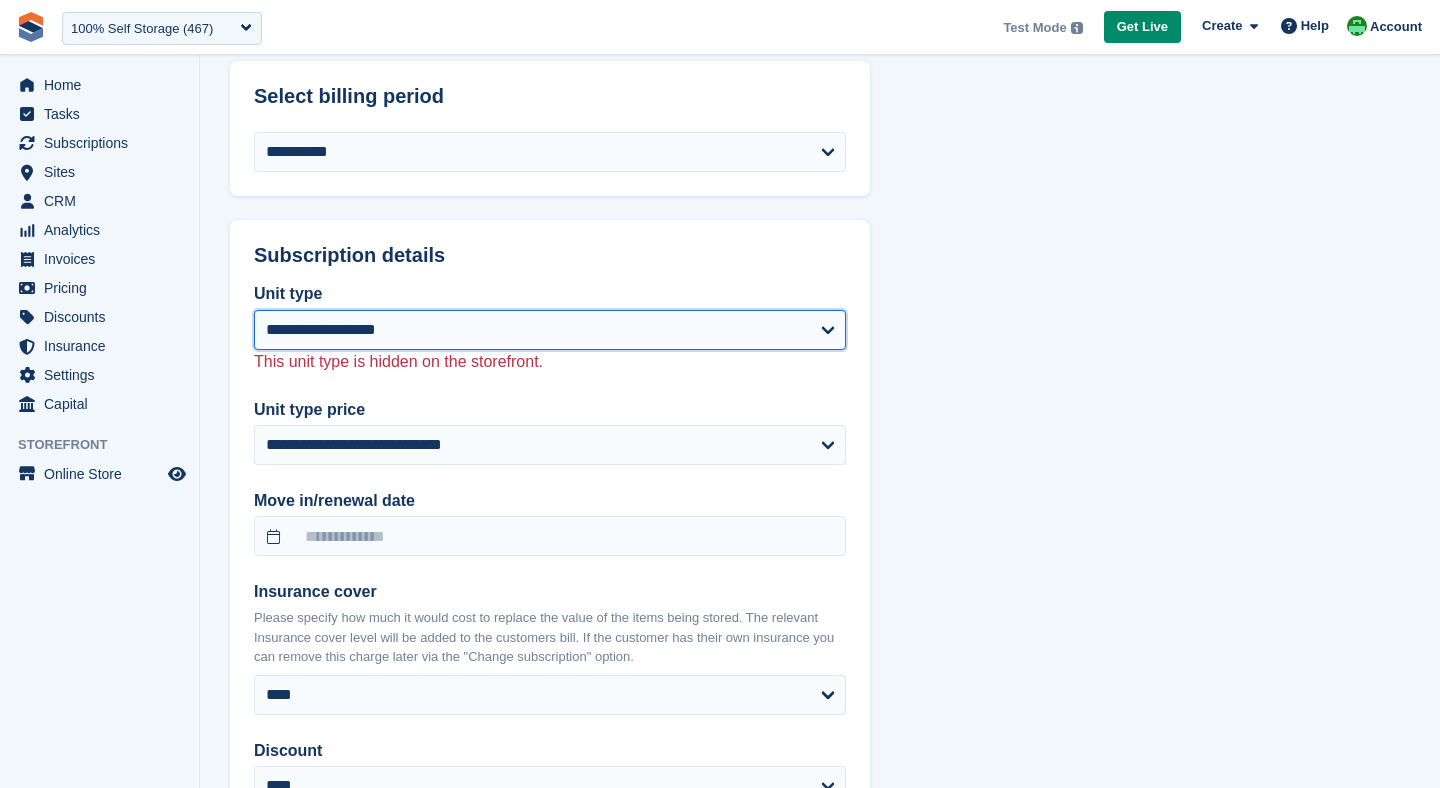 click on "**********" at bounding box center [550, 330] 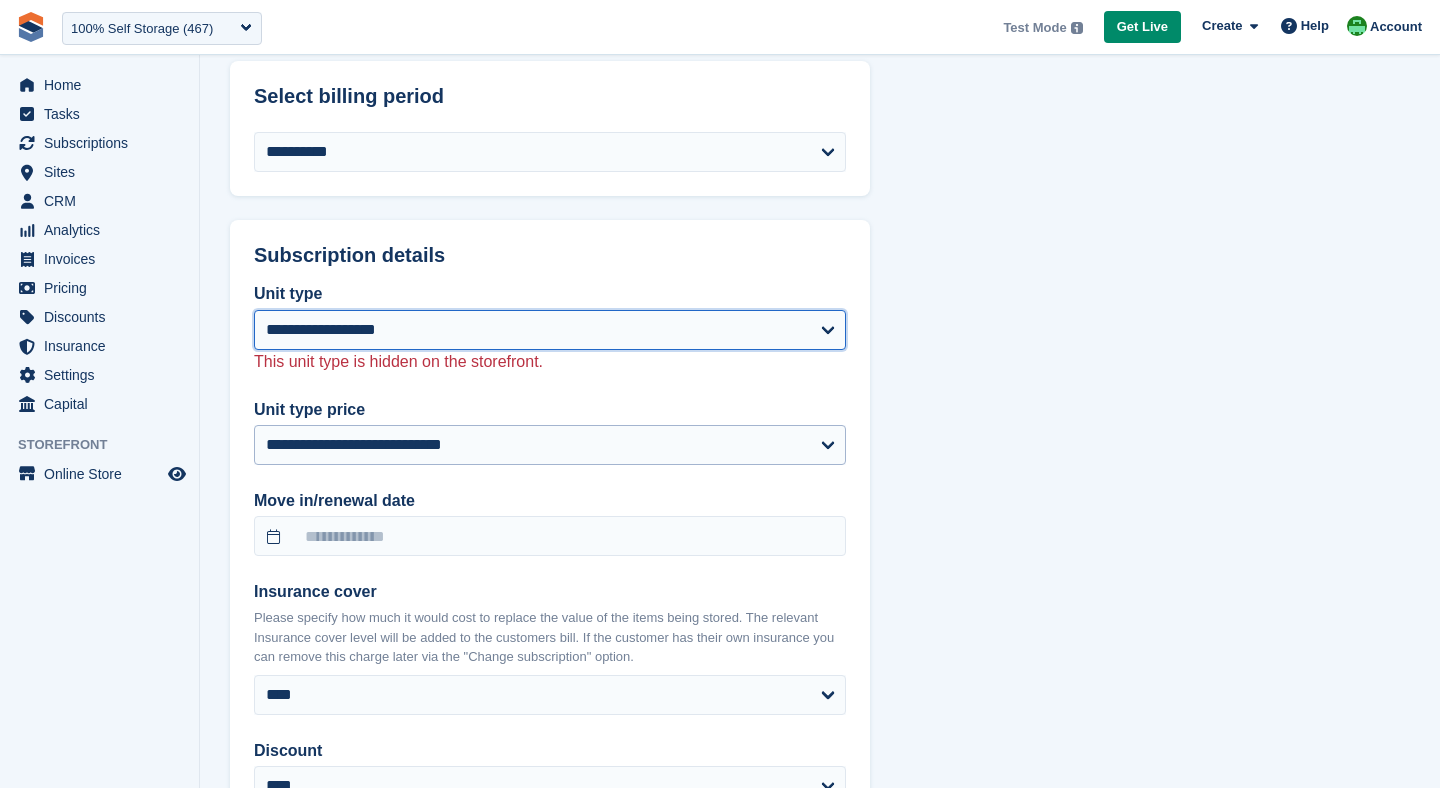 select on "*****" 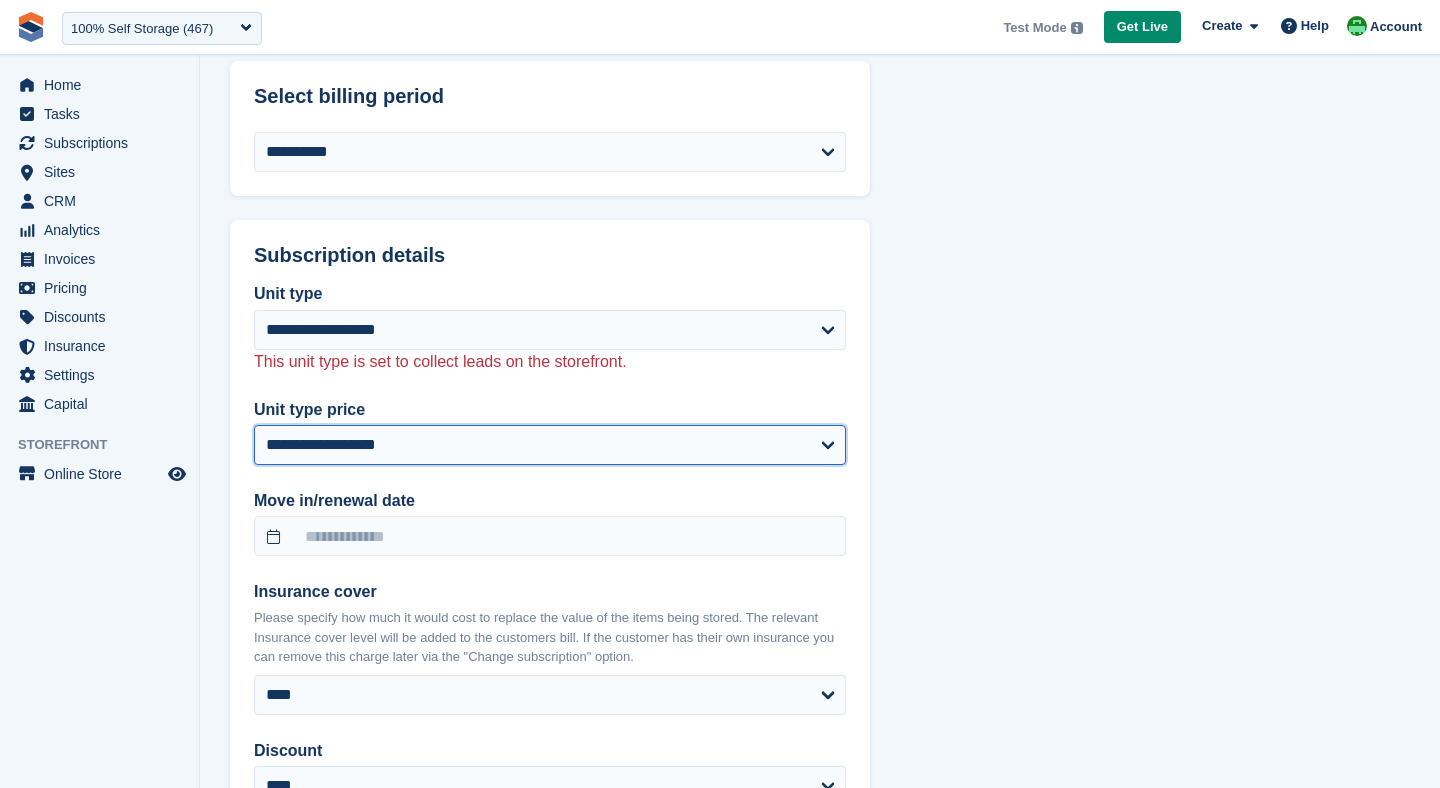 click on "**********" at bounding box center (550, 445) 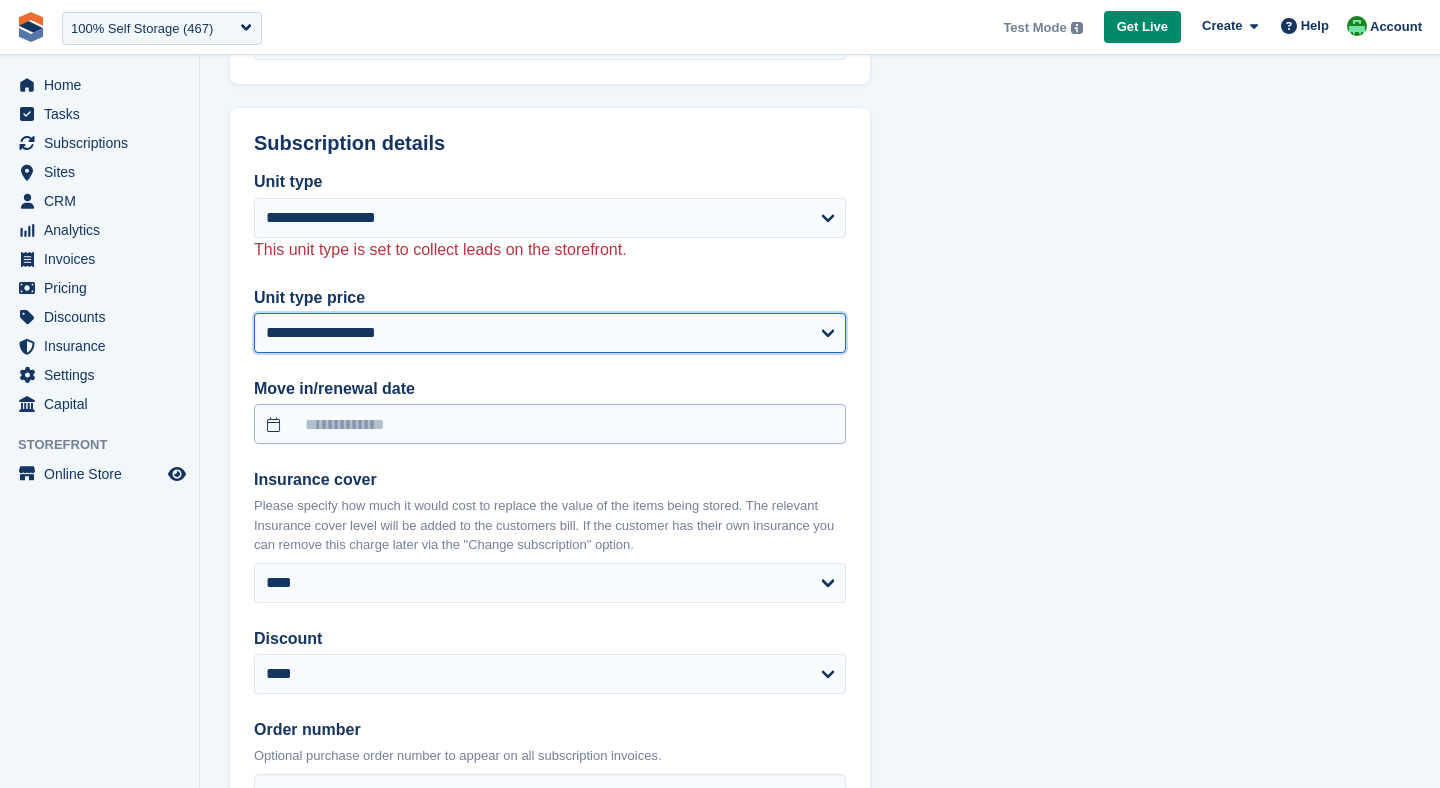 scroll, scrollTop: 1066, scrollLeft: 0, axis: vertical 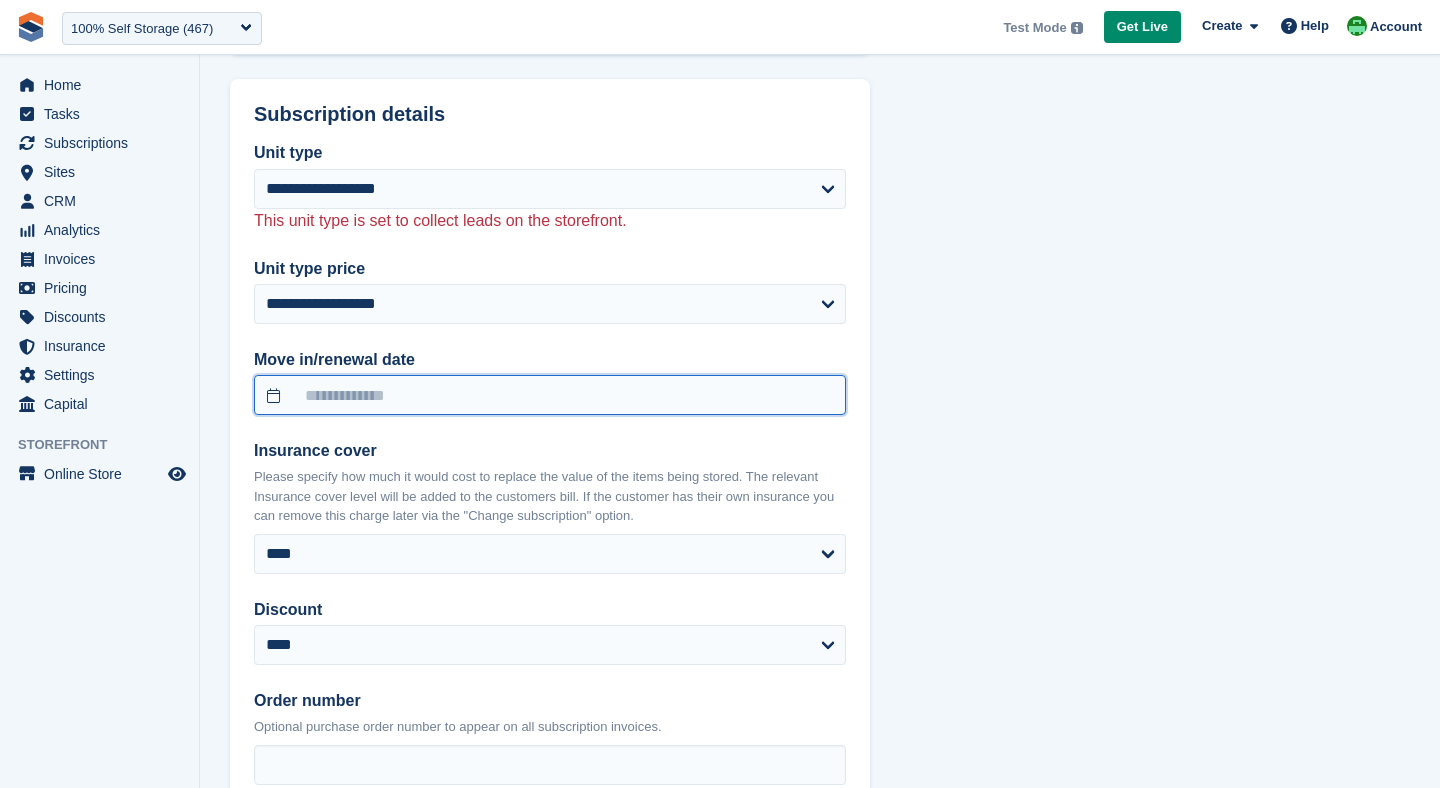 click at bounding box center (550, 395) 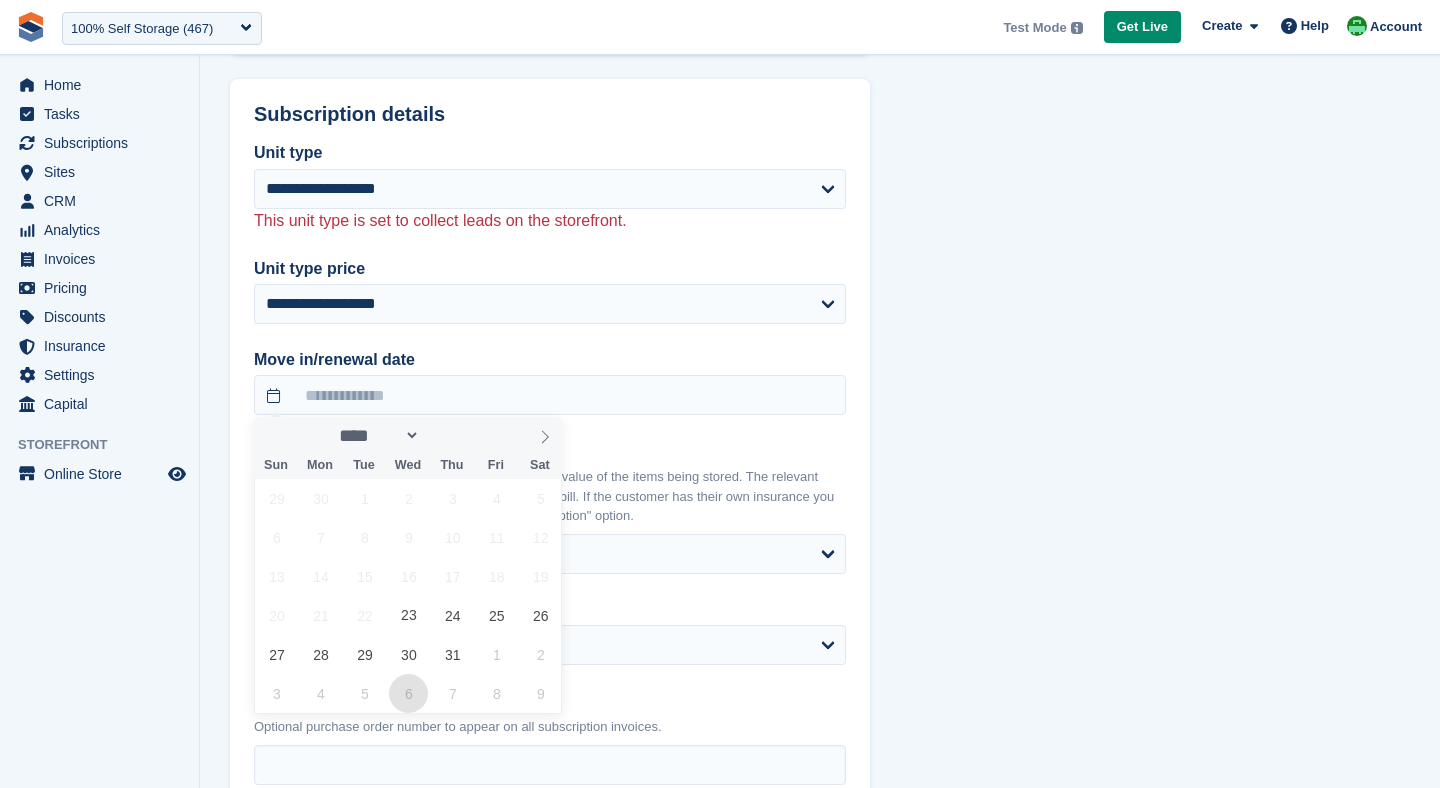 click on "6" at bounding box center [408, 693] 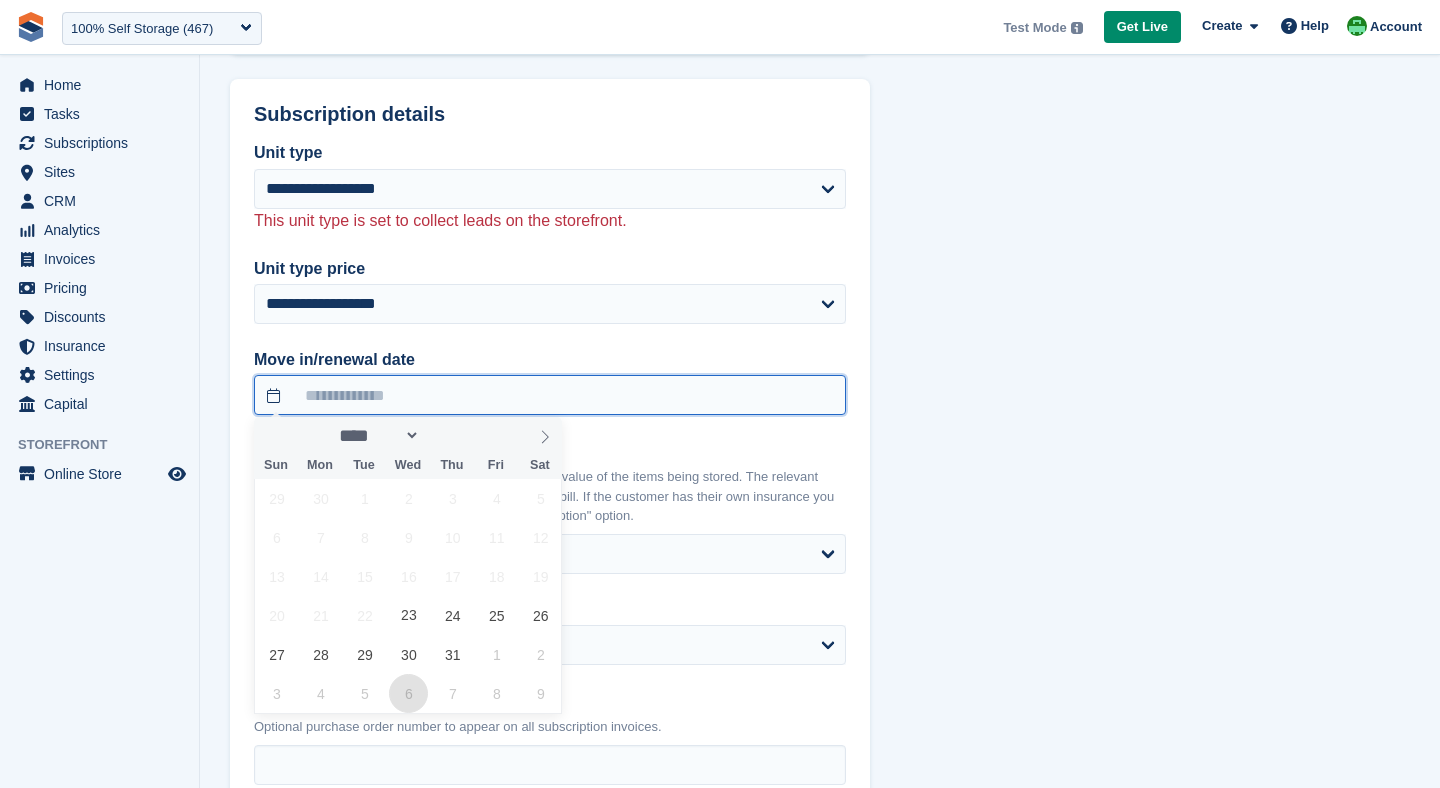 type on "**********" 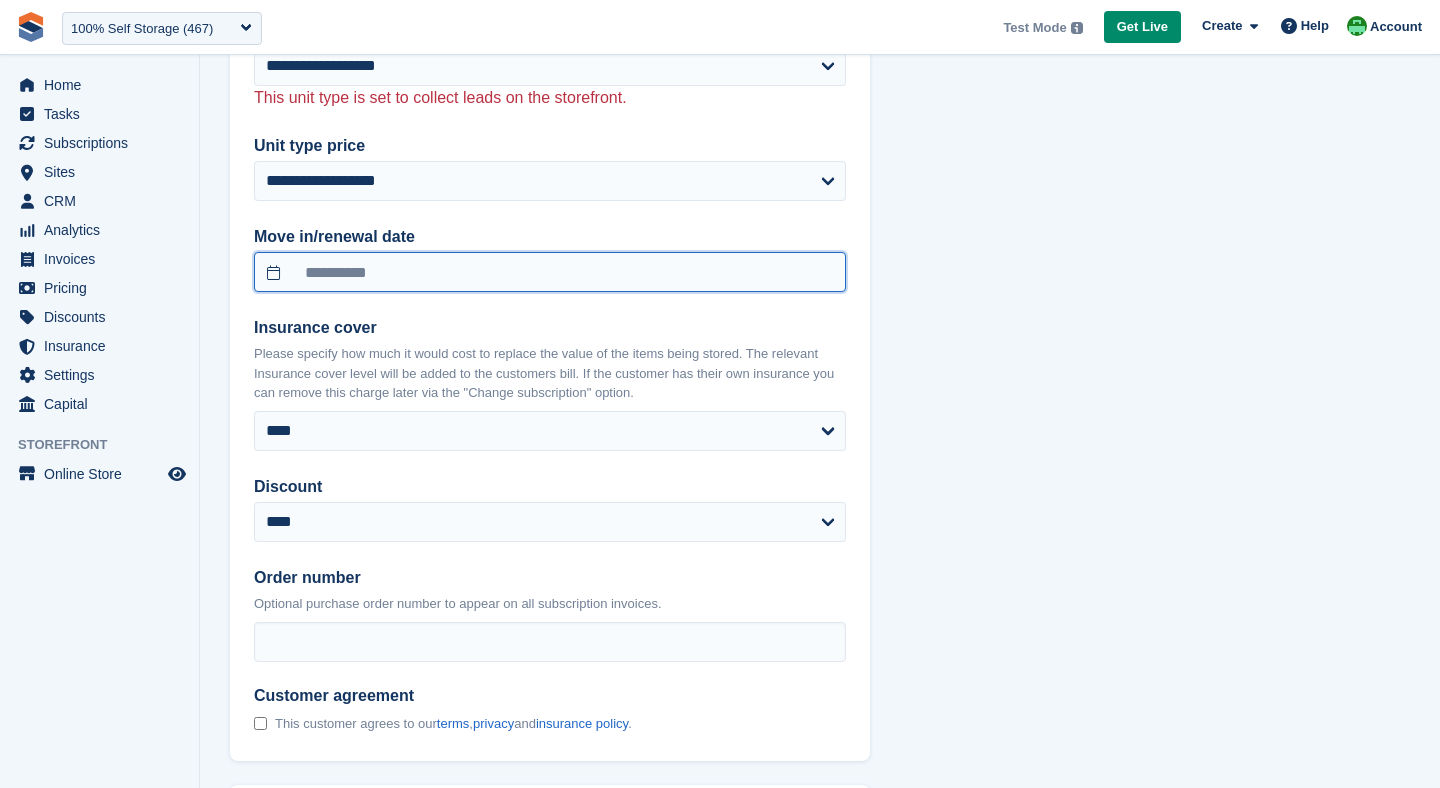 scroll, scrollTop: 1219, scrollLeft: 0, axis: vertical 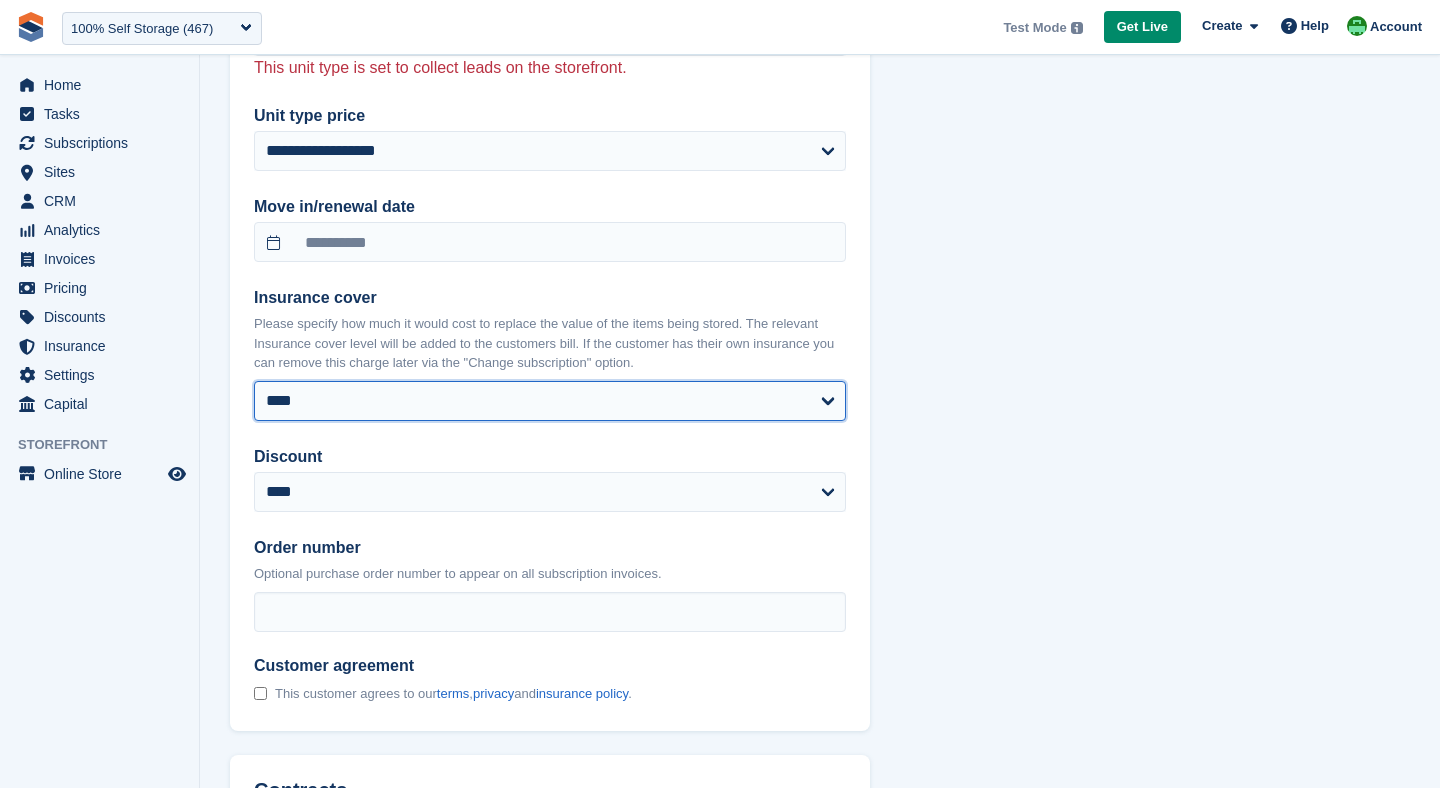click on "****
**
******
******
*******
*******
*******" at bounding box center [550, 401] 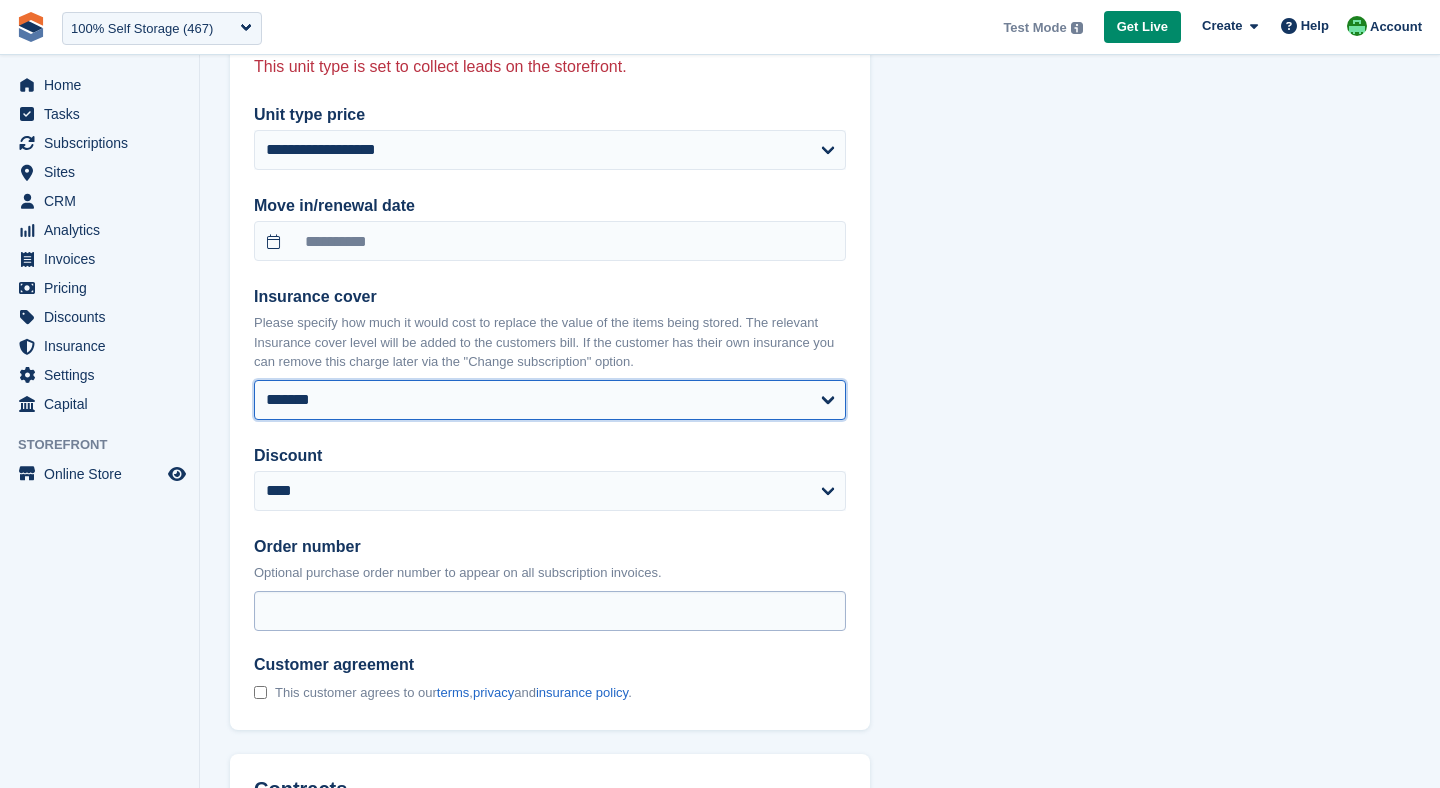 select on "*****" 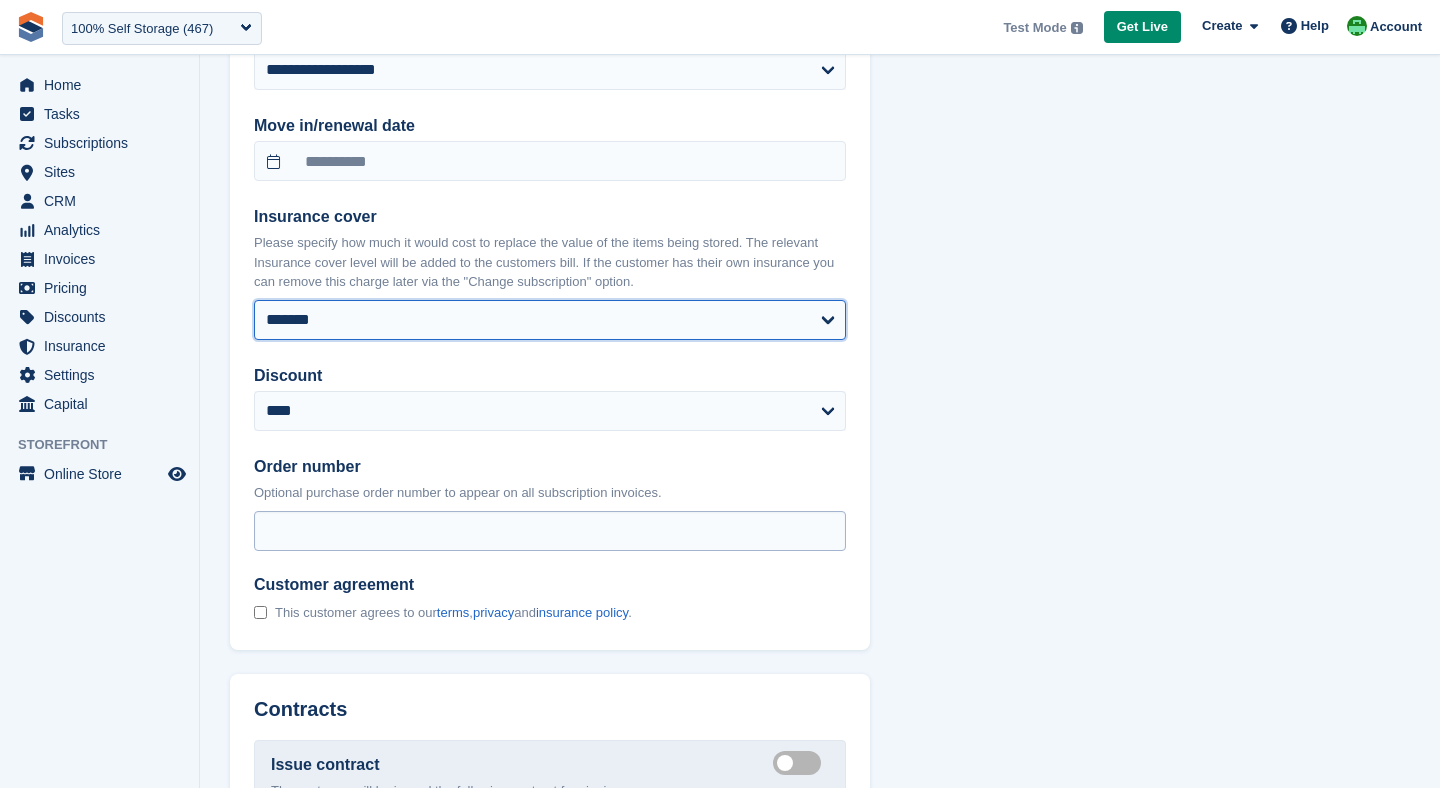 scroll, scrollTop: 1359, scrollLeft: 0, axis: vertical 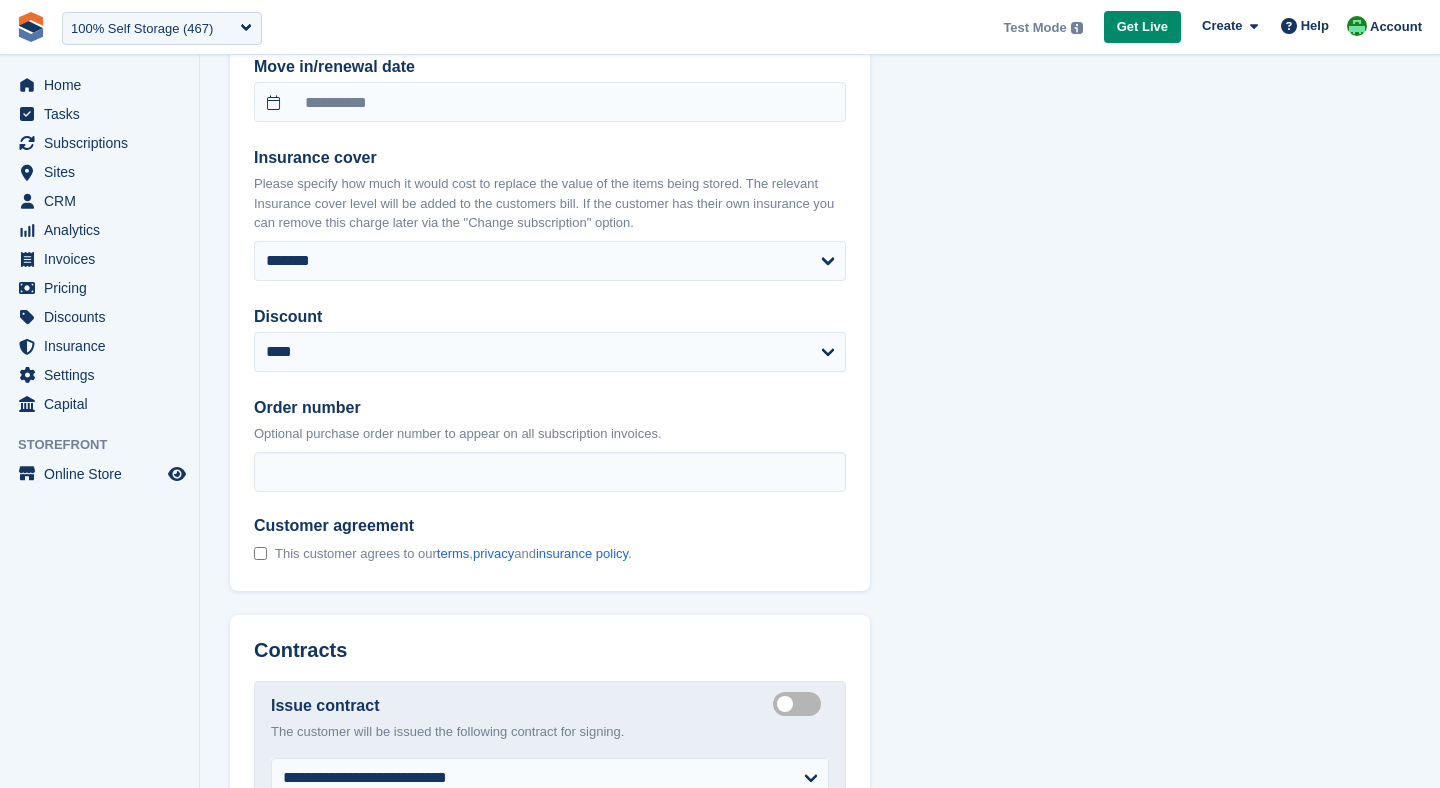click at bounding box center (260, 555) 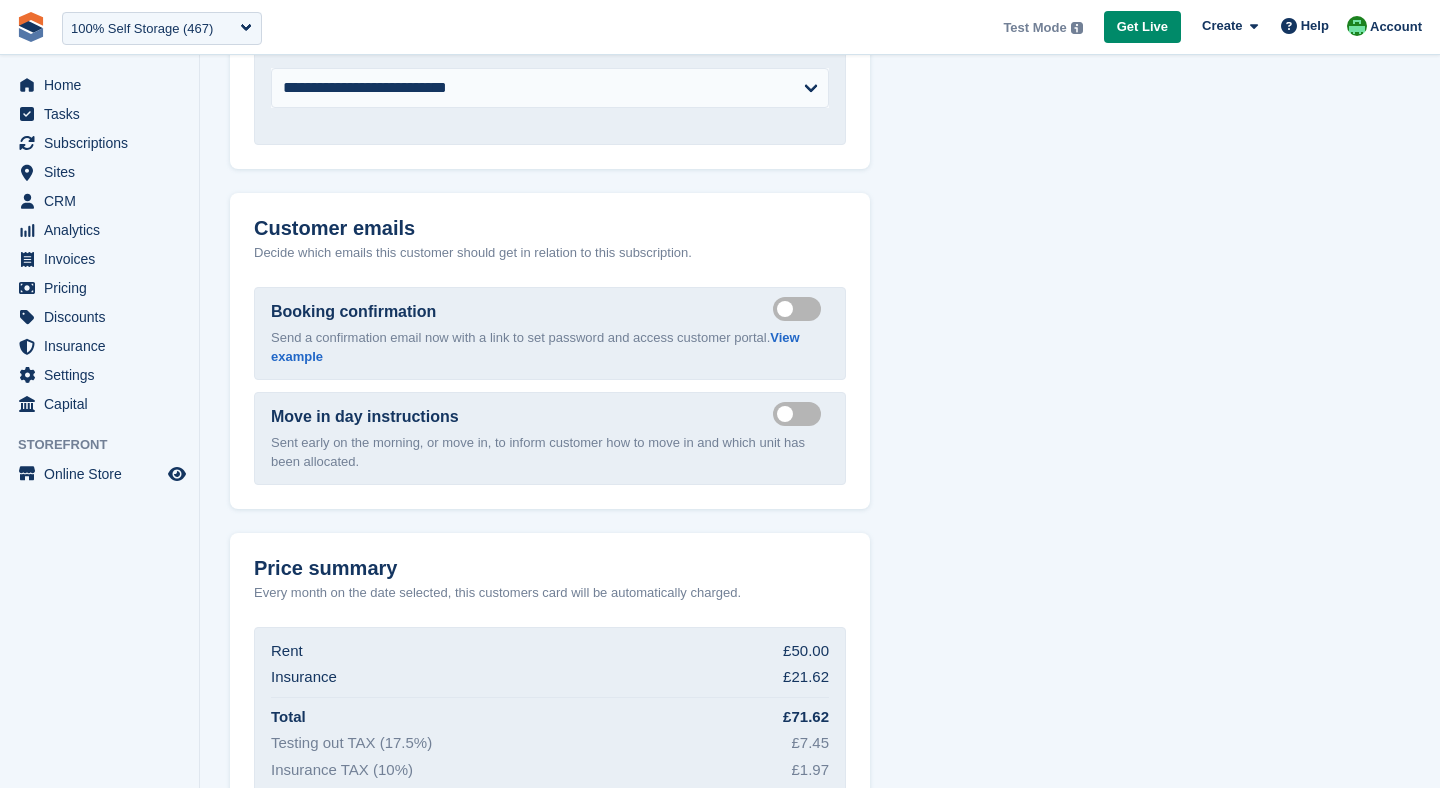 scroll, scrollTop: 2209, scrollLeft: 0, axis: vertical 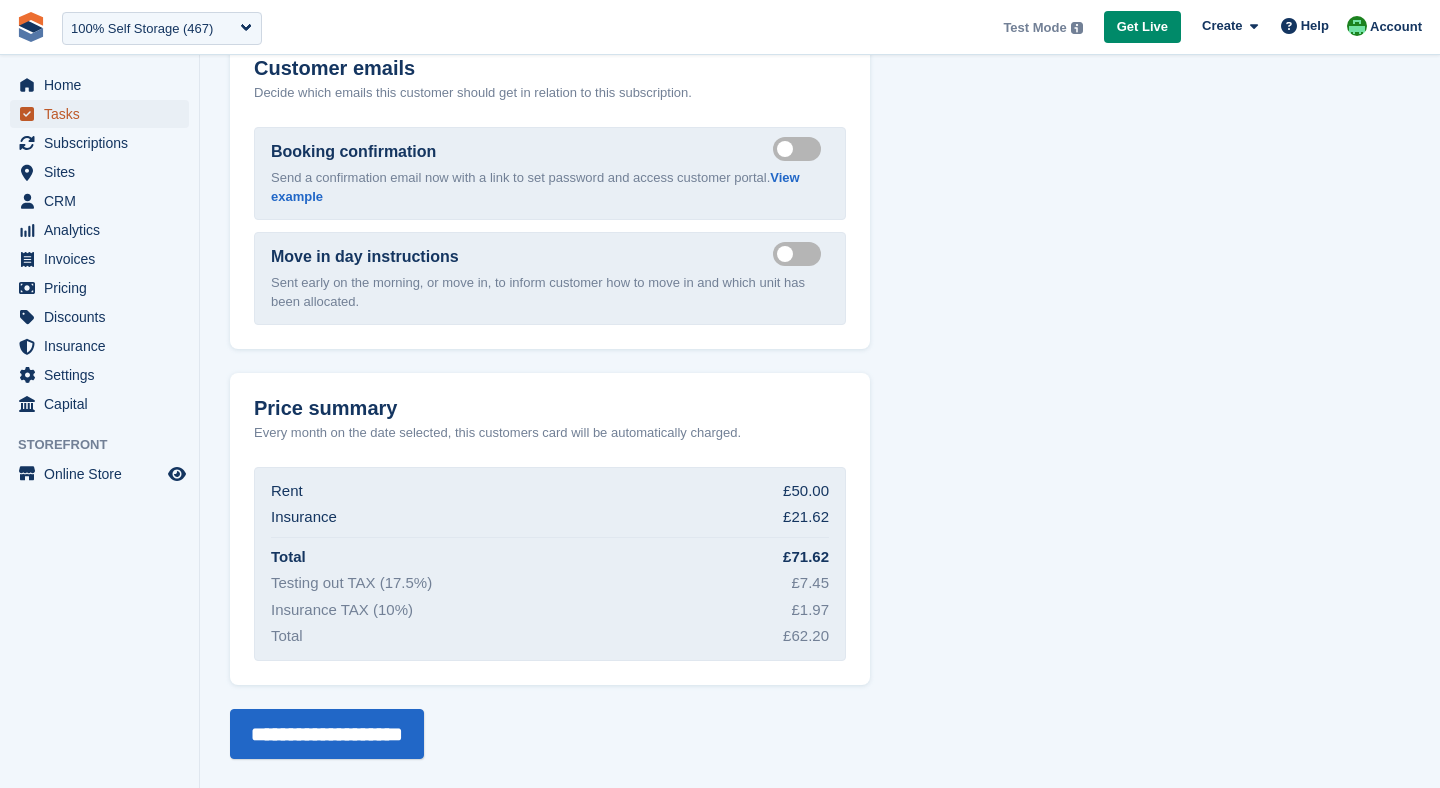 click on "Tasks" at bounding box center [104, 114] 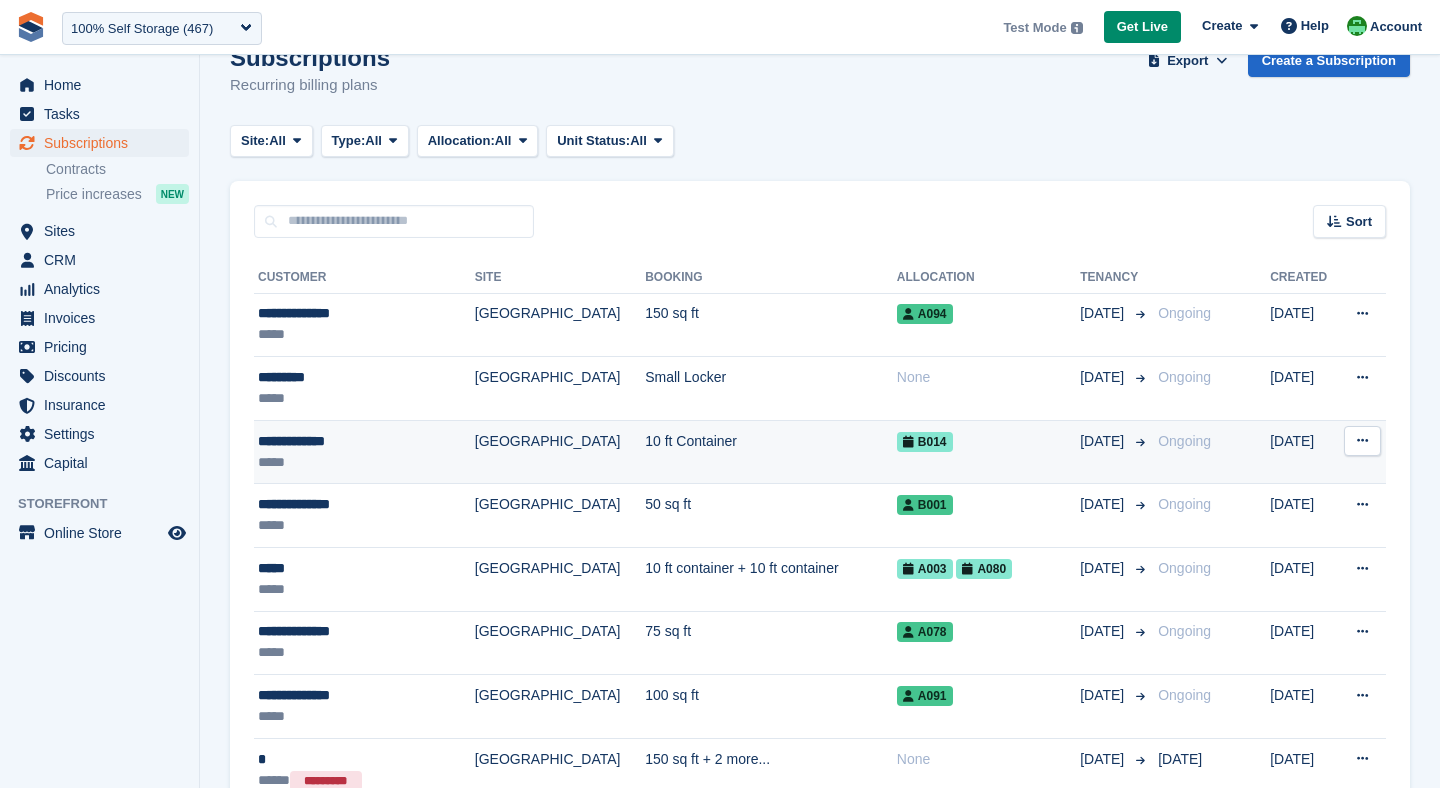 scroll, scrollTop: 0, scrollLeft: 0, axis: both 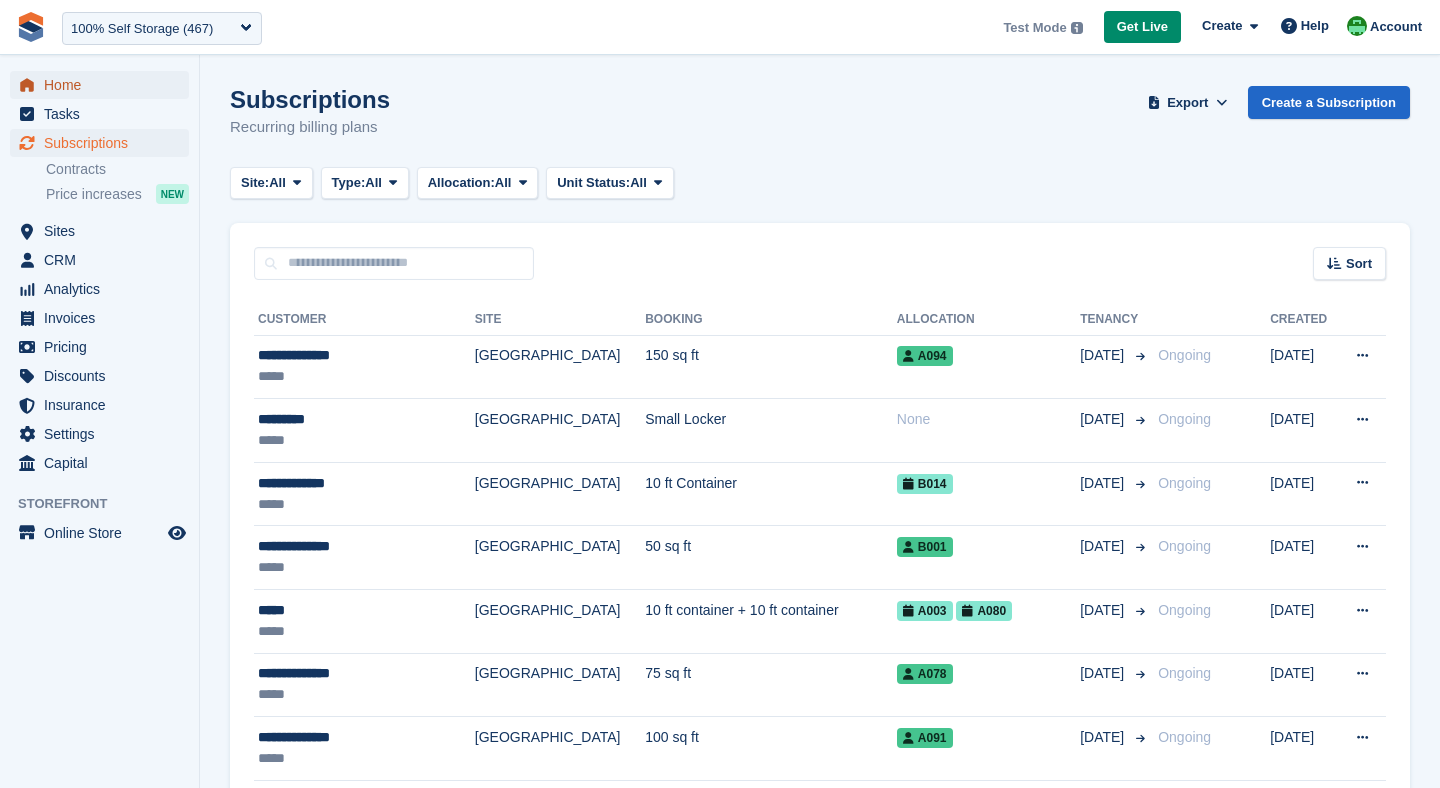 click on "Home" at bounding box center [104, 85] 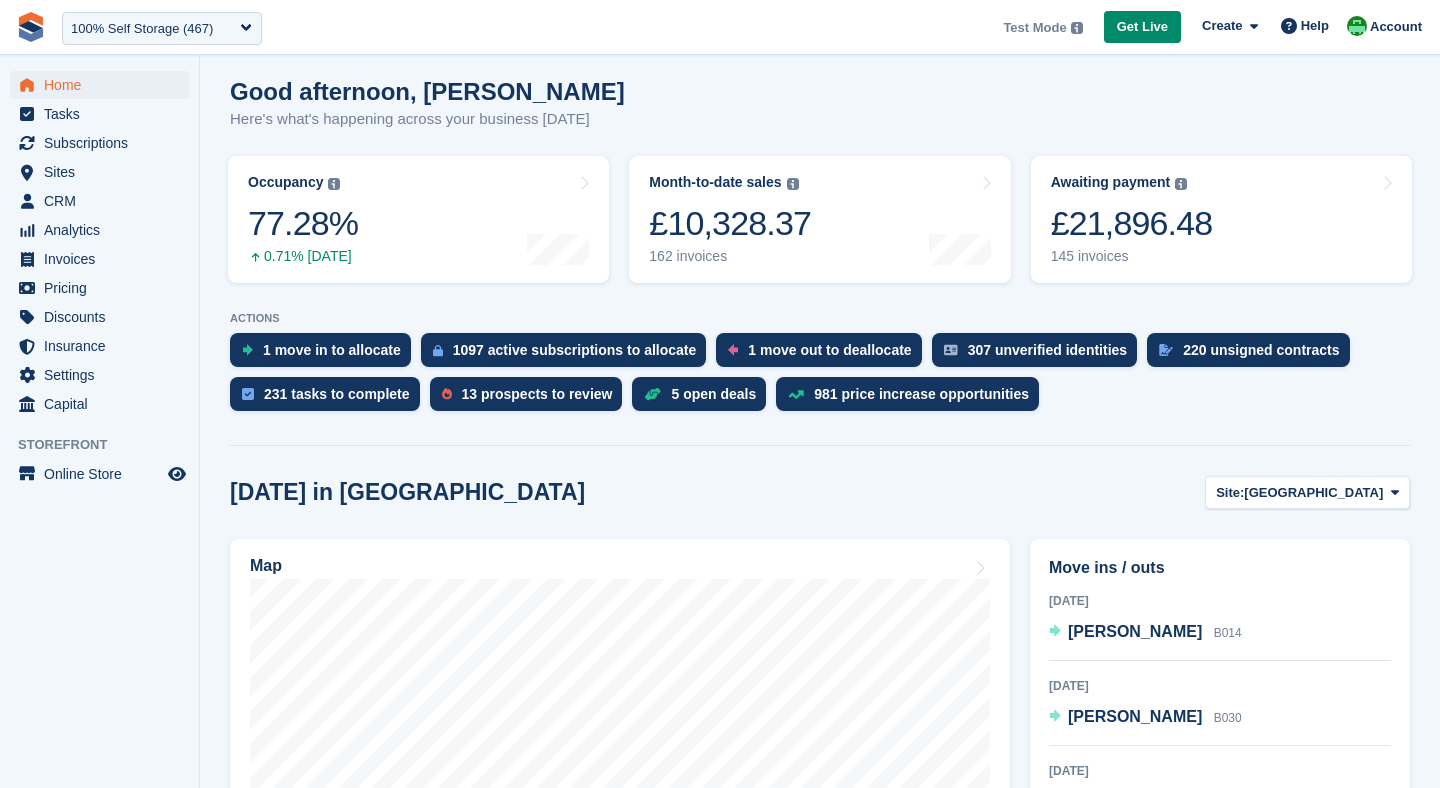 scroll, scrollTop: 170, scrollLeft: 0, axis: vertical 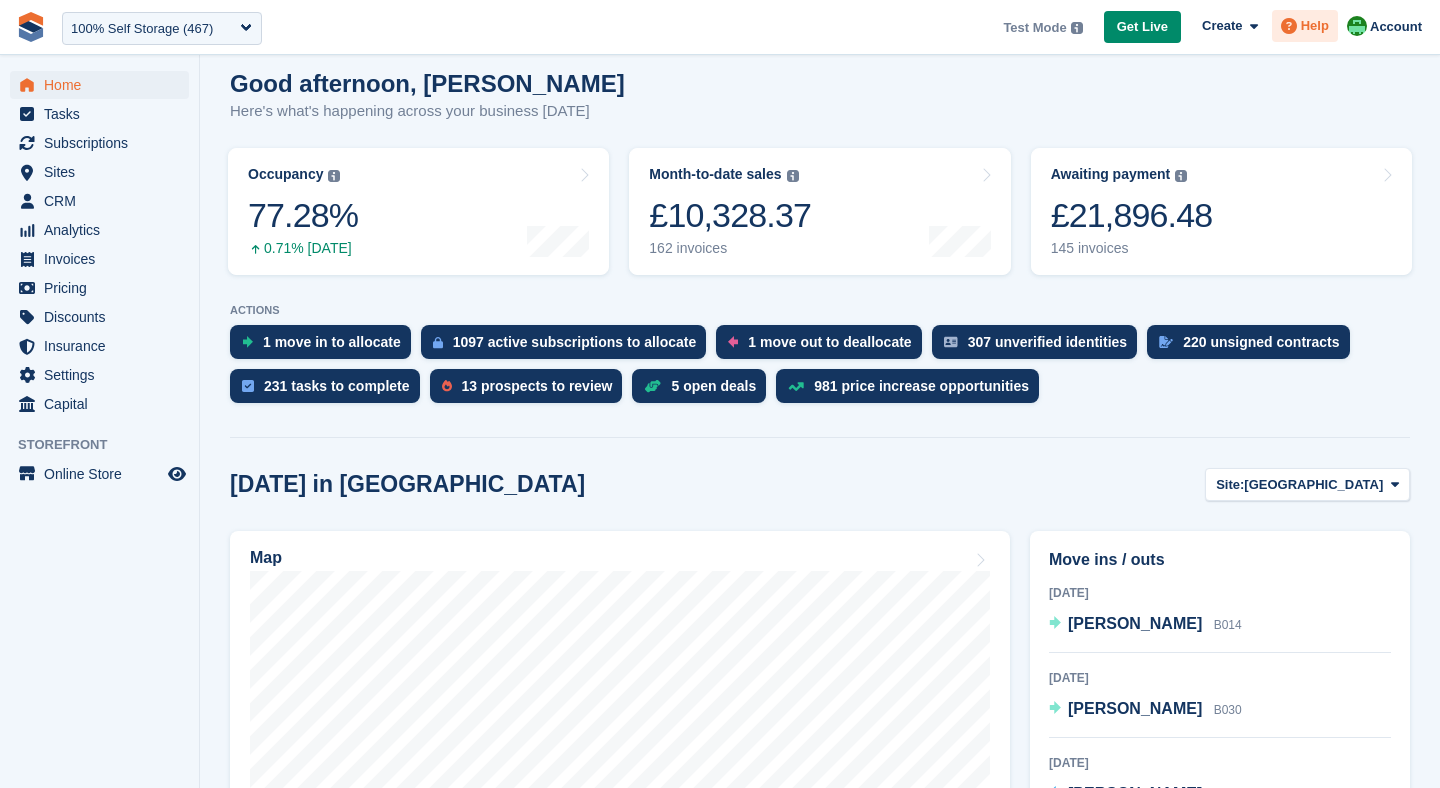 click on "Help" at bounding box center [1315, 26] 